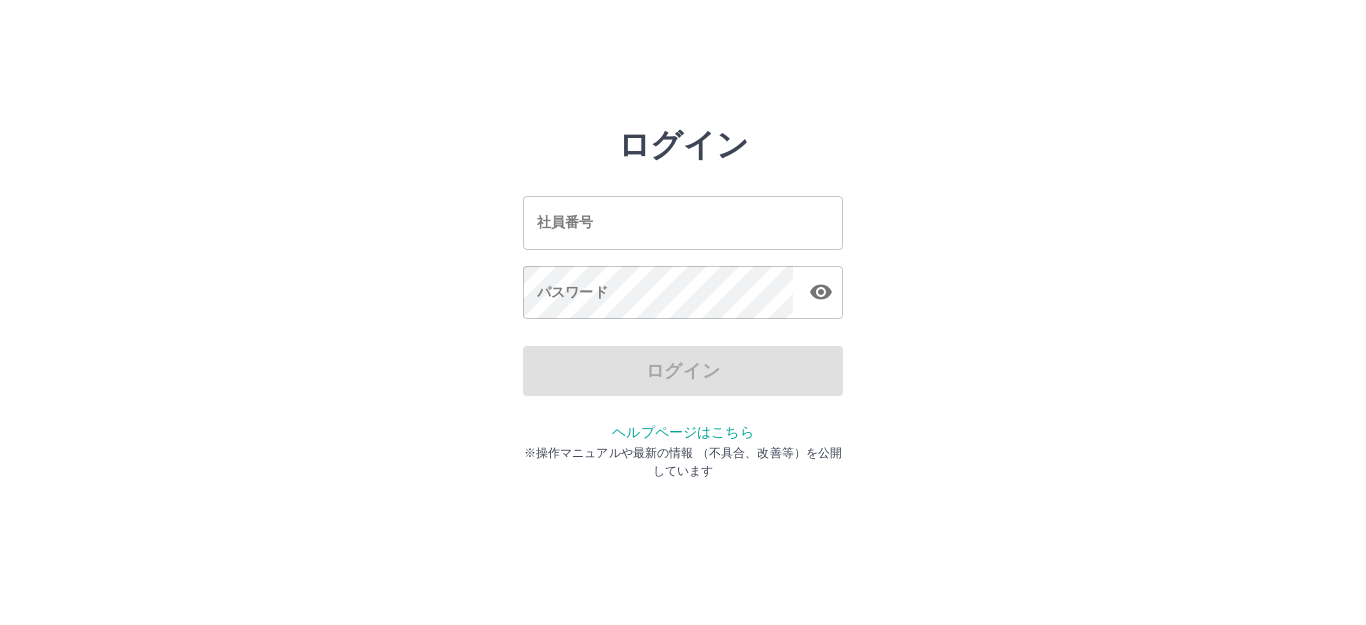 scroll, scrollTop: 0, scrollLeft: 0, axis: both 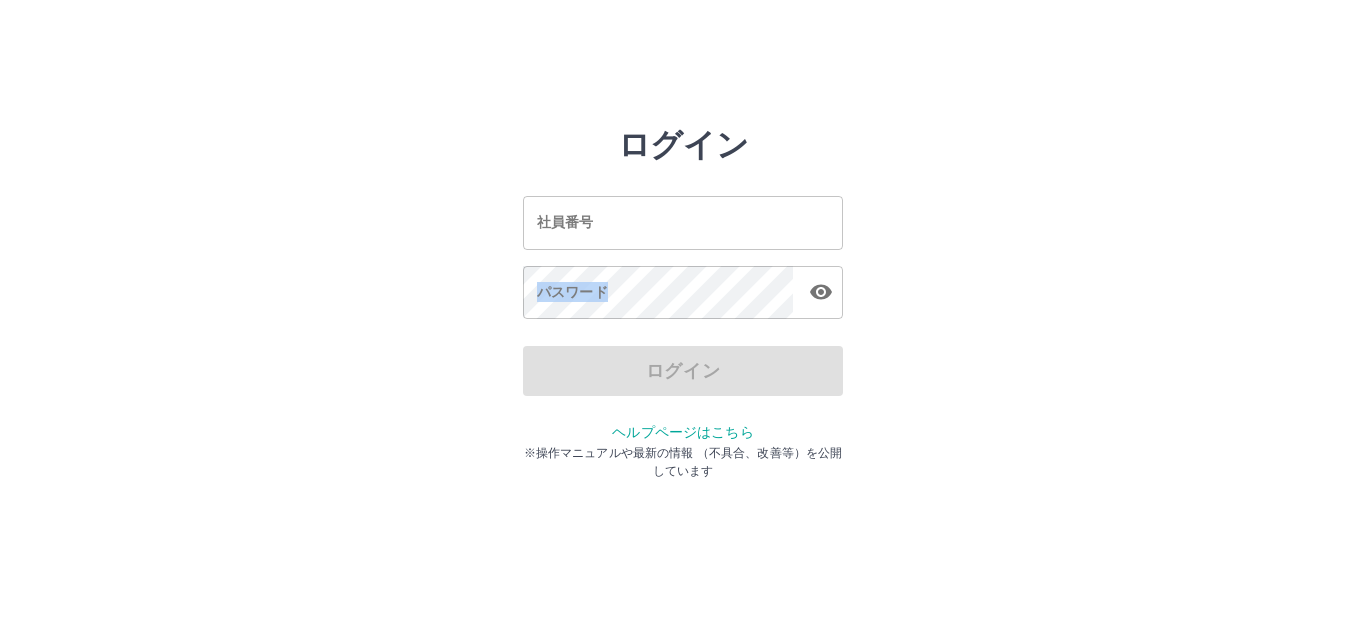 drag, startPoint x: 1365, startPoint y: 521, endPoint x: 1177, endPoint y: 53, distance: 504.3491 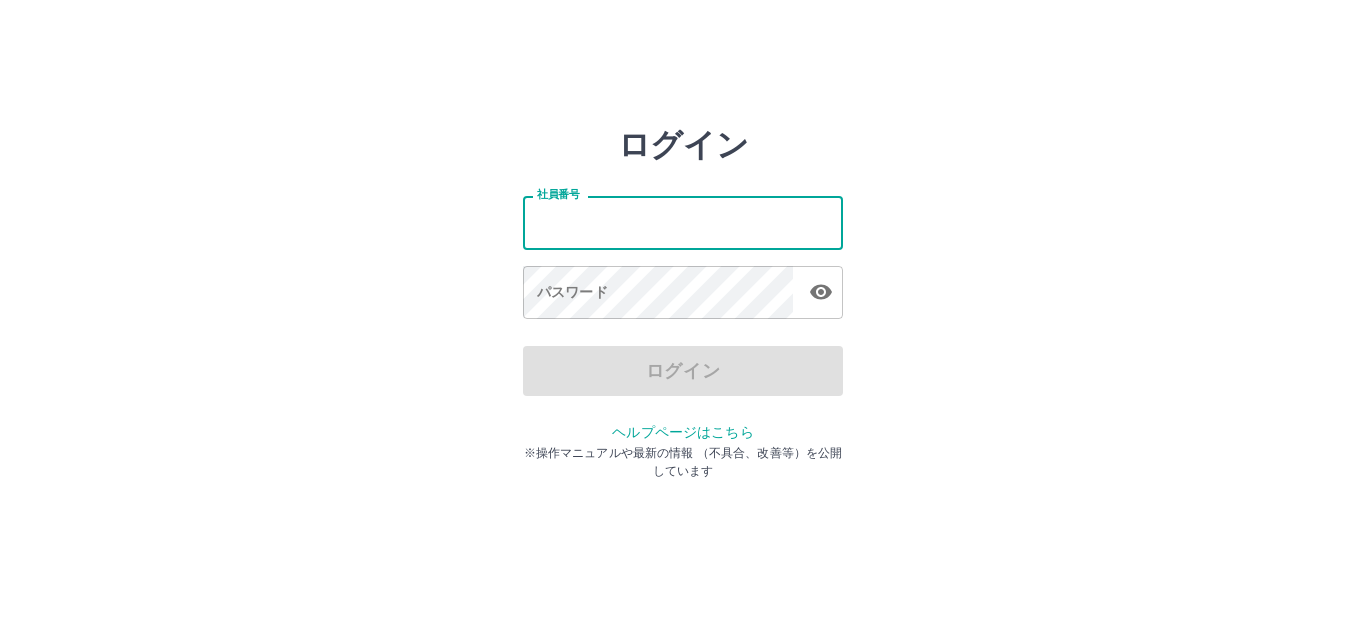 click on "社員番号" at bounding box center [683, 222] 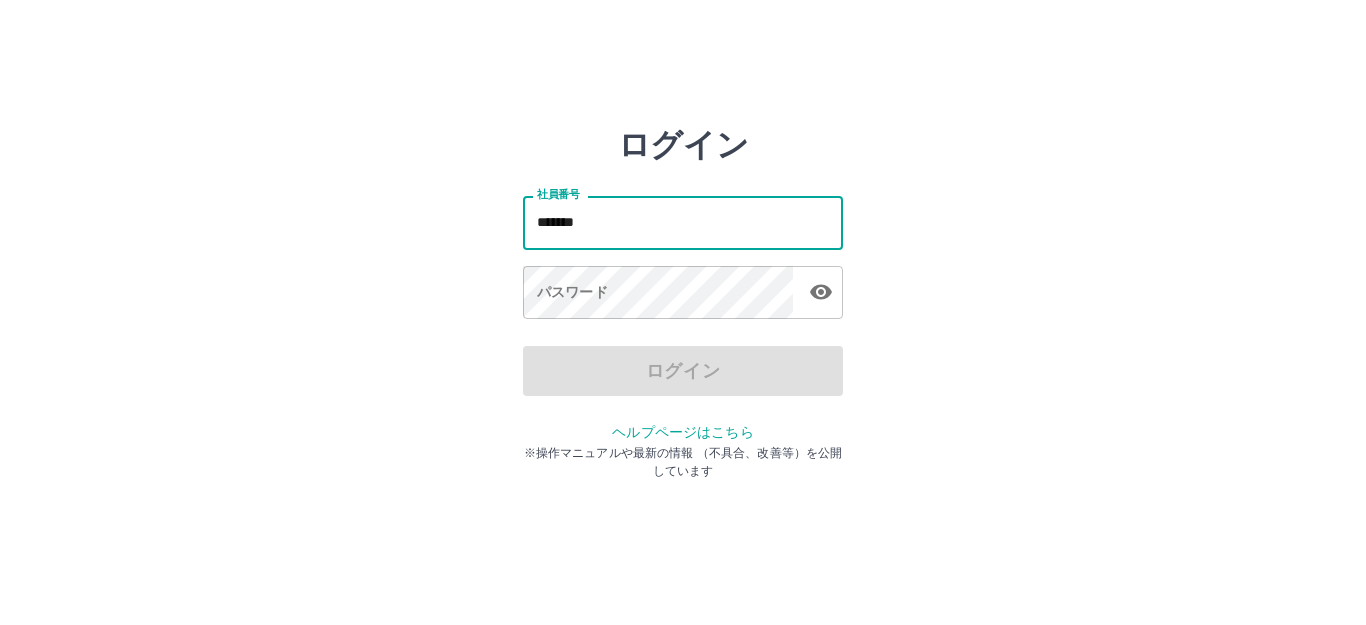 type on "*******" 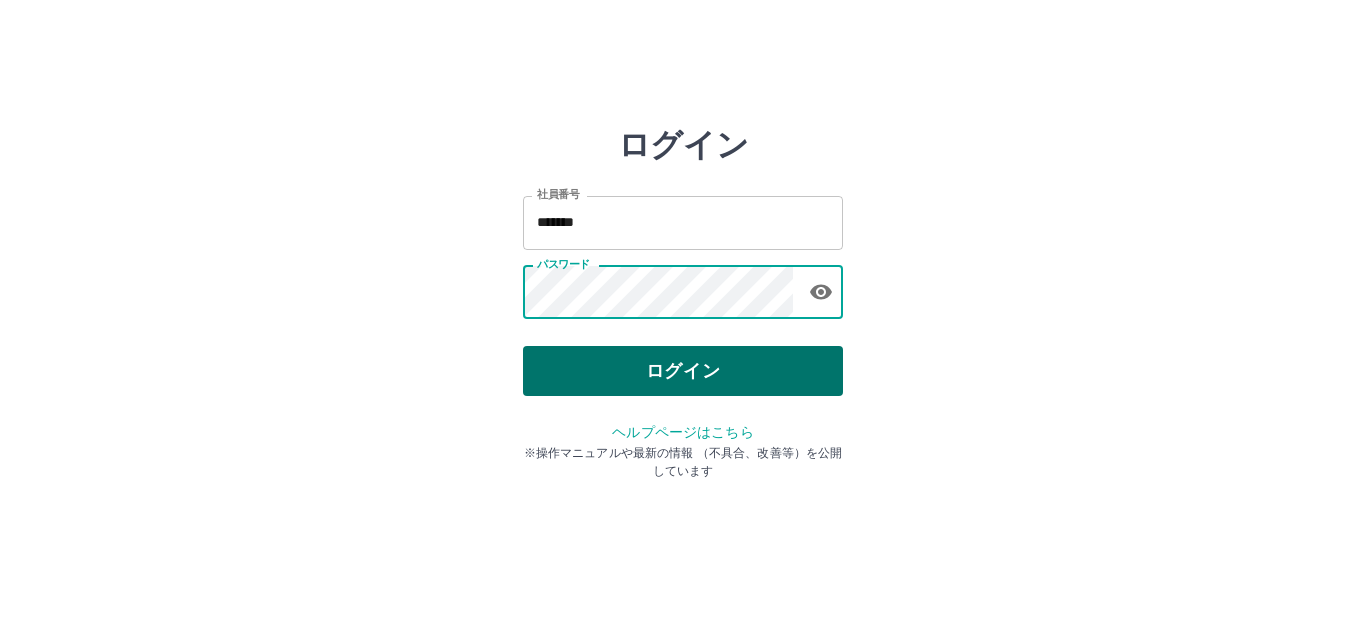 click on "ログイン" at bounding box center [683, 371] 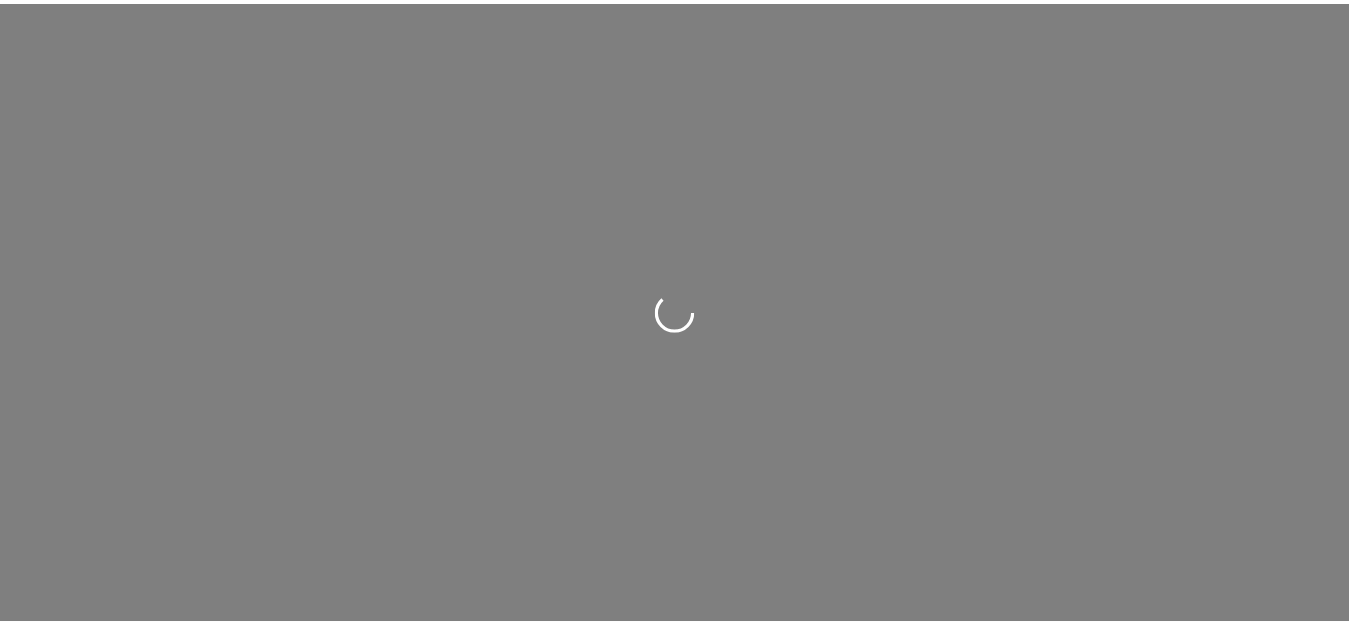 scroll, scrollTop: 0, scrollLeft: 0, axis: both 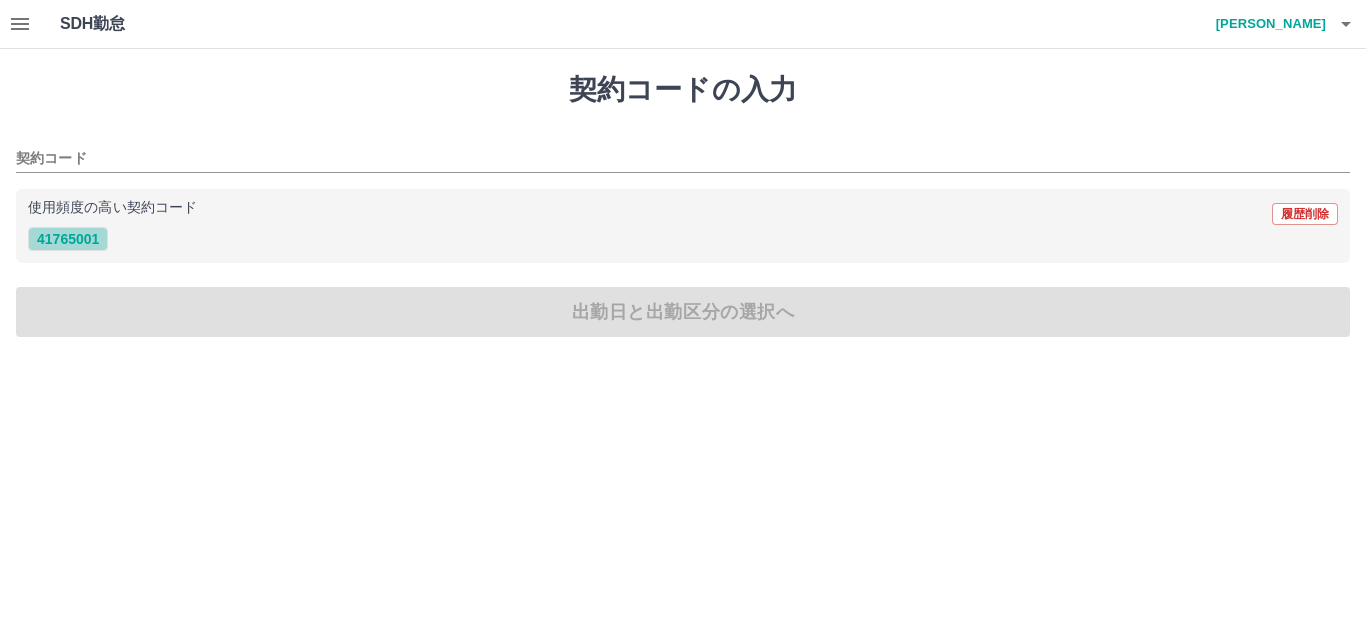click on "41765001" at bounding box center (68, 239) 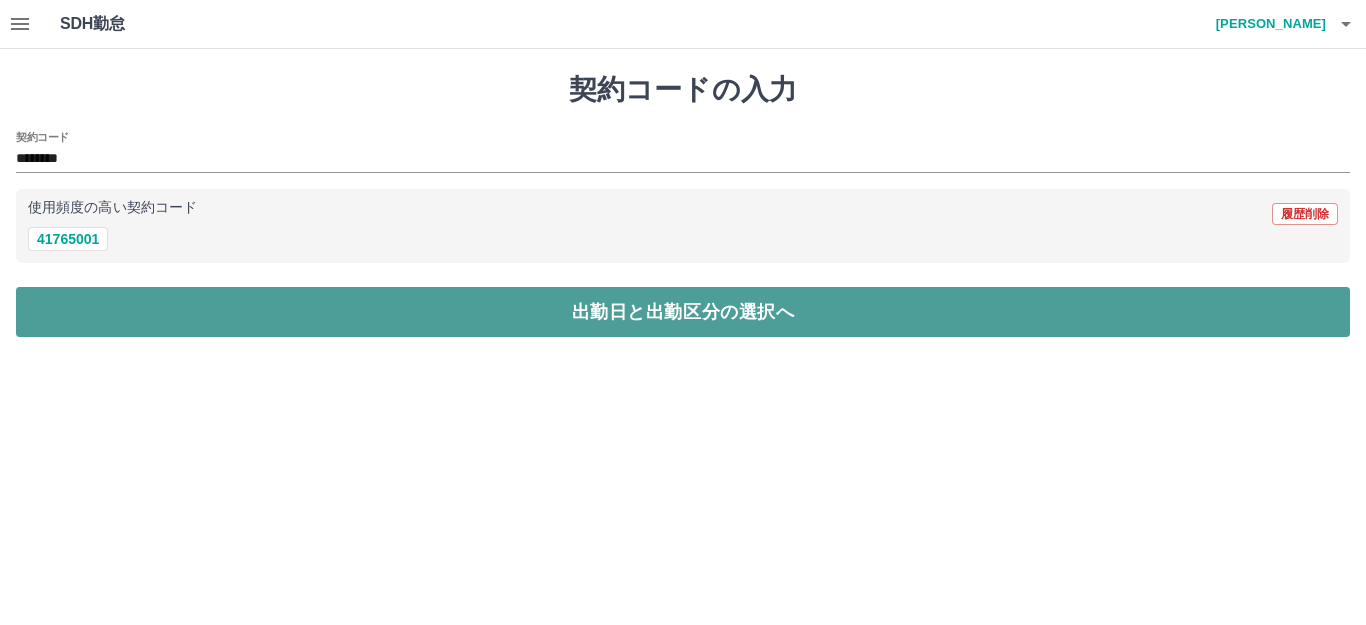 click on "出勤日と出勤区分の選択へ" at bounding box center (683, 312) 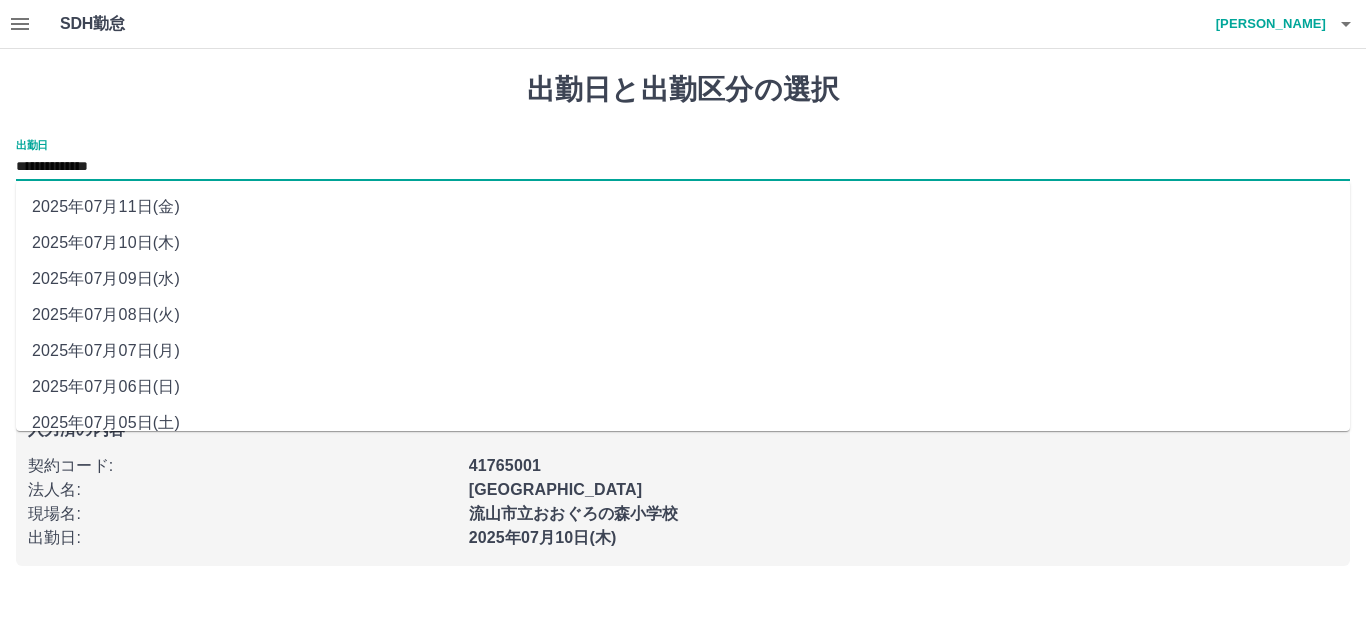 click on "**********" at bounding box center (683, 167) 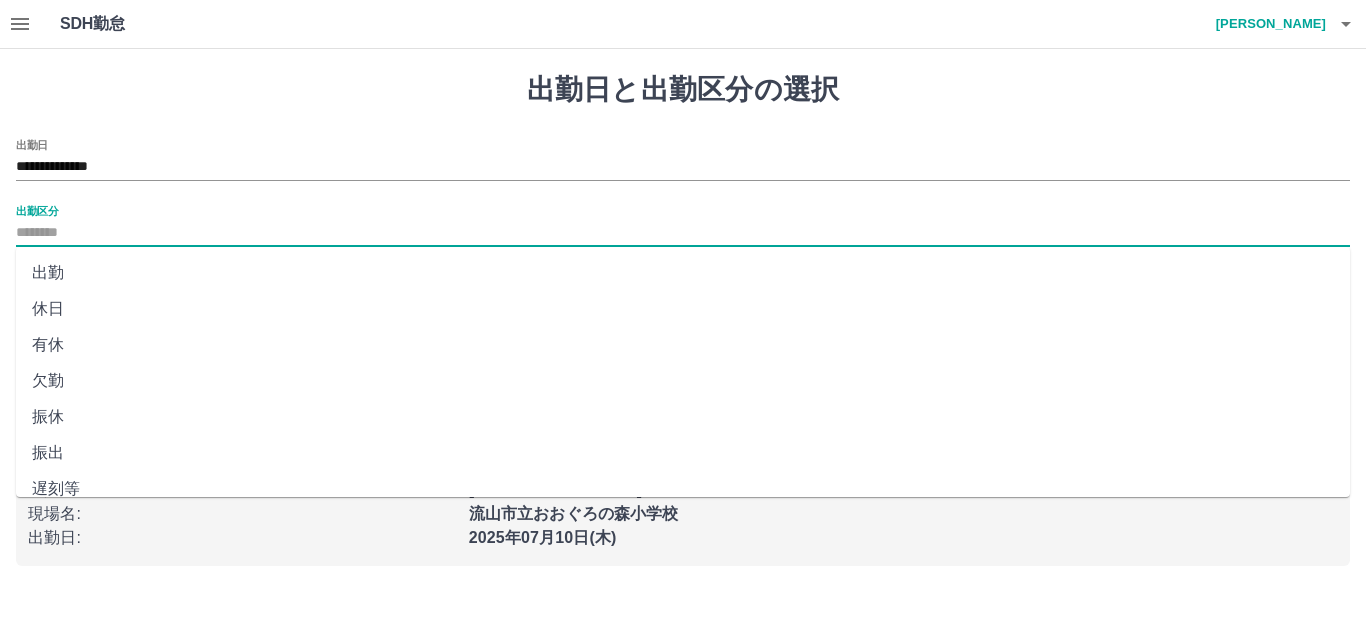 click on "出勤区分" at bounding box center (683, 233) 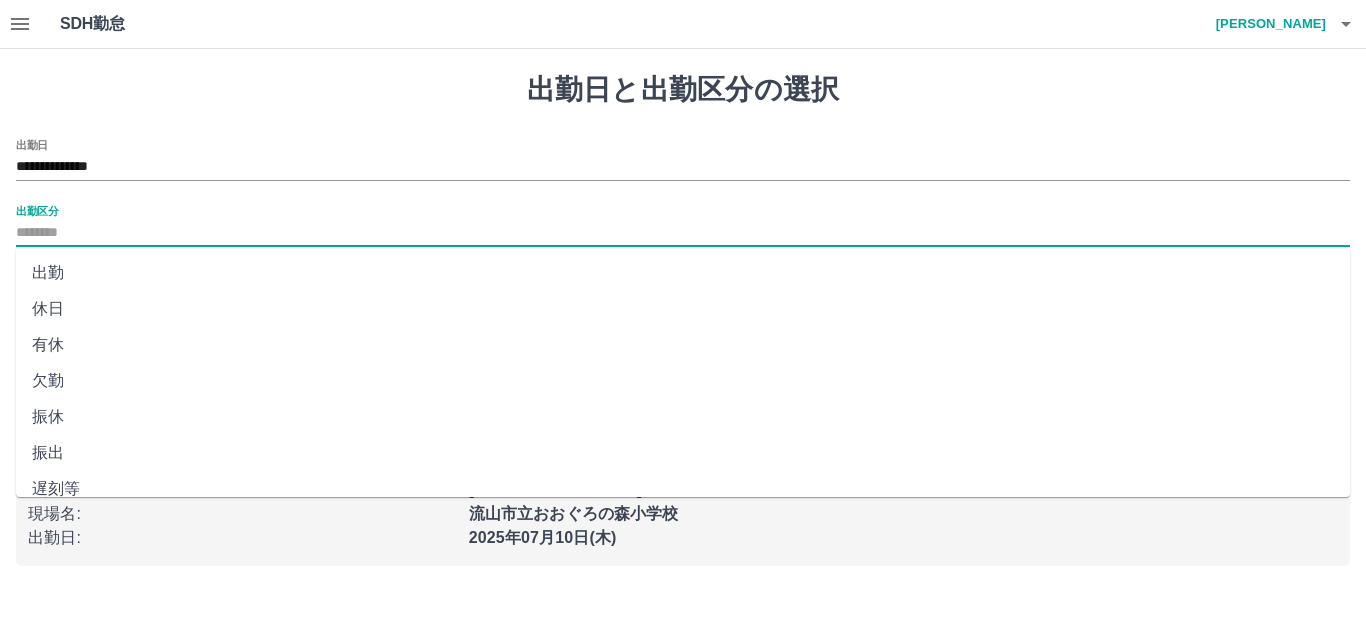 click on "出勤" at bounding box center (683, 273) 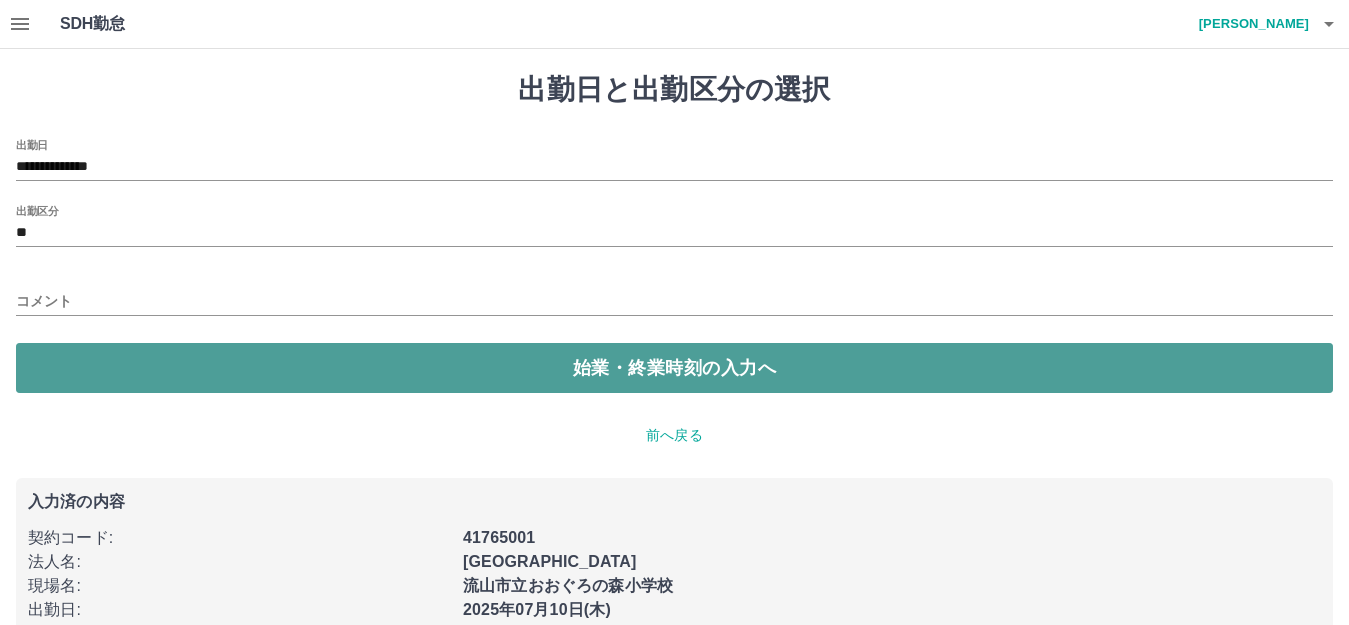 click on "始業・終業時刻の入力へ" at bounding box center [674, 368] 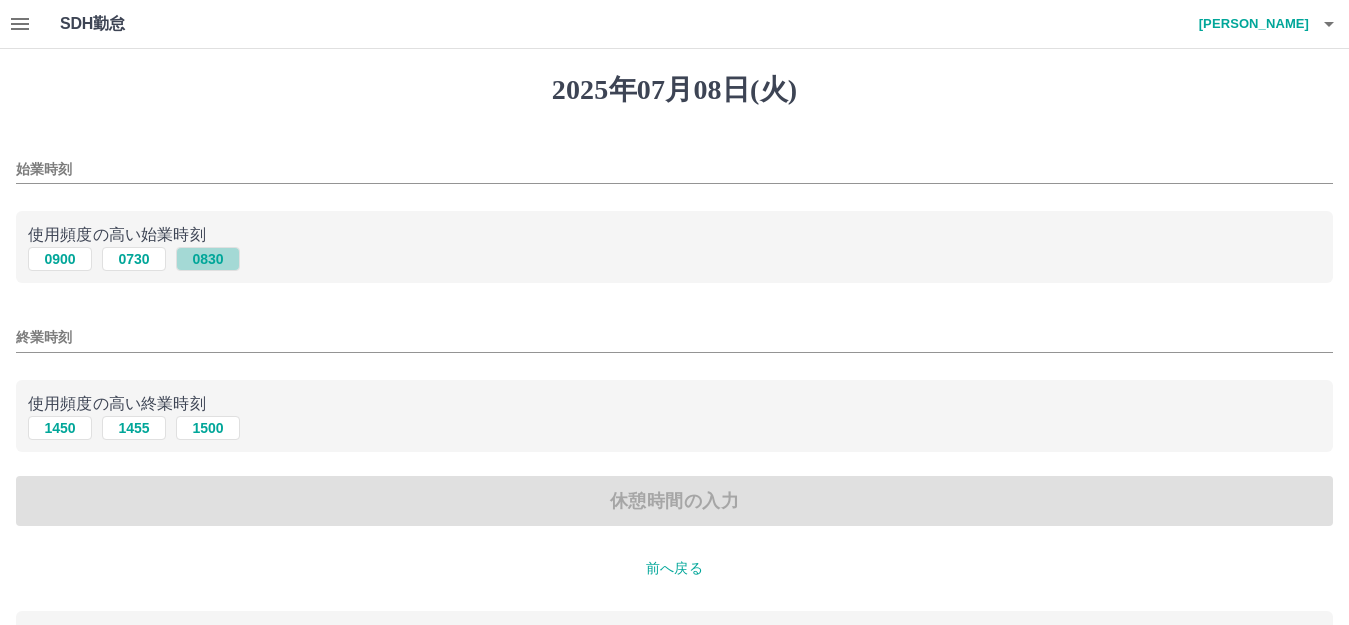 click on "0830" at bounding box center [208, 259] 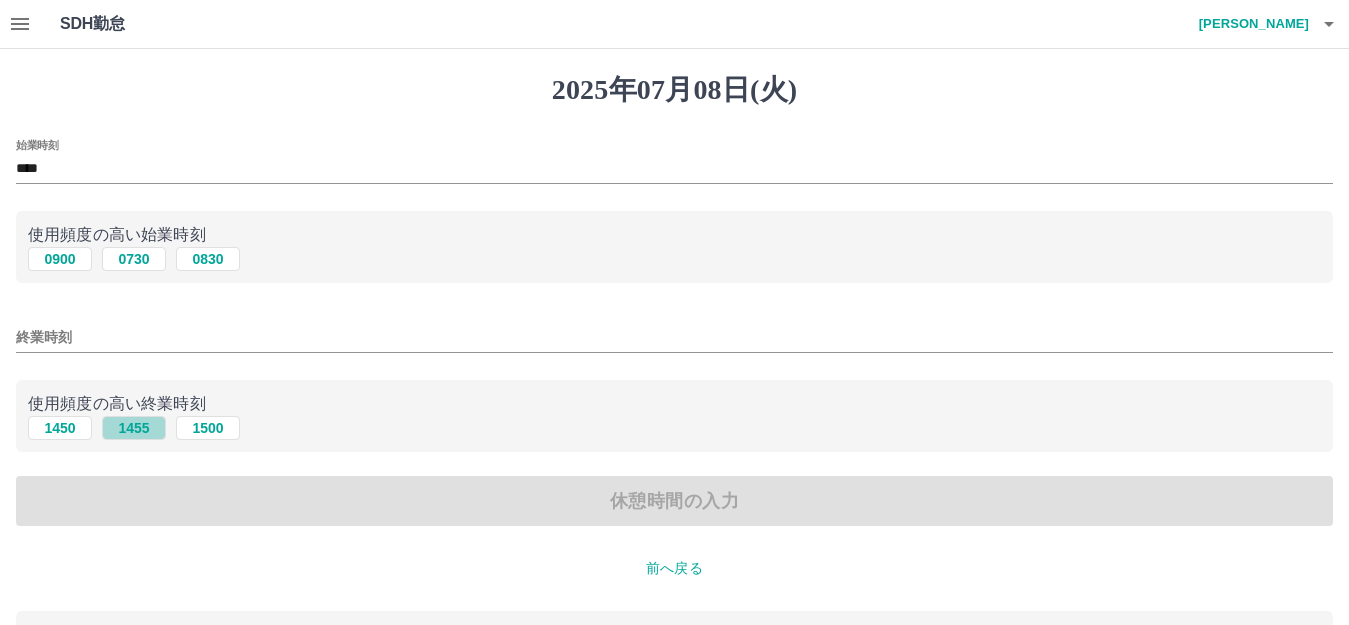 click on "1455" at bounding box center (134, 428) 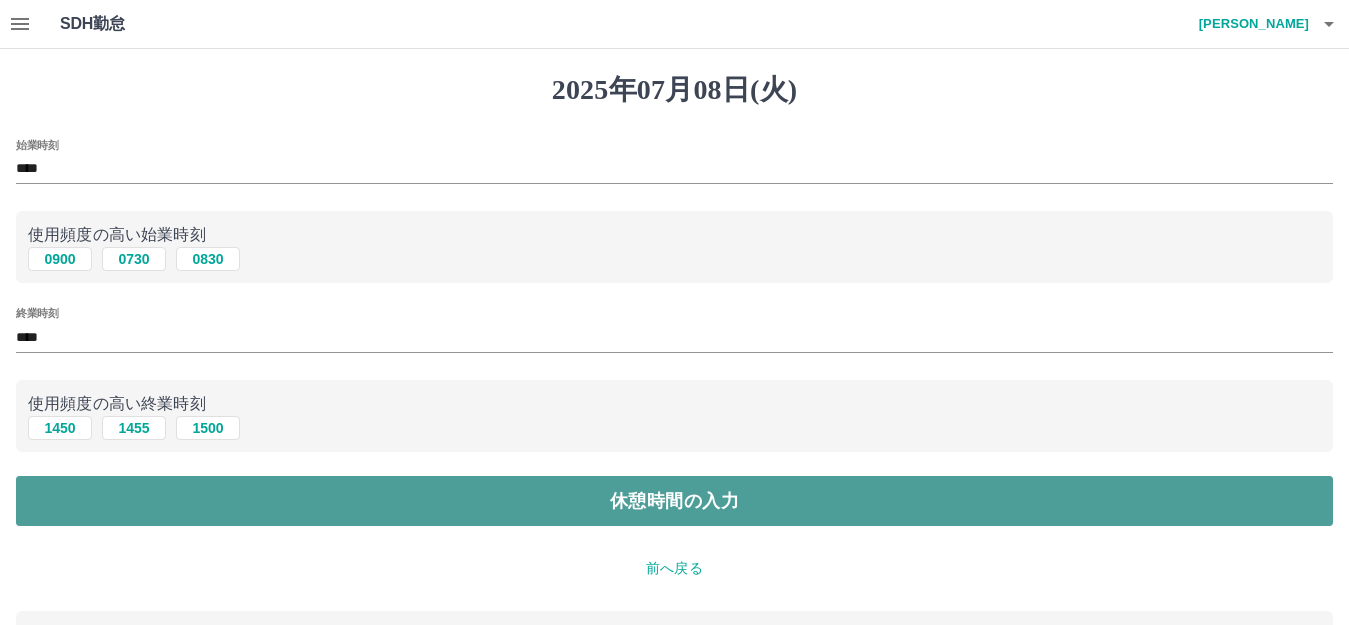 click on "休憩時間の入力" at bounding box center [674, 501] 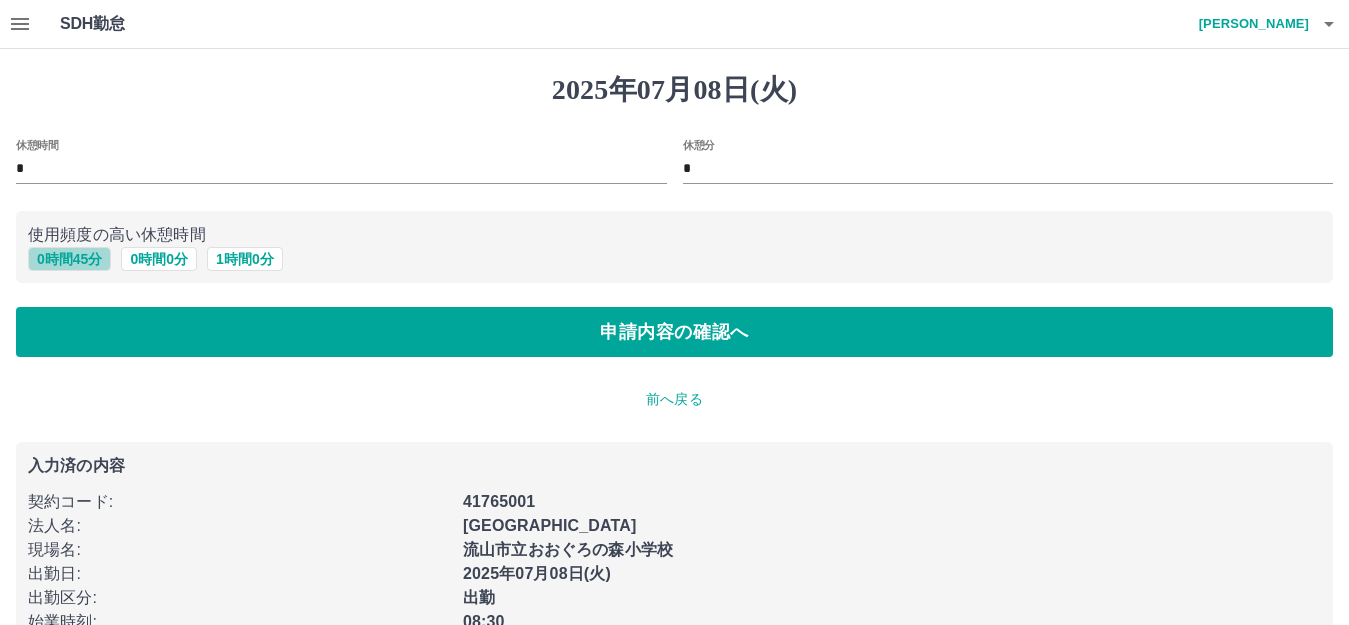 click on "0 時間 45 分" at bounding box center [69, 259] 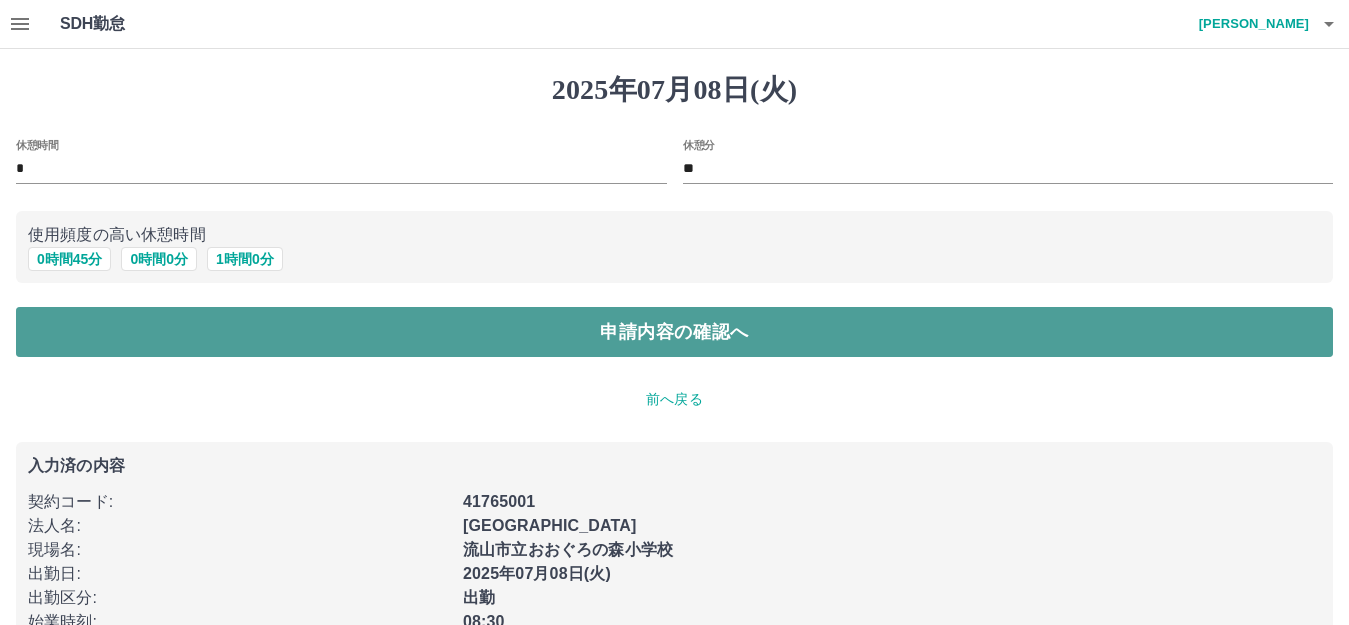 click on "申請内容の確認へ" at bounding box center (674, 332) 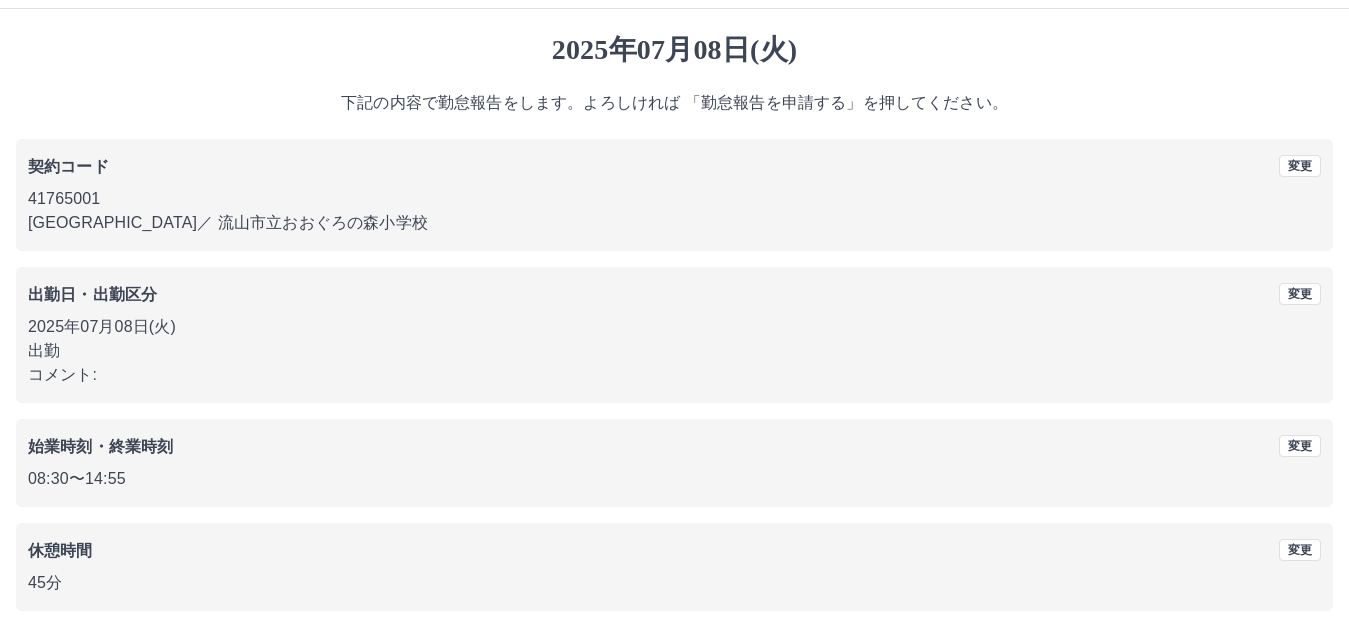scroll, scrollTop: 124, scrollLeft: 0, axis: vertical 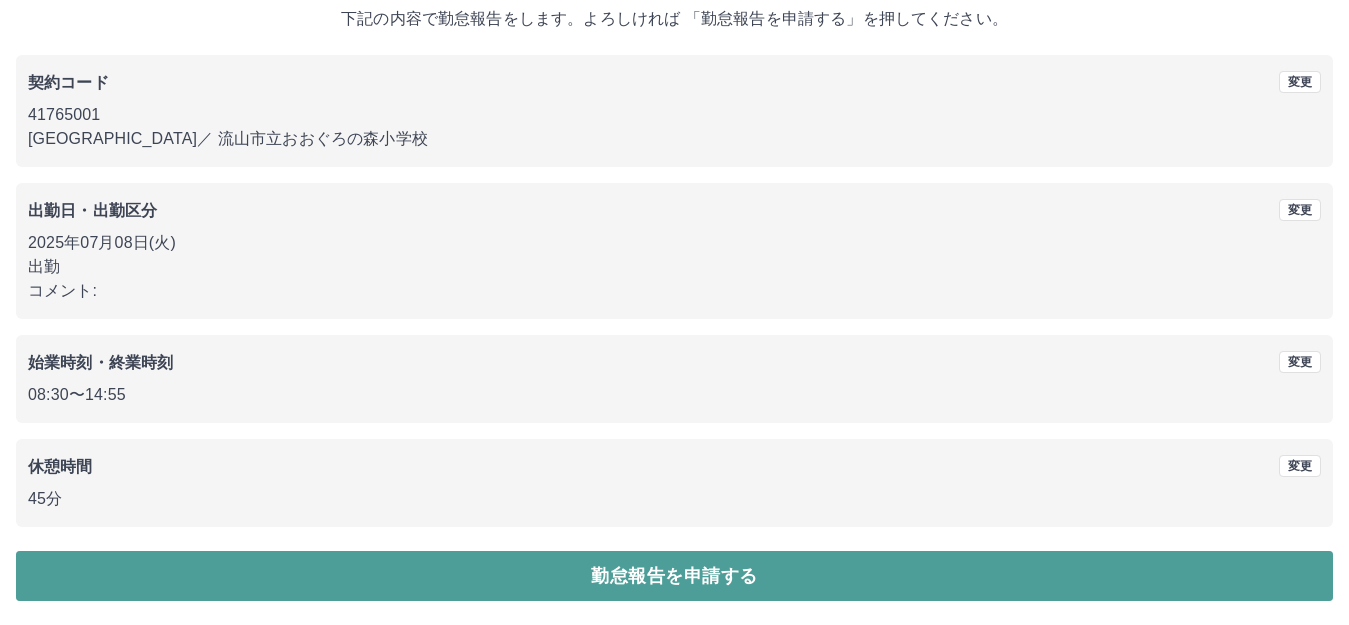 click on "勤怠報告を申請する" at bounding box center [674, 576] 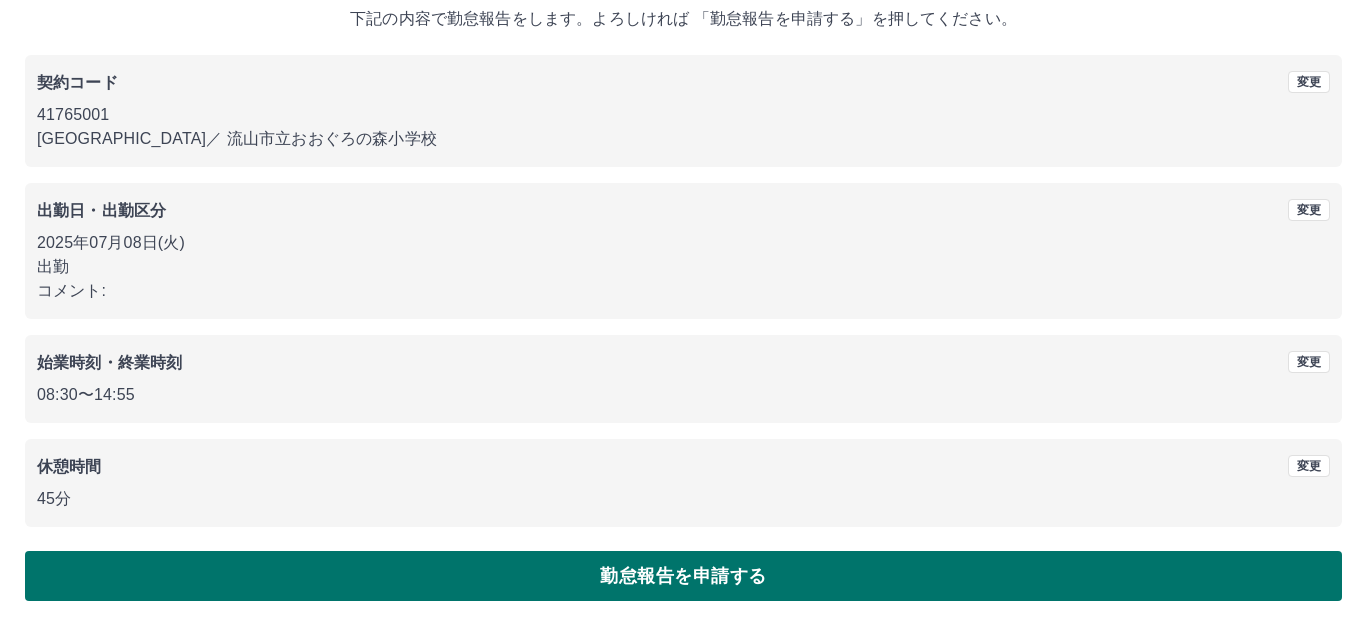 scroll, scrollTop: 0, scrollLeft: 0, axis: both 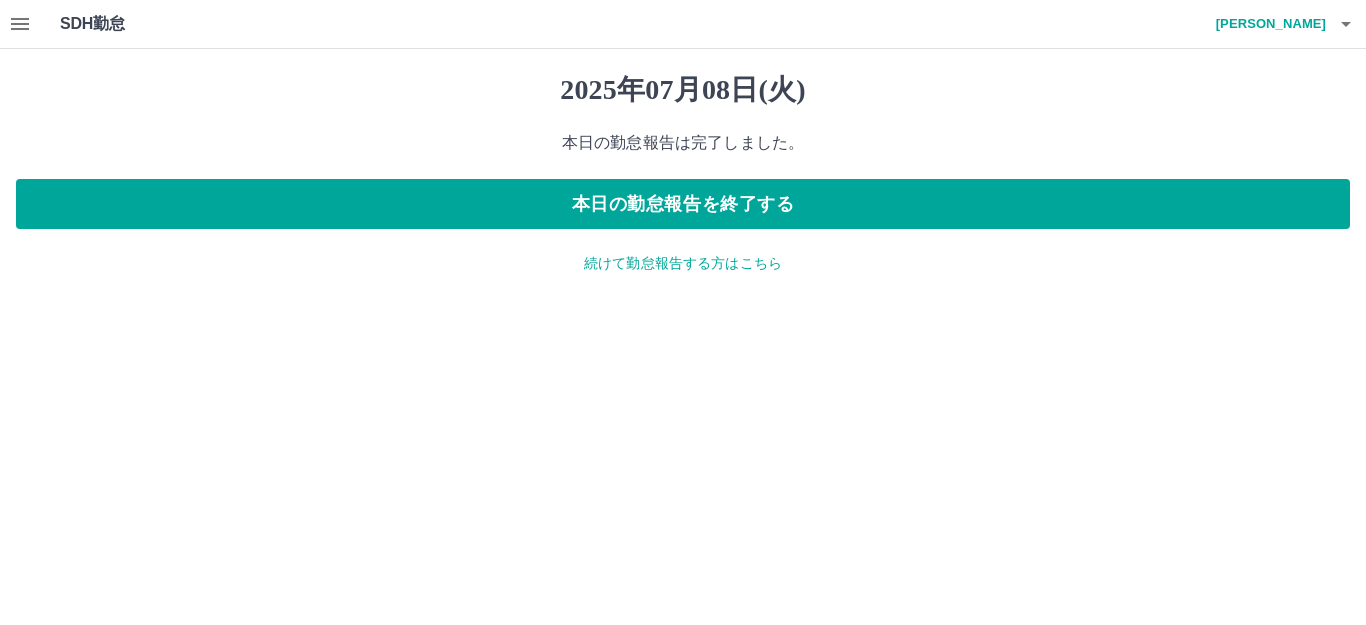 click on "続けて勤怠報告する方はこちら" at bounding box center [683, 263] 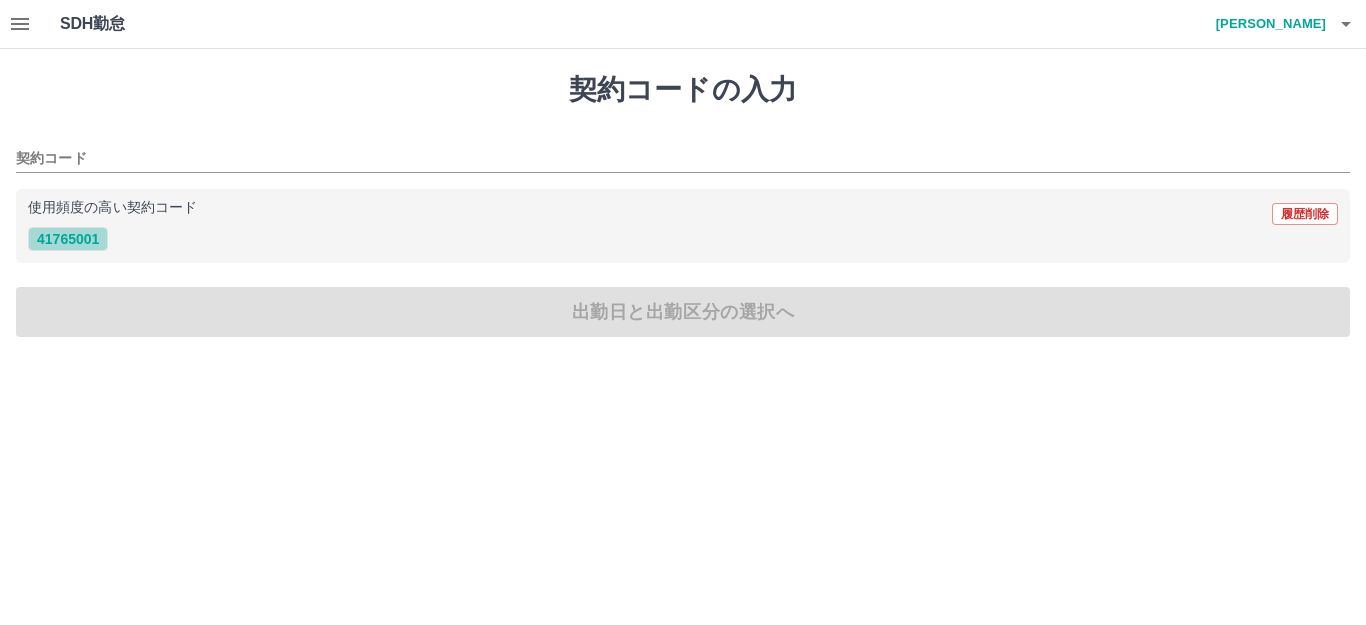 click on "41765001" at bounding box center [68, 239] 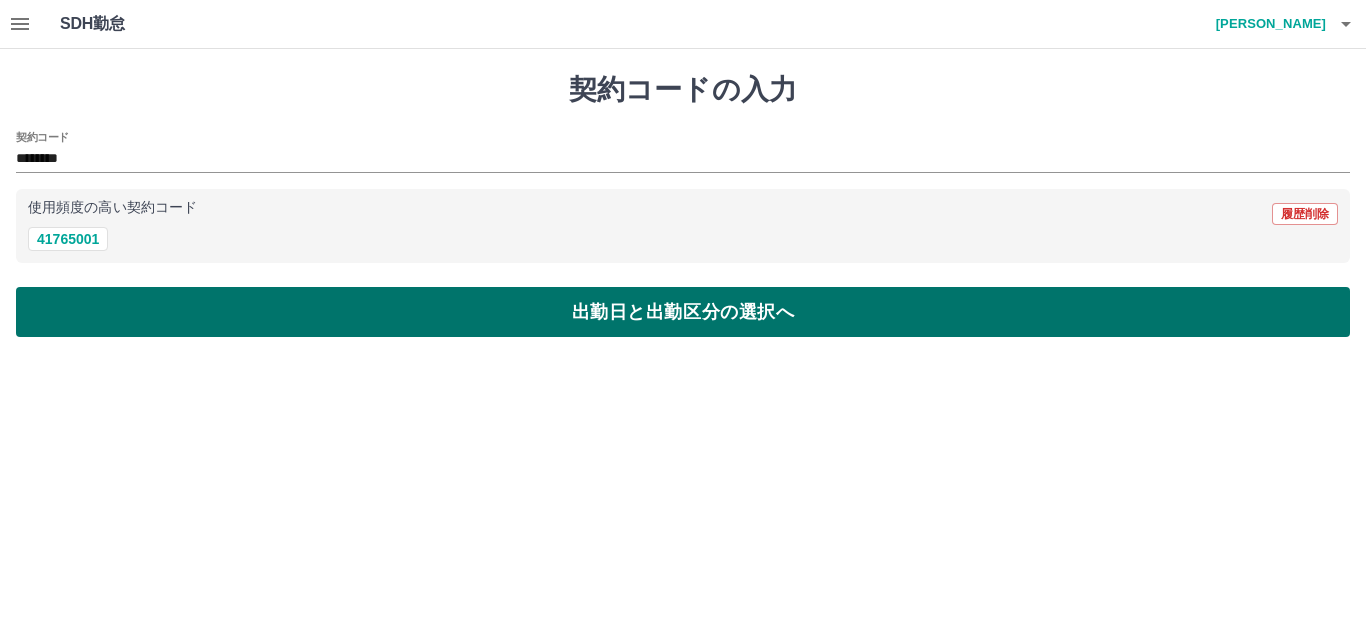 drag, startPoint x: 97, startPoint y: 237, endPoint x: 118, endPoint y: 306, distance: 72.12489 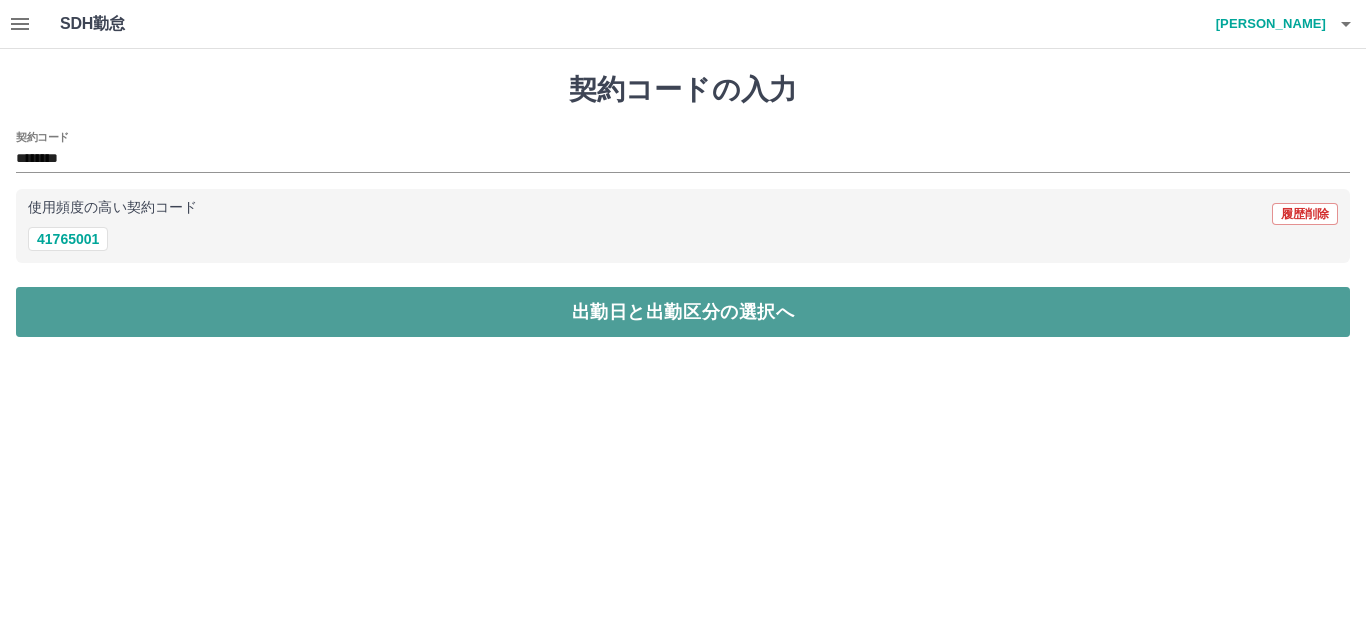 click on "出勤日と出勤区分の選択へ" at bounding box center (683, 312) 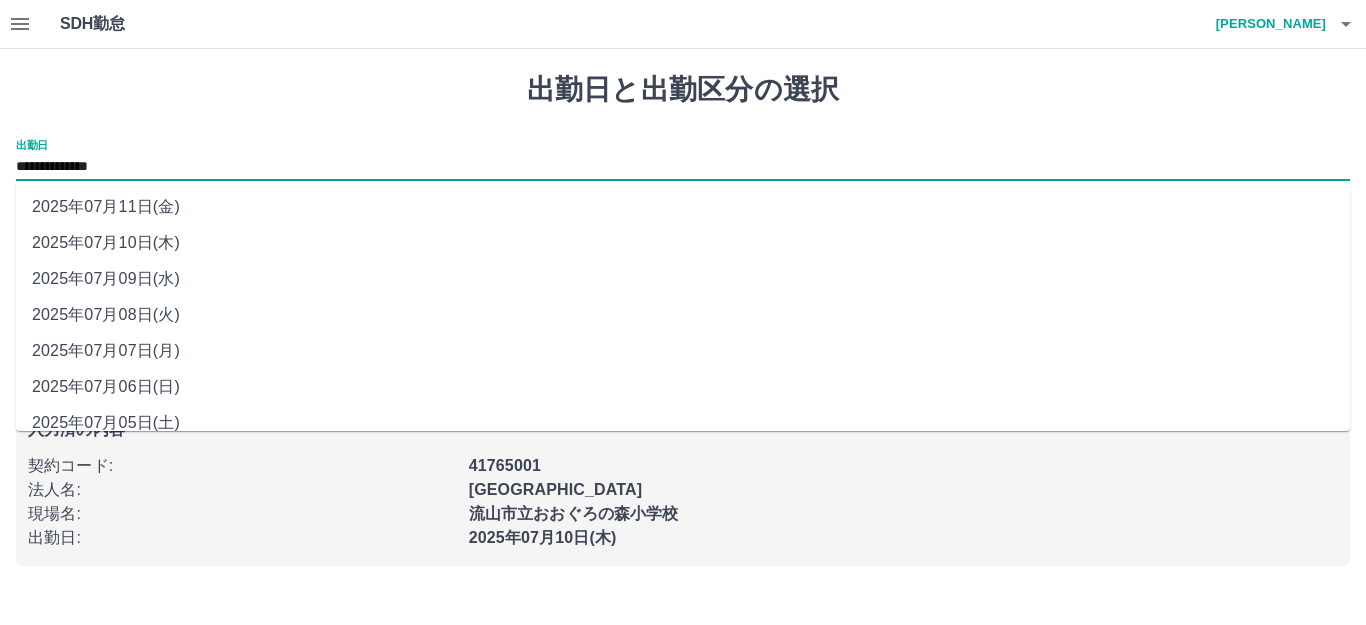 click on "**********" at bounding box center (683, 167) 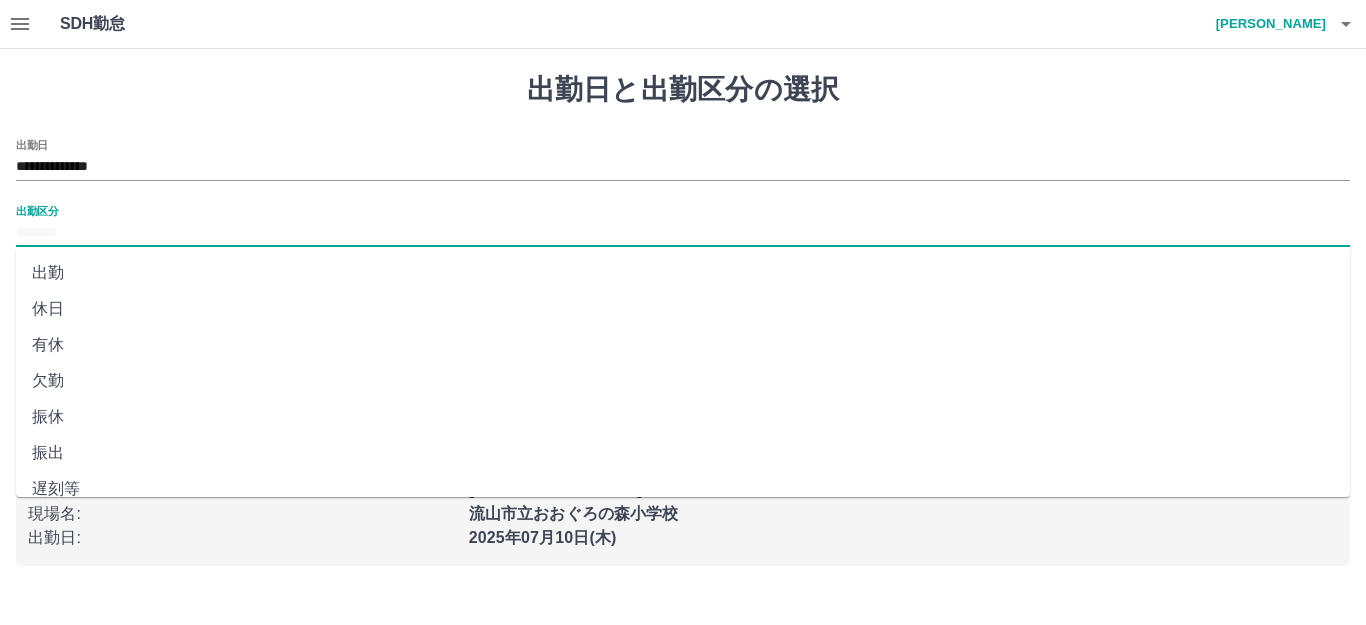 click on "出勤区分" at bounding box center [683, 233] 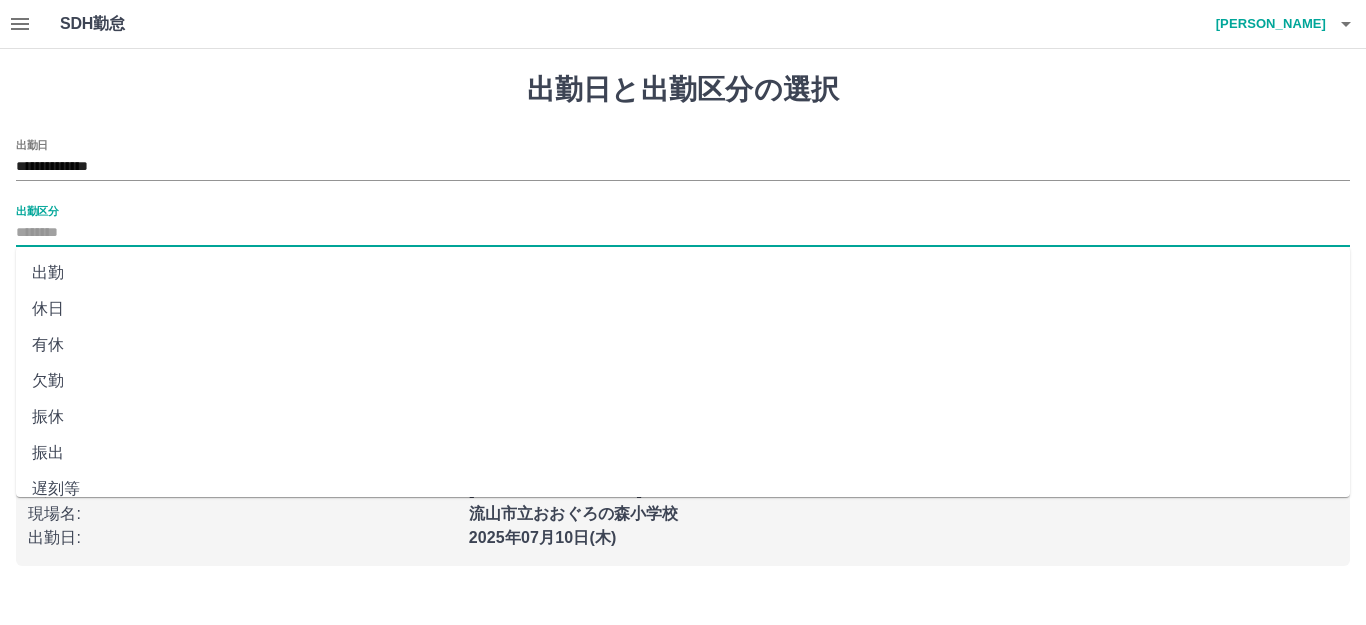 click on "有休" at bounding box center [683, 345] 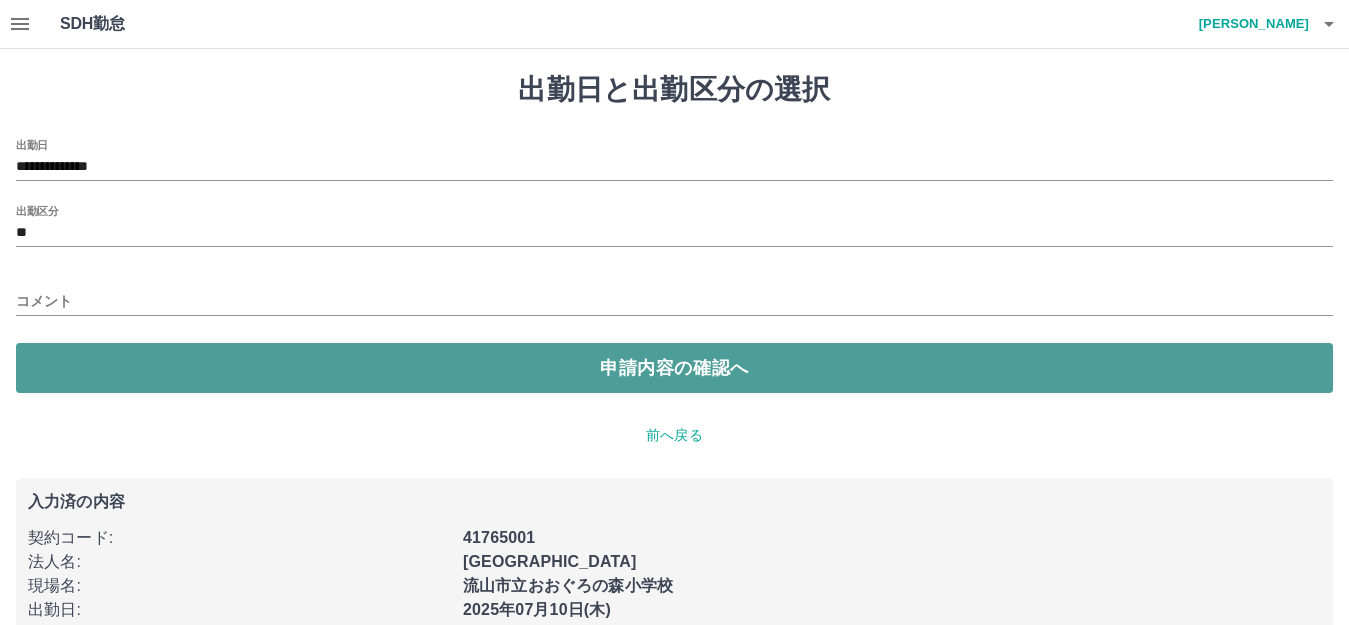 click on "申請内容の確認へ" at bounding box center (674, 368) 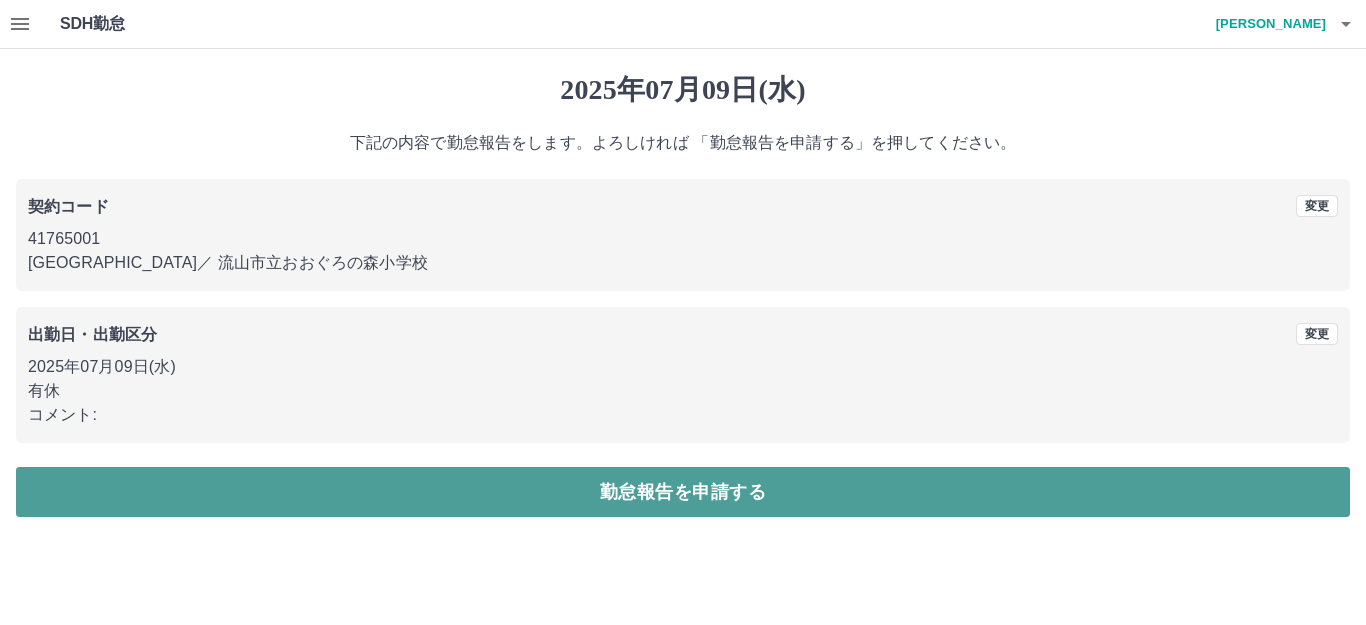 click on "勤怠報告を申請する" at bounding box center (683, 492) 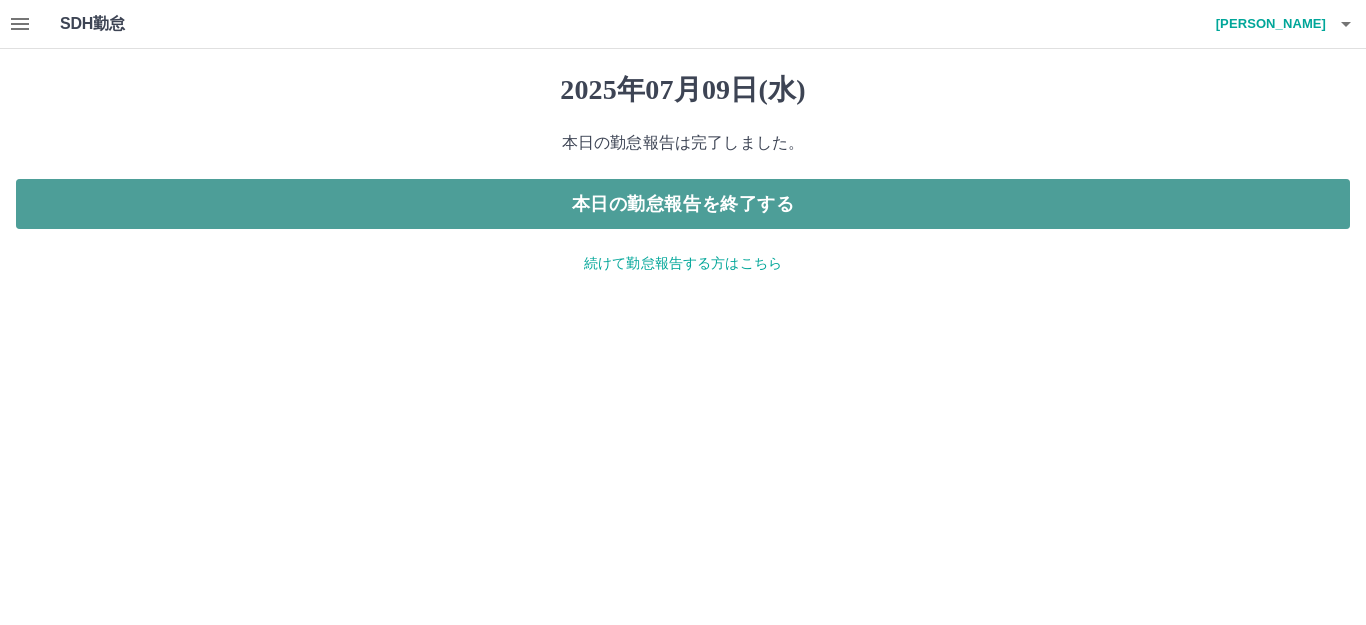 click on "本日の勤怠報告を終了する" at bounding box center (683, 204) 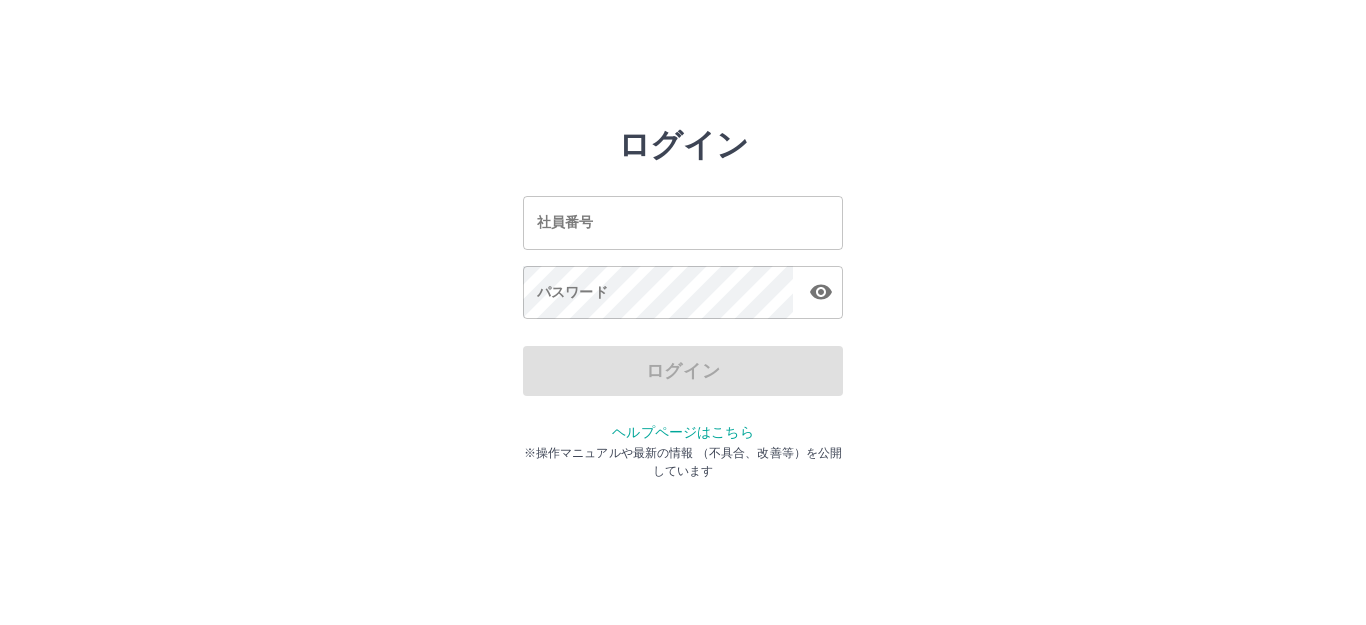 scroll, scrollTop: 0, scrollLeft: 0, axis: both 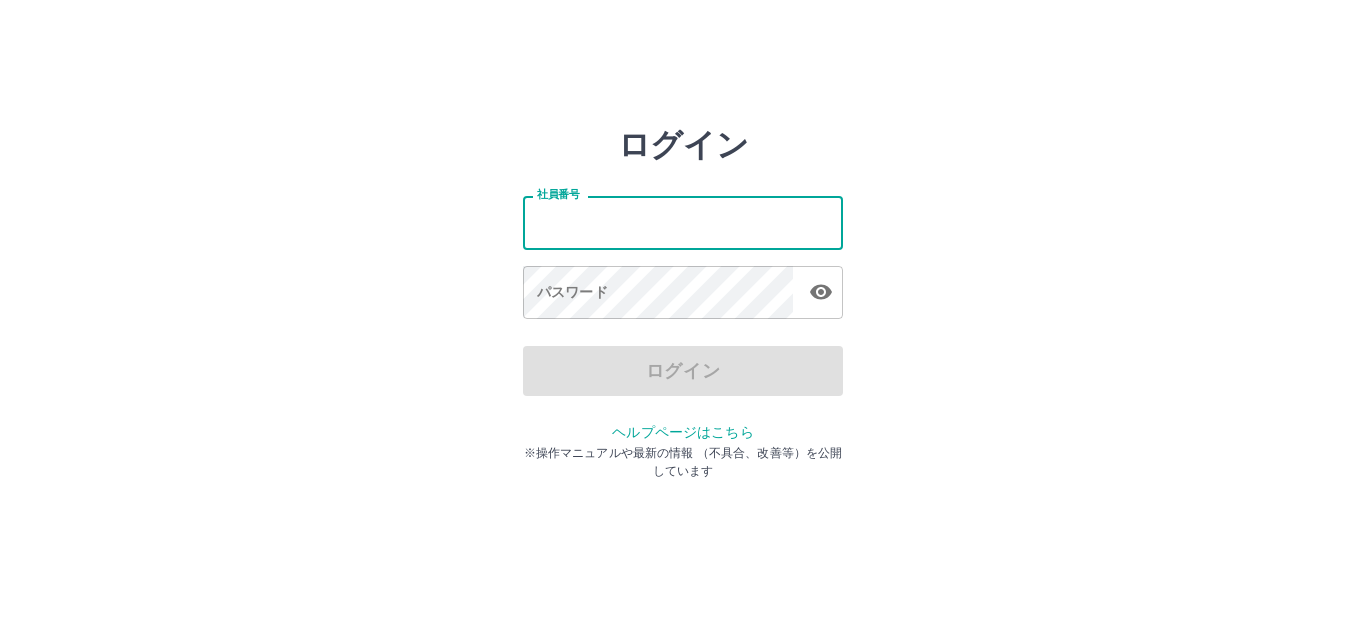 click on "社員番号" at bounding box center [683, 222] 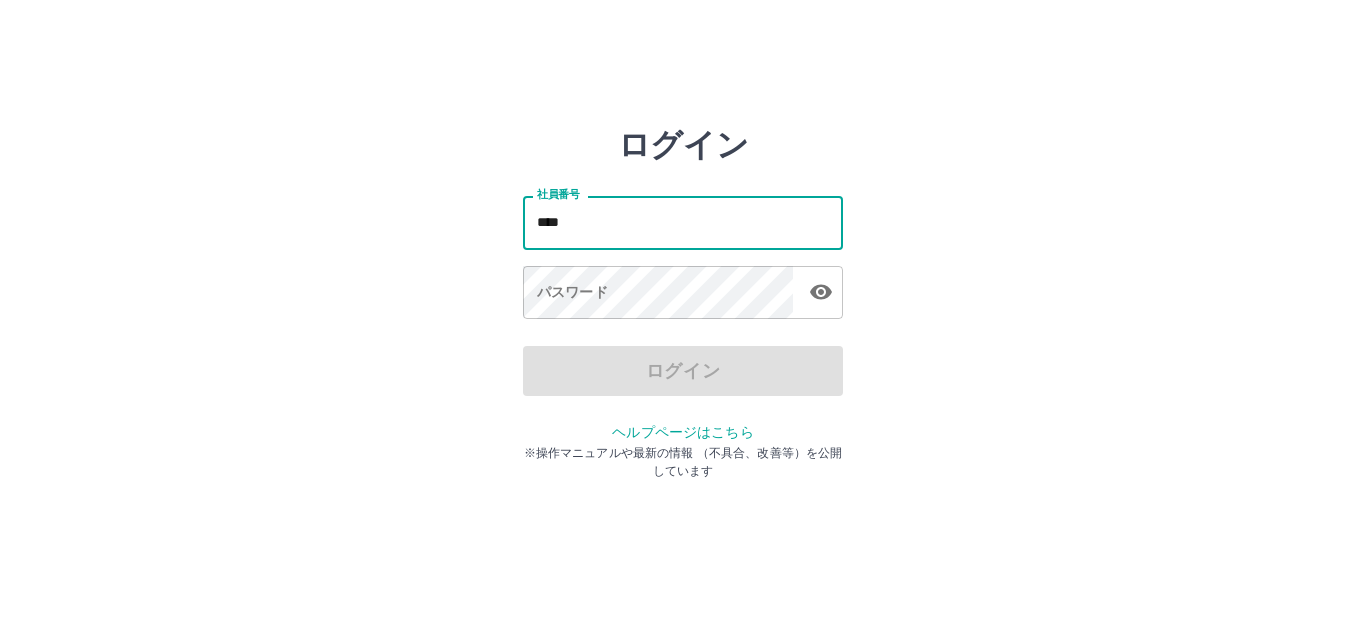 type on "*******" 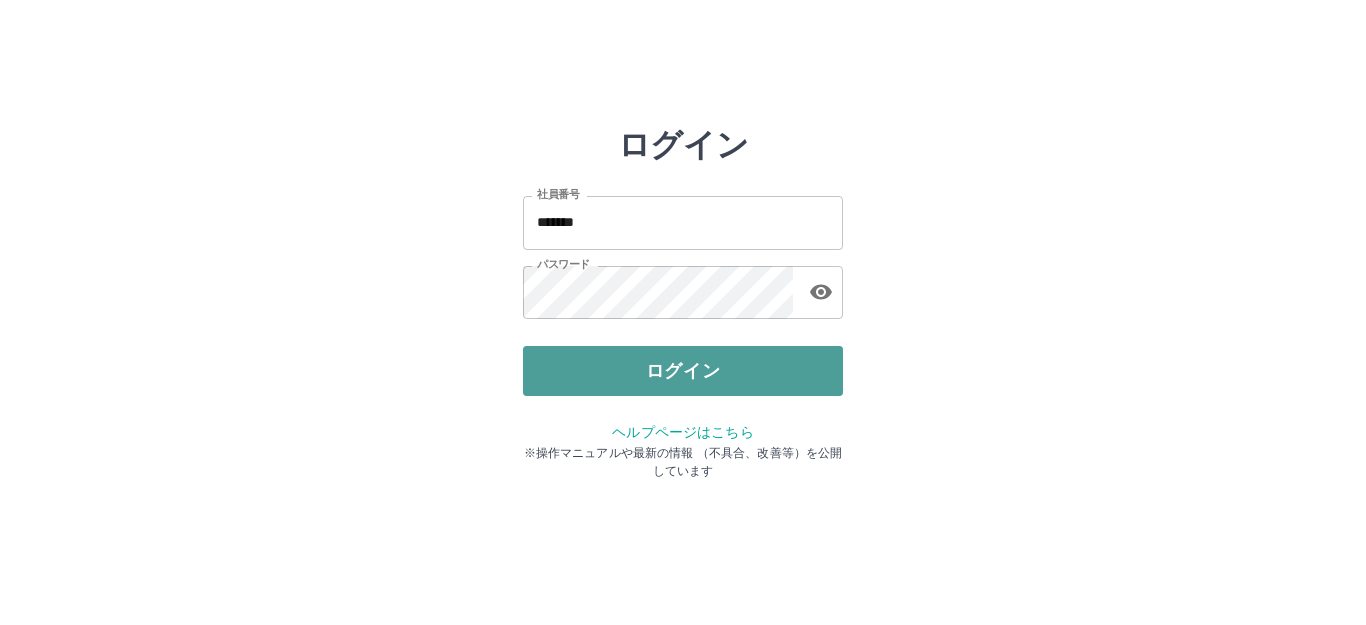 click on "ログイン" at bounding box center [683, 371] 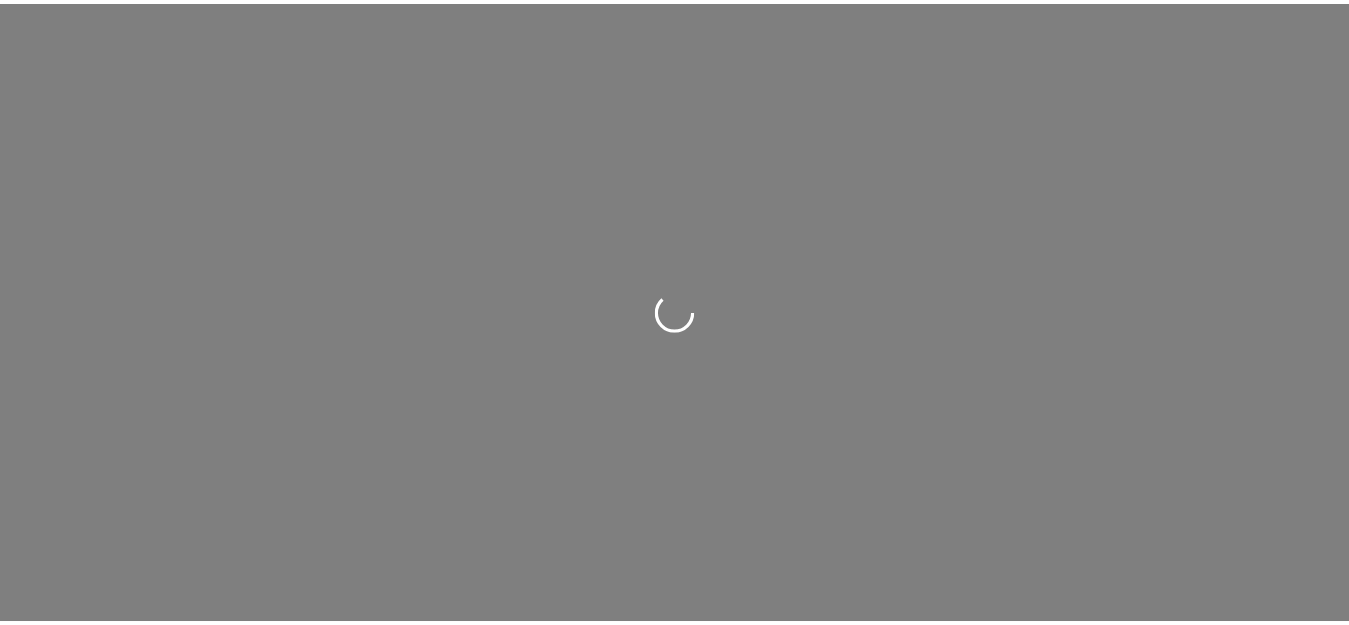 scroll, scrollTop: 0, scrollLeft: 0, axis: both 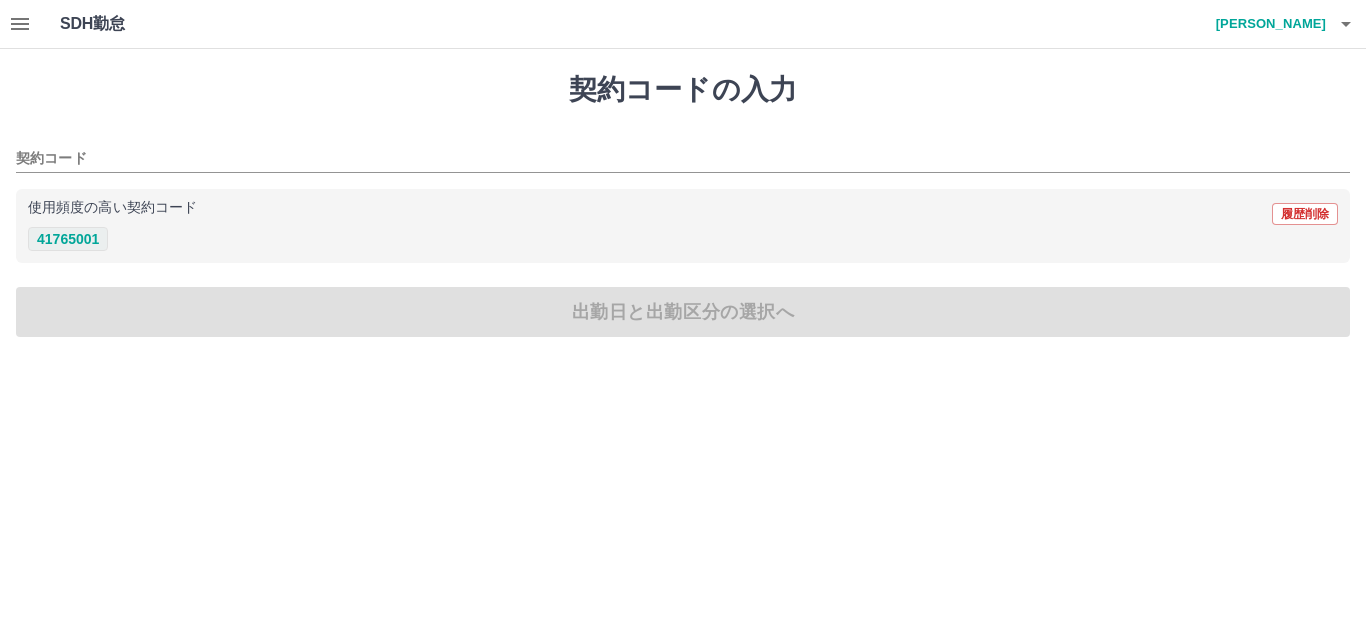 drag, startPoint x: 75, startPoint y: 250, endPoint x: 53, endPoint y: 243, distance: 23.086792 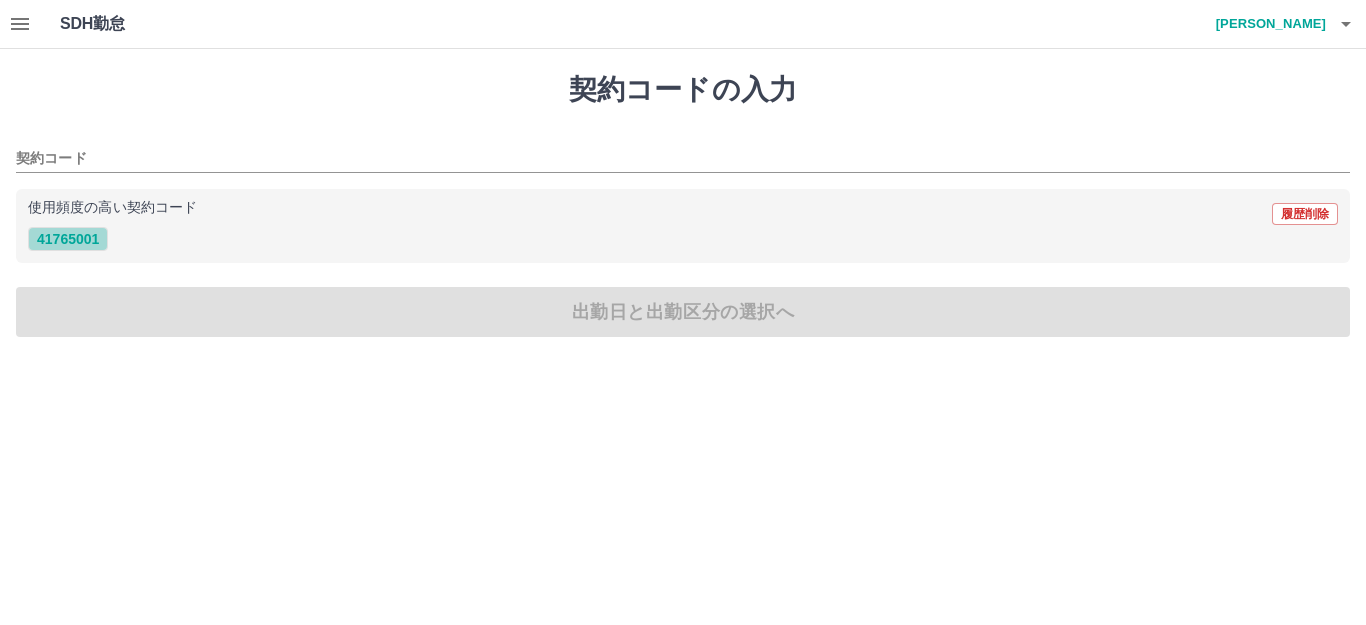 click on "41765001" at bounding box center [68, 239] 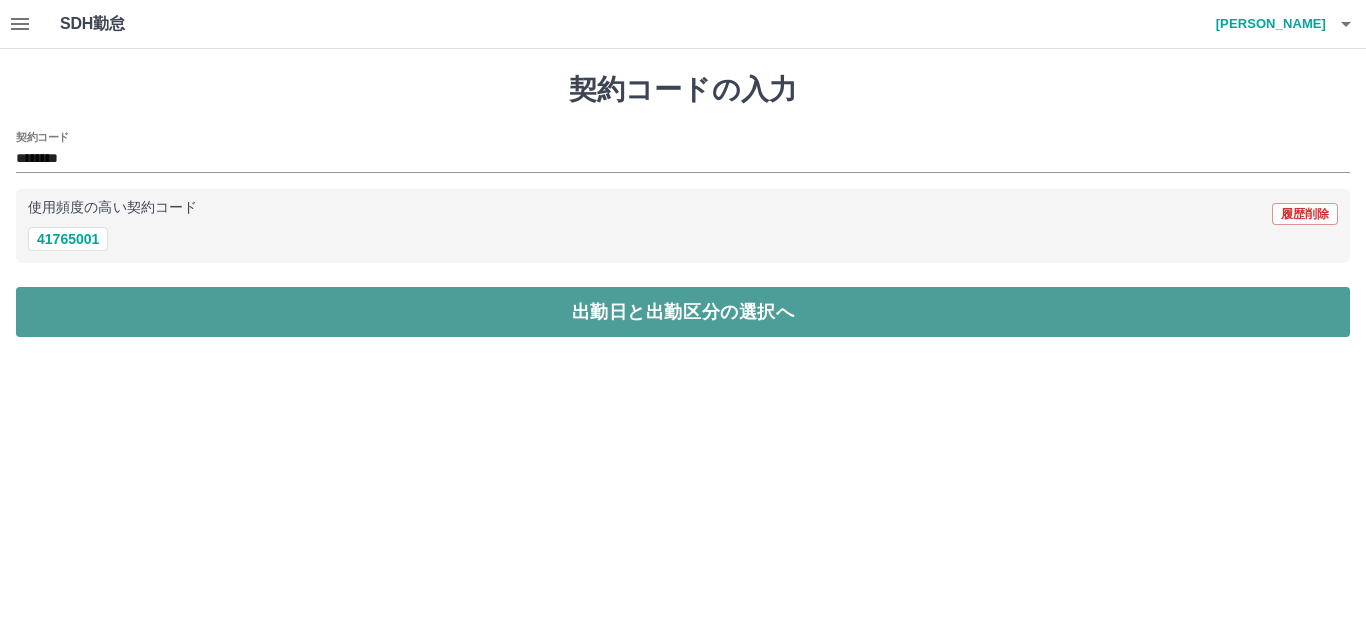 click on "出勤日と出勤区分の選択へ" at bounding box center (683, 312) 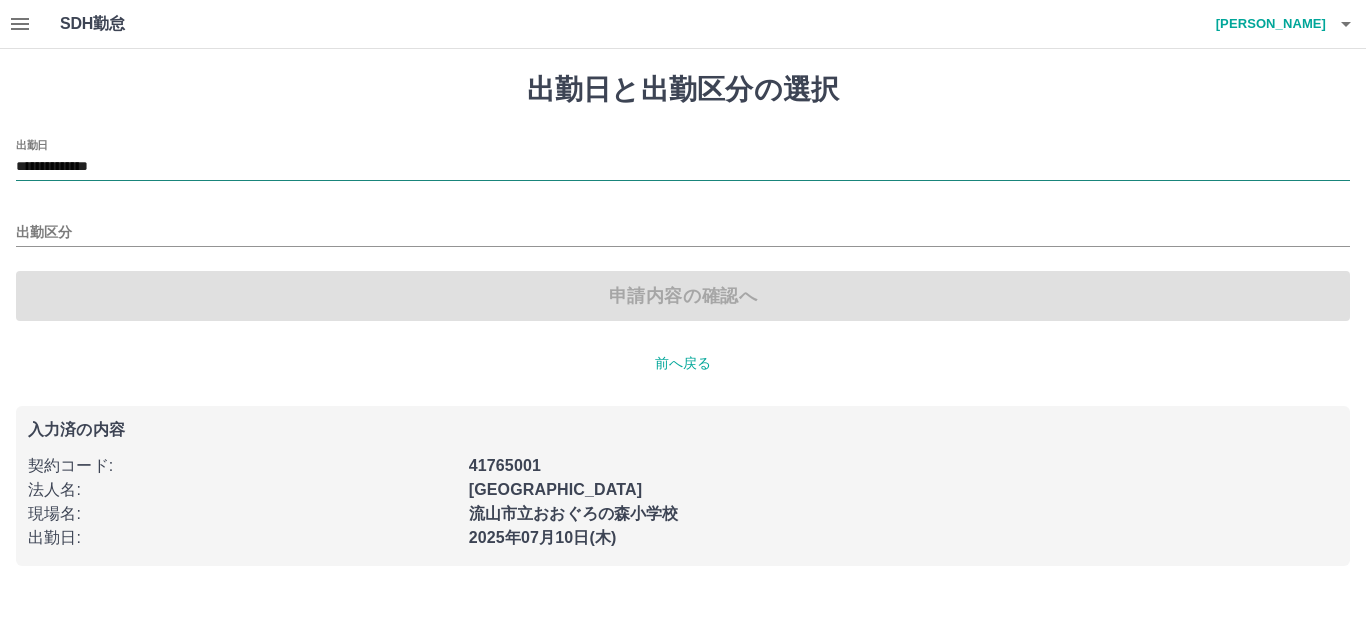 click on "**********" at bounding box center [683, 167] 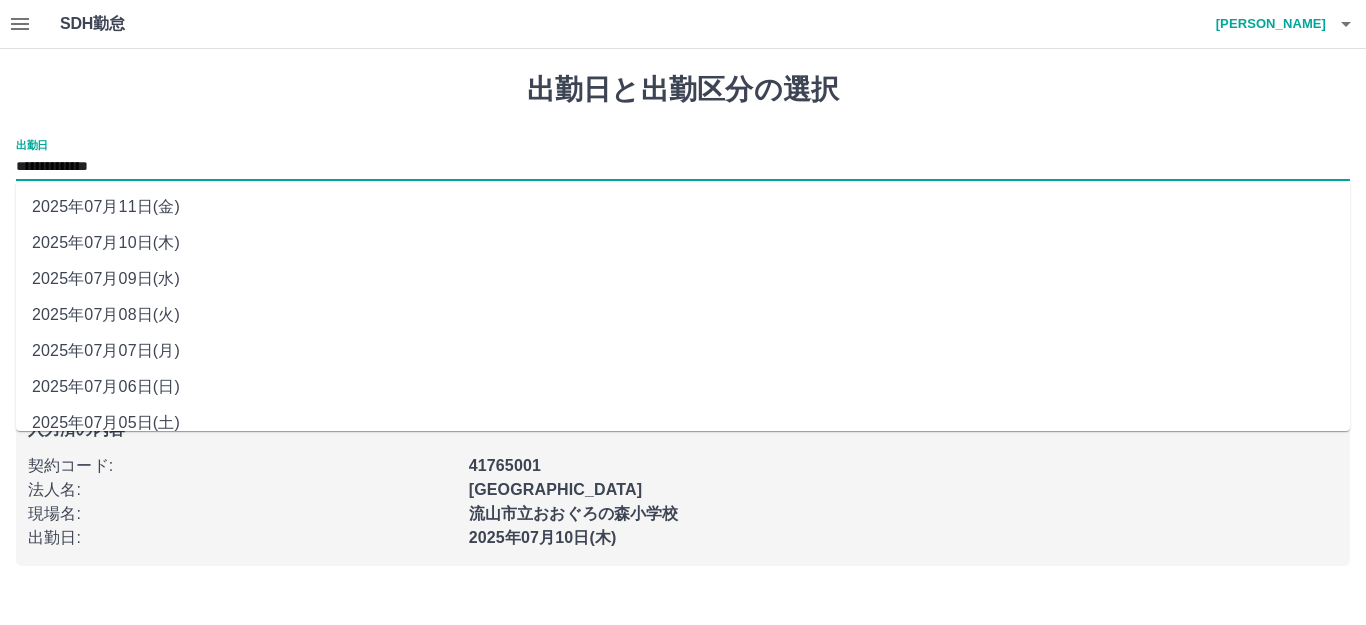 click on "2025年07月09日(水)" at bounding box center [683, 279] 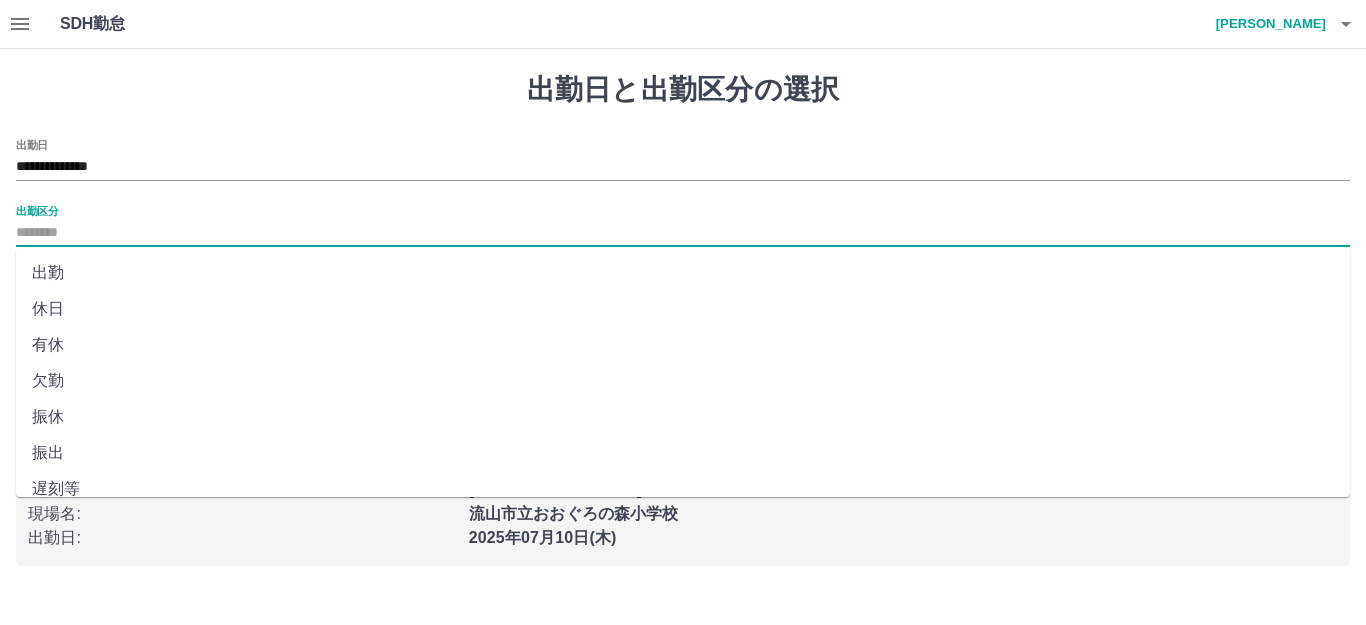 click on "出勤区分" at bounding box center [683, 233] 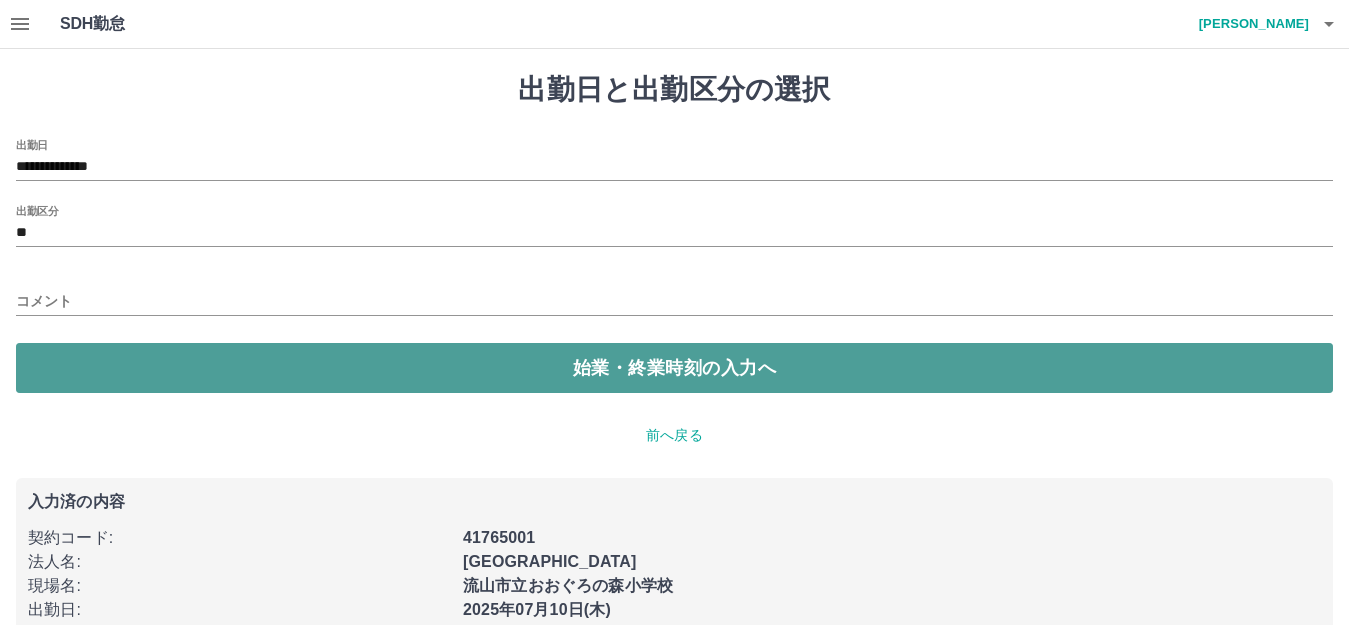 click on "始業・終業時刻の入力へ" at bounding box center [674, 368] 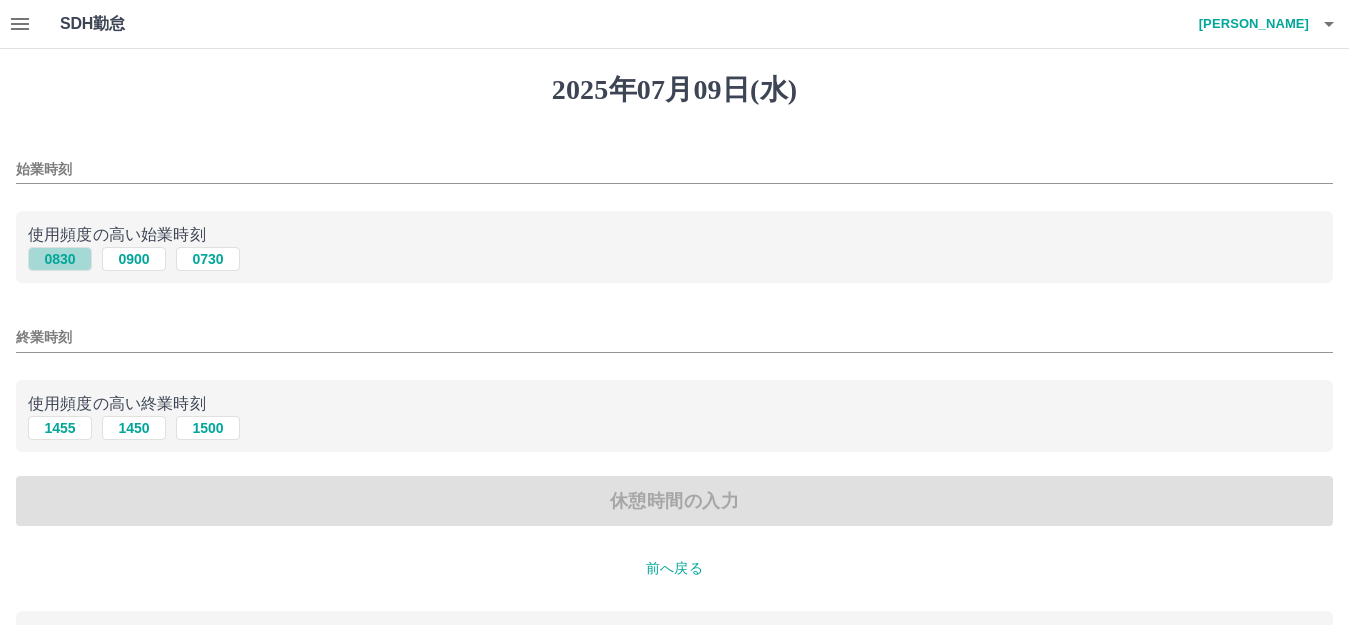 click on "0830" at bounding box center [60, 259] 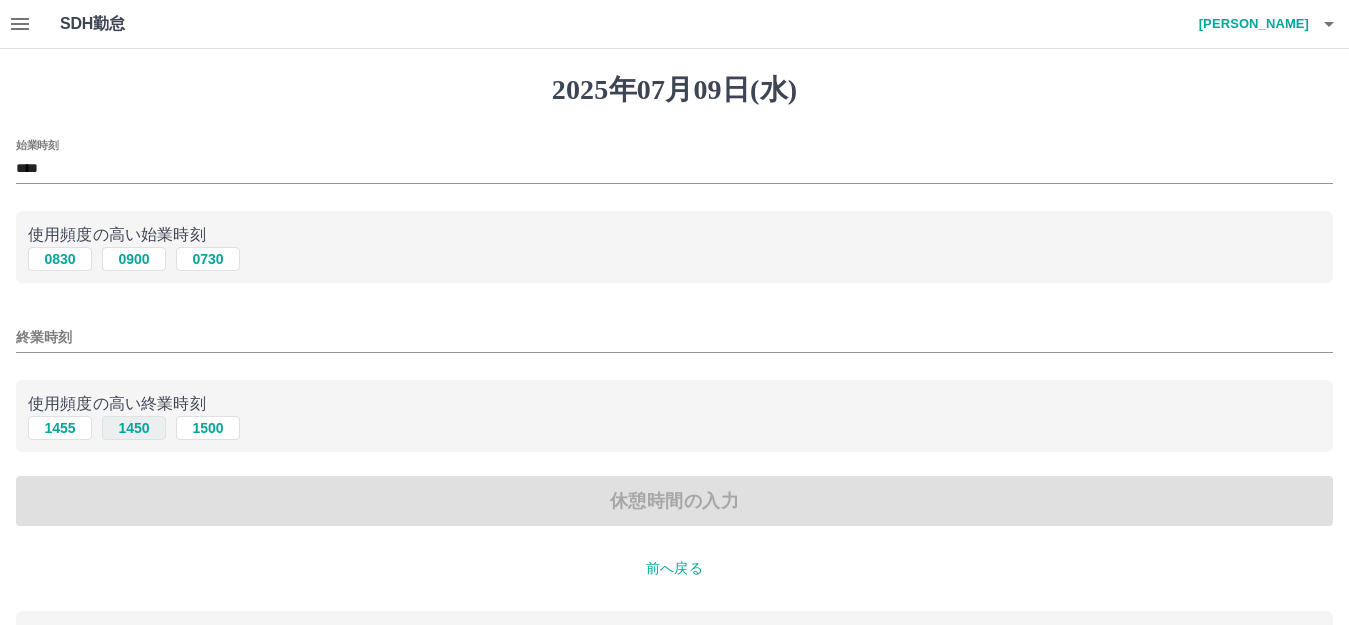 click on "1450" at bounding box center [134, 428] 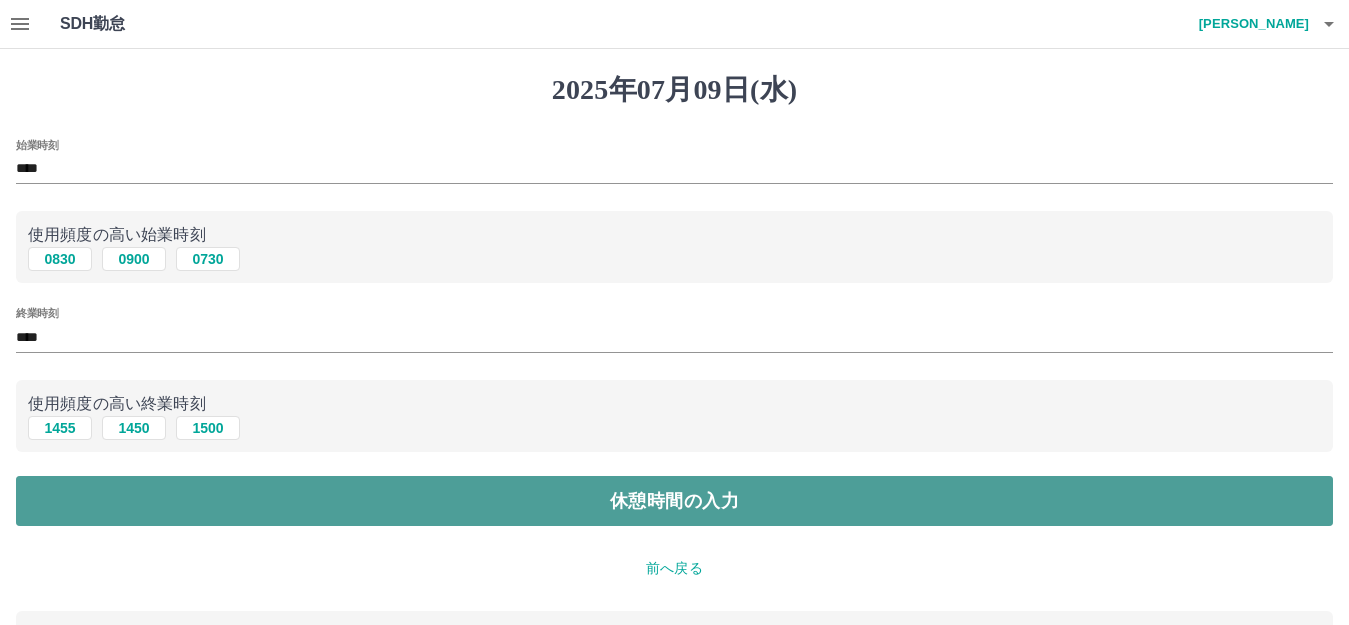 click on "休憩時間の入力" at bounding box center [674, 501] 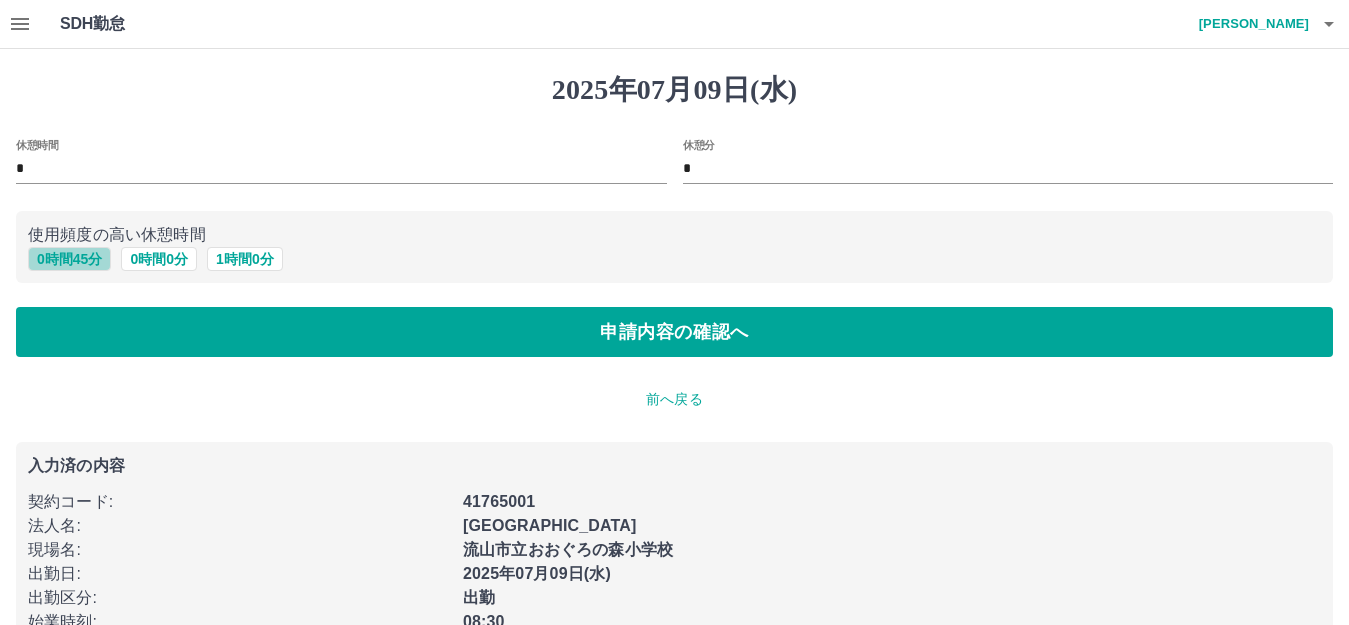 click on "0 時間 45 分" at bounding box center (69, 259) 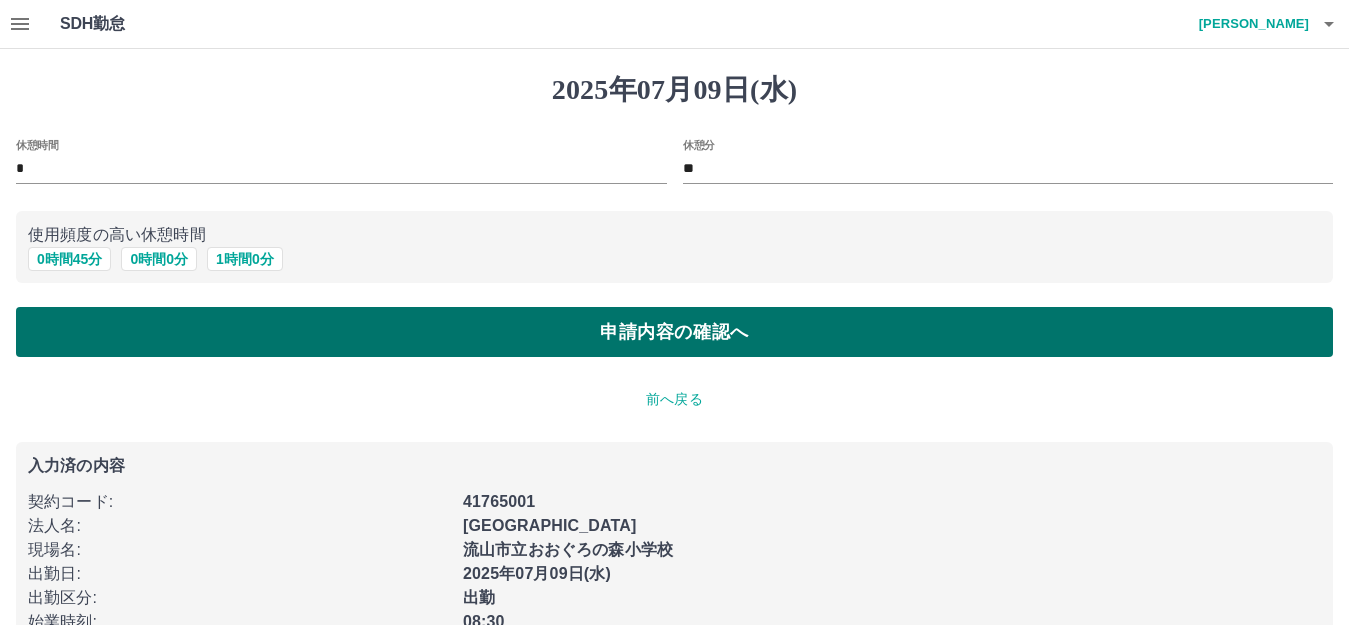 click on "申請内容の確認へ" at bounding box center (674, 332) 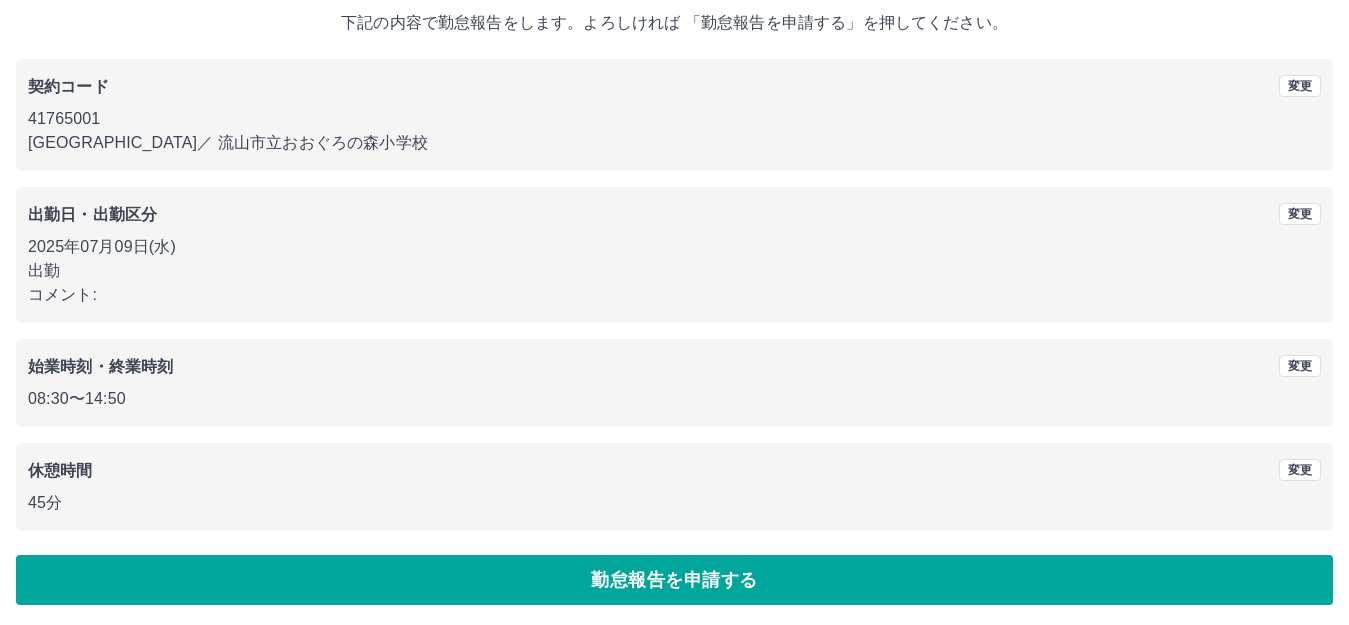 scroll, scrollTop: 124, scrollLeft: 0, axis: vertical 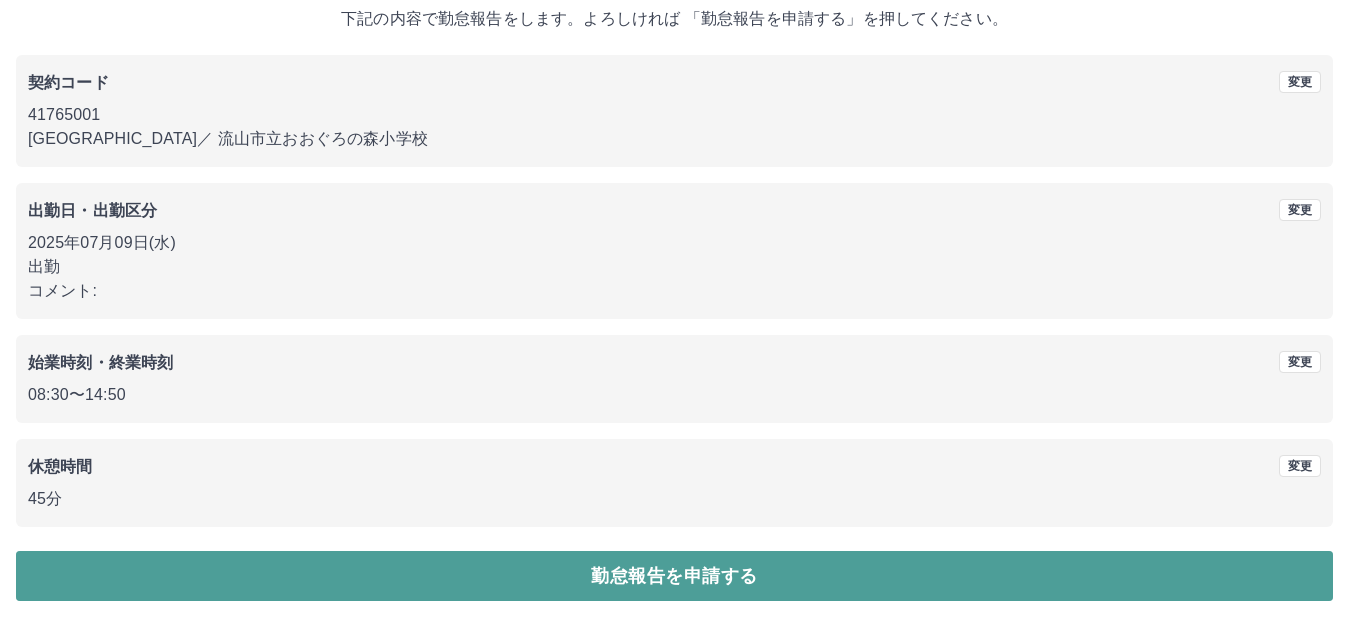 click on "勤怠報告を申請する" at bounding box center [674, 576] 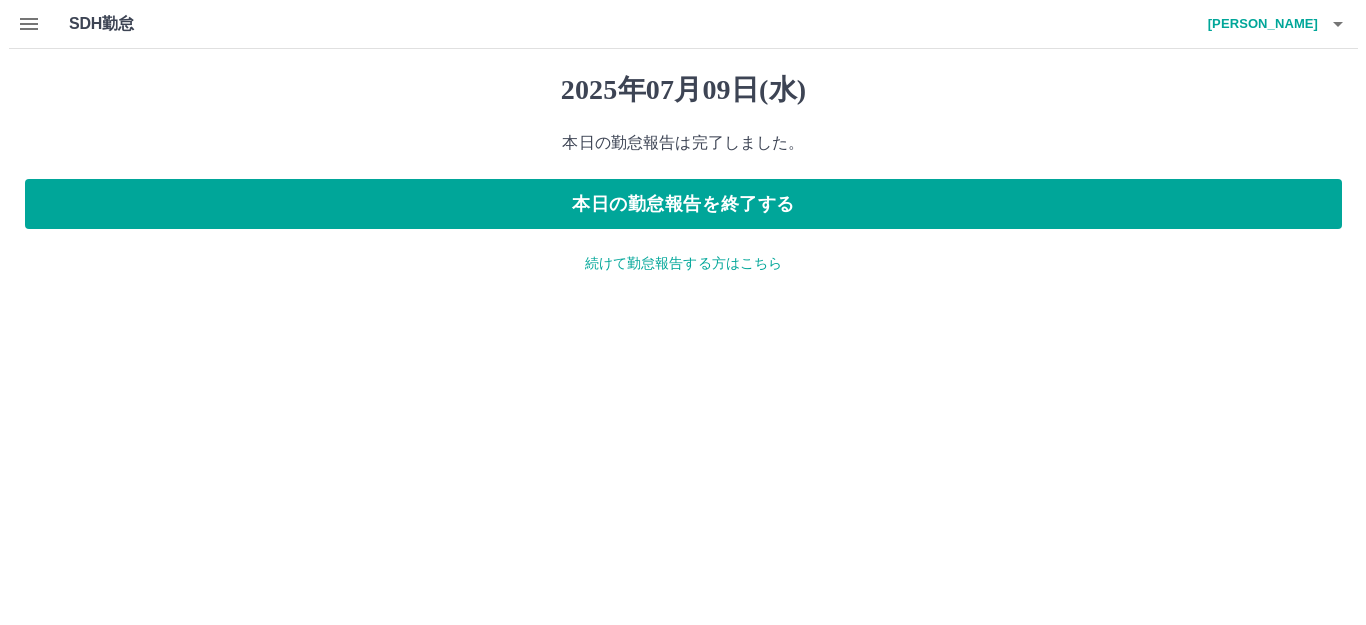 scroll, scrollTop: 0, scrollLeft: 0, axis: both 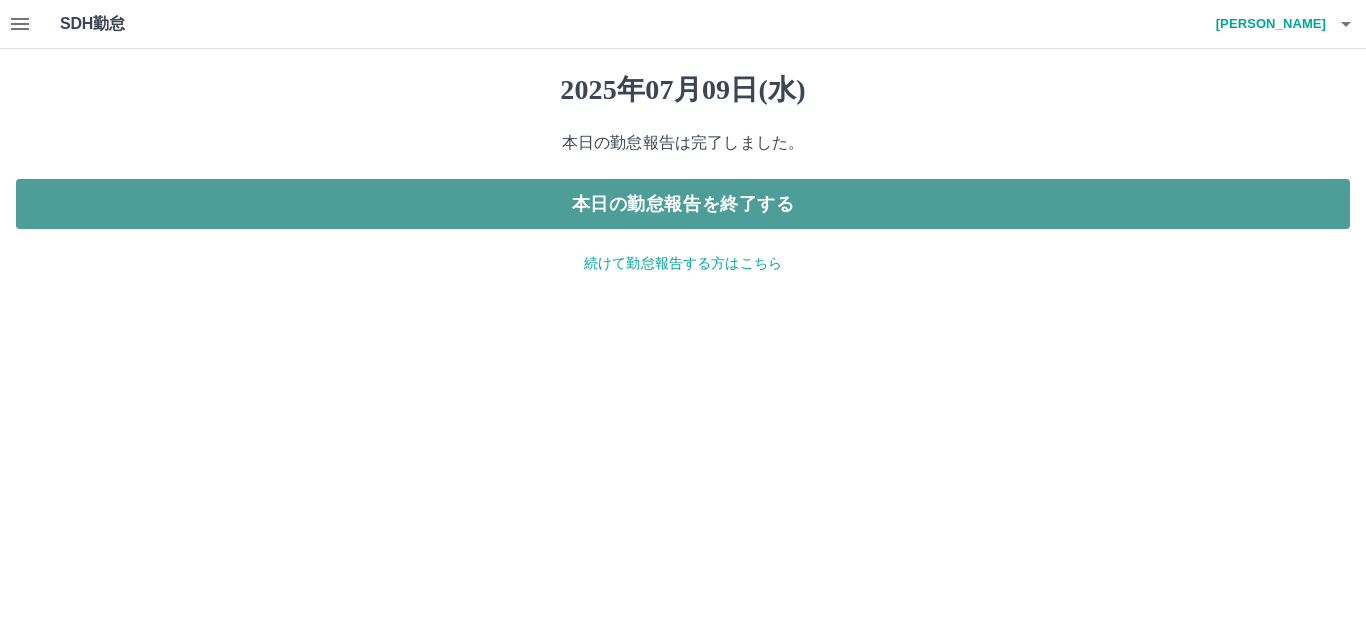 click on "本日の勤怠報告を終了する" at bounding box center (683, 204) 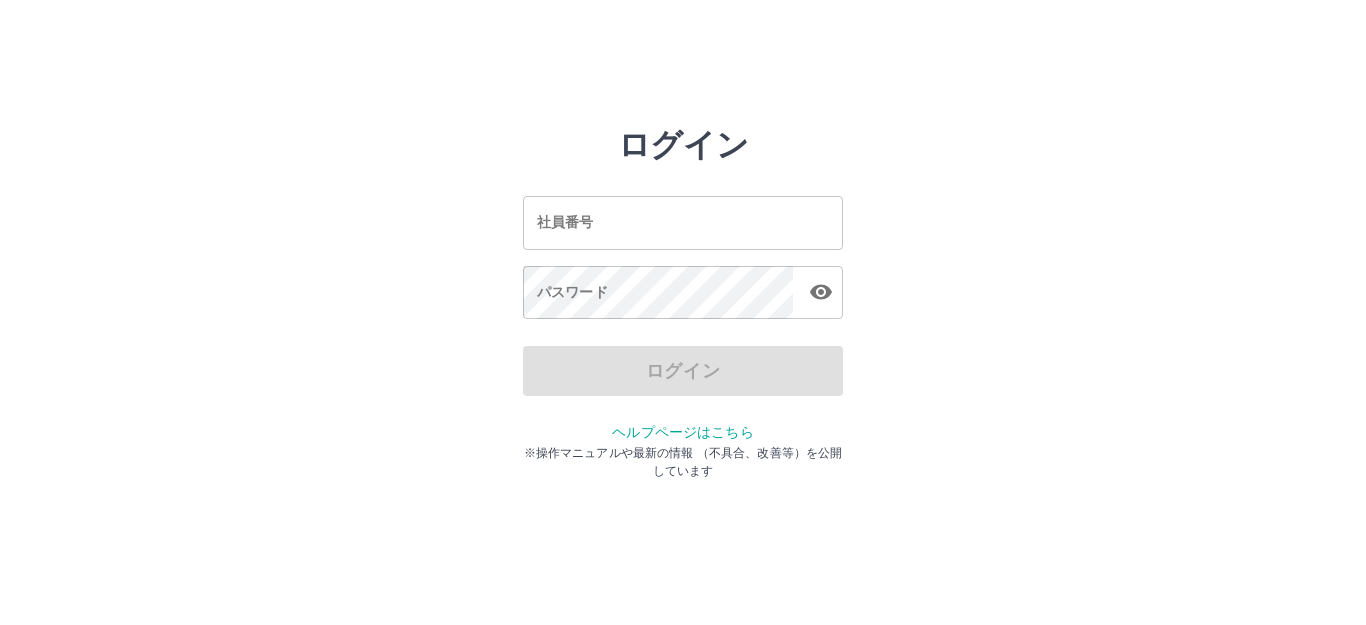 scroll, scrollTop: 0, scrollLeft: 0, axis: both 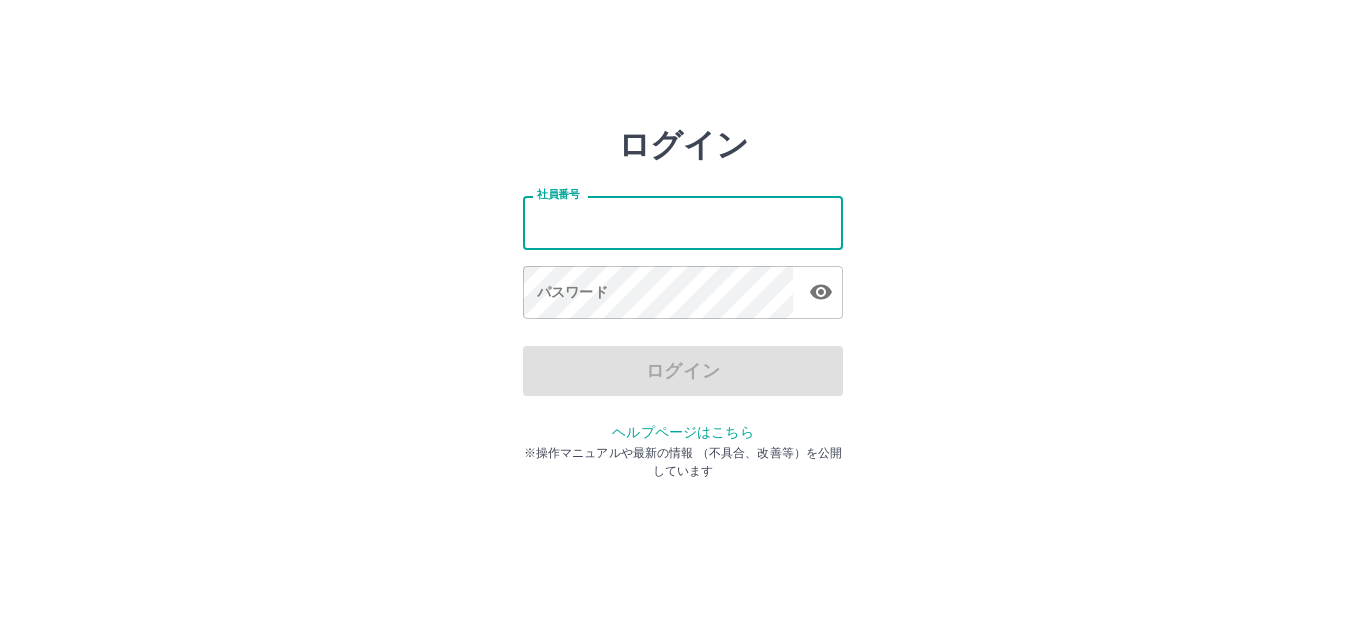 click on "社員番号" at bounding box center (683, 222) 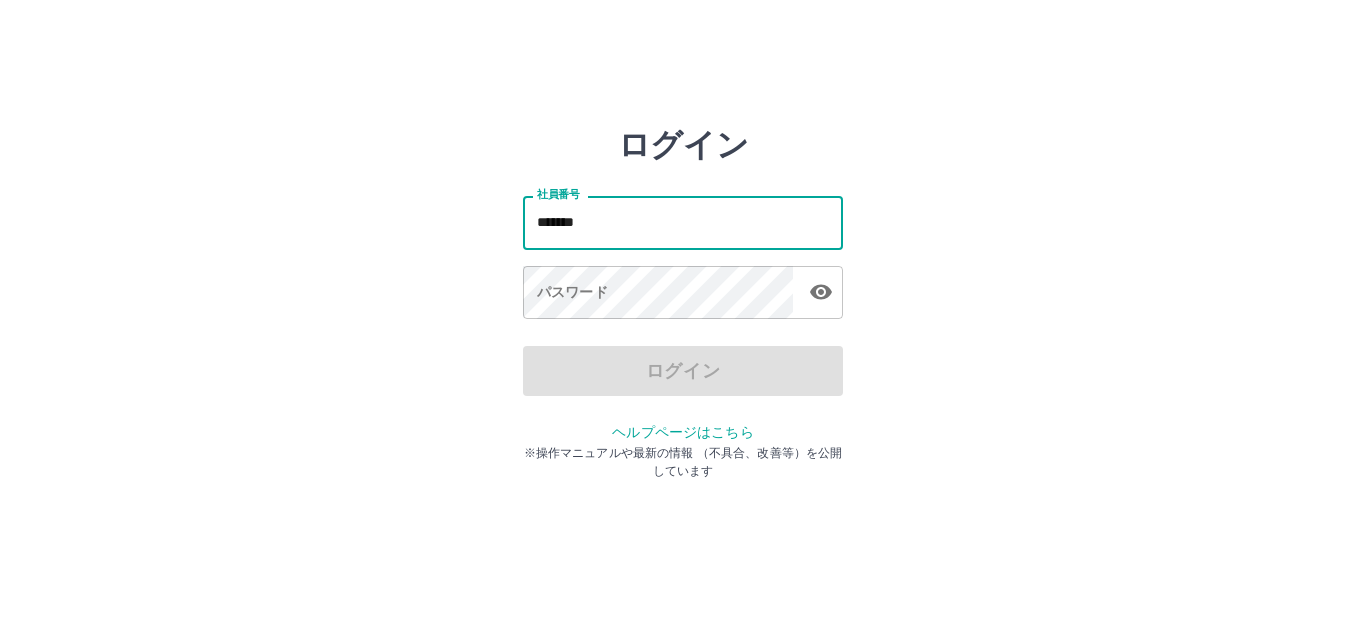 type on "*******" 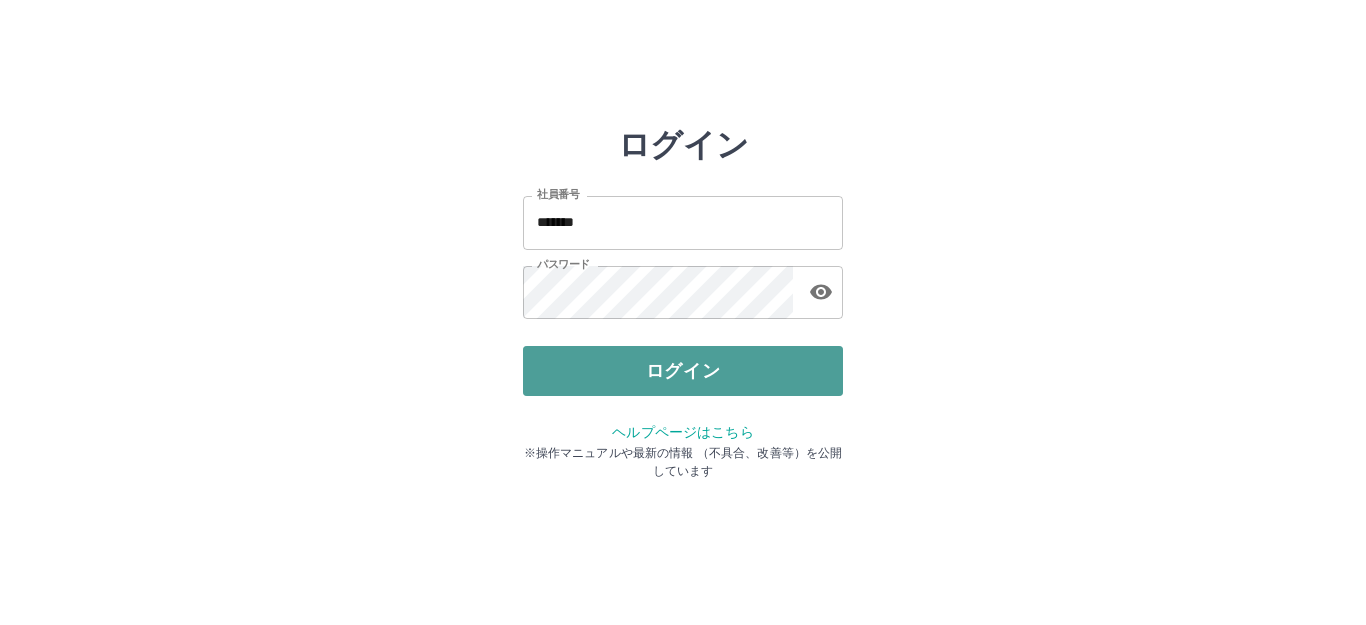 click on "ログイン" at bounding box center [683, 371] 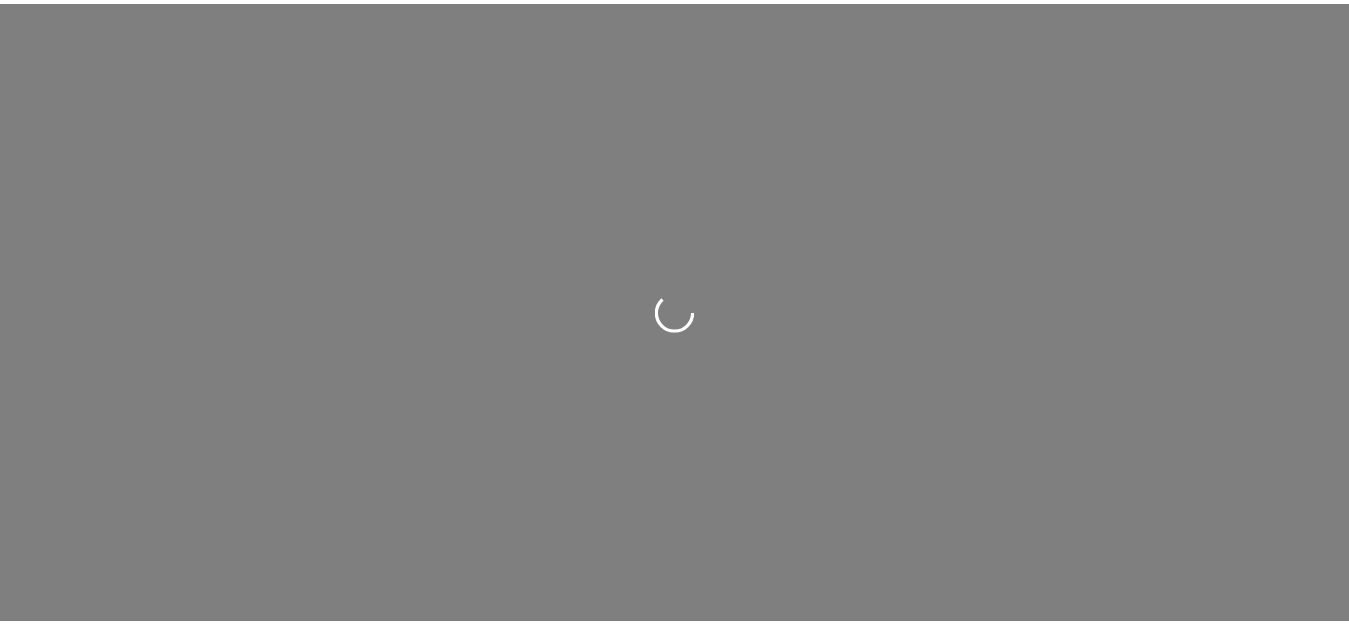 scroll, scrollTop: 0, scrollLeft: 0, axis: both 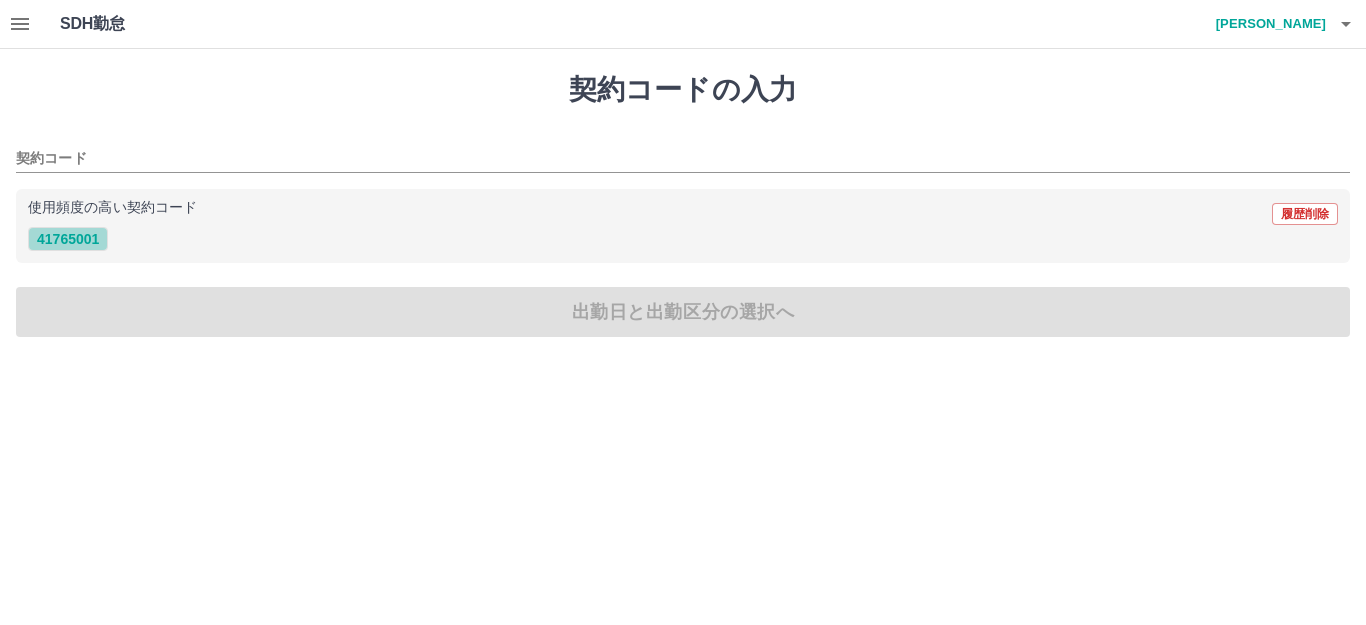 click on "41765001" at bounding box center (68, 239) 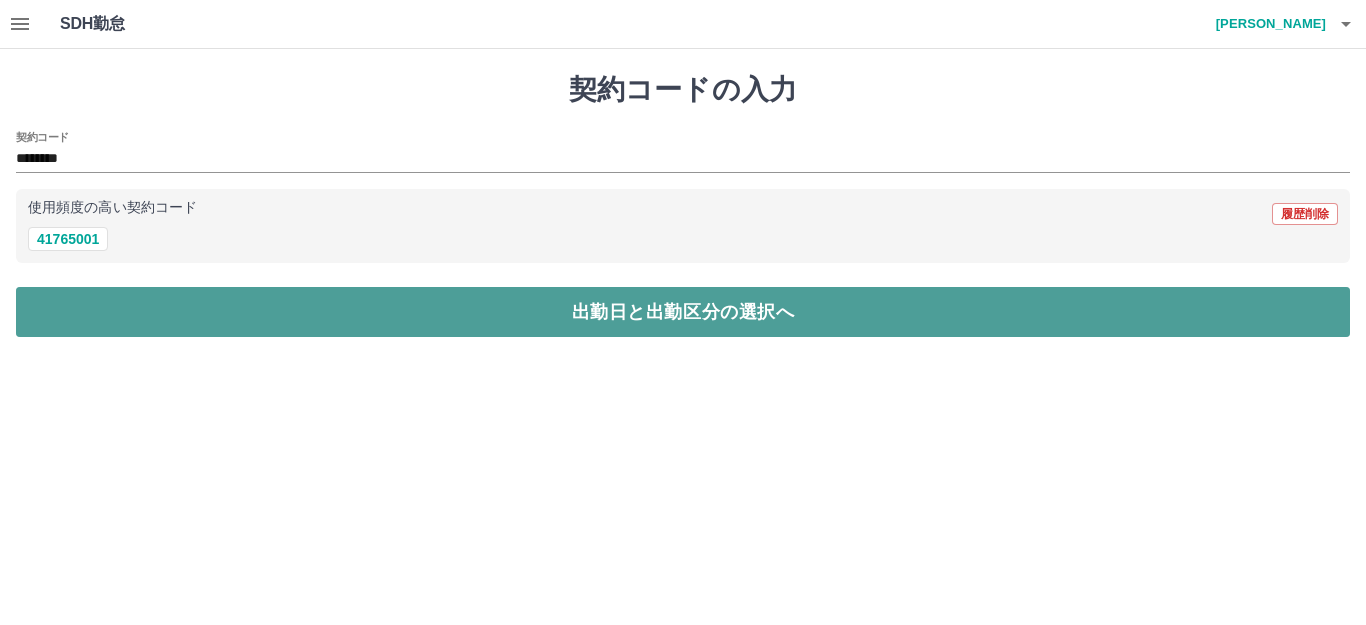 click on "出勤日と出勤区分の選択へ" at bounding box center [683, 312] 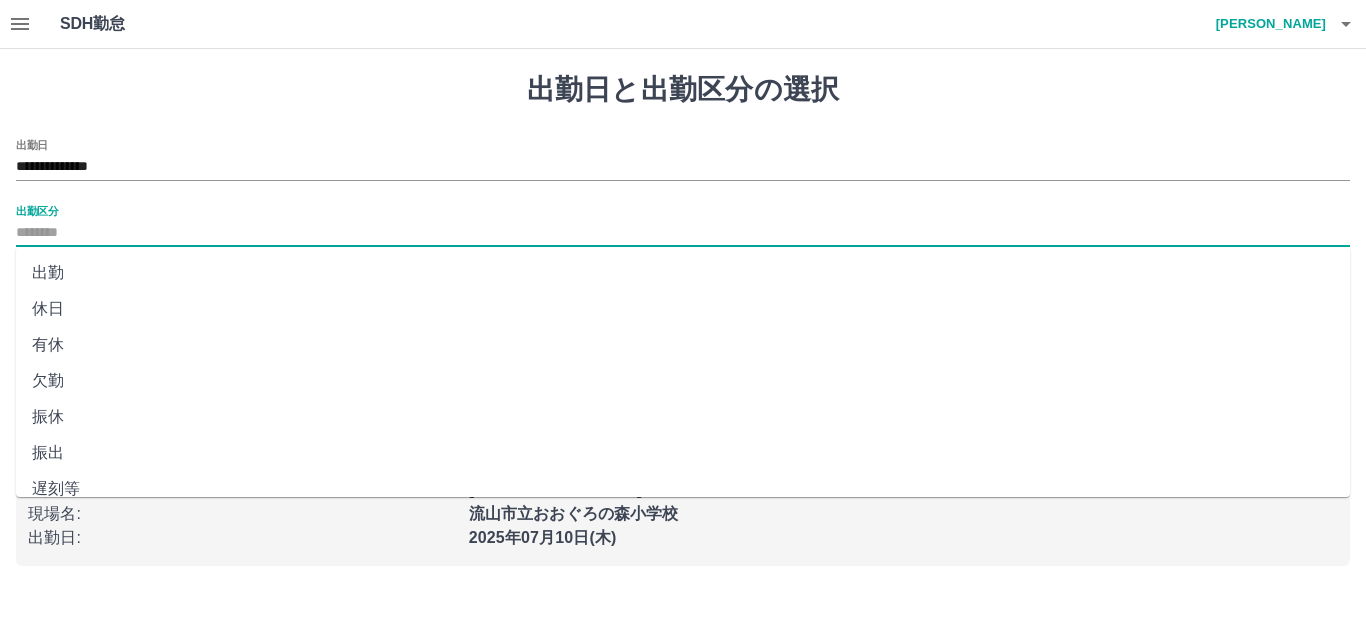 click on "出勤区分" at bounding box center (683, 233) 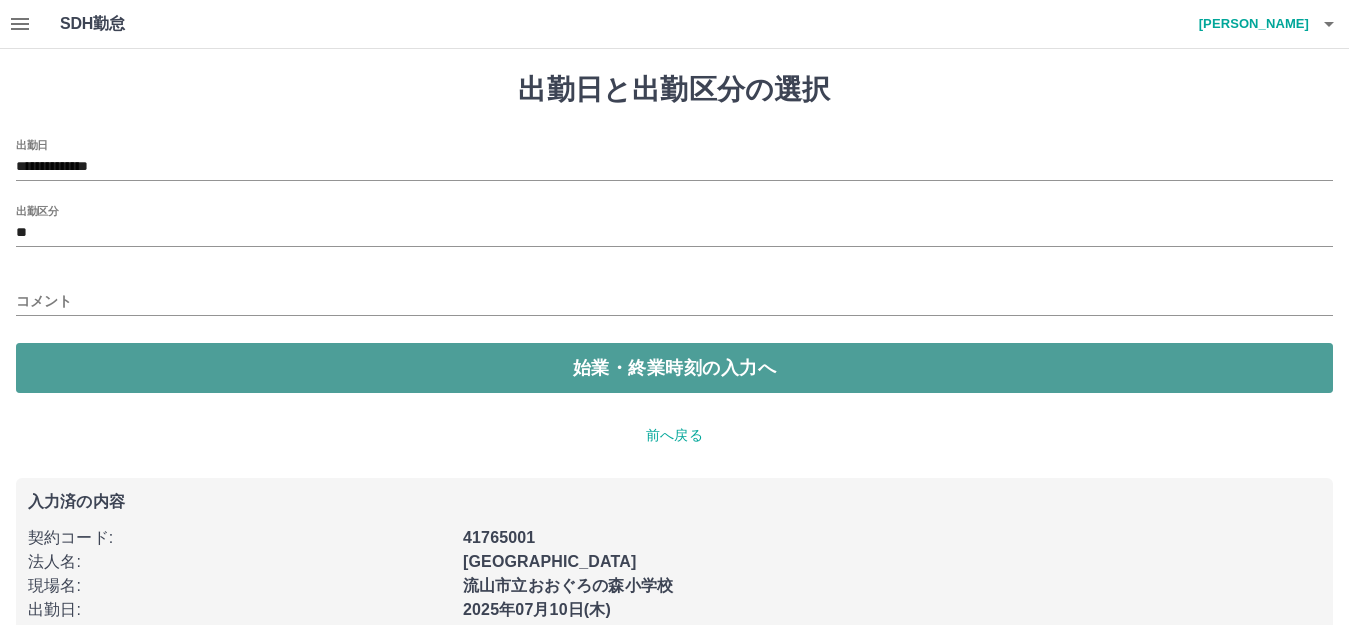 click on "始業・終業時刻の入力へ" at bounding box center (674, 368) 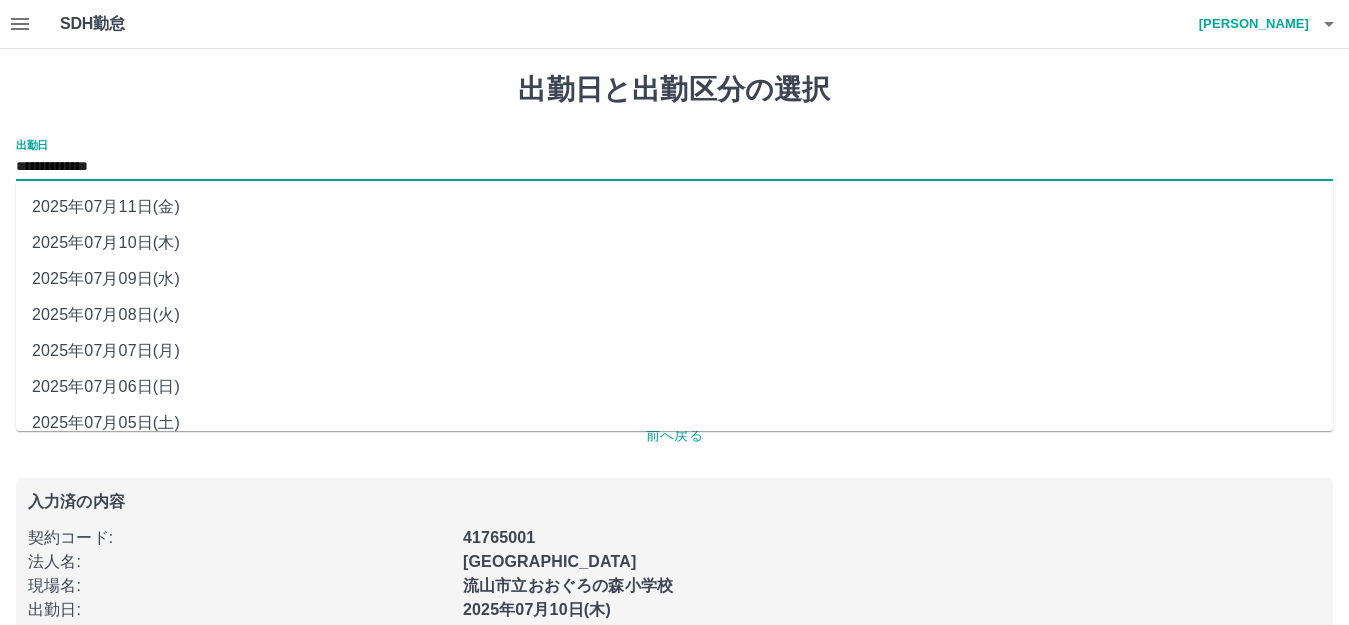 click on "**********" at bounding box center (674, 167) 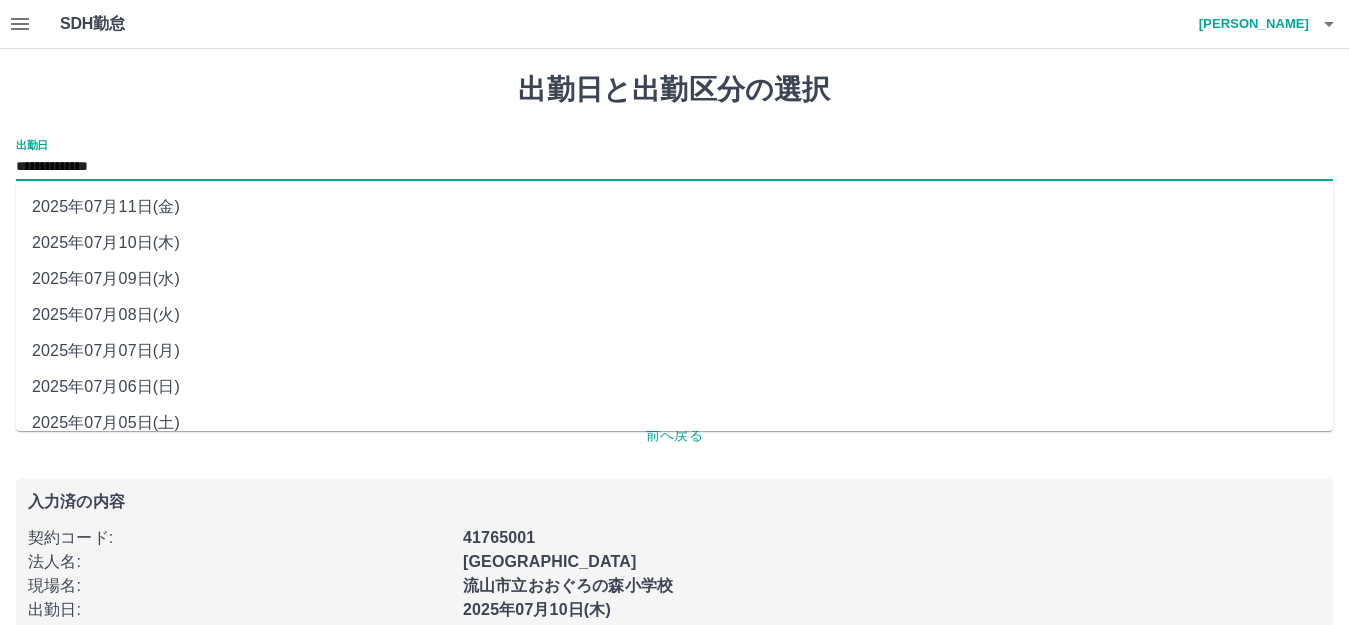 click on "2025年07月09日(水)" at bounding box center [674, 279] 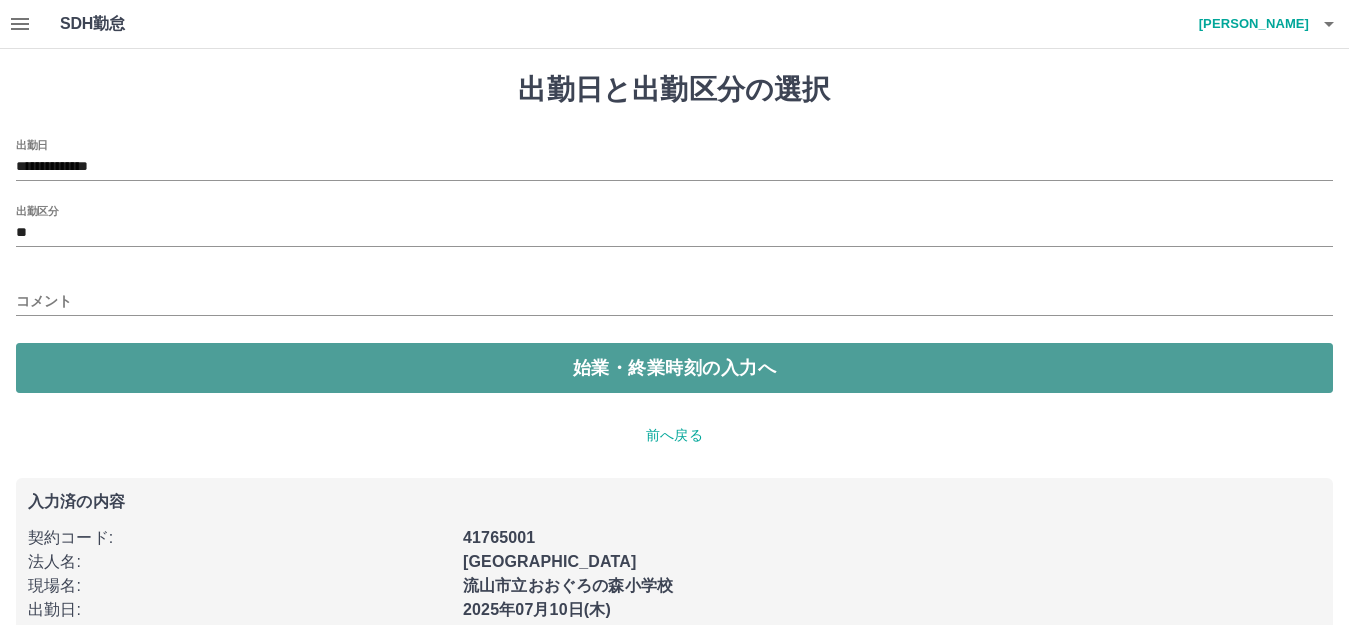 click on "始業・終業時刻の入力へ" at bounding box center [674, 368] 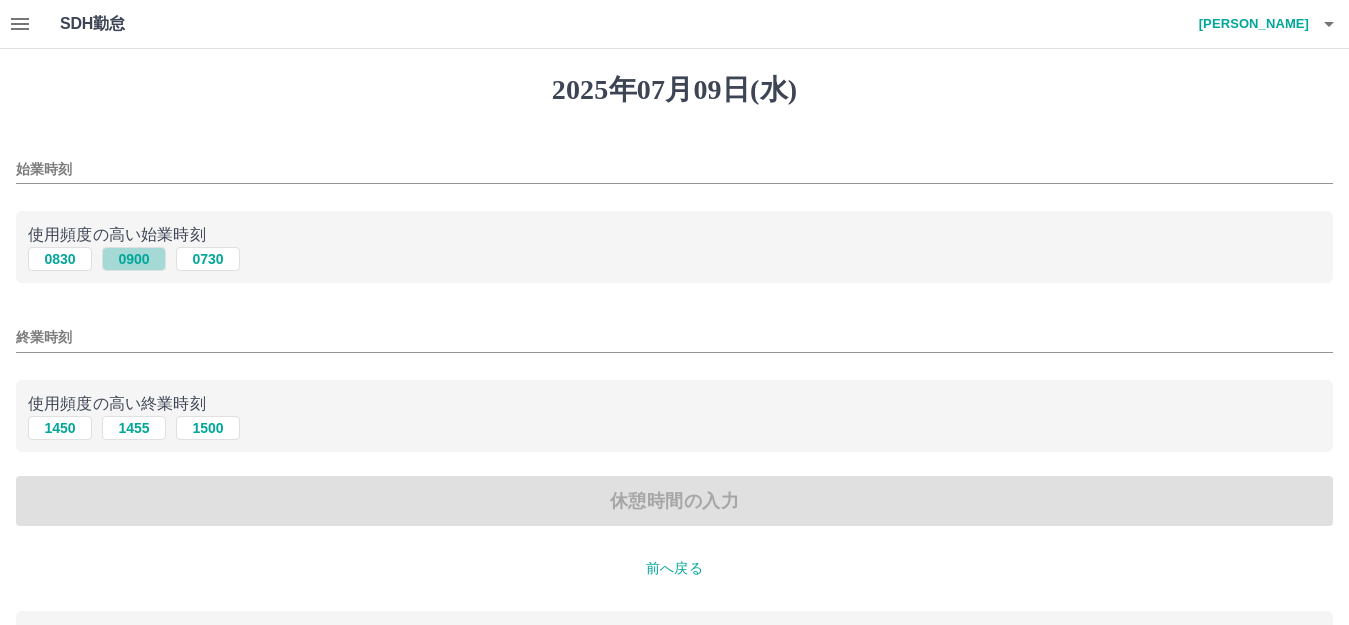 click on "0900" at bounding box center (134, 259) 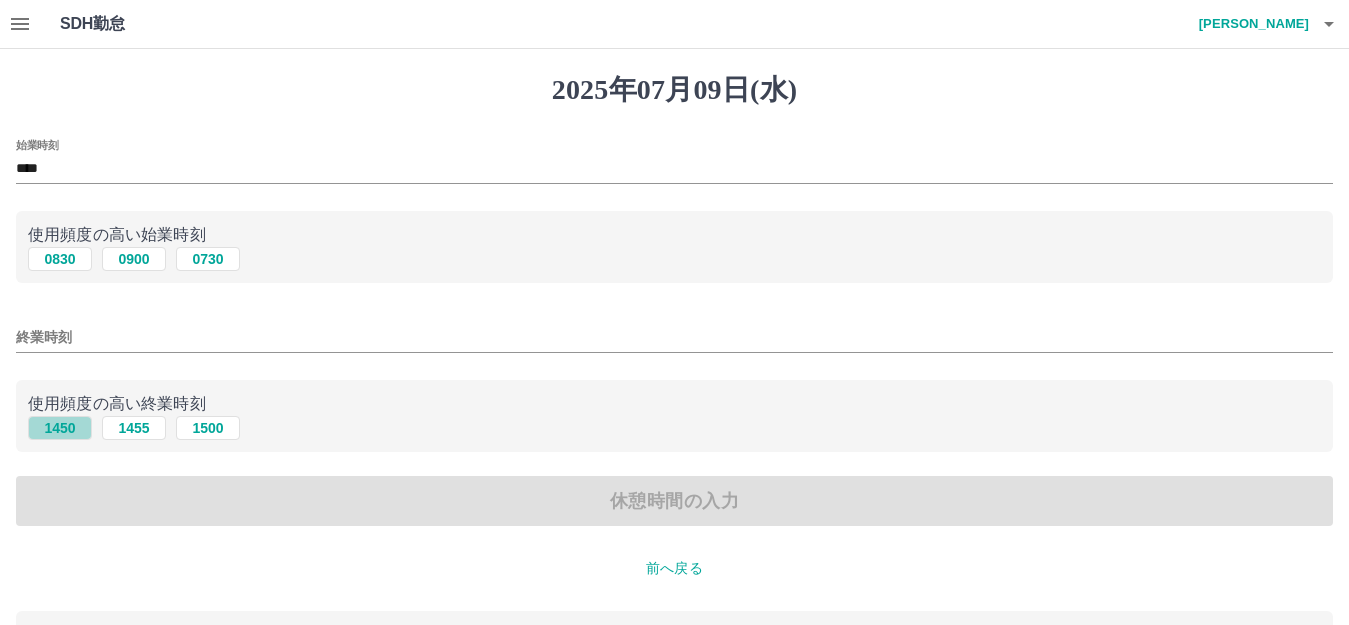 click on "1450" at bounding box center (60, 428) 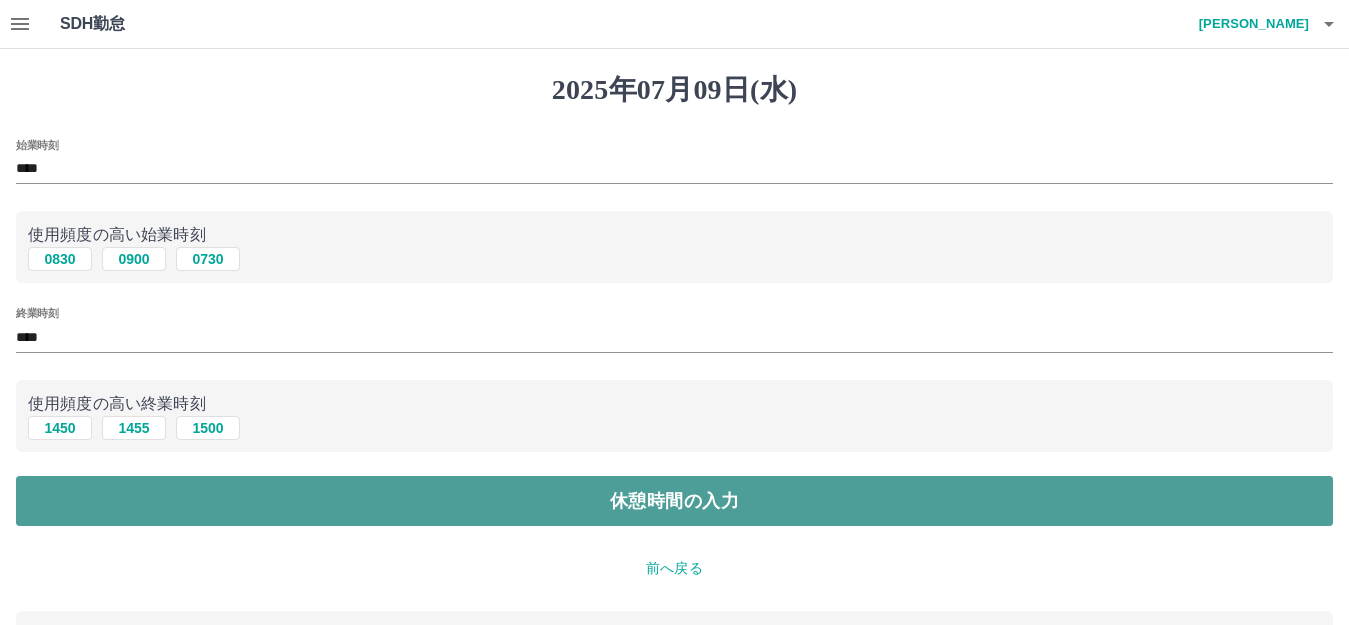 click on "休憩時間の入力" at bounding box center [674, 501] 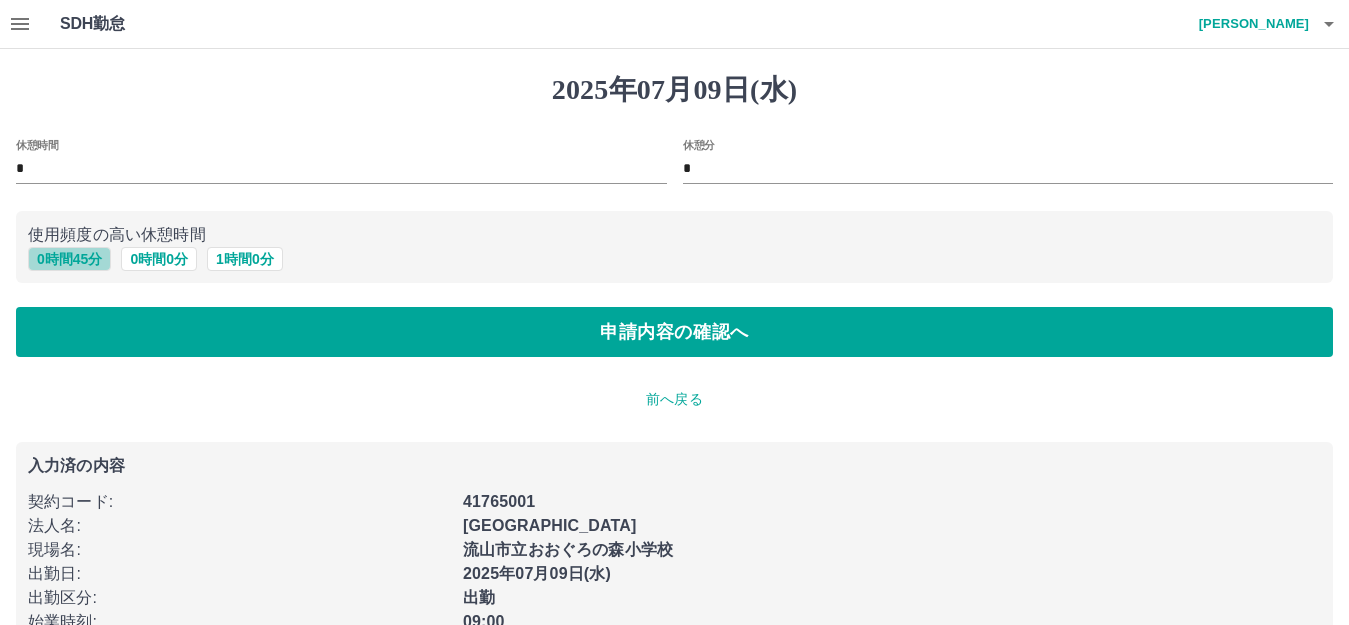 click on "0 時間 45 分" at bounding box center [69, 259] 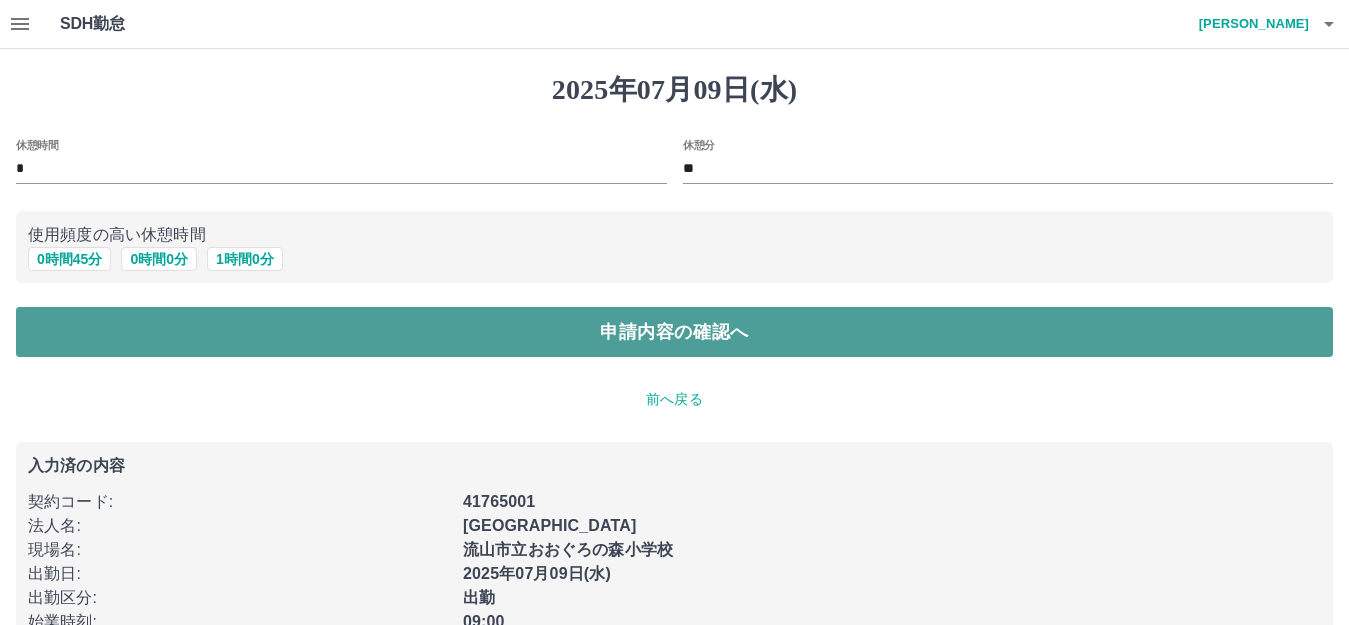 click on "申請内容の確認へ" at bounding box center [674, 332] 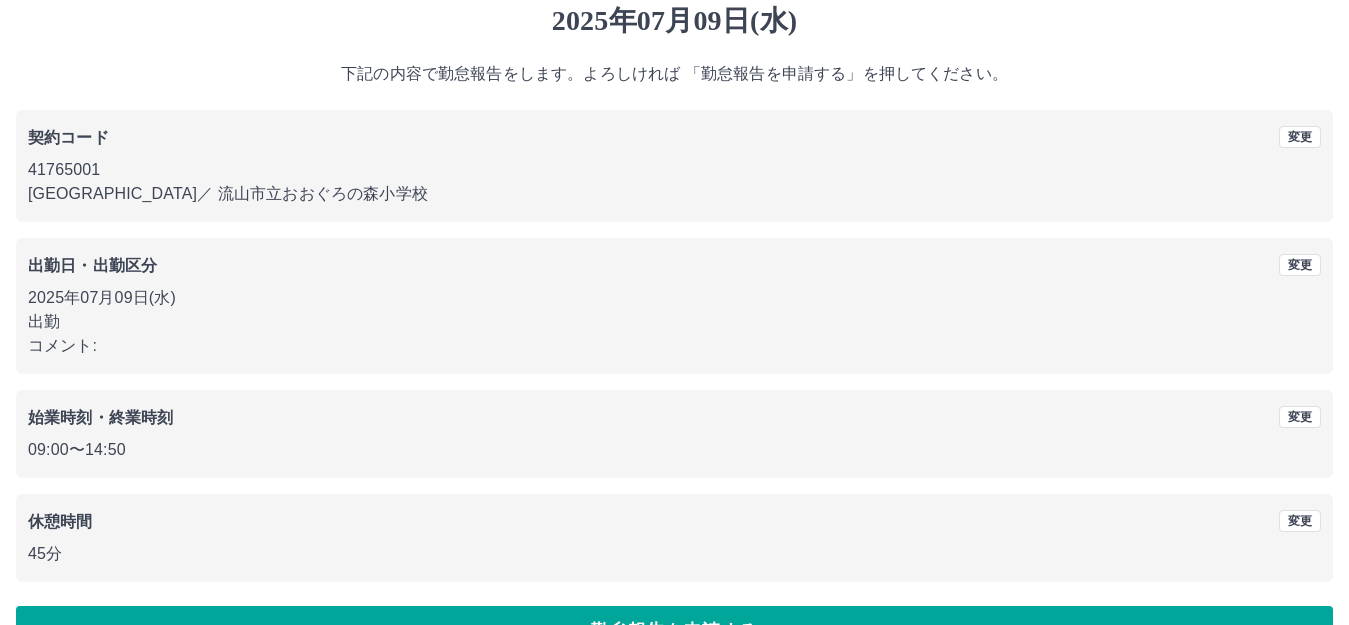 scroll, scrollTop: 124, scrollLeft: 0, axis: vertical 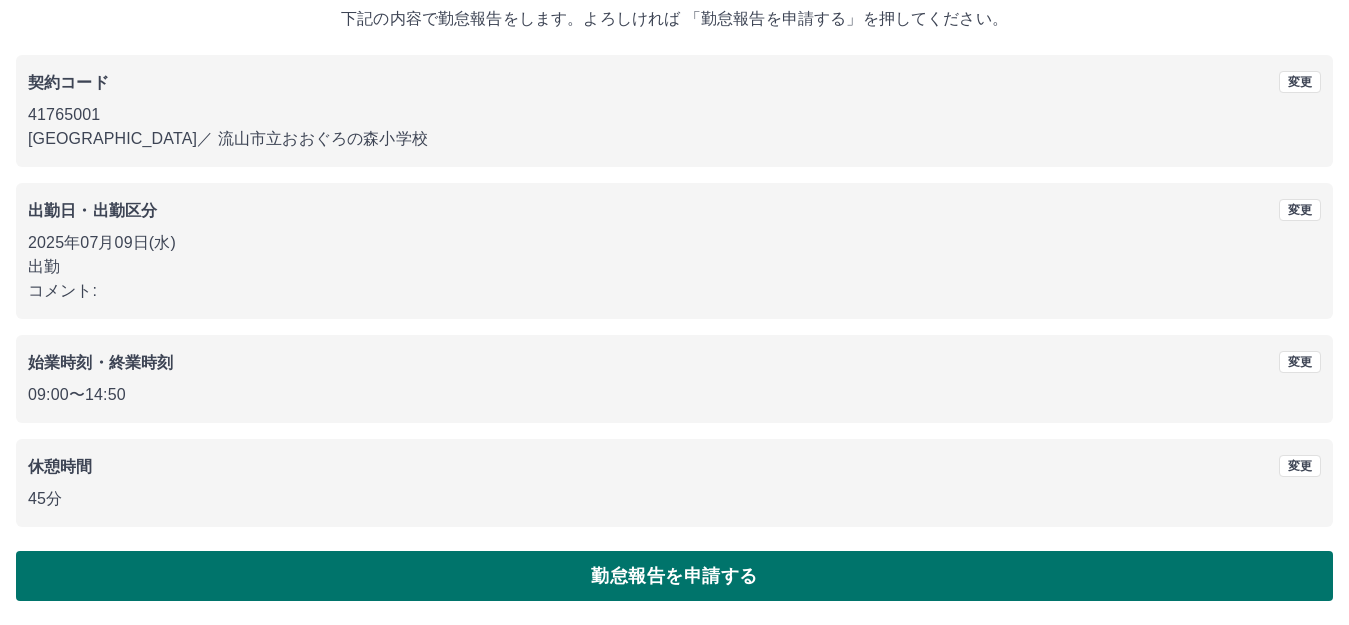 click on "勤怠報告を申請する" at bounding box center [674, 576] 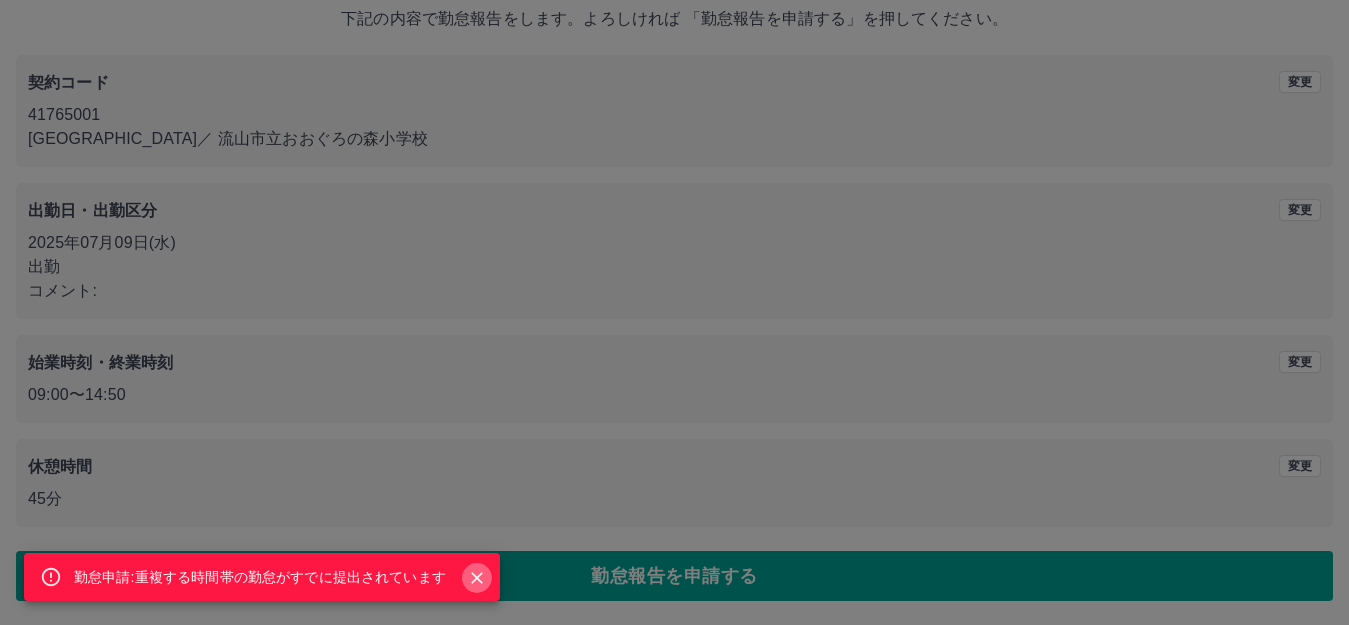 click 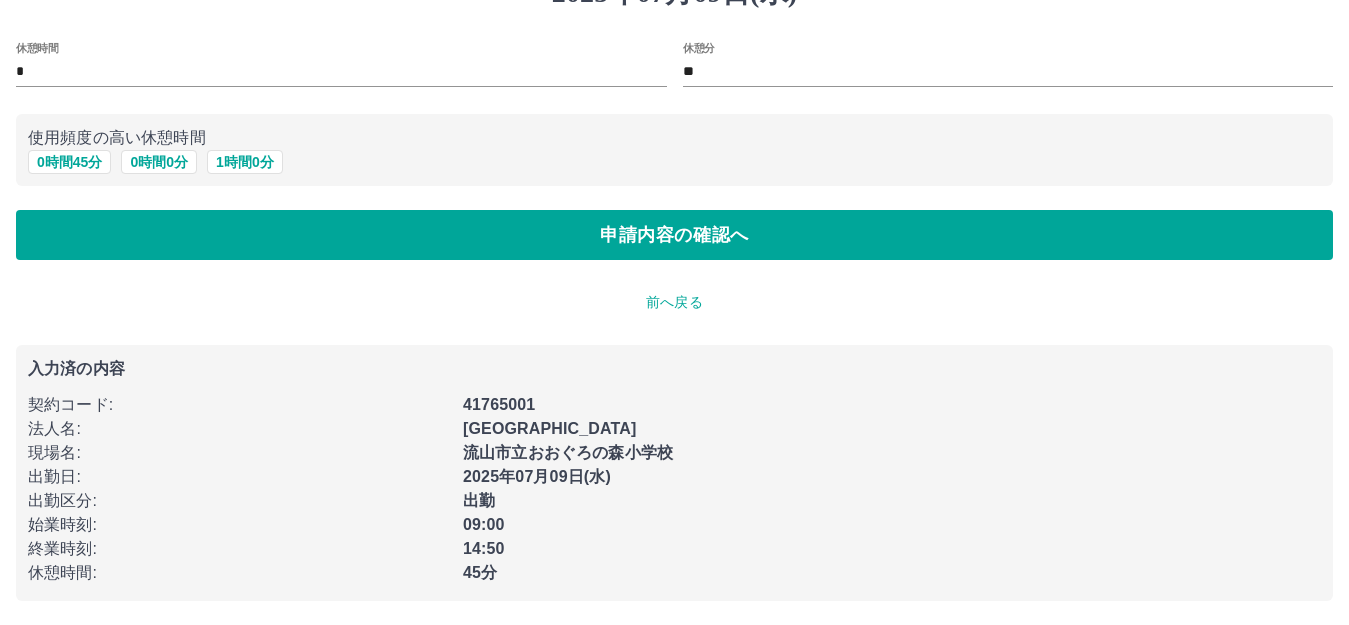 scroll, scrollTop: 0, scrollLeft: 0, axis: both 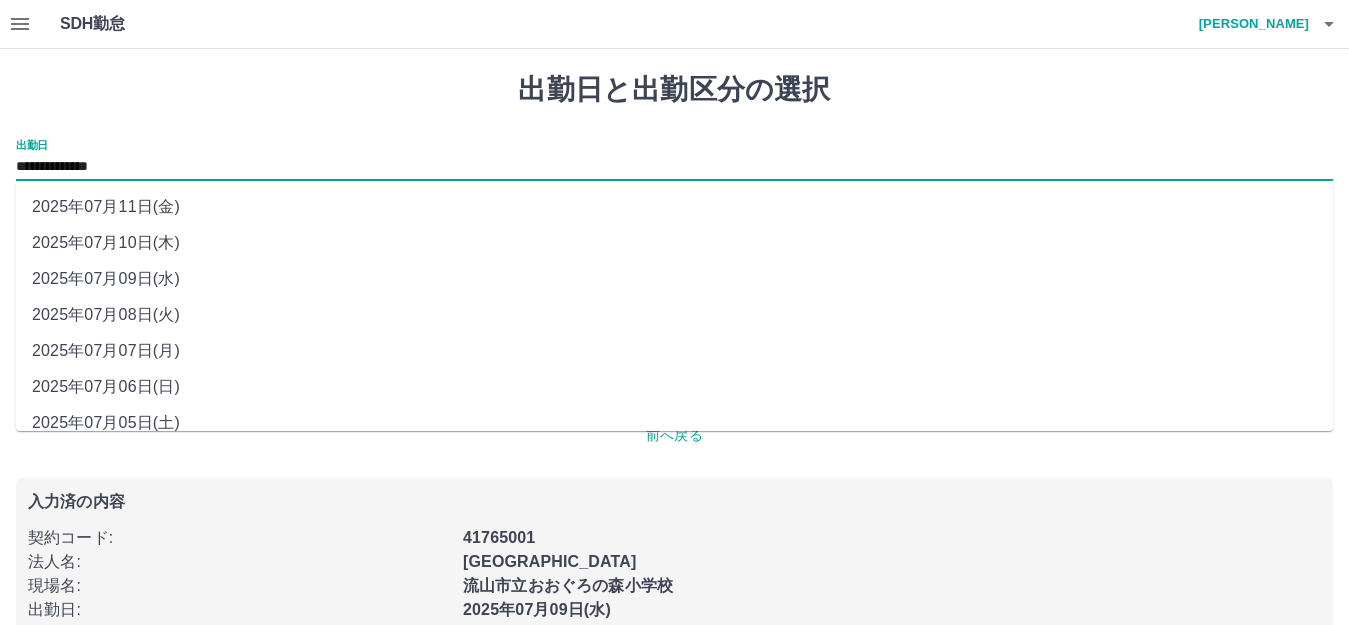click on "**********" at bounding box center (674, 167) 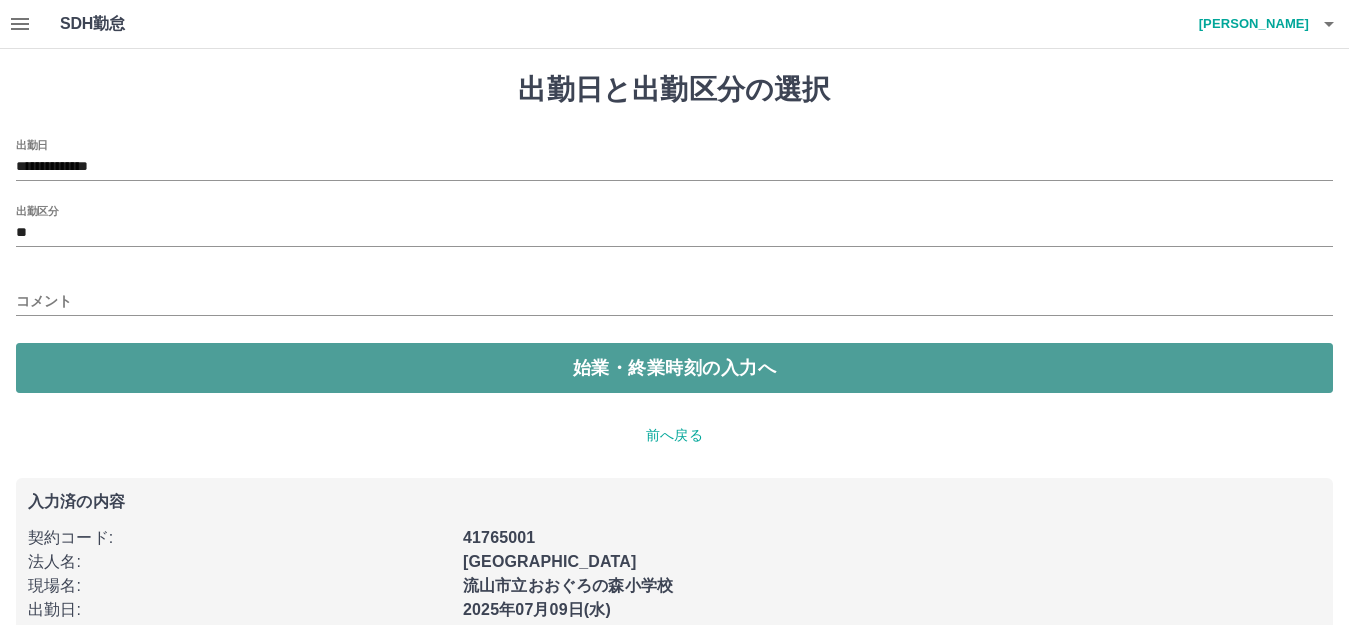 click on "始業・終業時刻の入力へ" at bounding box center [674, 368] 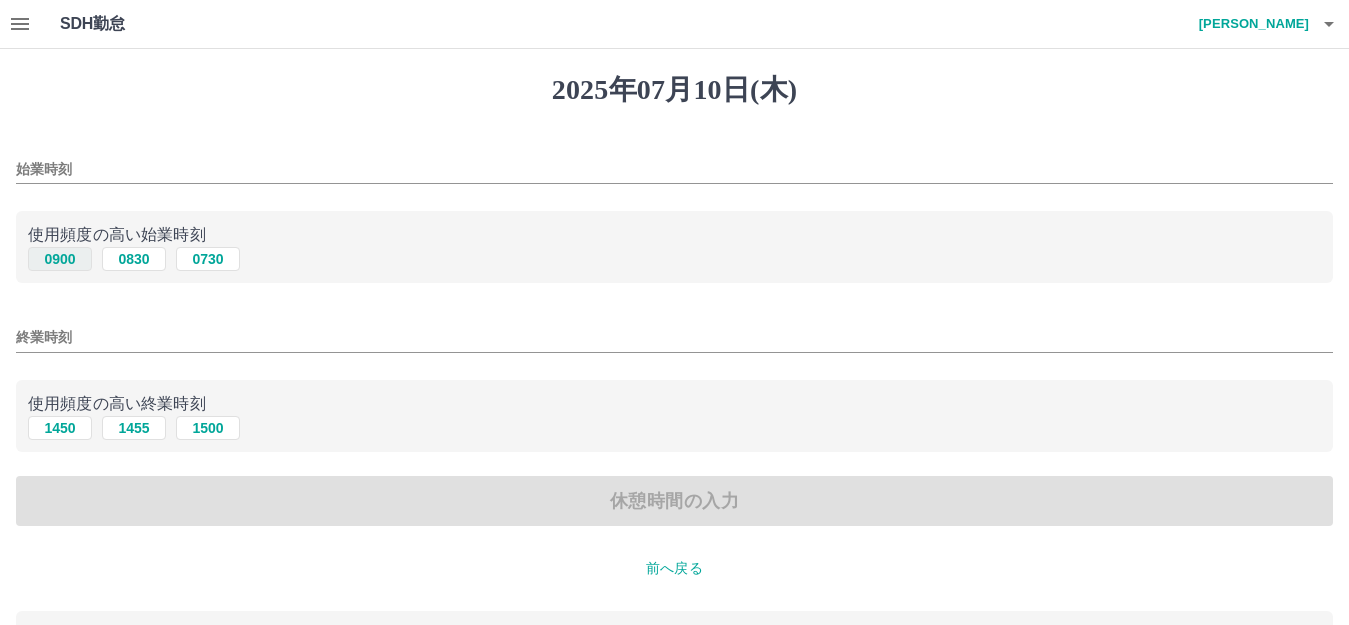 click on "0900" at bounding box center [60, 259] 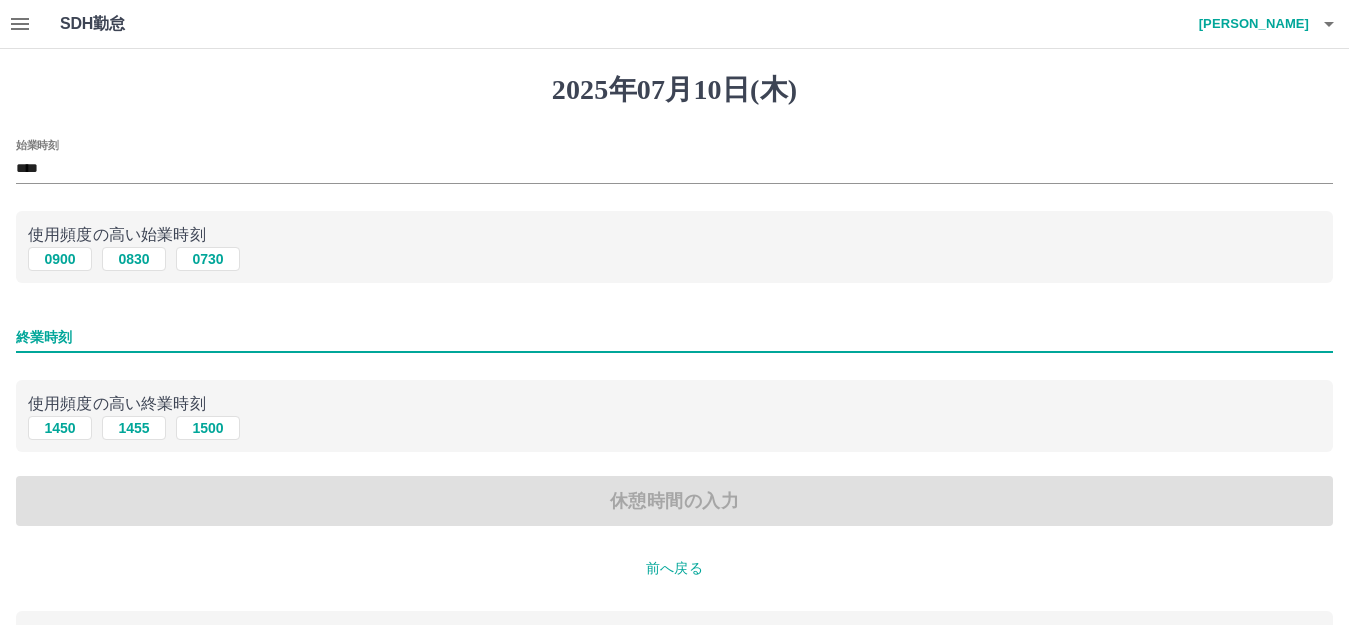 click on "終業時刻" at bounding box center (674, 337) 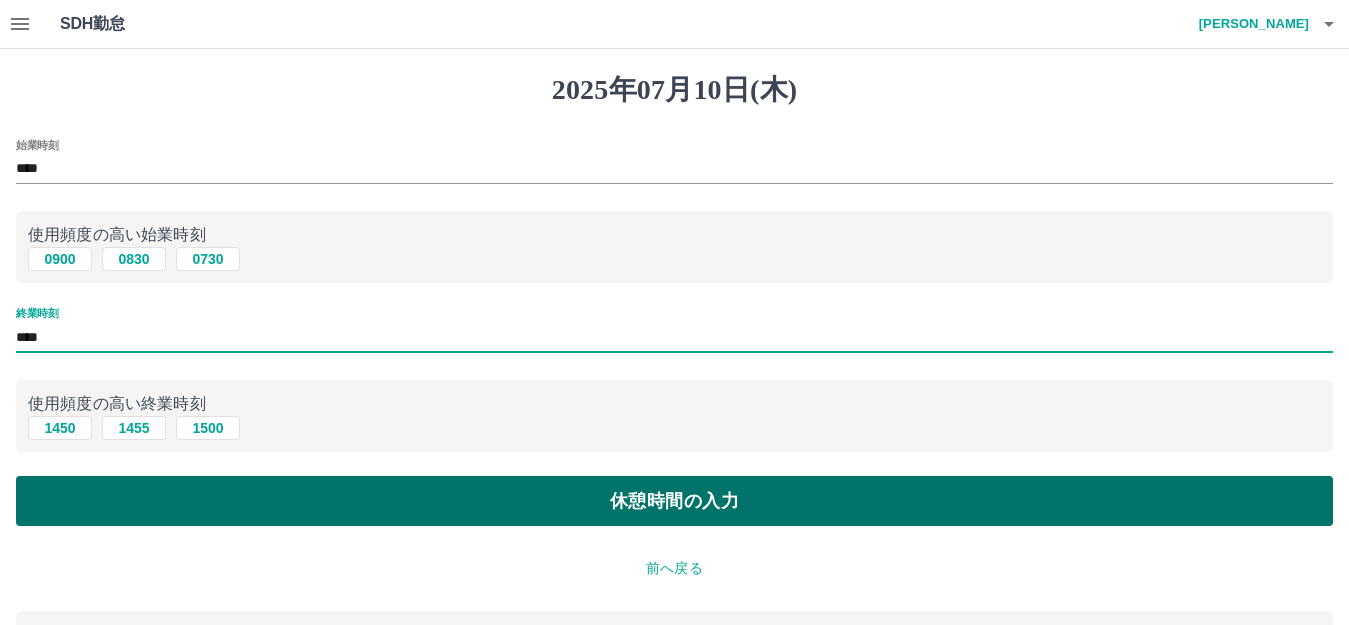 type on "****" 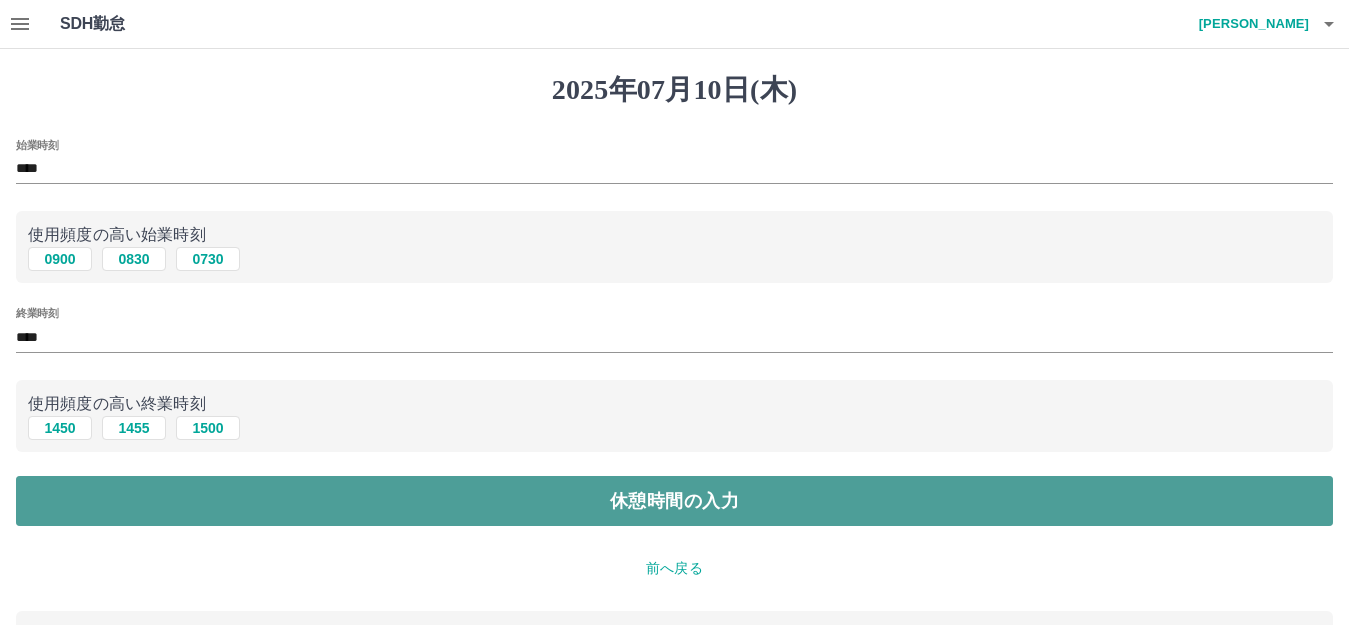 click on "休憩時間の入力" at bounding box center [674, 501] 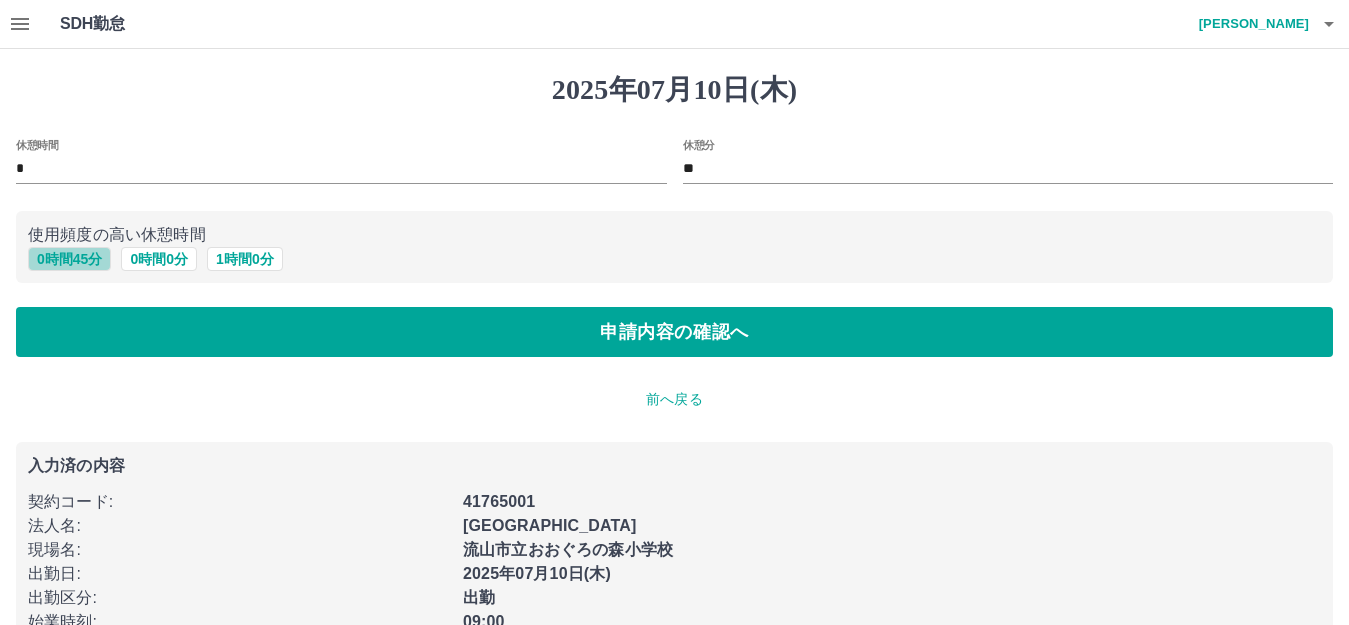 click on "0 時間 45 分" at bounding box center [69, 259] 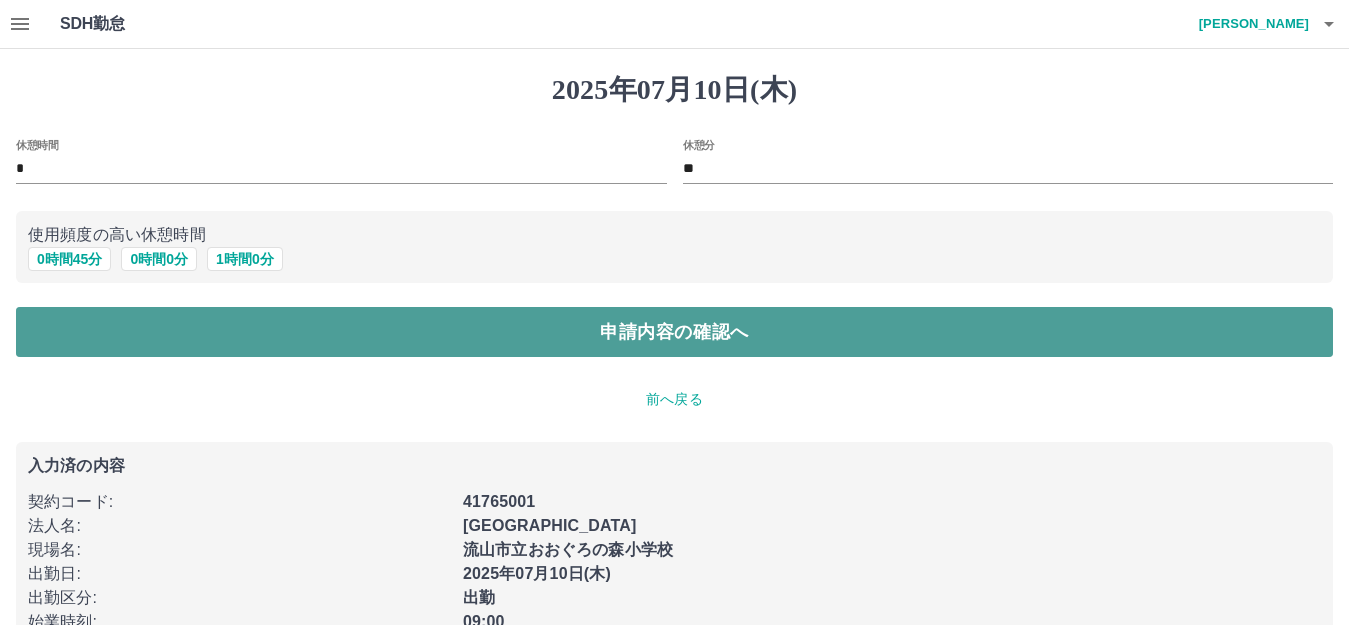 click on "申請内容の確認へ" at bounding box center [674, 332] 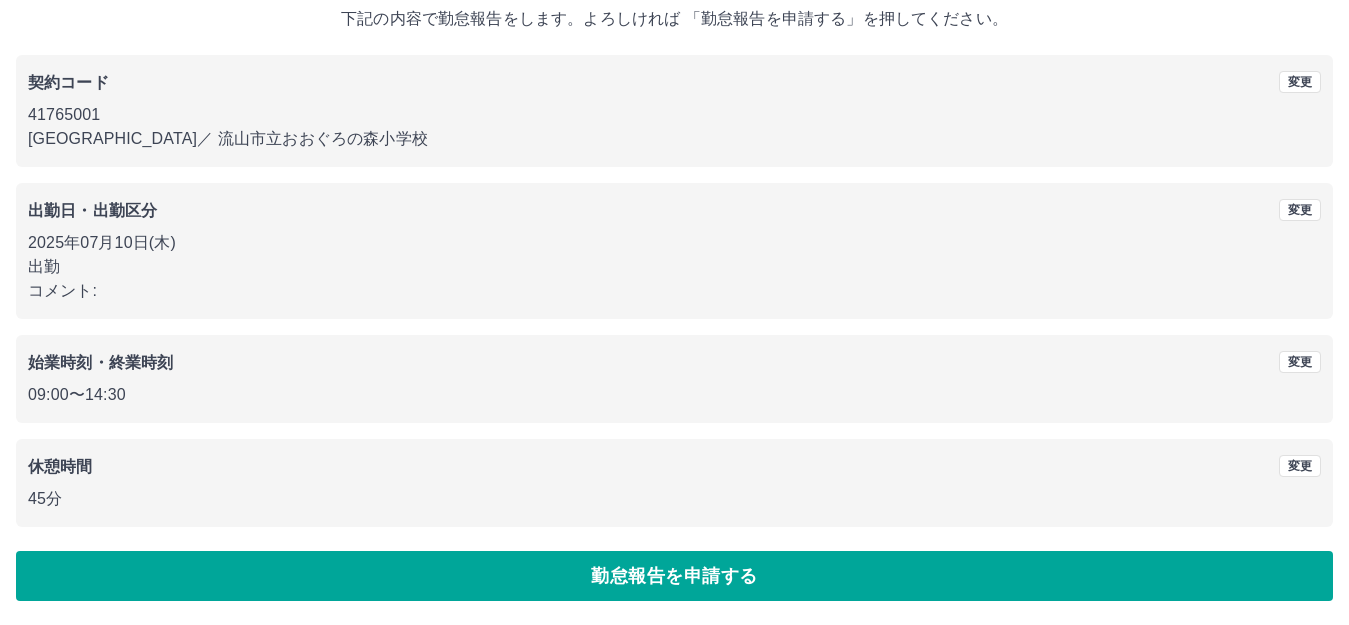 scroll, scrollTop: 0, scrollLeft: 0, axis: both 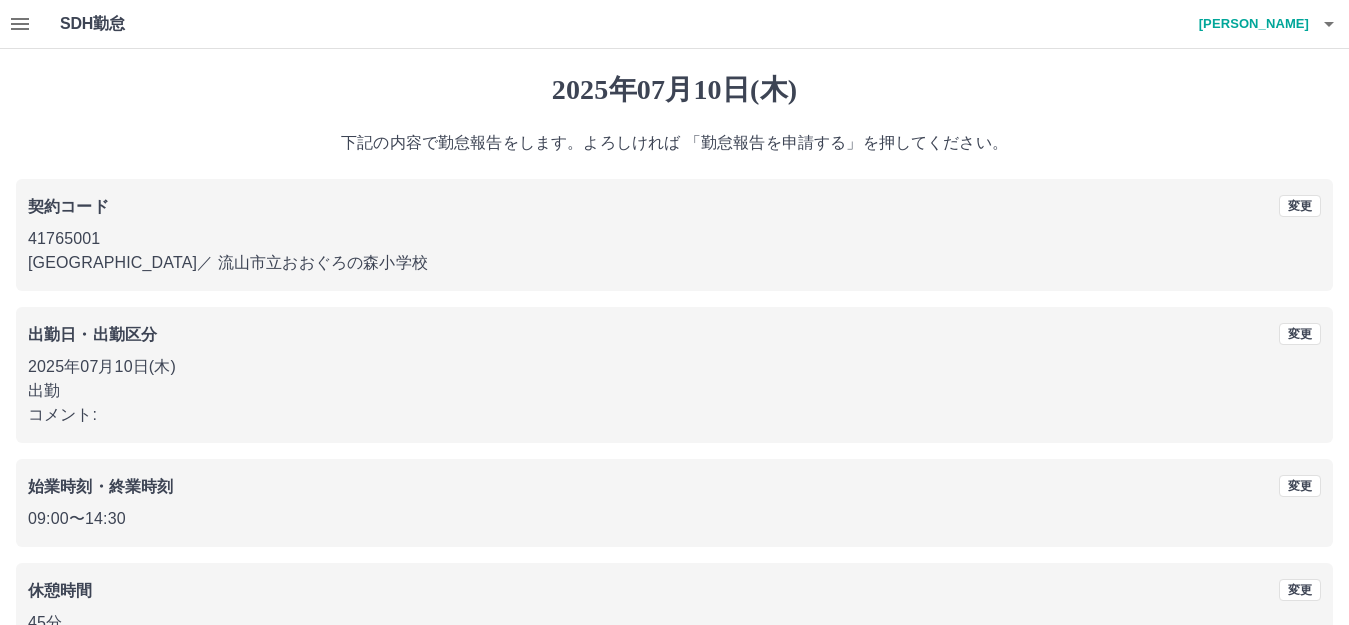 click on "契約コード" at bounding box center [513, 207] 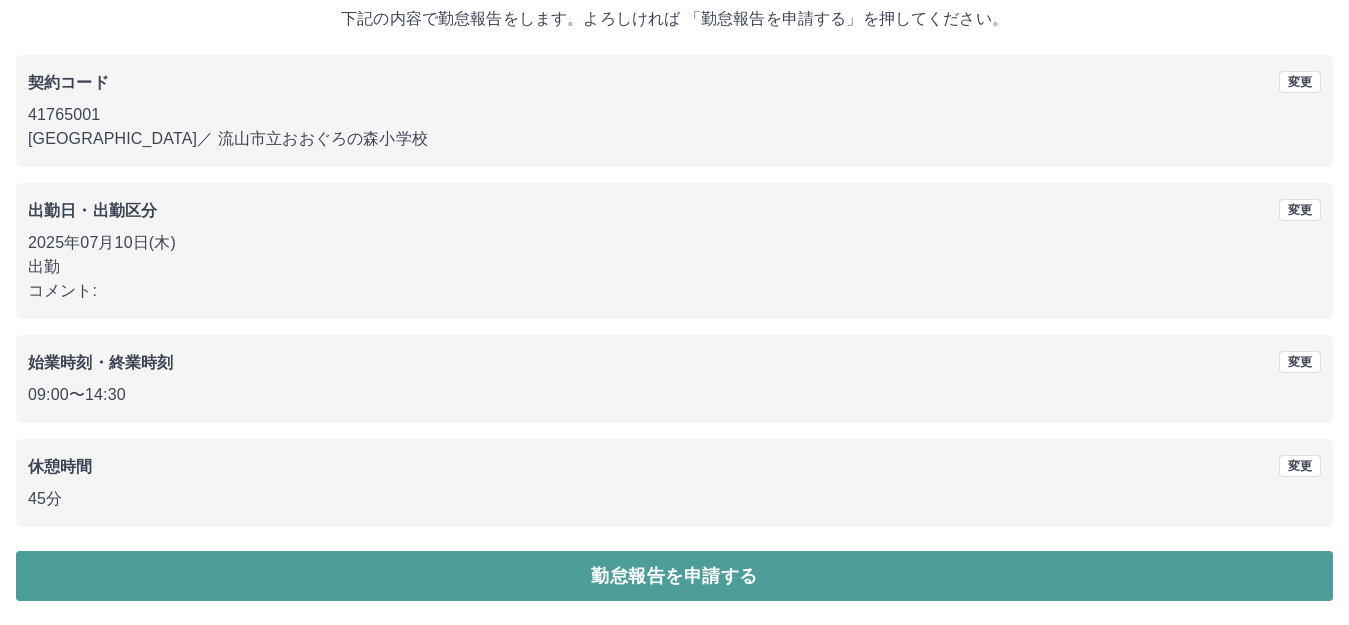 click on "勤怠報告を申請する" at bounding box center (674, 576) 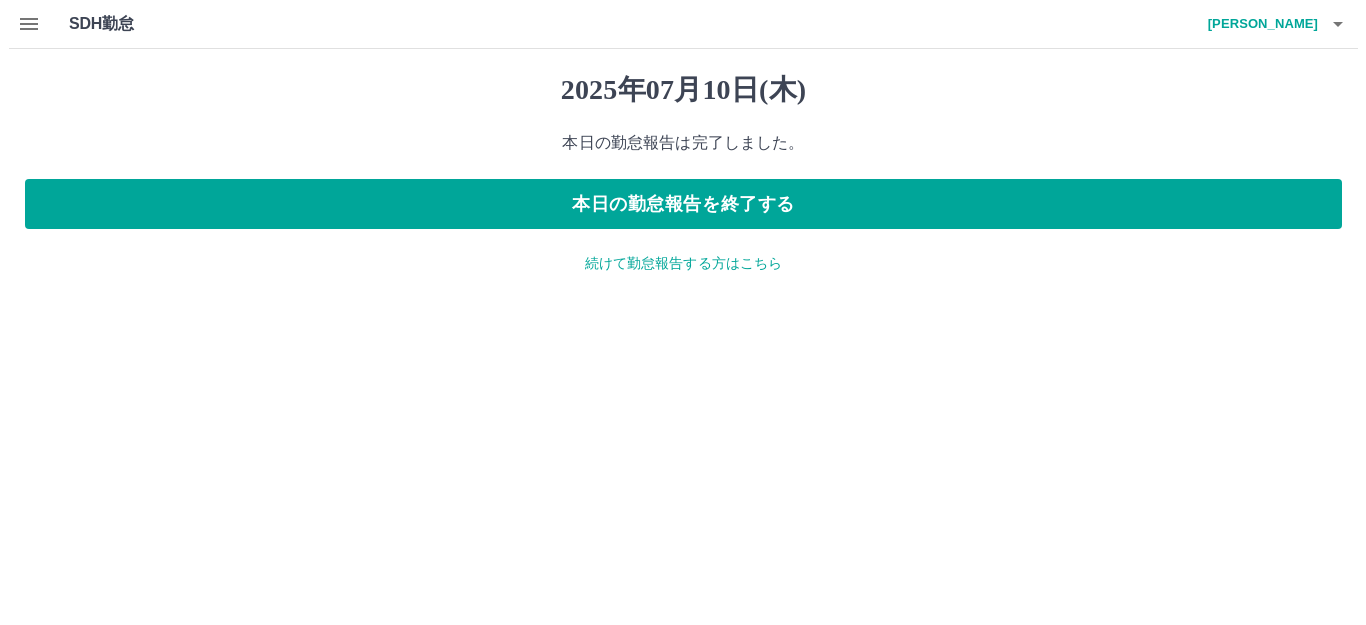 scroll, scrollTop: 0, scrollLeft: 0, axis: both 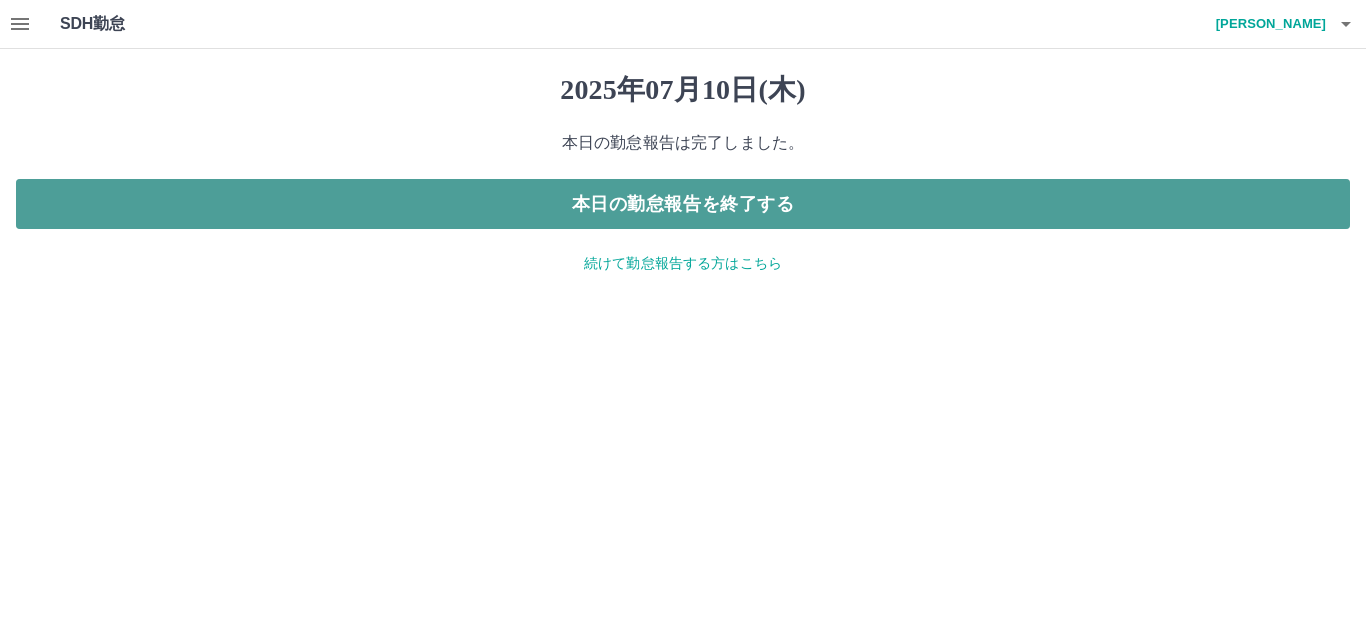 click on "本日の勤怠報告を終了する" at bounding box center (683, 204) 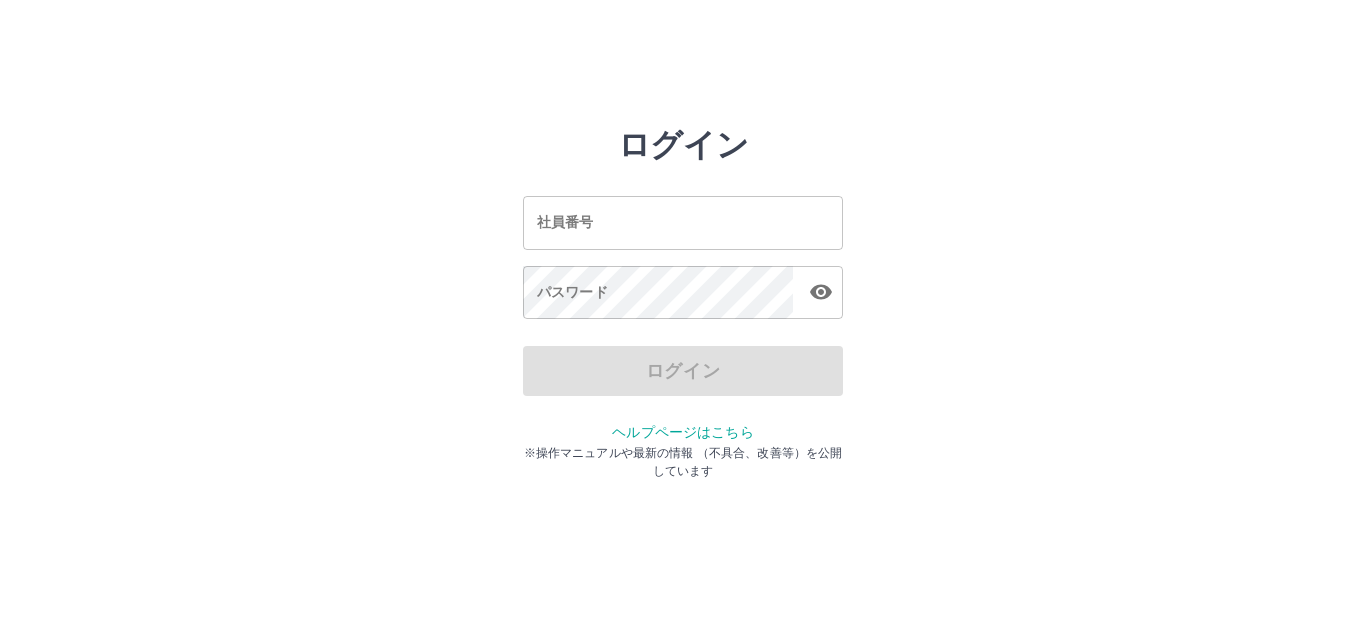 scroll, scrollTop: 0, scrollLeft: 0, axis: both 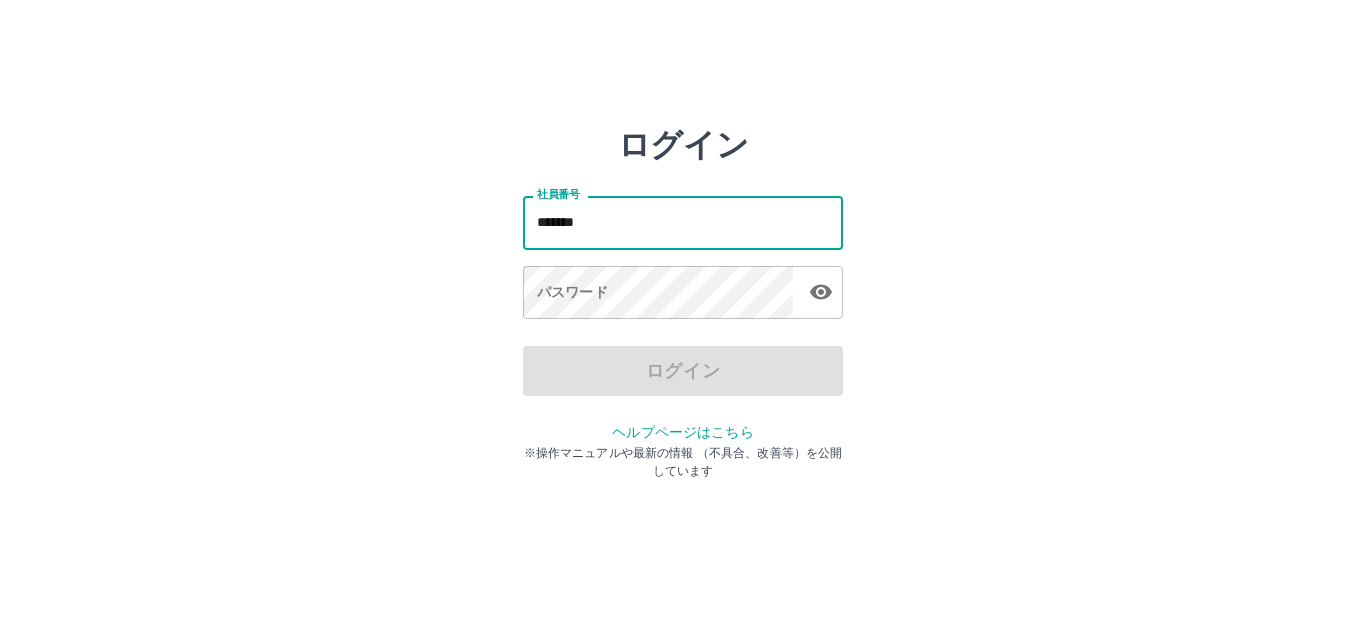 type on "*******" 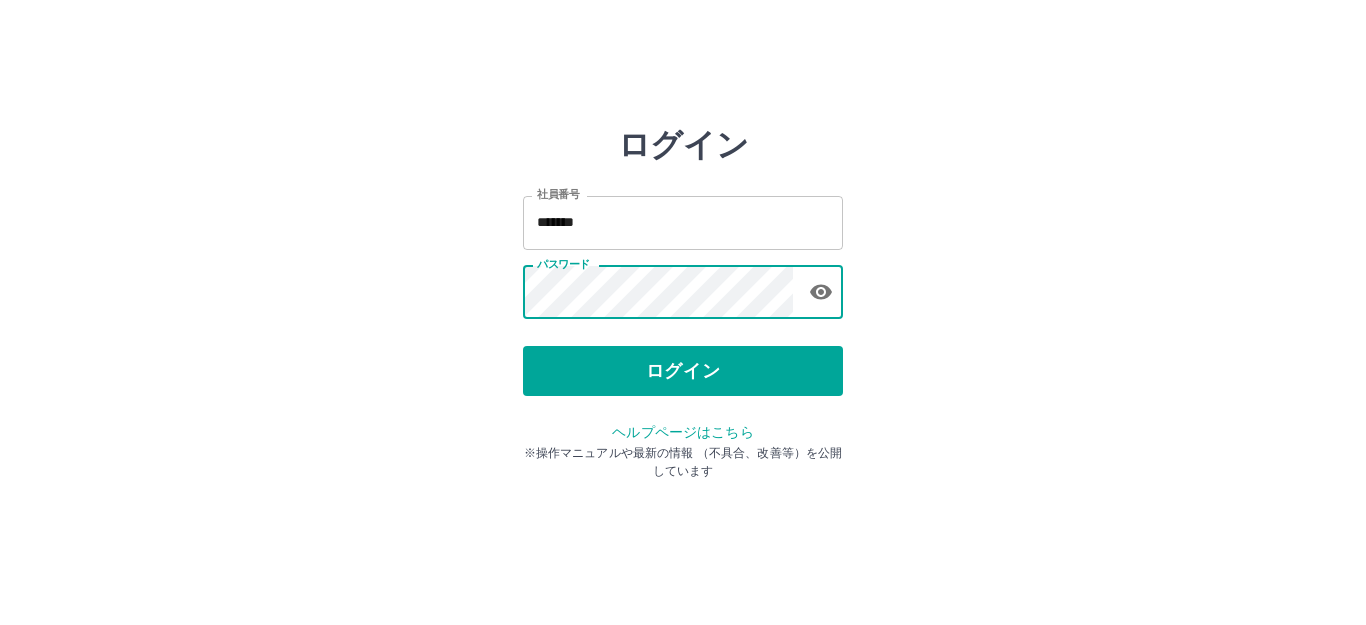 click 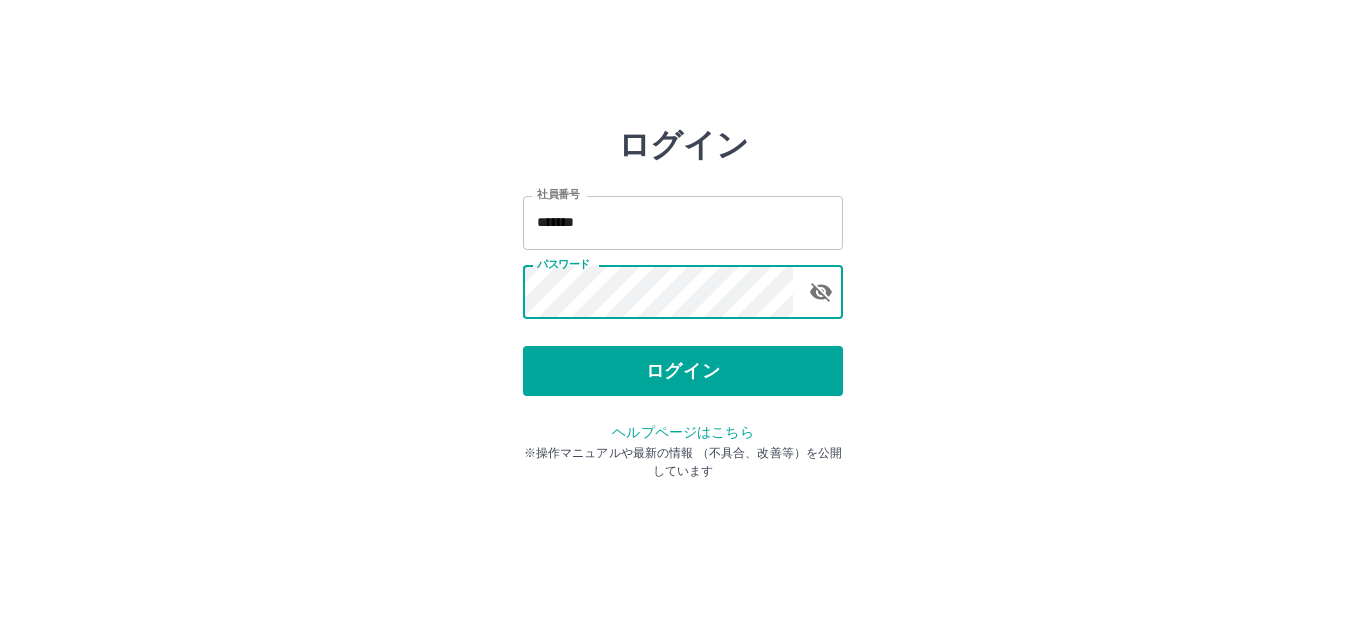 type 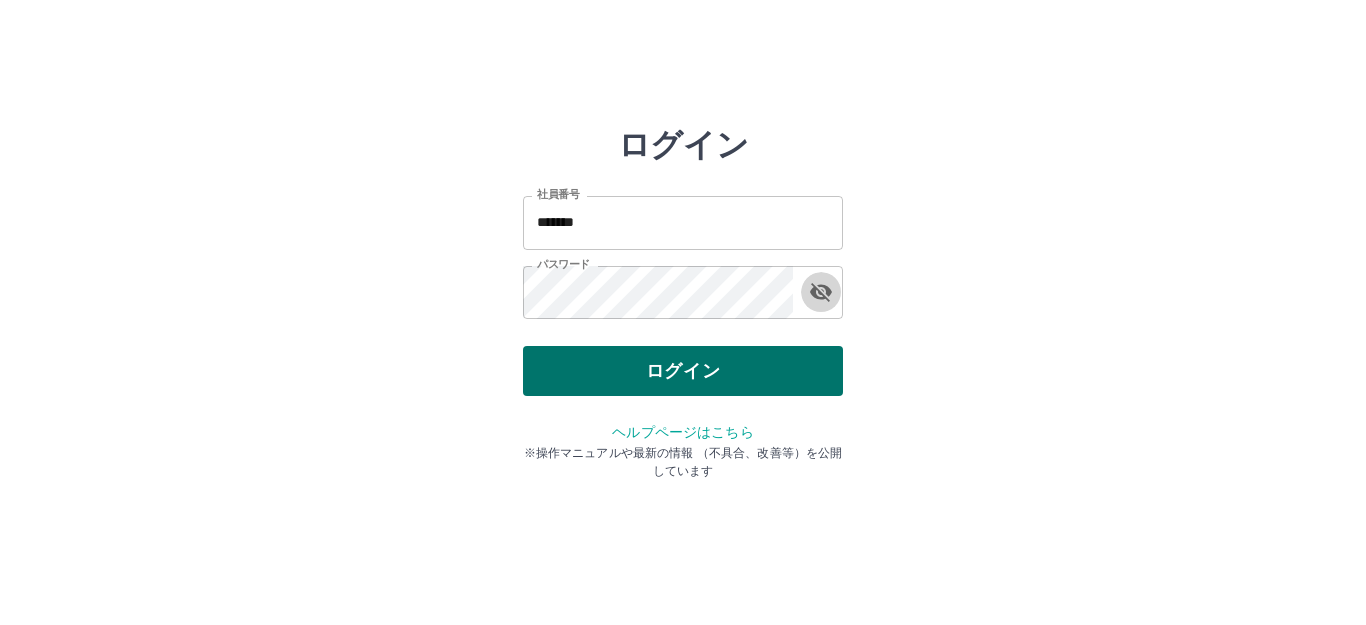 click on "ログイン" at bounding box center [683, 371] 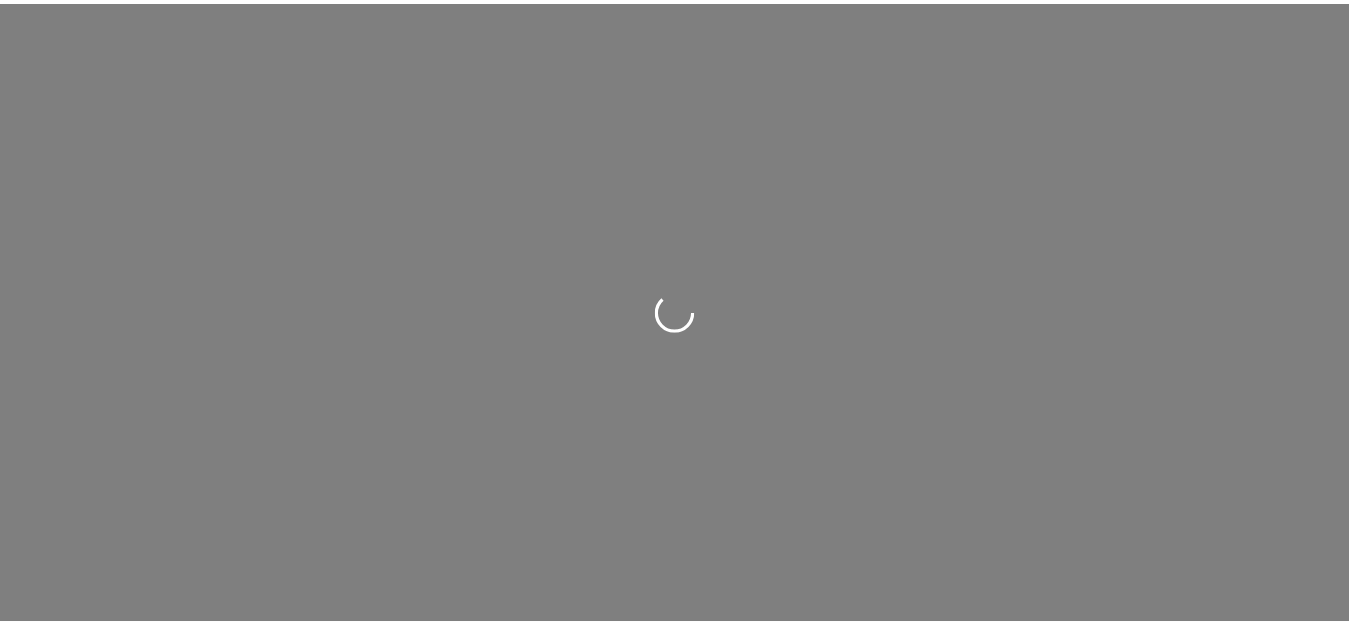 scroll, scrollTop: 0, scrollLeft: 0, axis: both 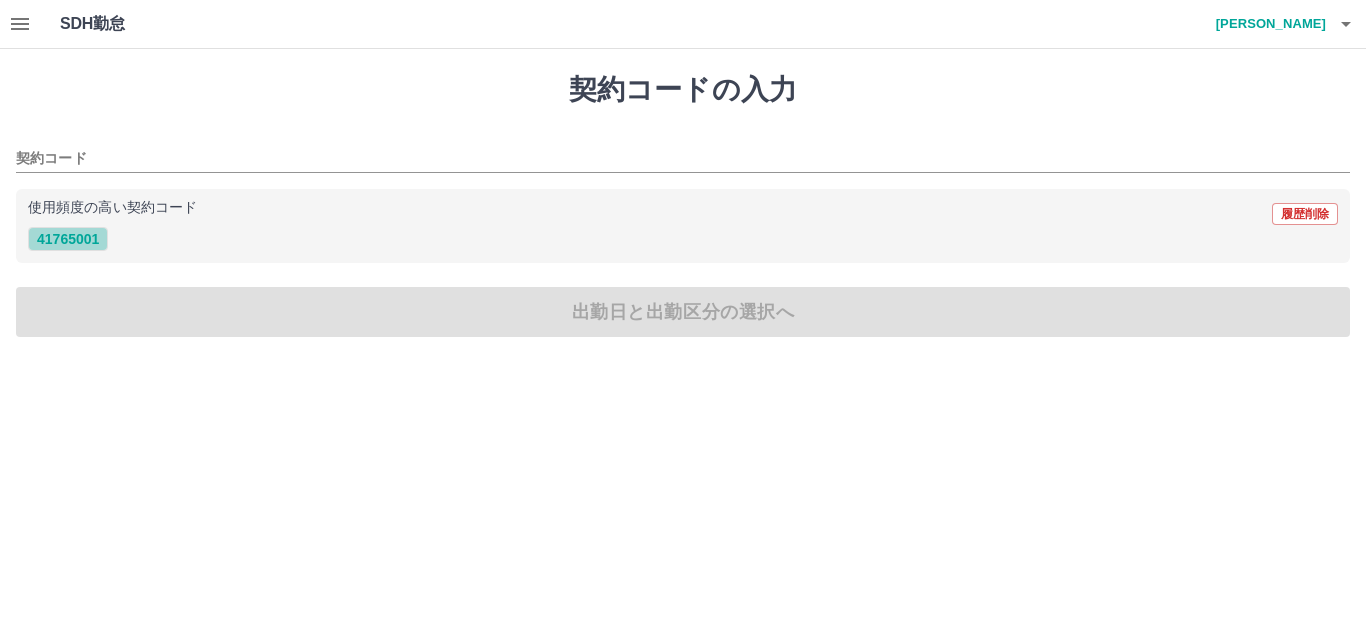 click on "41765001" at bounding box center [68, 239] 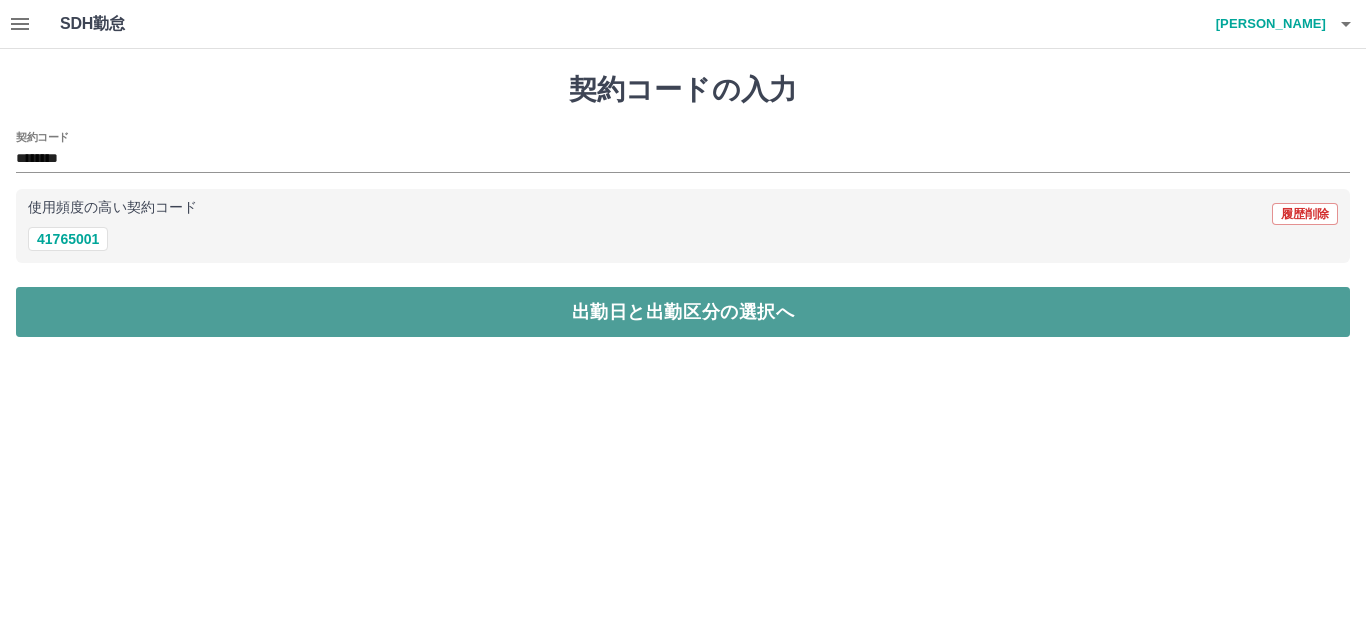 click on "出勤日と出勤区分の選択へ" at bounding box center (683, 312) 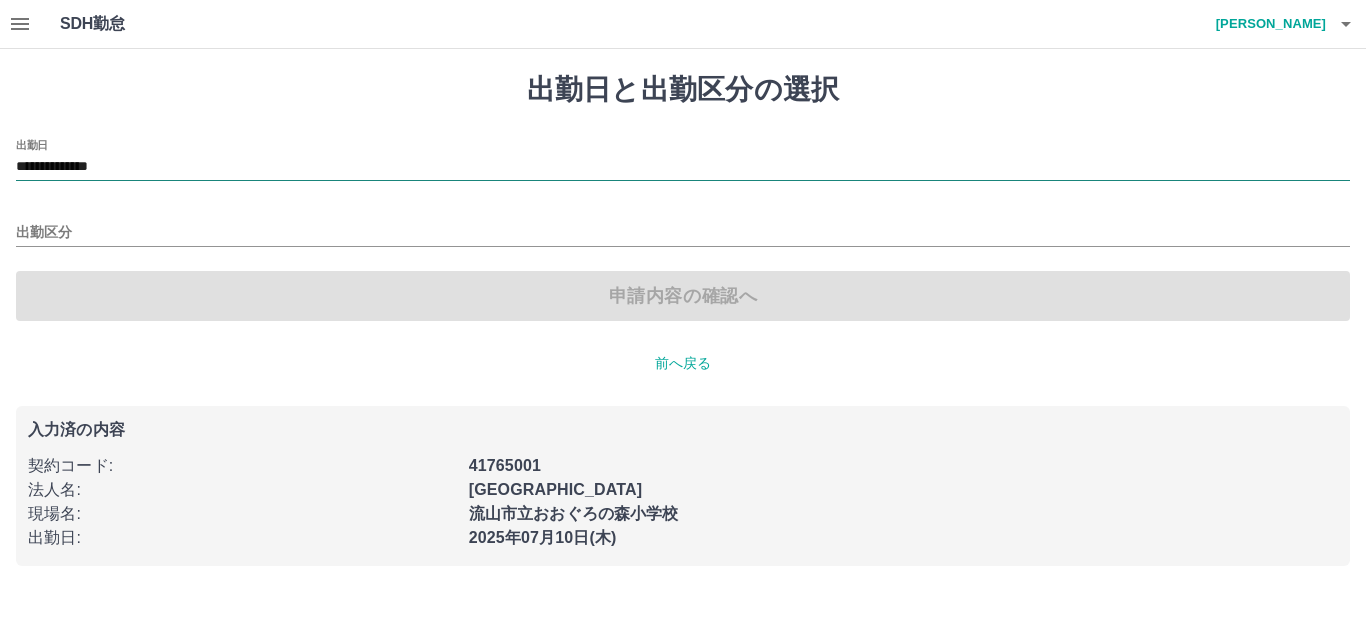click on "**********" at bounding box center (683, 167) 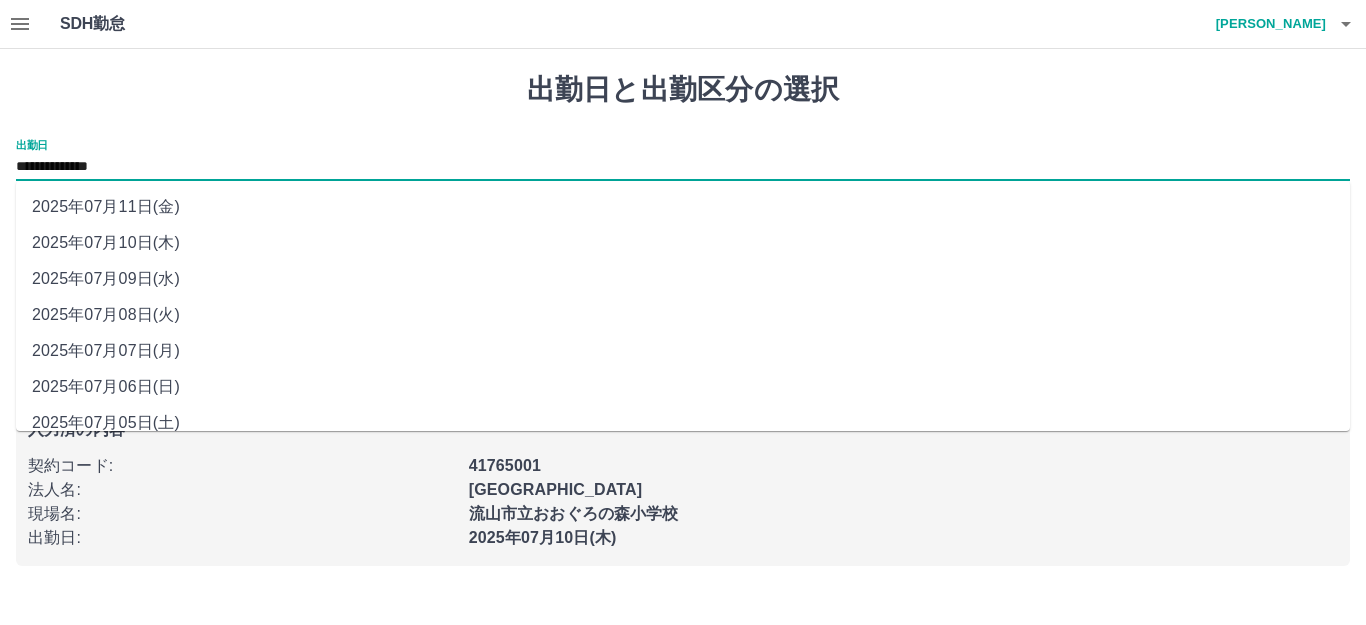 click on "2025年07月09日(水)" at bounding box center (683, 279) 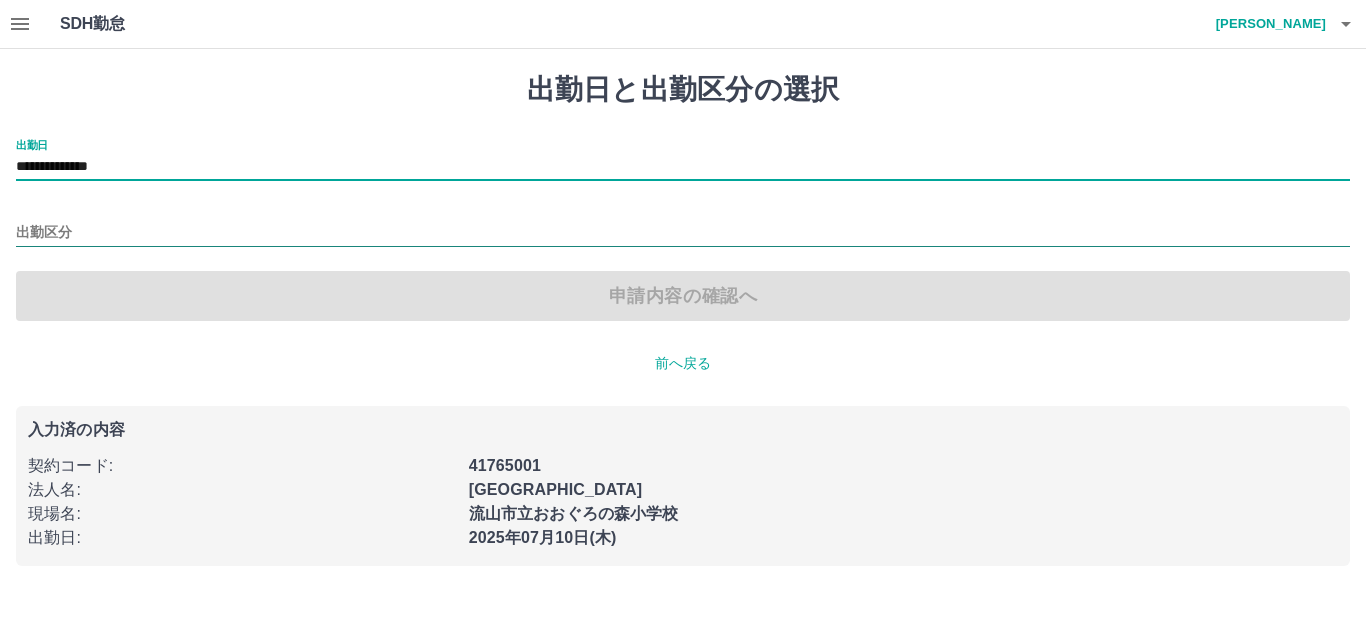 click on "出勤区分" at bounding box center (683, 233) 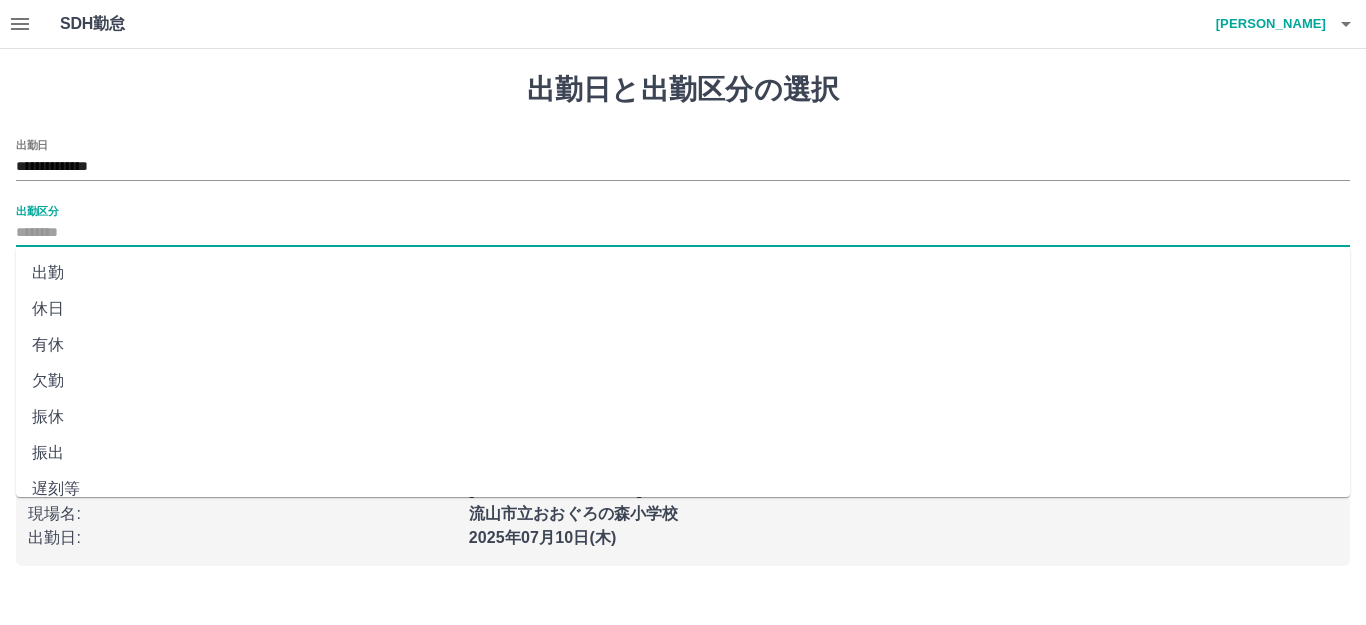 click on "出勤" at bounding box center [683, 273] 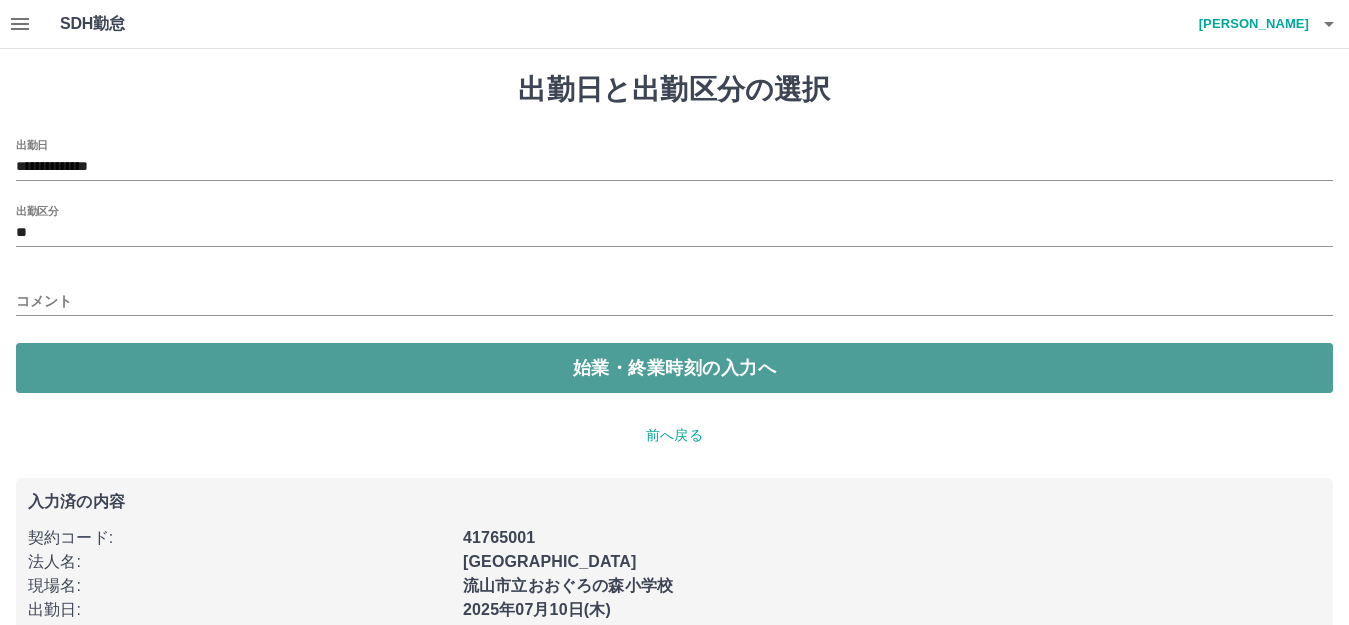 click on "始業・終業時刻の入力へ" at bounding box center [674, 368] 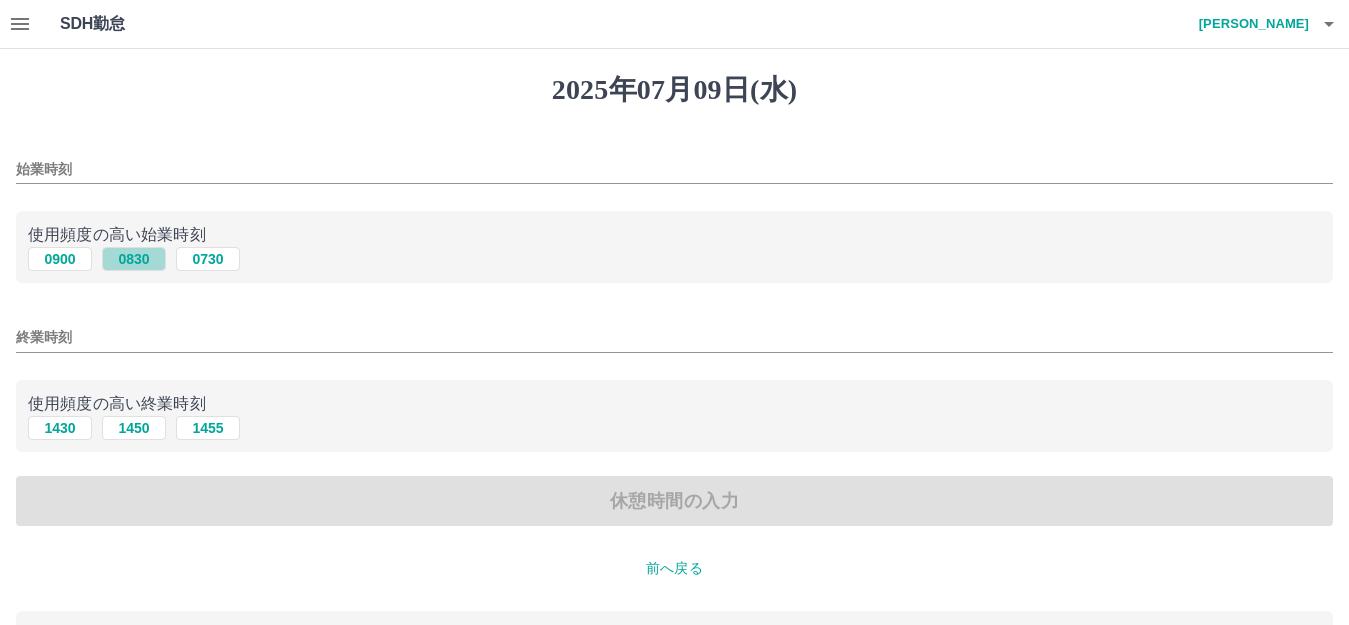 click on "0830" at bounding box center [134, 259] 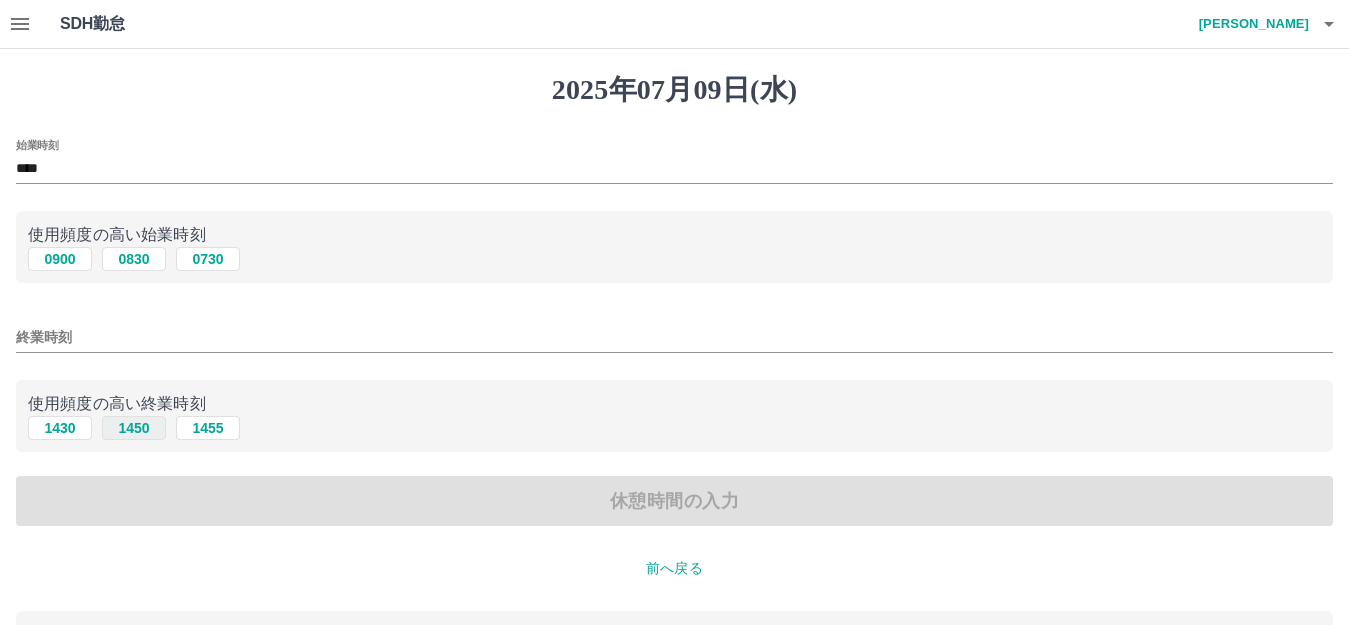 click on "1450" at bounding box center [134, 428] 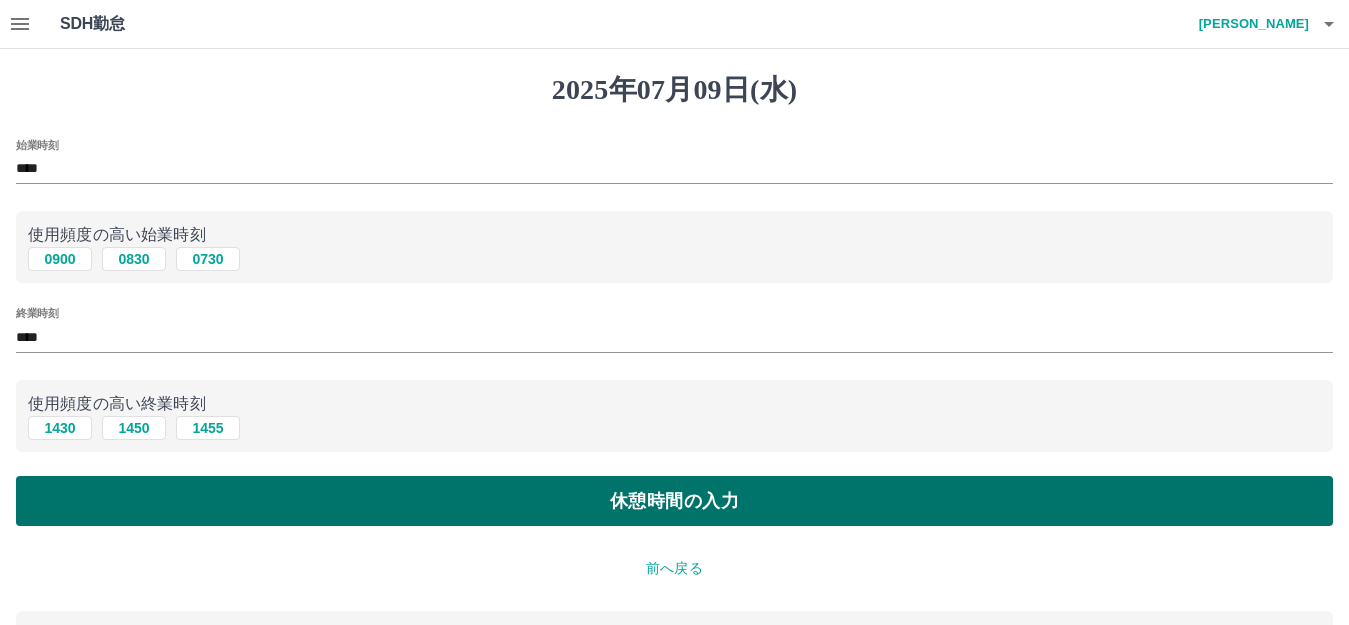 click on "休憩時間の入力" at bounding box center [674, 501] 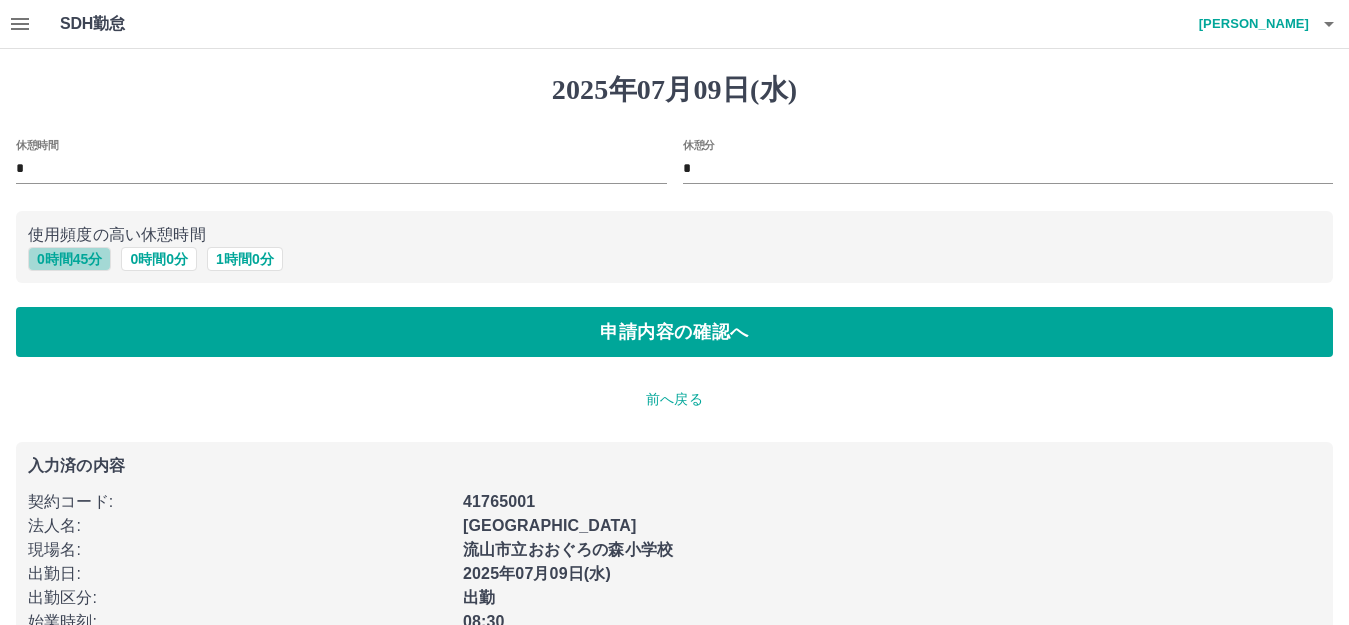 click on "0 時間 45 分" at bounding box center [69, 259] 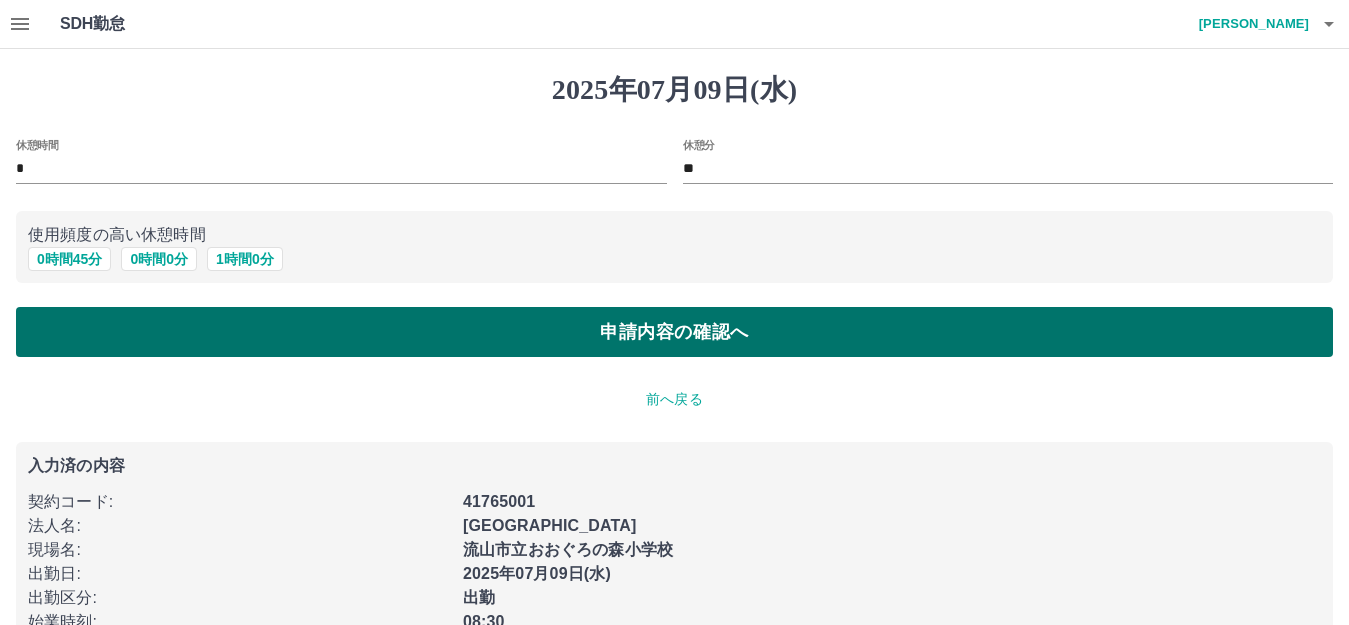 click on "申請内容の確認へ" at bounding box center [674, 332] 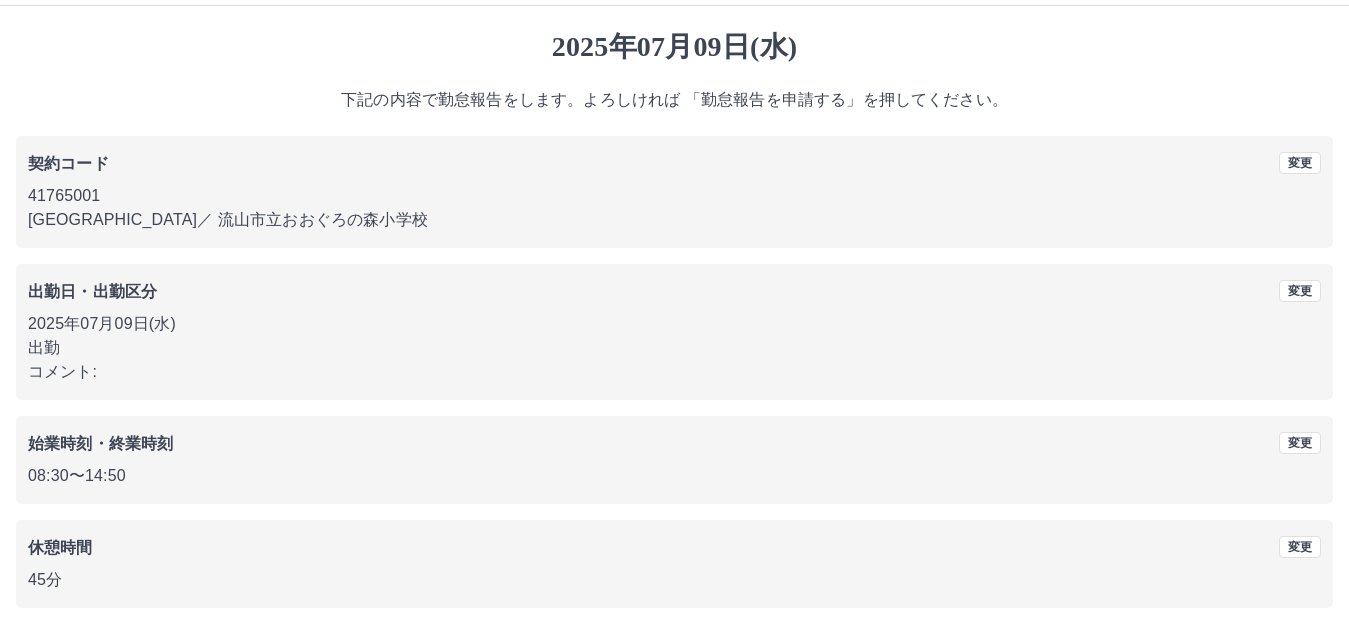 scroll, scrollTop: 124, scrollLeft: 0, axis: vertical 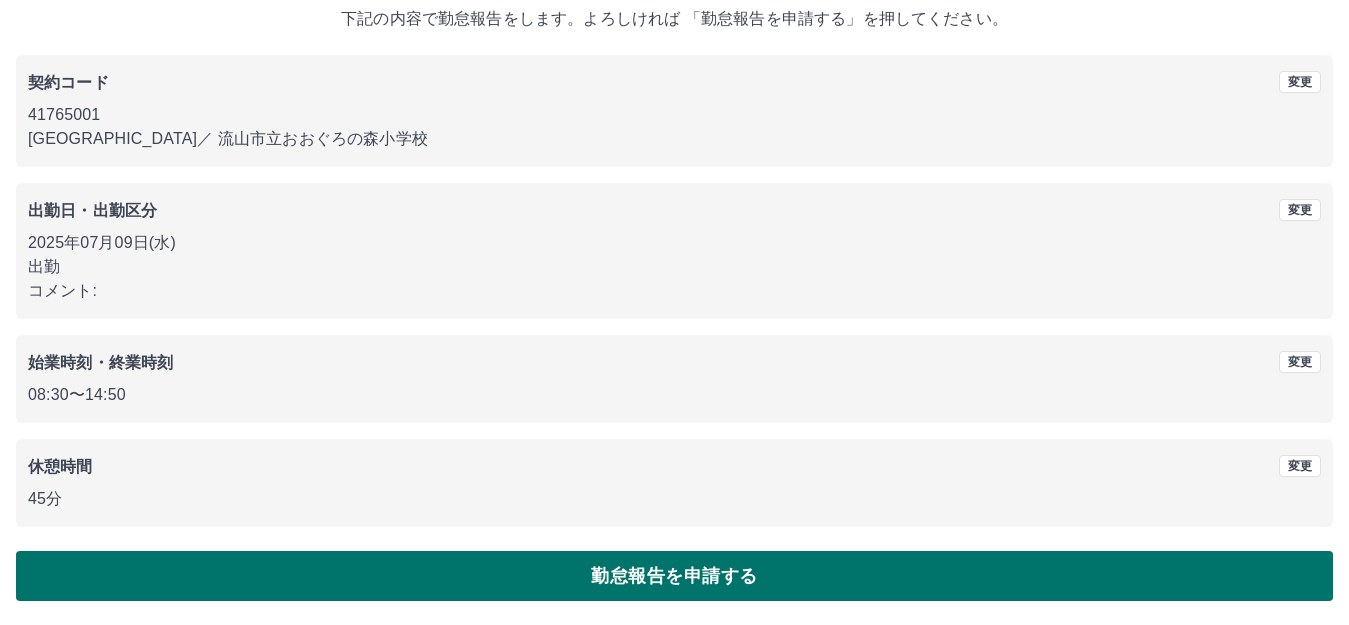 click on "勤怠報告を申請する" at bounding box center [674, 576] 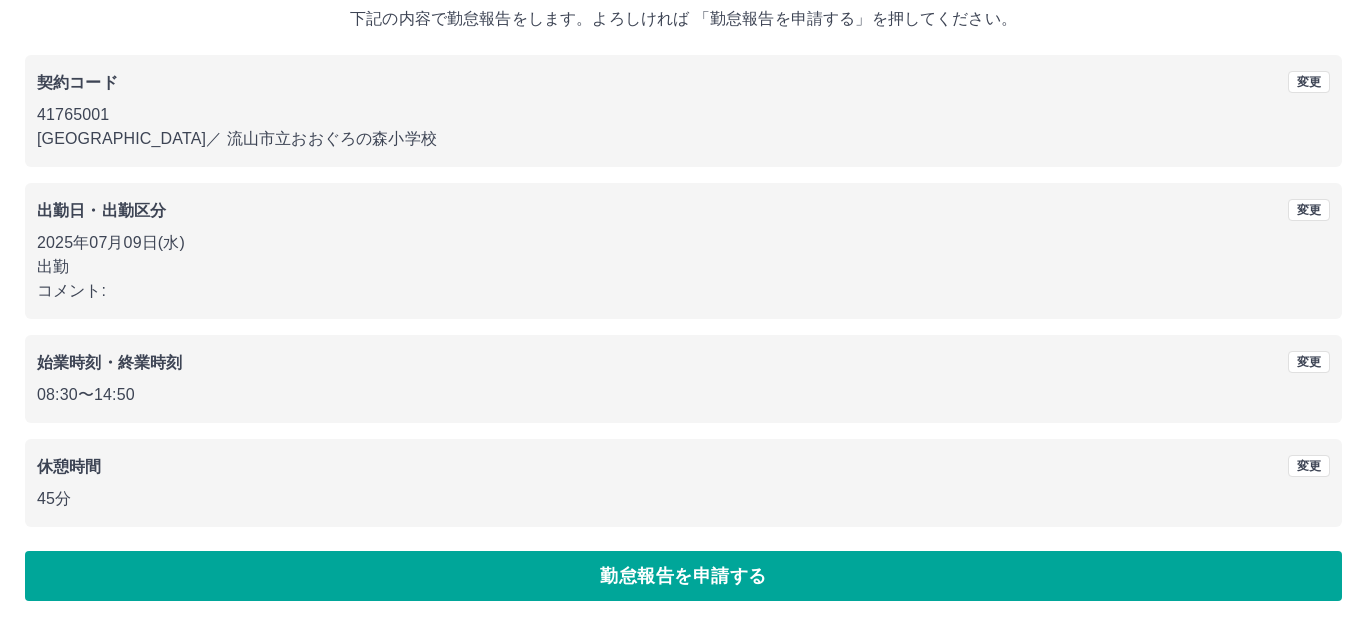 scroll, scrollTop: 0, scrollLeft: 0, axis: both 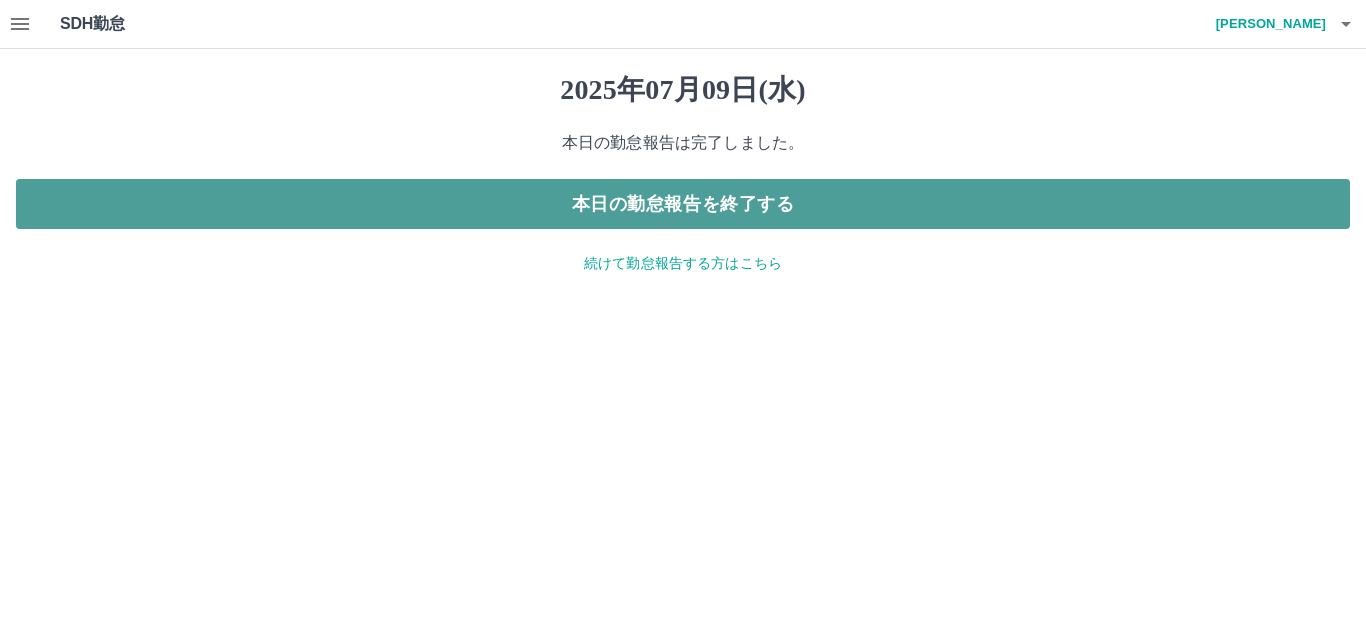 click on "本日の勤怠報告を終了する" at bounding box center [683, 204] 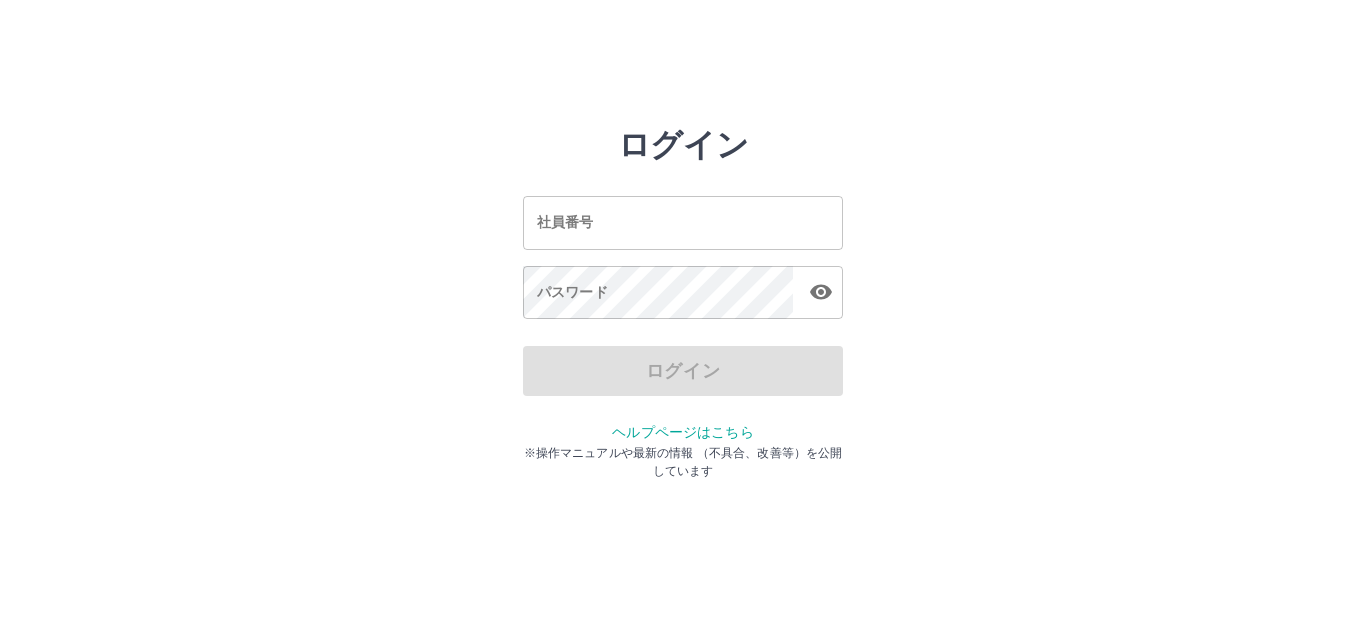 scroll, scrollTop: 0, scrollLeft: 0, axis: both 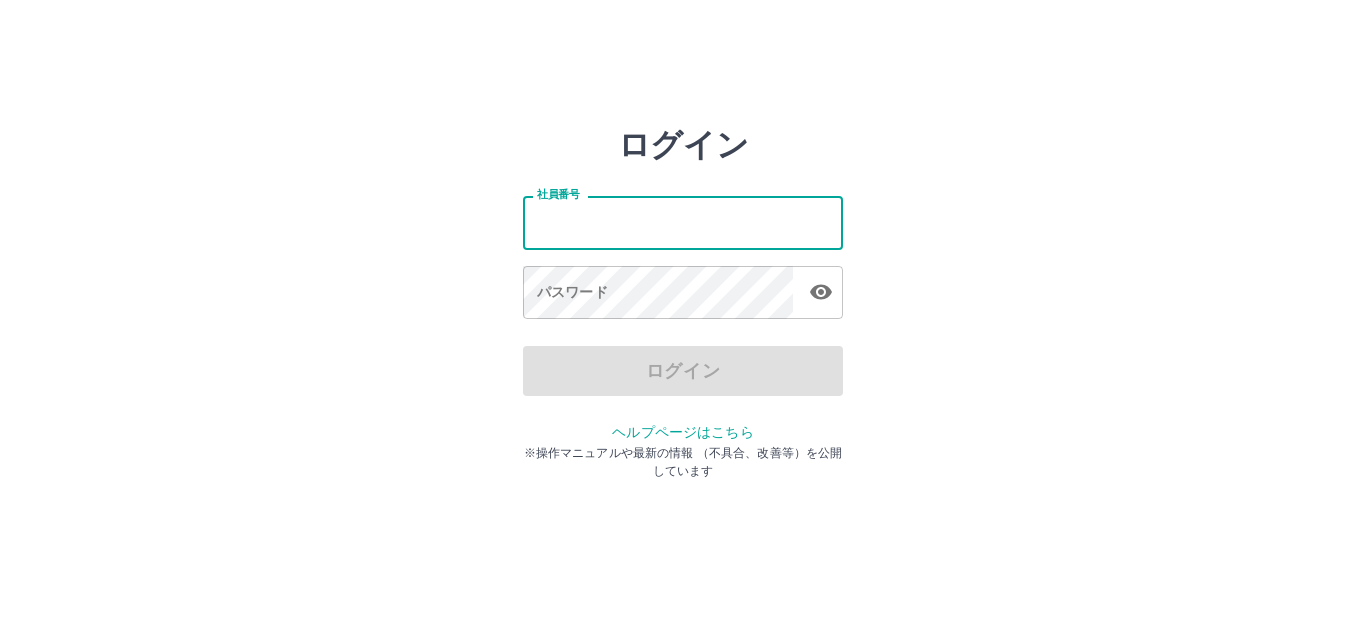 drag, startPoint x: 0, startPoint y: 0, endPoint x: 722, endPoint y: 199, distance: 748.92255 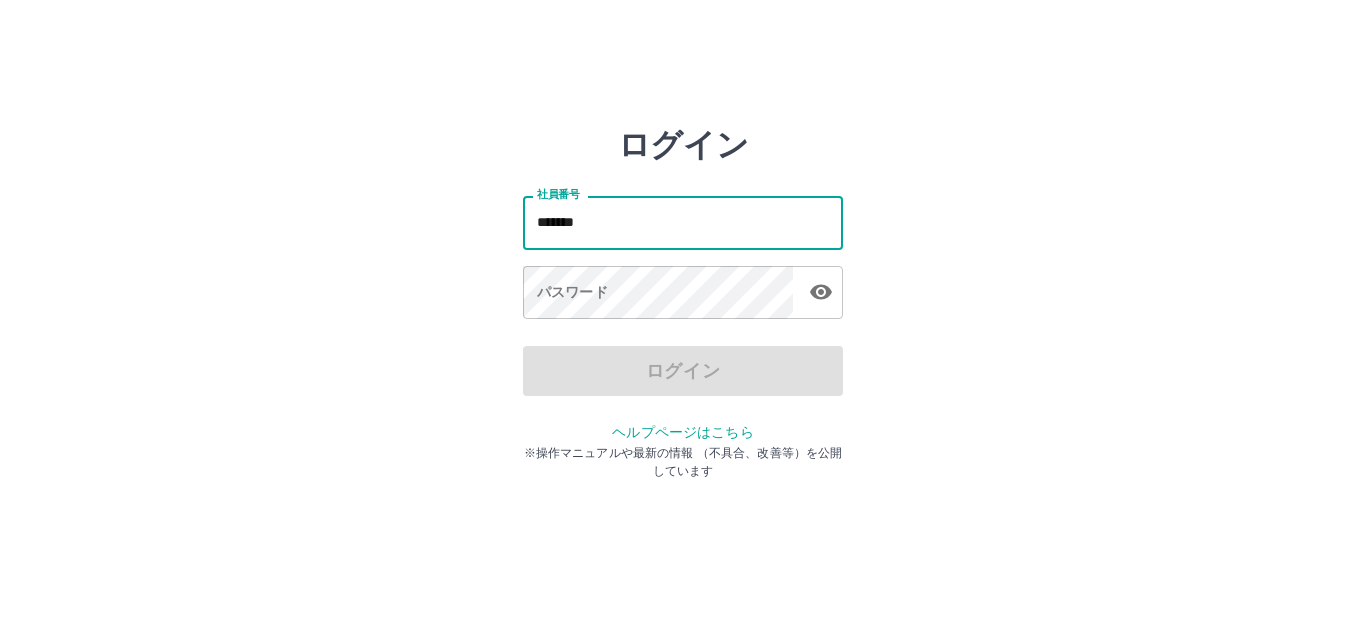 type on "*******" 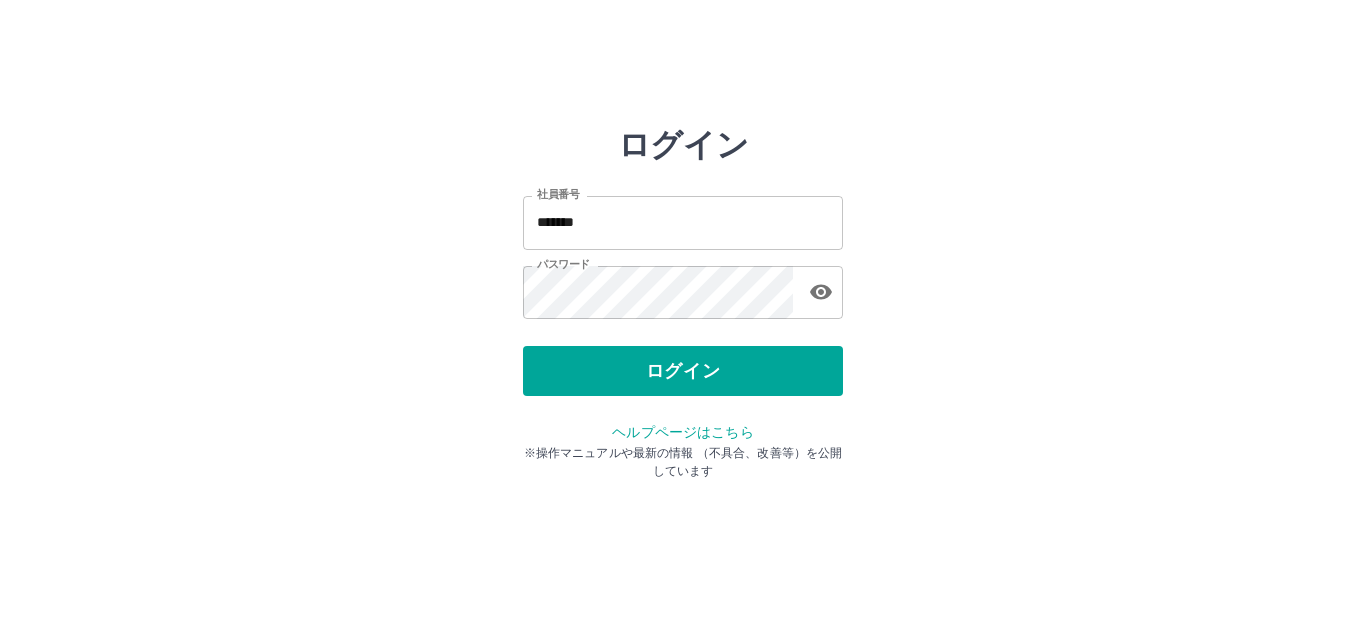 click on "ログイン 社員番号 ******* 社員番号 パスワード パスワード ログイン ヘルプページはこちら ※操作マニュアルや最新の情報 （不具合、改善等）を公開しています" at bounding box center (683, 286) 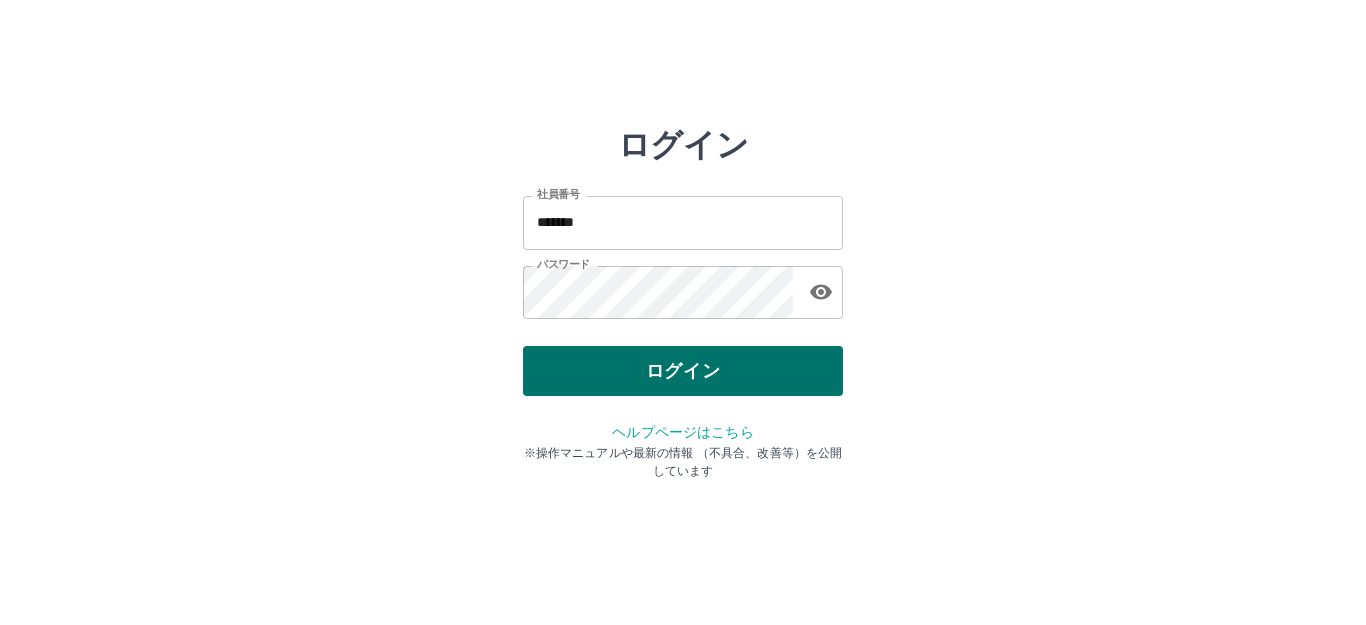 click on "ログイン" at bounding box center (683, 371) 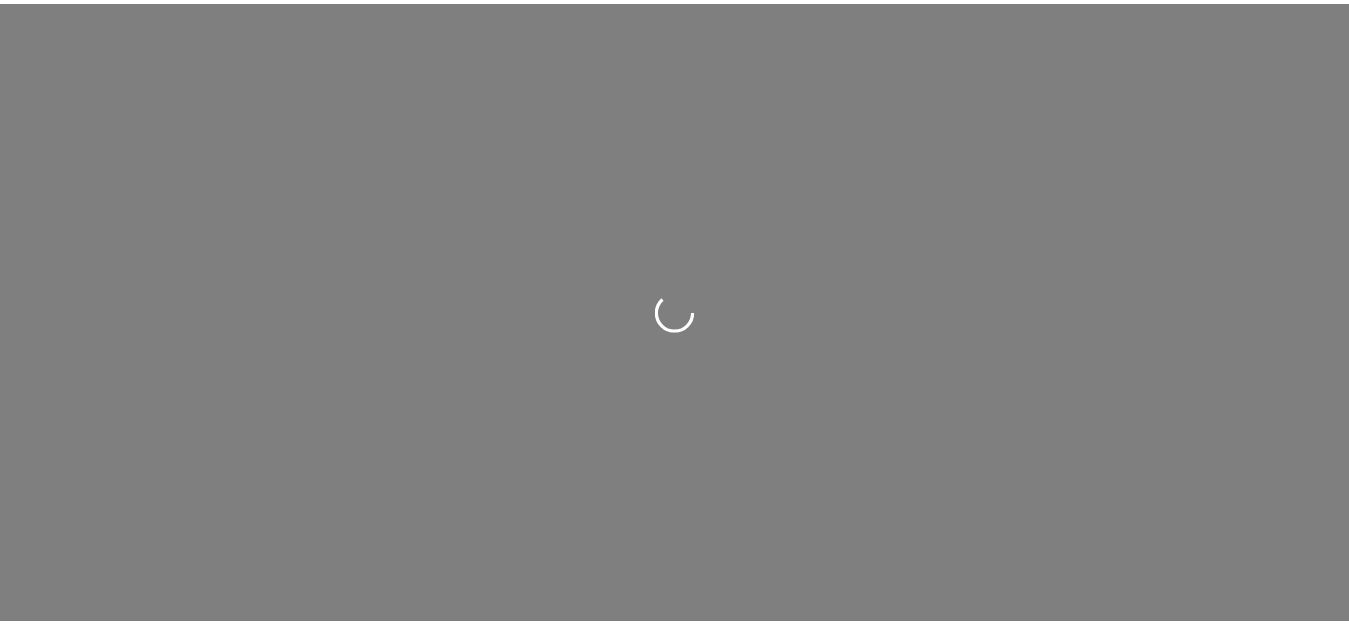 scroll, scrollTop: 0, scrollLeft: 0, axis: both 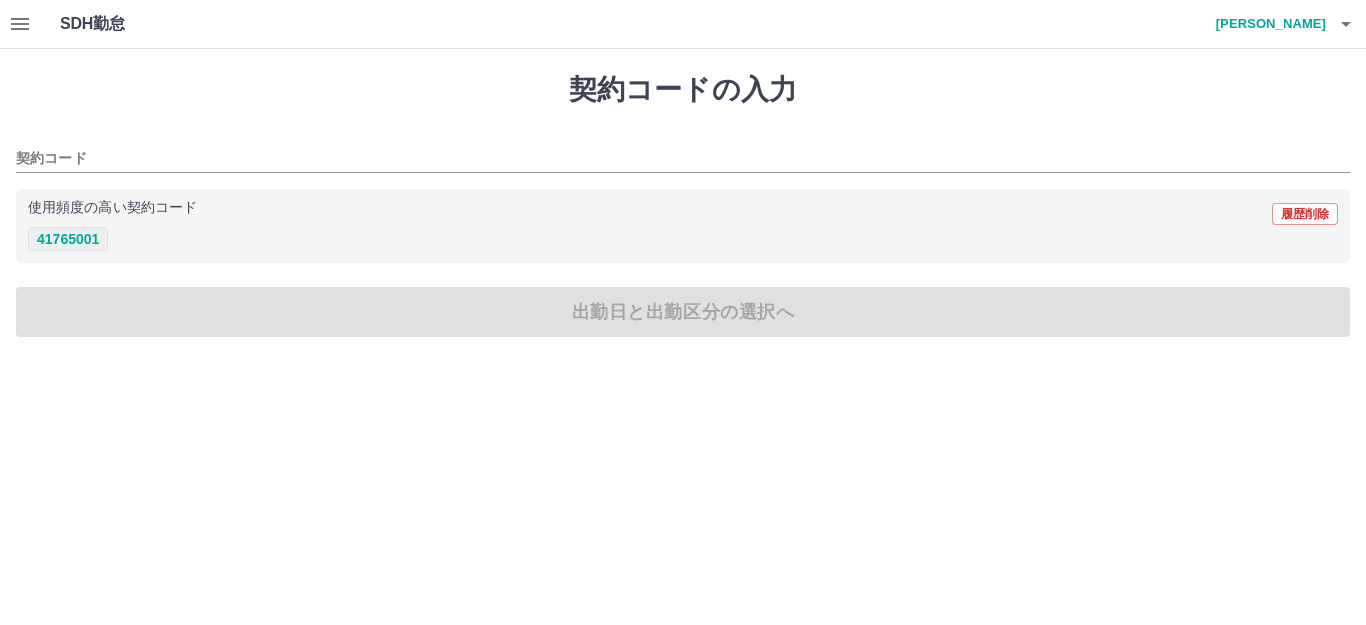 click on "41765001" at bounding box center (68, 239) 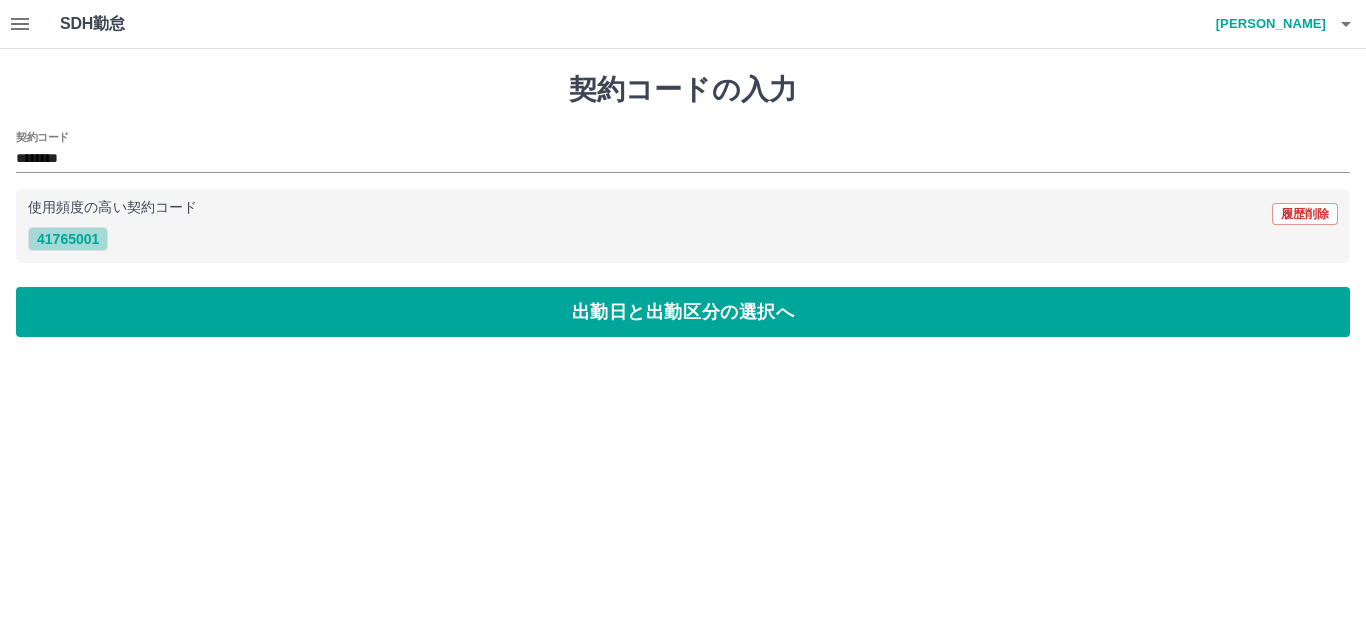 type on "********" 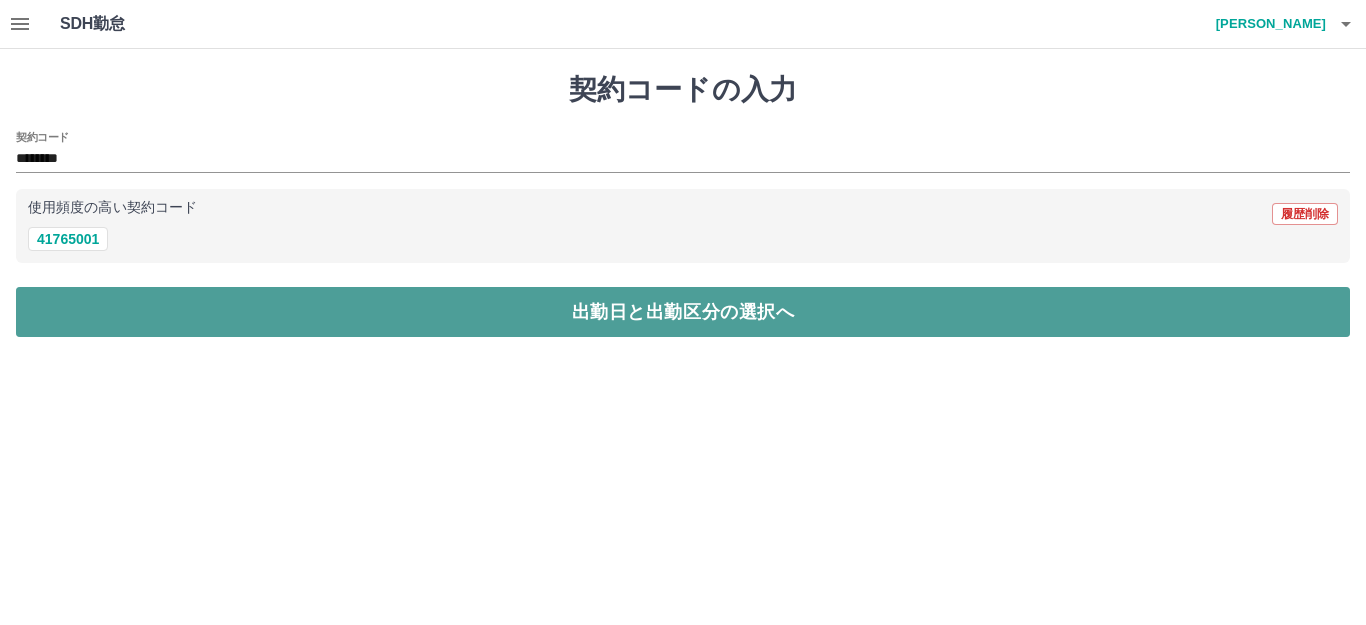 click on "出勤日と出勤区分の選択へ" at bounding box center (683, 312) 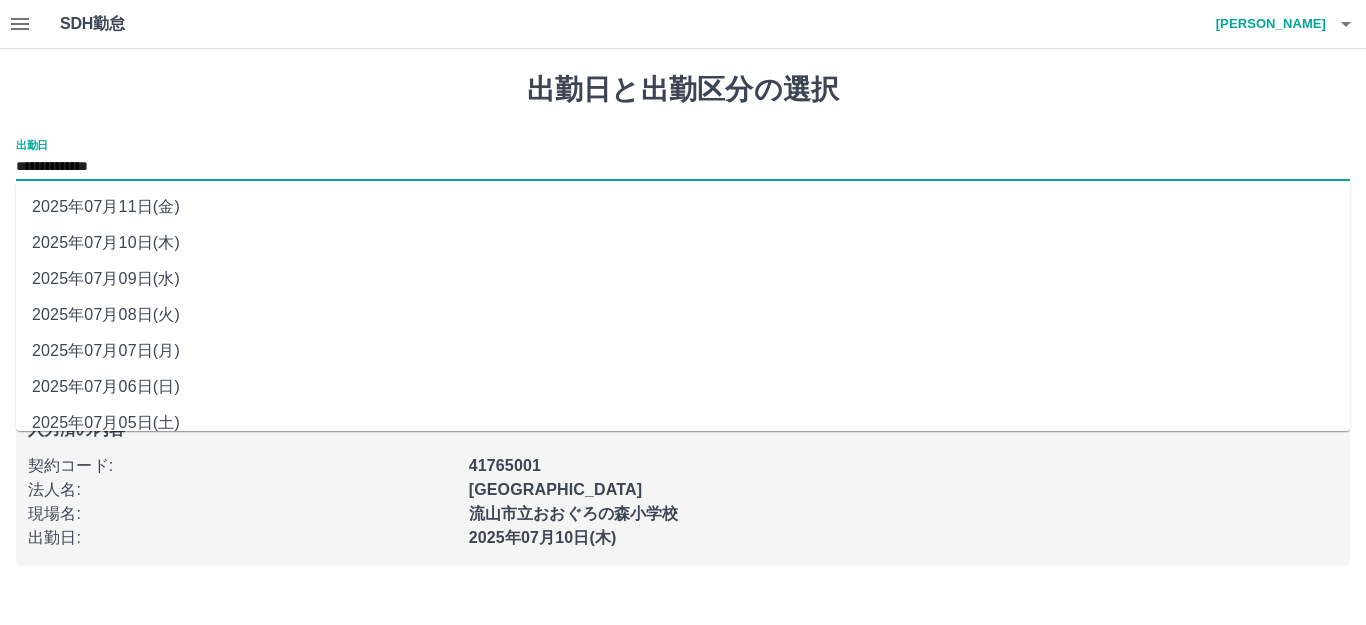 click on "**********" at bounding box center (683, 167) 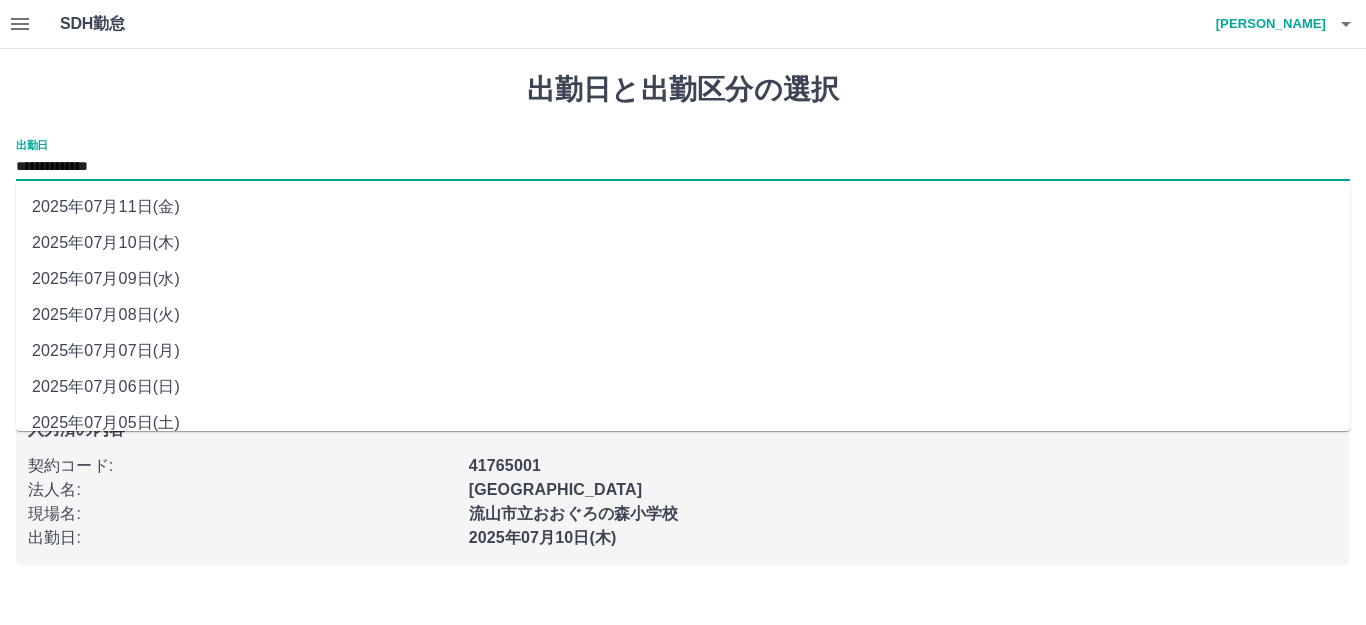 click on "2025年07月08日(火)" at bounding box center (683, 315) 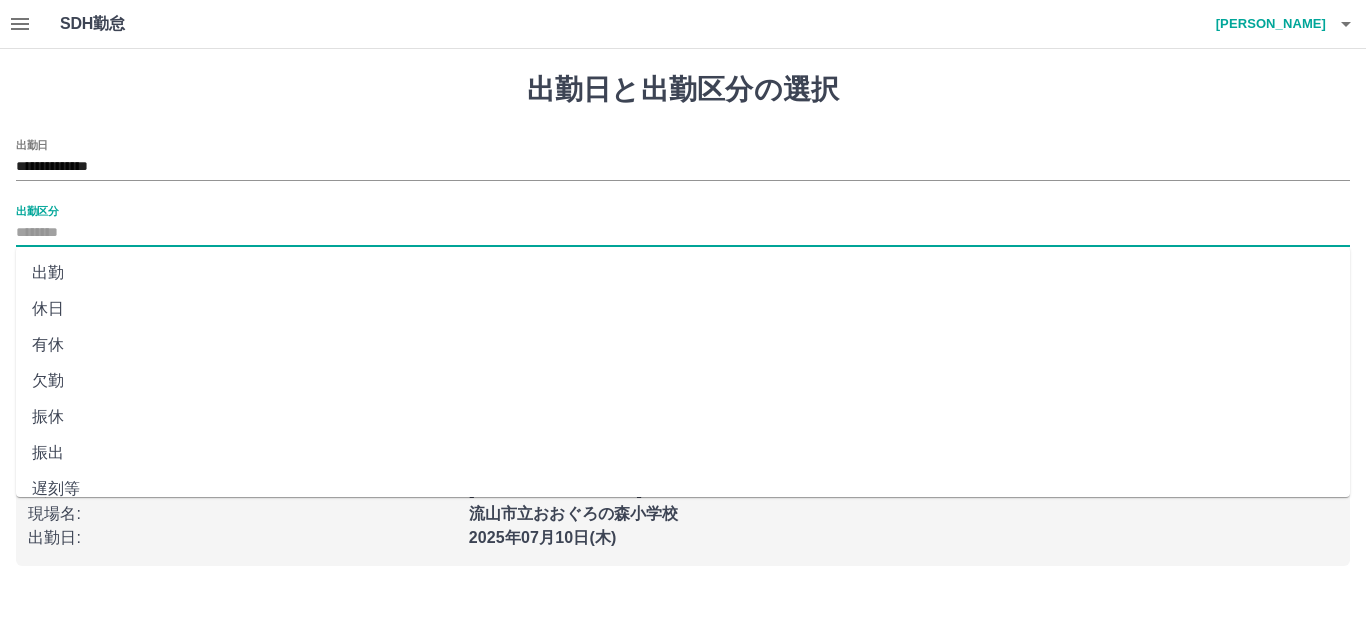 click on "出勤区分" at bounding box center (683, 233) 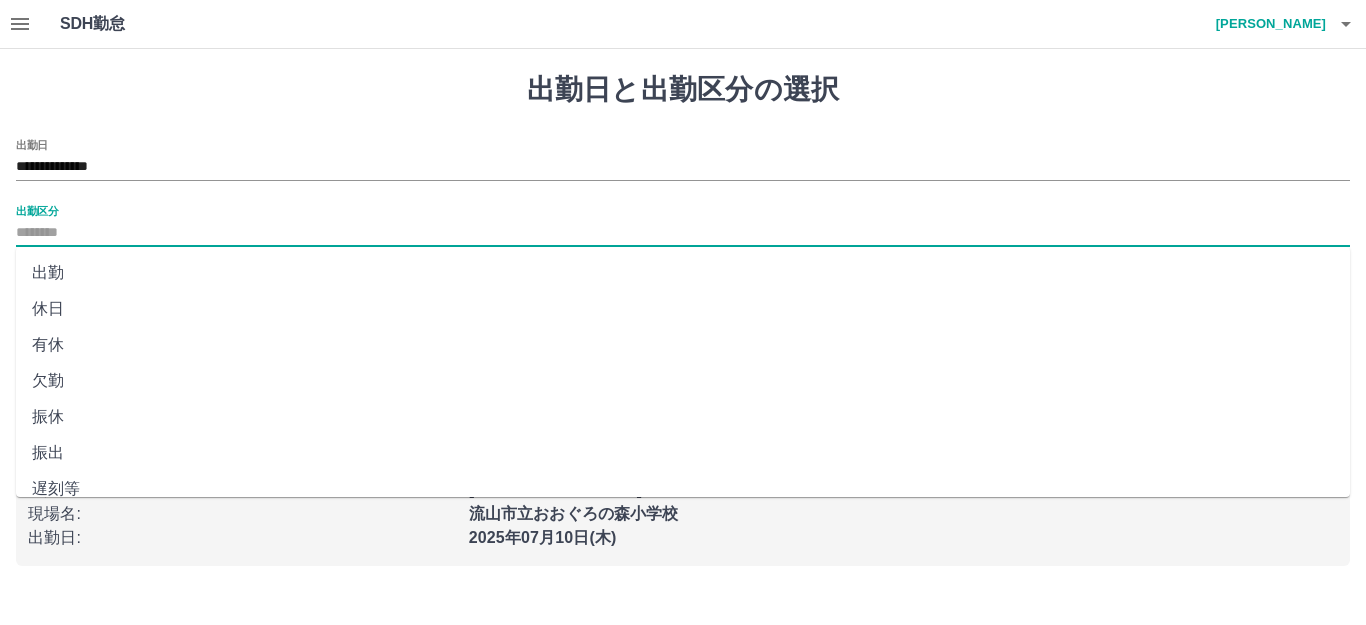 click on "出勤" at bounding box center [683, 273] 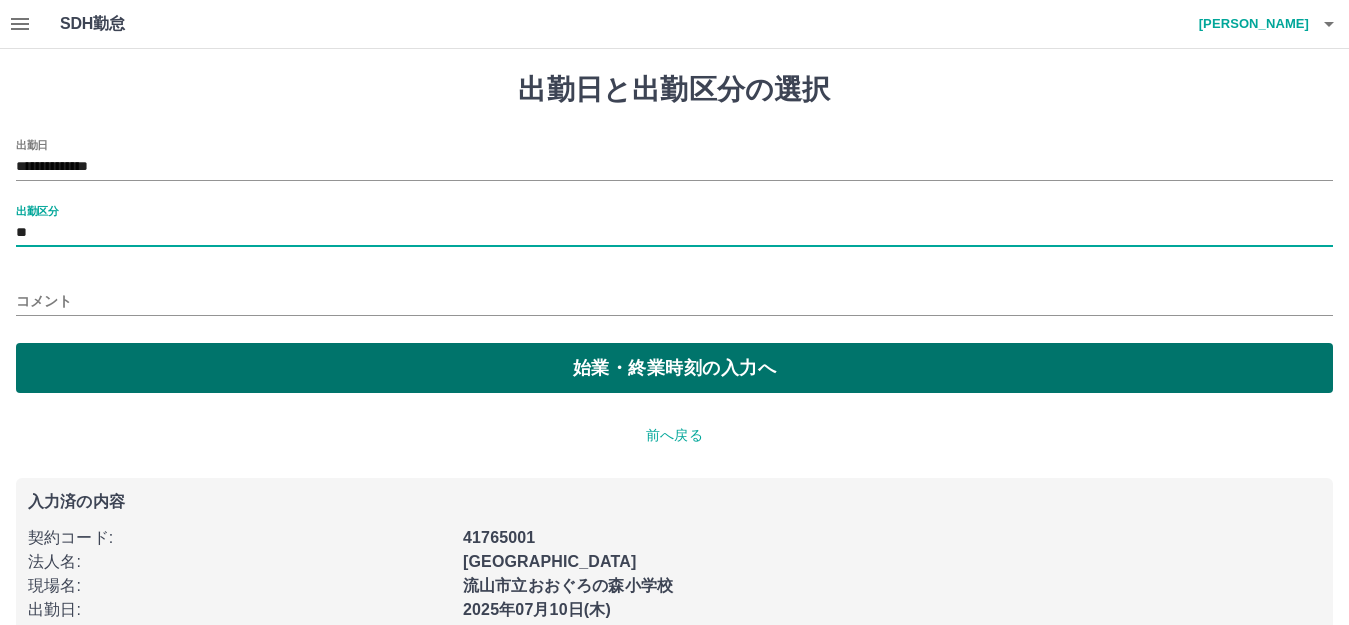 click on "始業・終業時刻の入力へ" at bounding box center [674, 368] 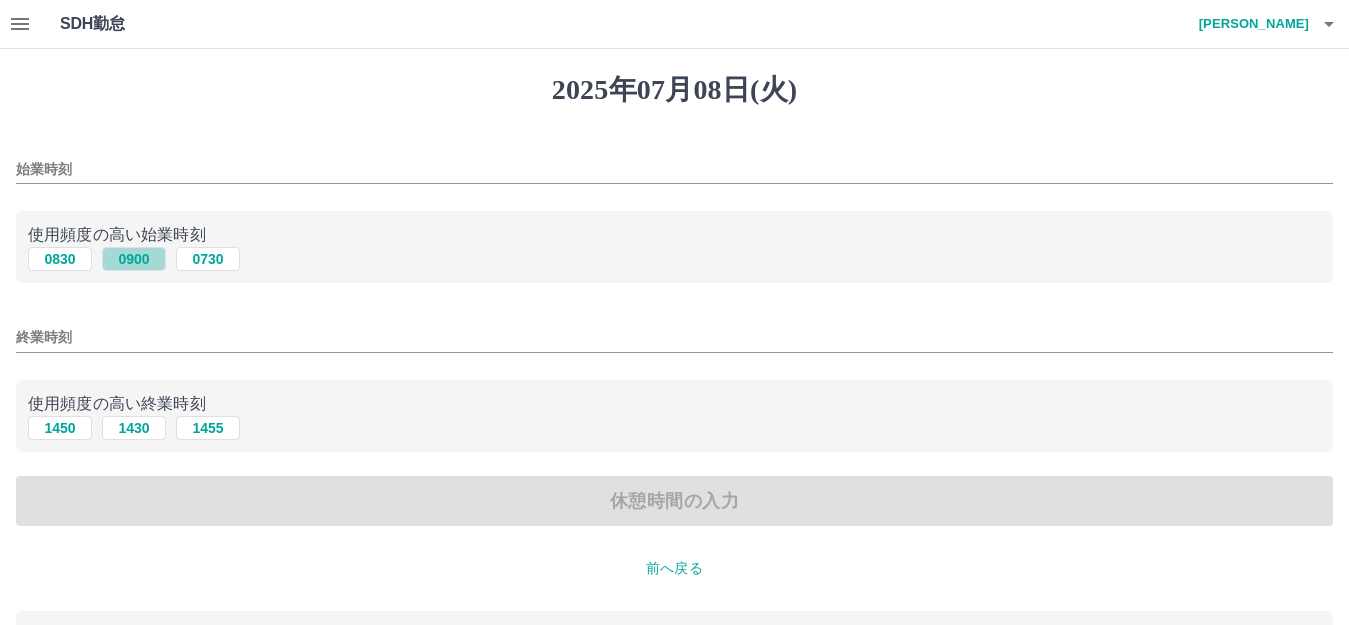 click on "0900" at bounding box center [134, 259] 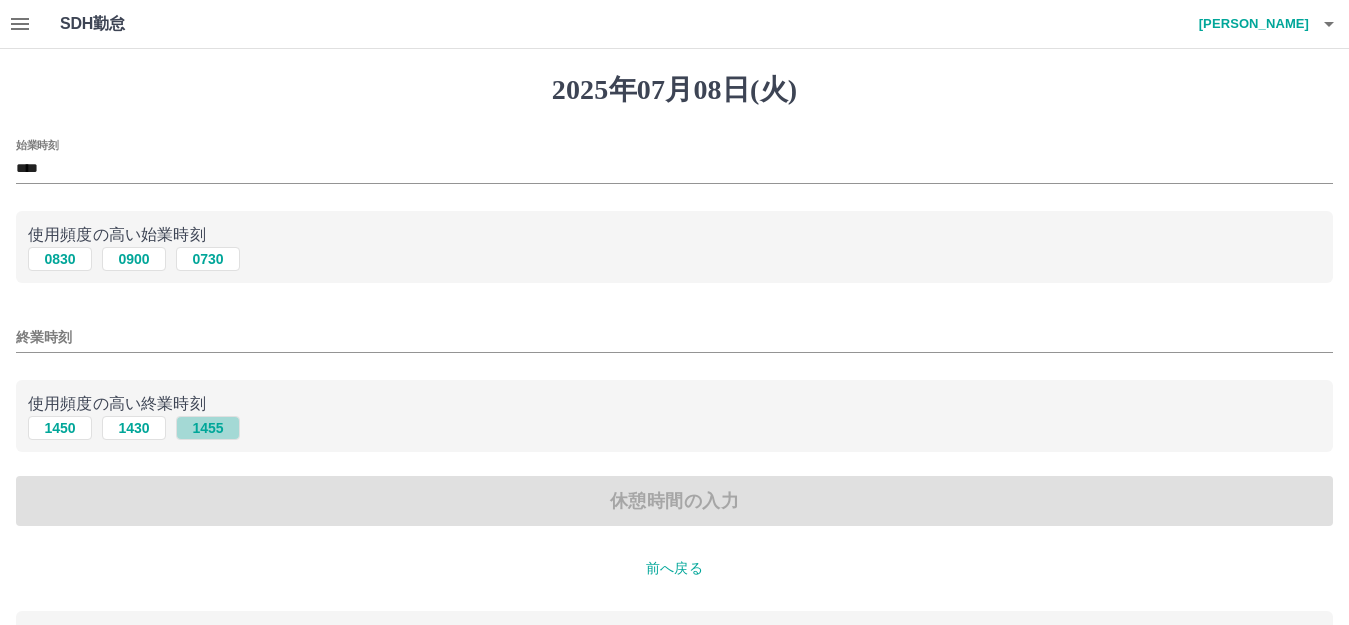 click on "1455" at bounding box center (208, 428) 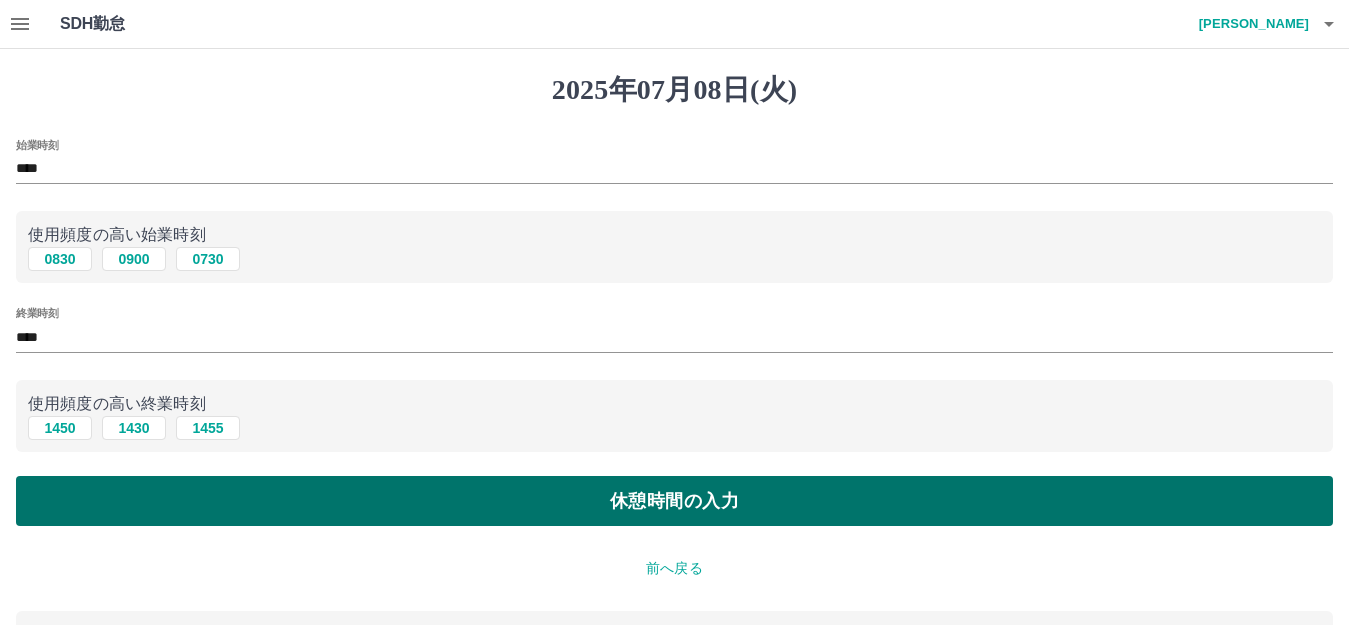 click on "休憩時間の入力" at bounding box center (674, 501) 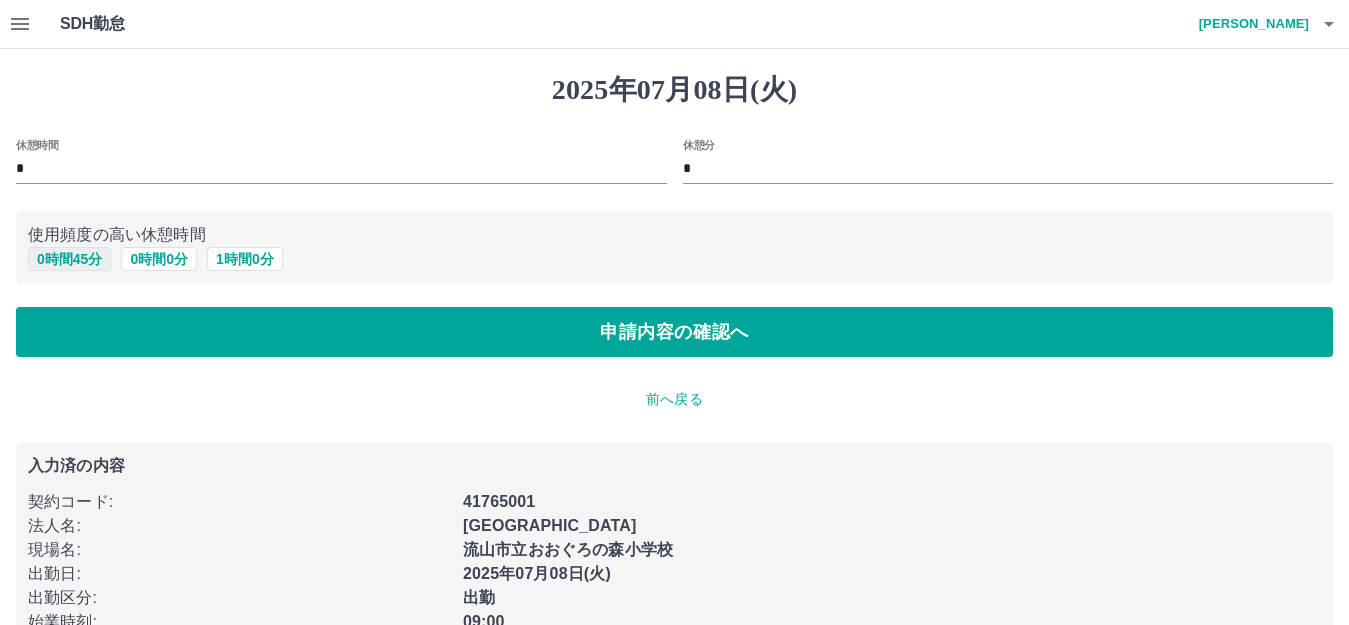 click on "0 時間 45 分" at bounding box center (69, 259) 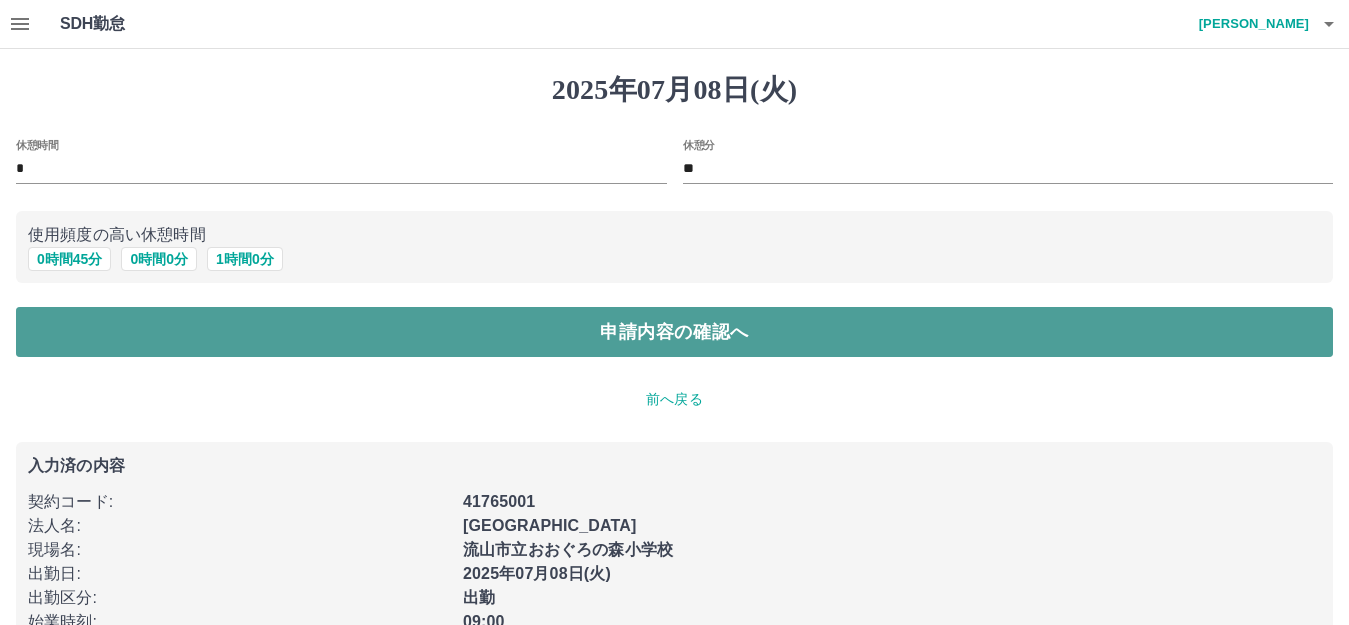 click on "申請内容の確認へ" at bounding box center (674, 332) 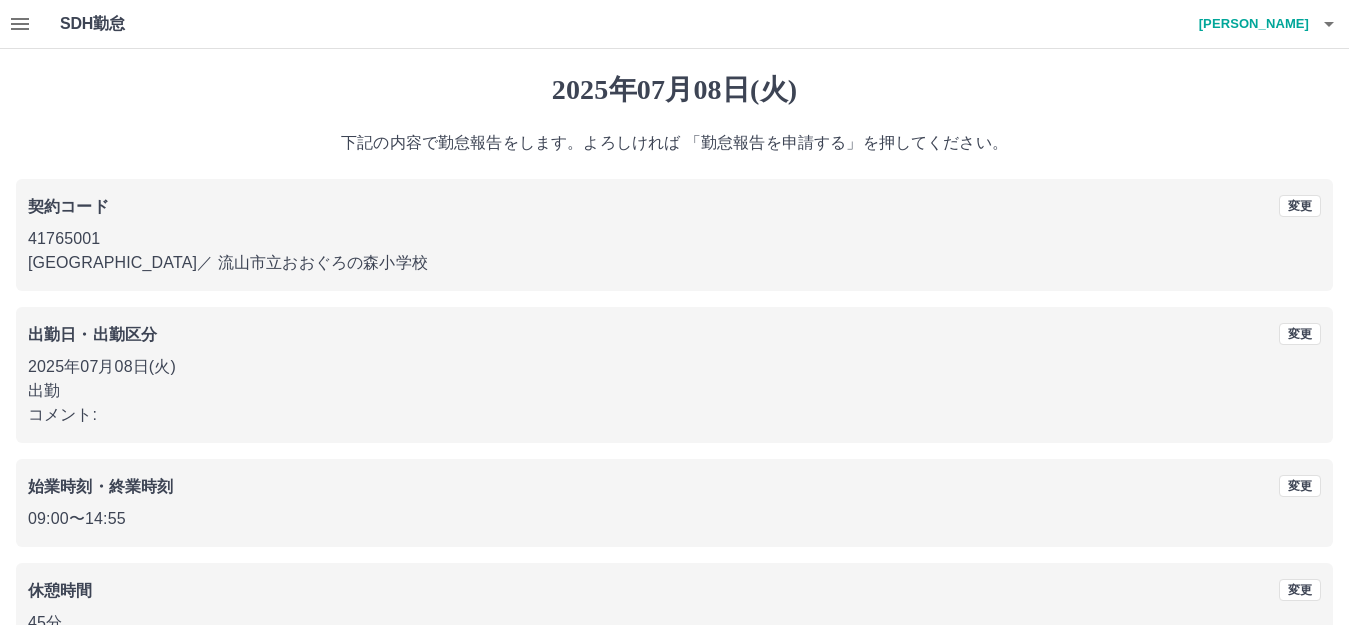 scroll, scrollTop: 124, scrollLeft: 0, axis: vertical 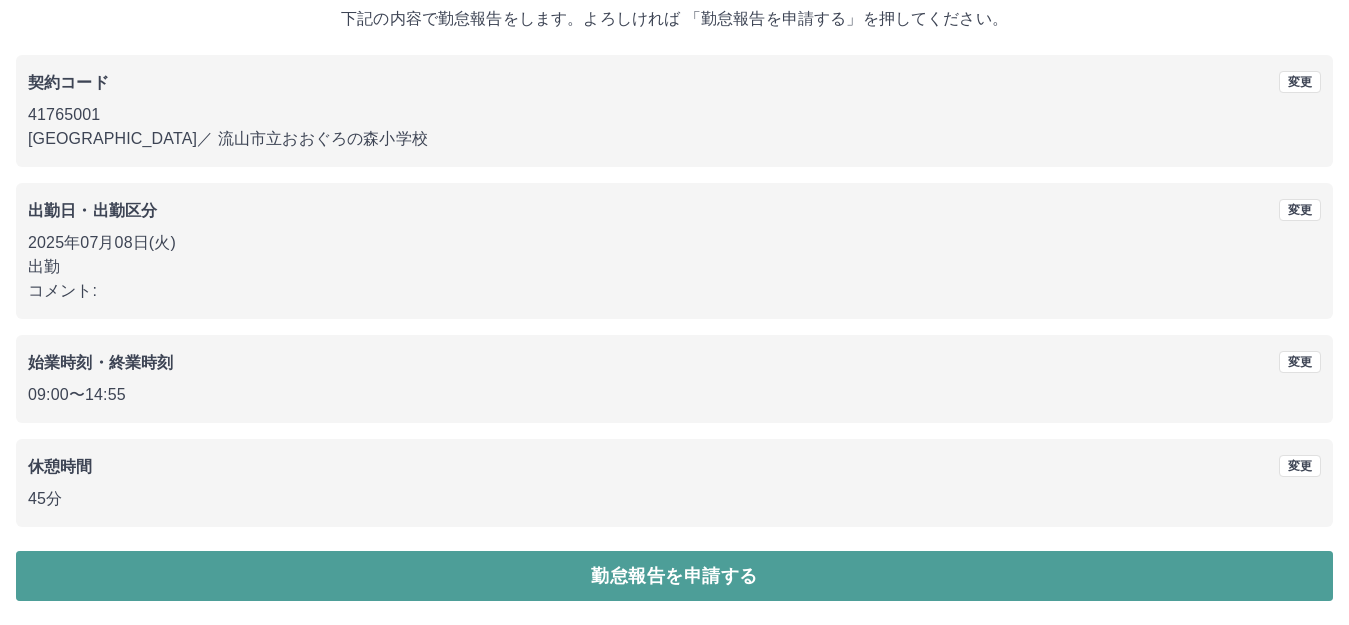 click on "勤怠報告を申請する" at bounding box center [674, 576] 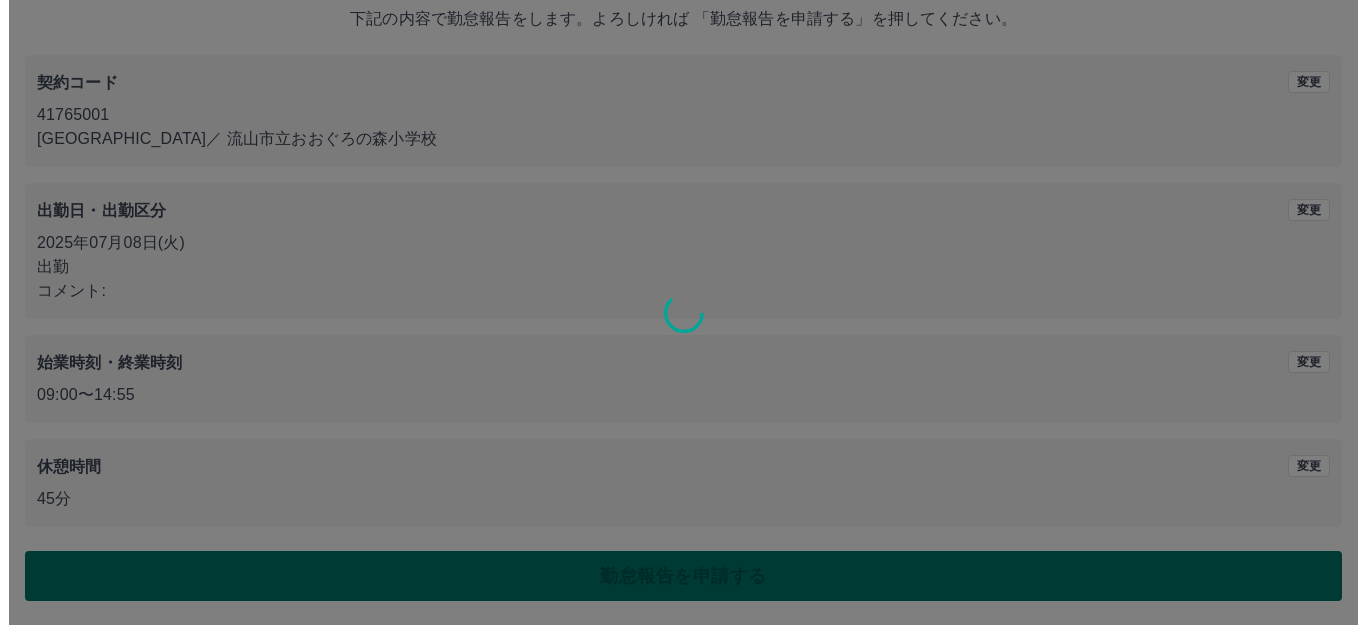 scroll, scrollTop: 0, scrollLeft: 0, axis: both 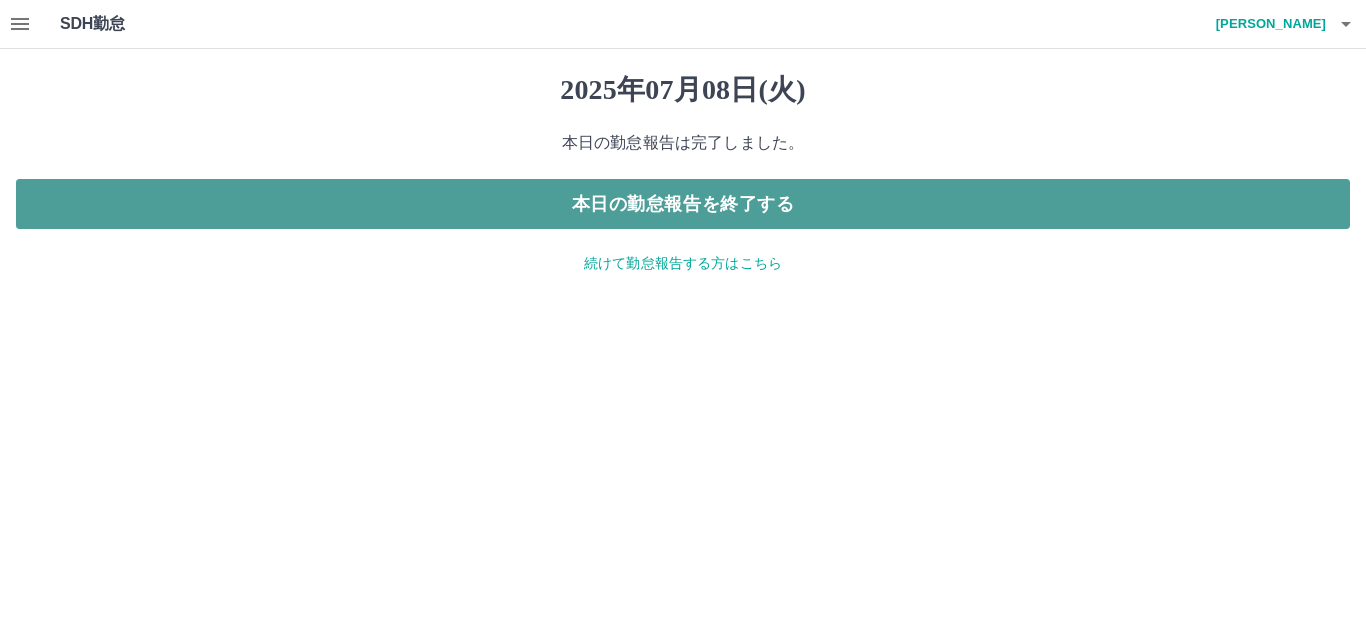 click on "本日の勤怠報告を終了する" at bounding box center (683, 204) 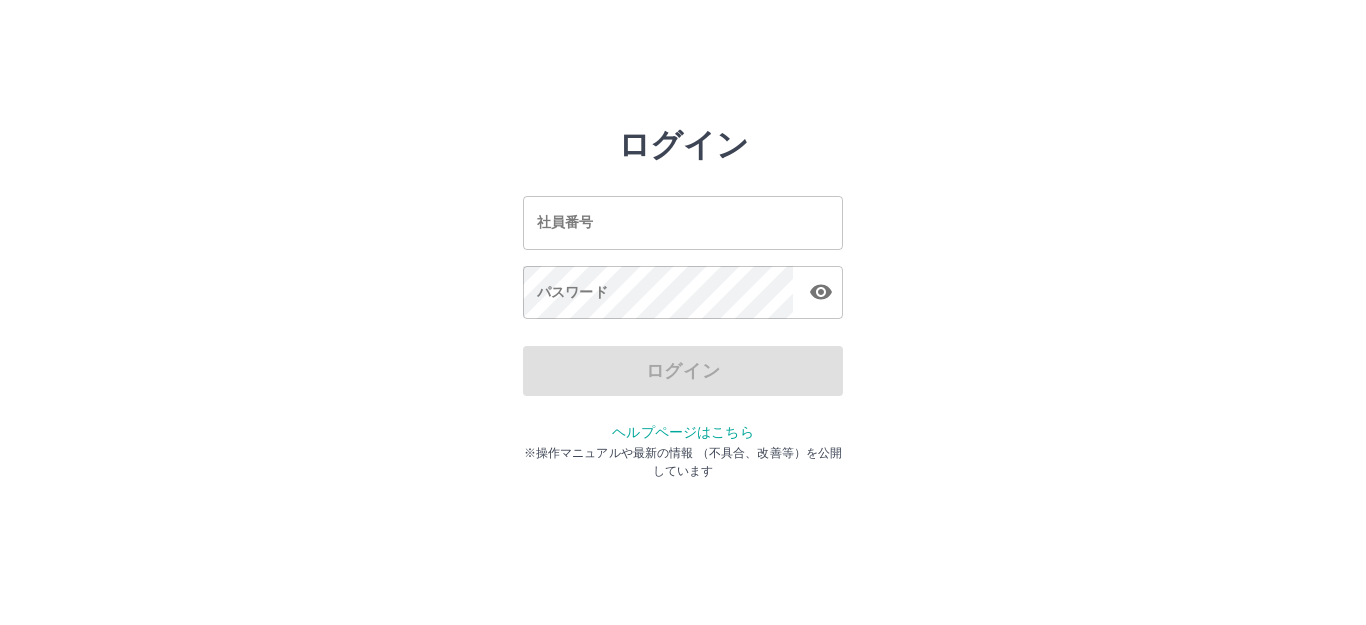 scroll, scrollTop: 0, scrollLeft: 0, axis: both 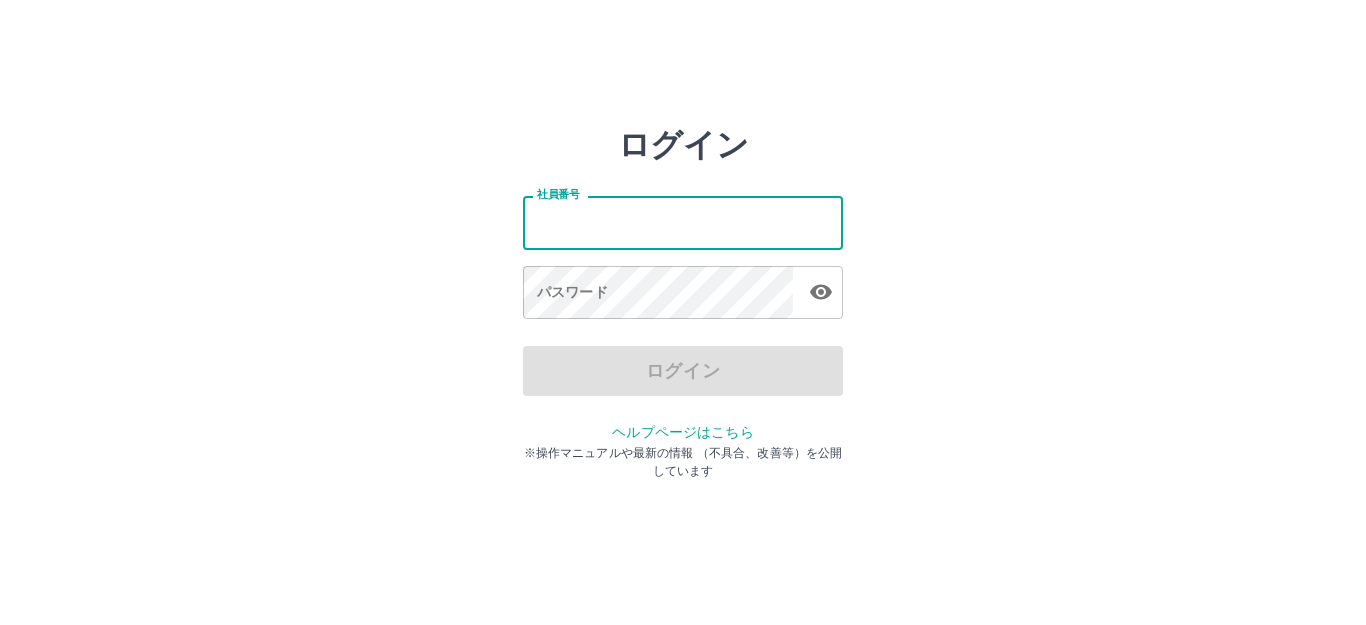click on "社員番号" at bounding box center (683, 222) 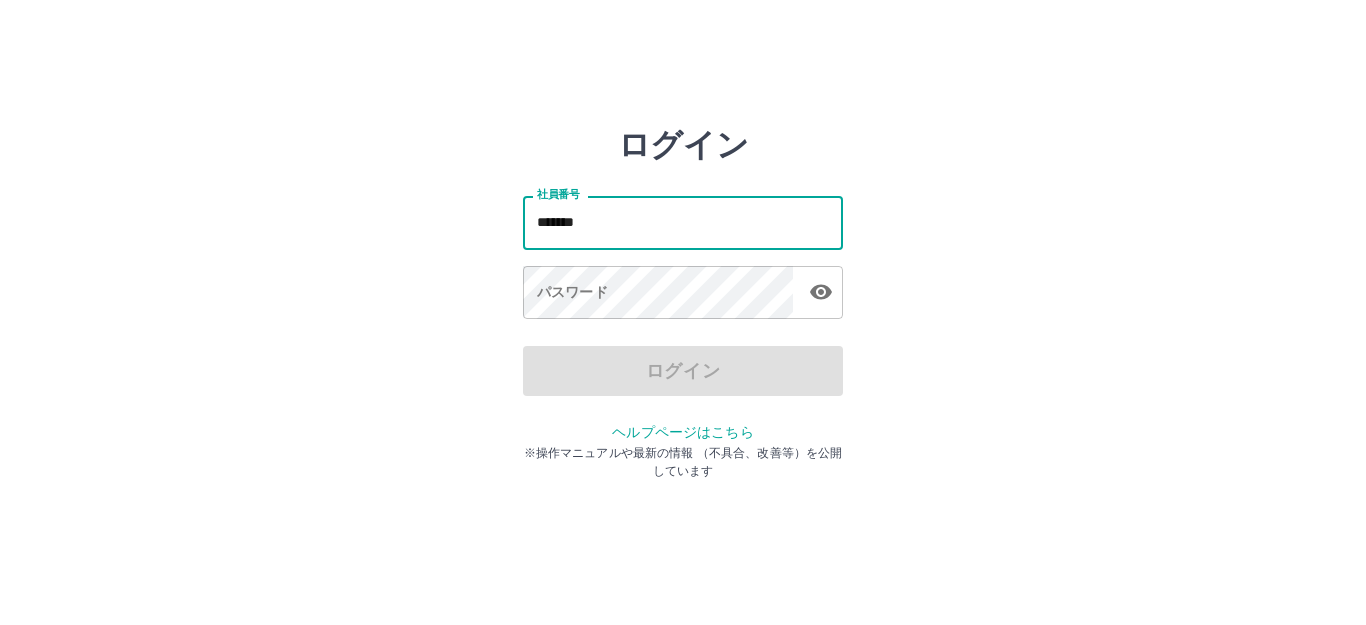type on "*******" 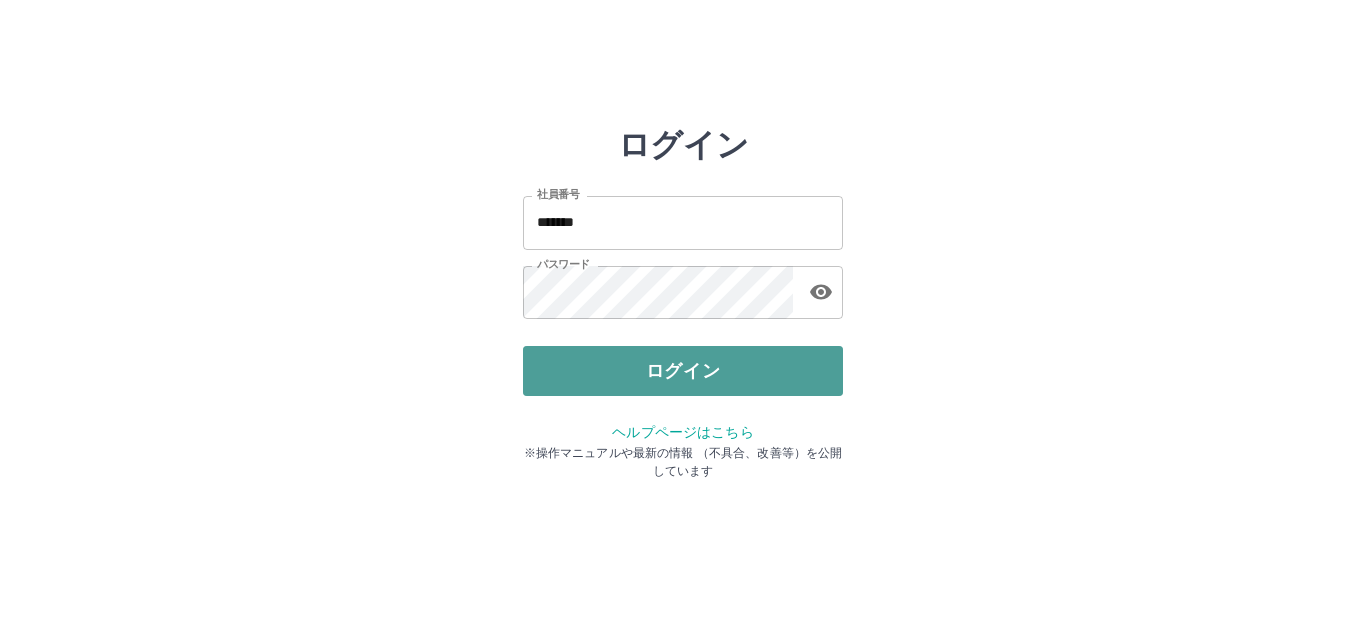 click on "ログイン" at bounding box center [683, 371] 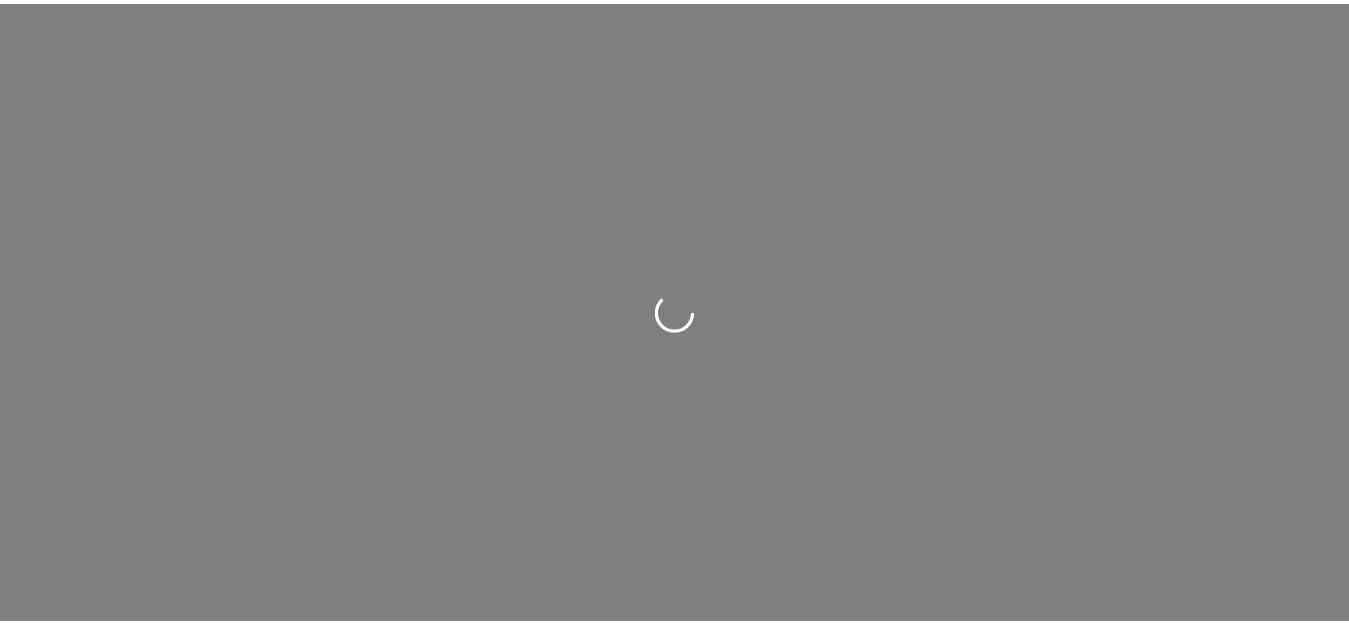 scroll, scrollTop: 0, scrollLeft: 0, axis: both 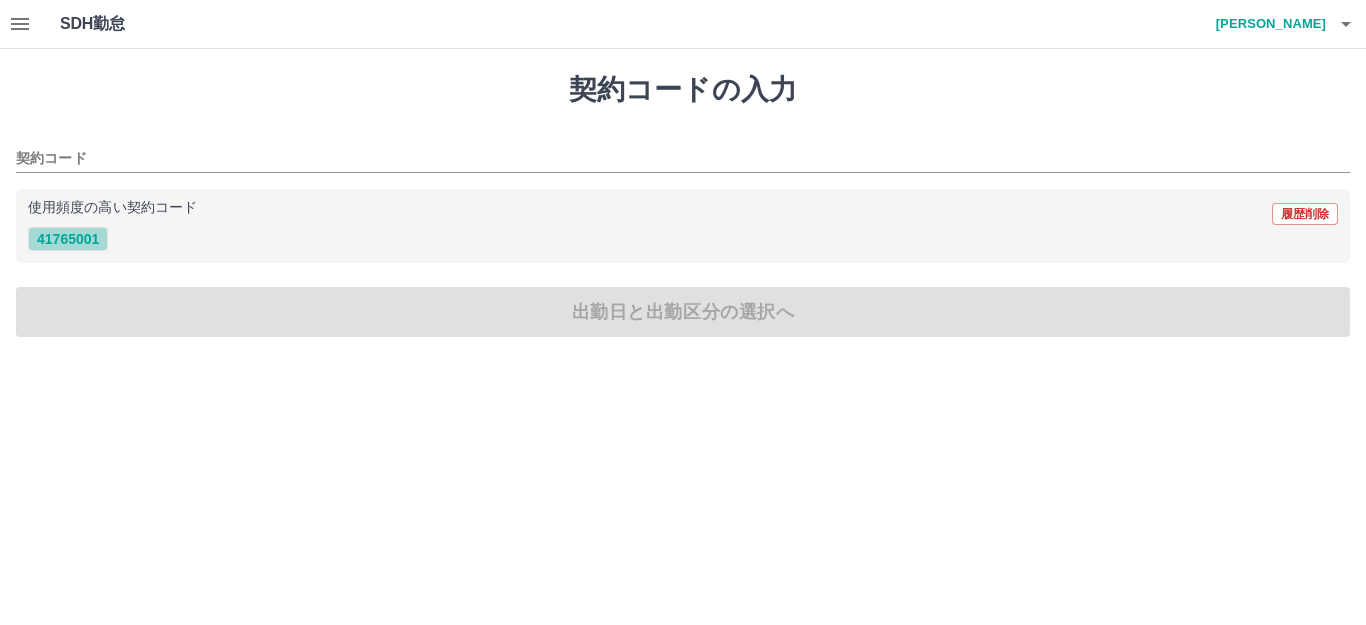 click on "41765001" at bounding box center [68, 239] 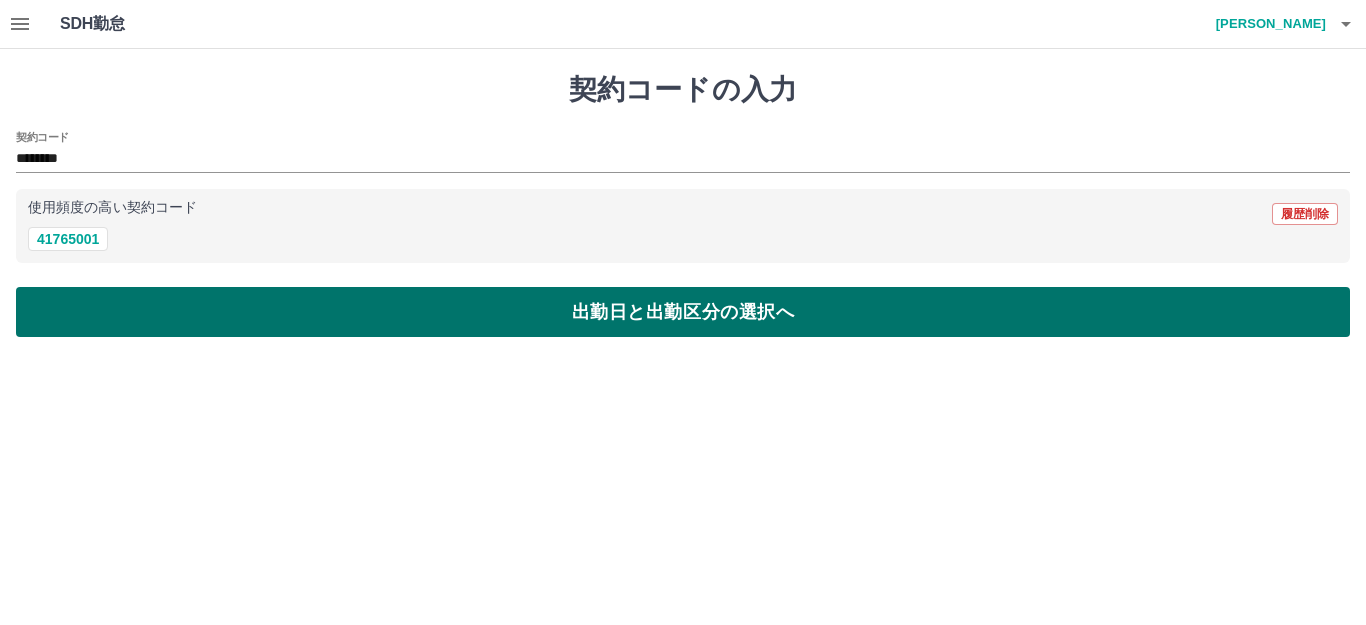 click on "出勤日と出勤区分の選択へ" at bounding box center [683, 312] 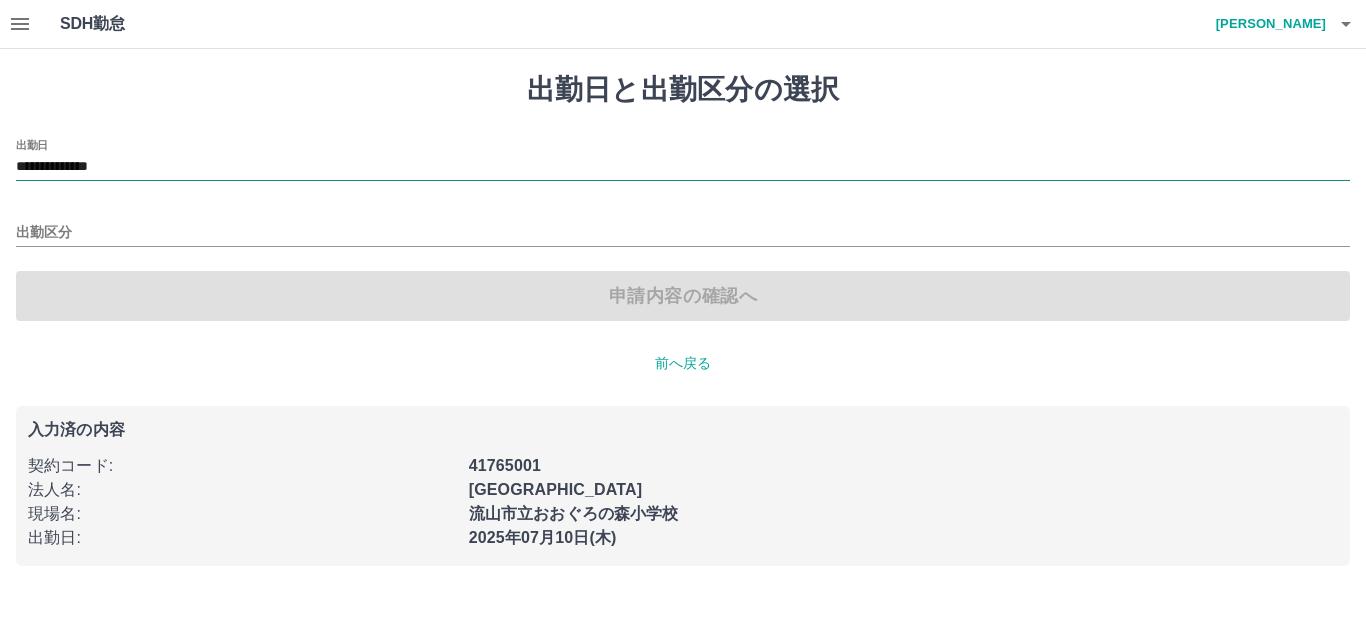 click on "**********" at bounding box center [683, 167] 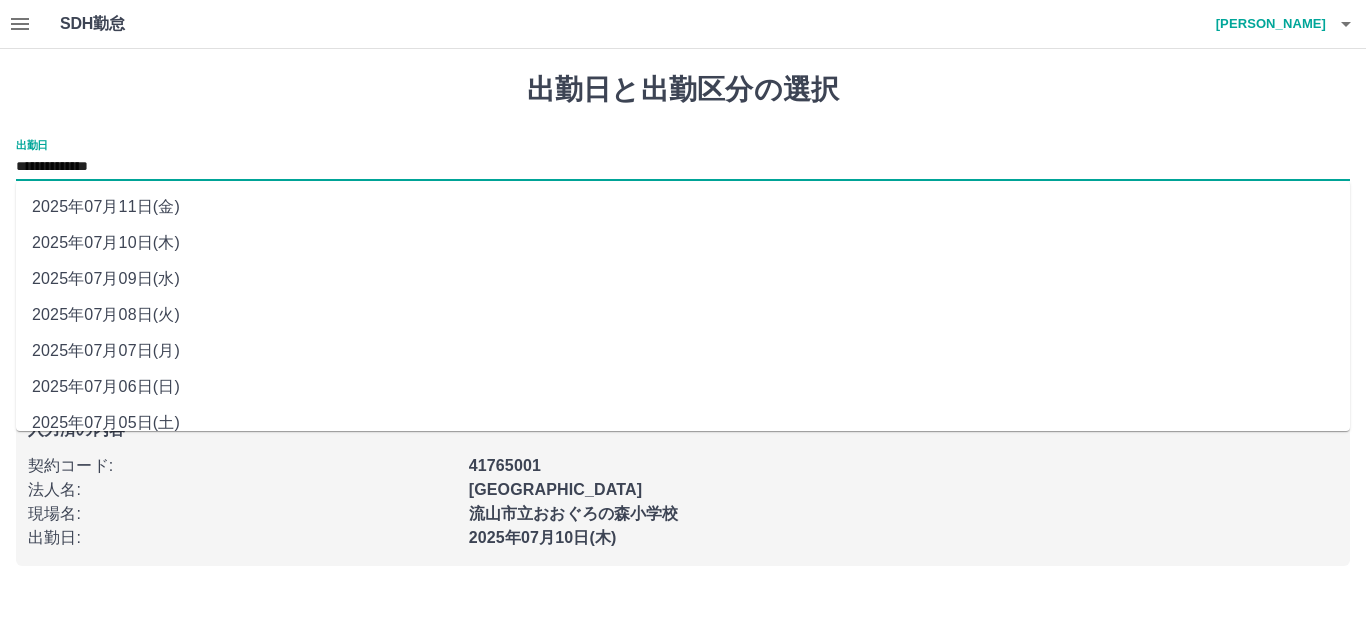 click on "2025年07月08日(火)" at bounding box center [683, 315] 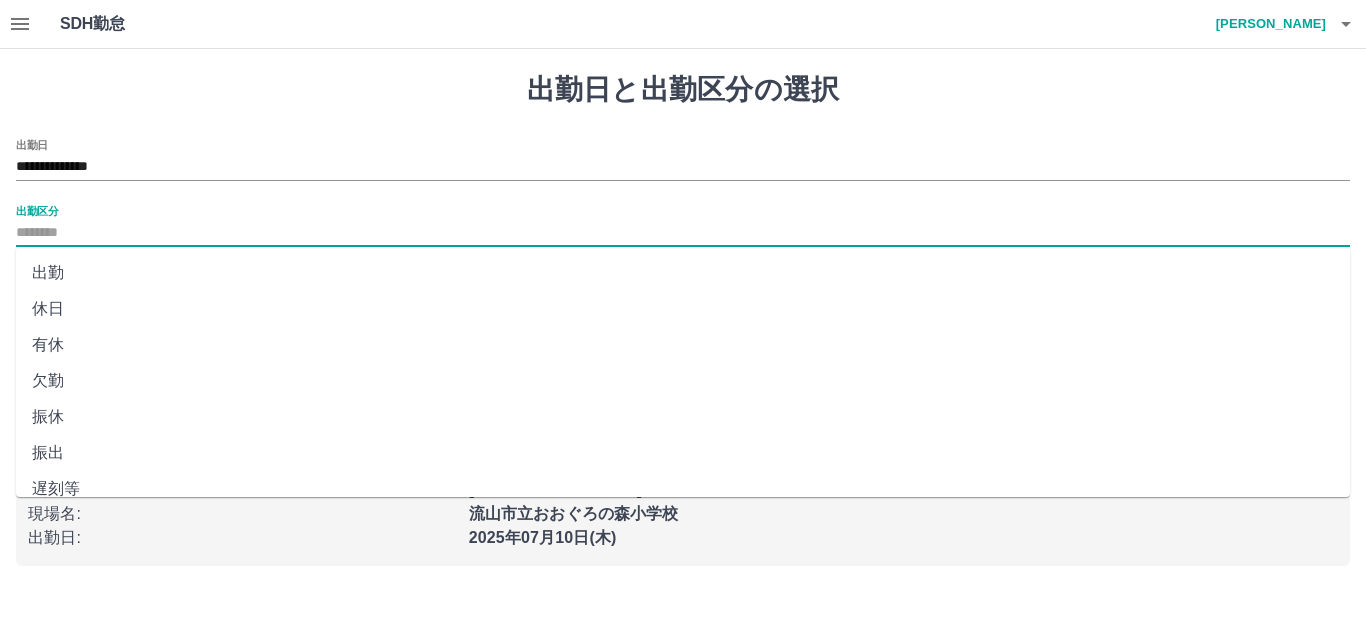 click on "出勤区分" at bounding box center [683, 233] 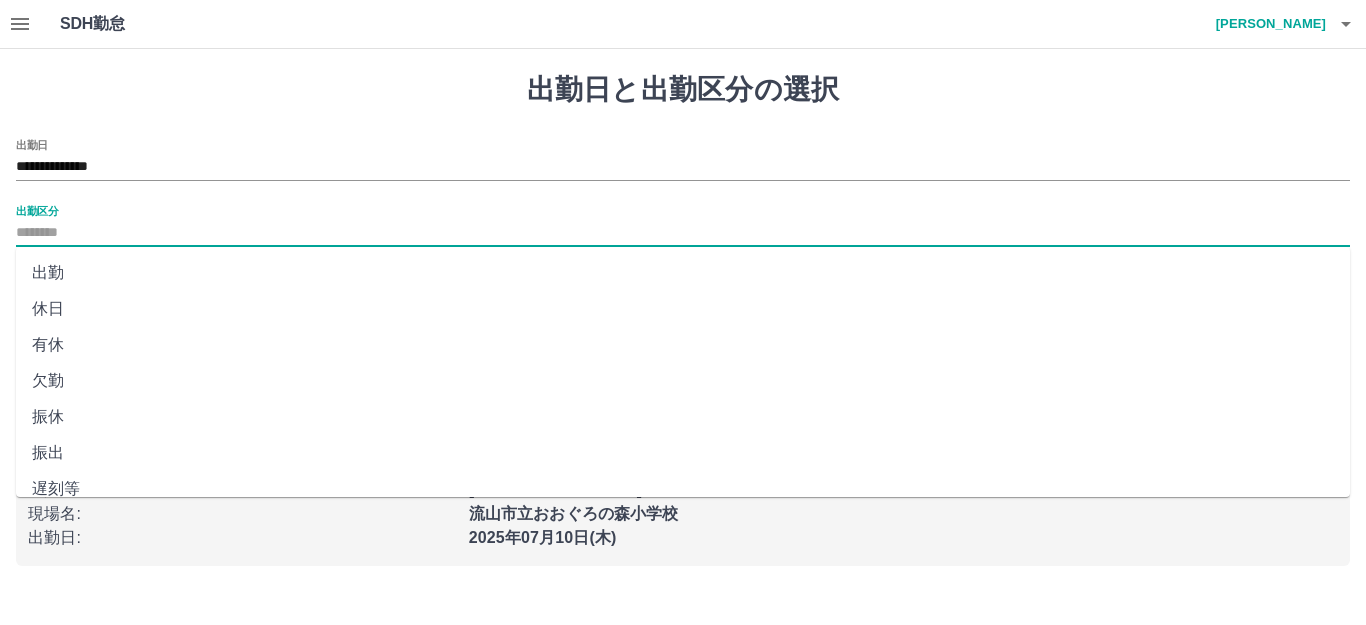 click on "出勤" at bounding box center (683, 273) 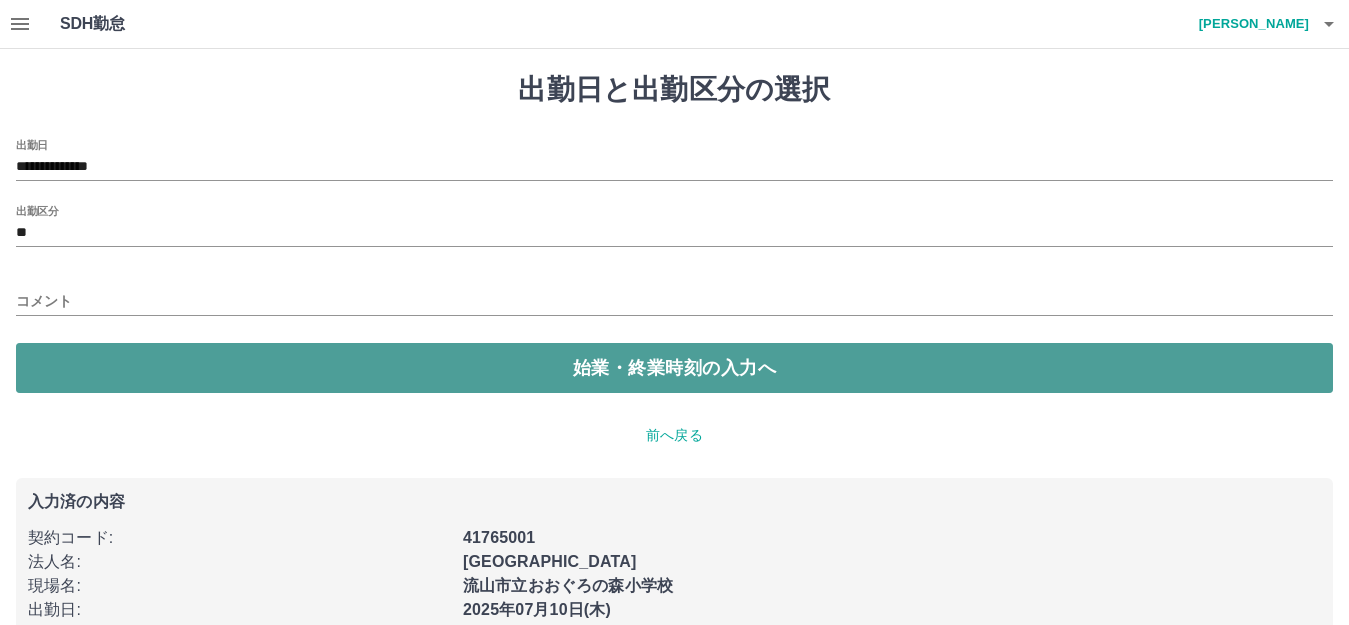 click on "始業・終業時刻の入力へ" at bounding box center (674, 368) 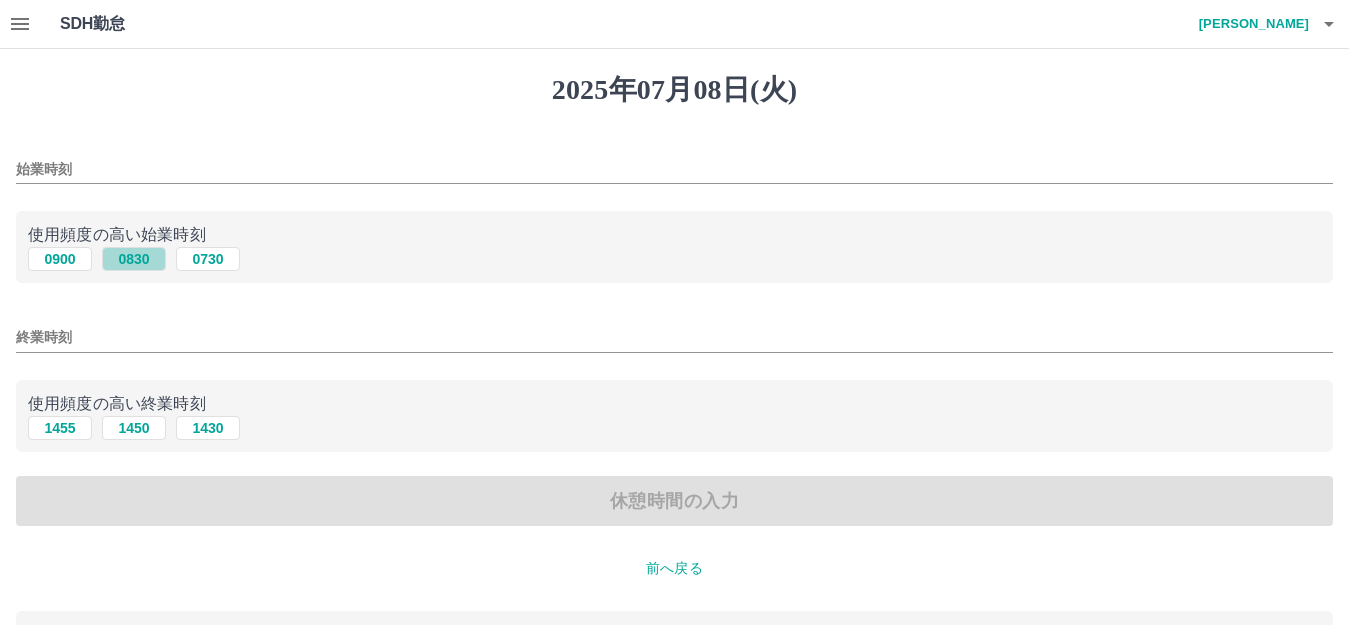 click on "0830" at bounding box center (134, 259) 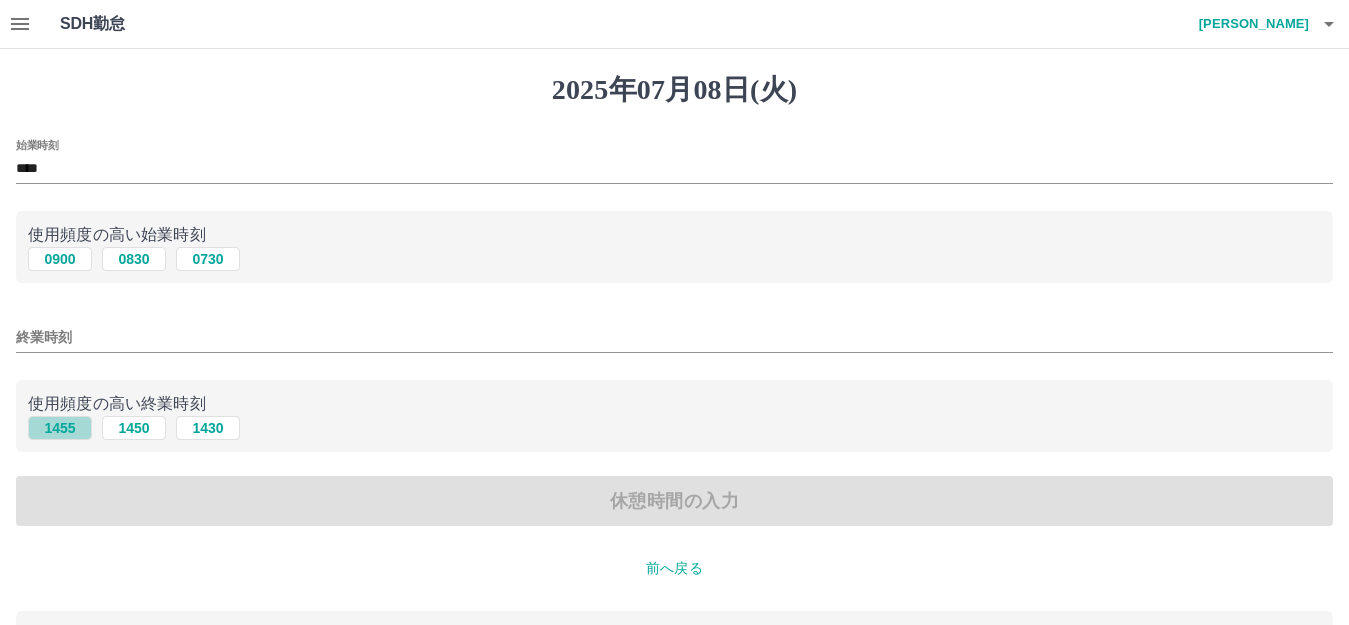 click on "1455" at bounding box center (60, 428) 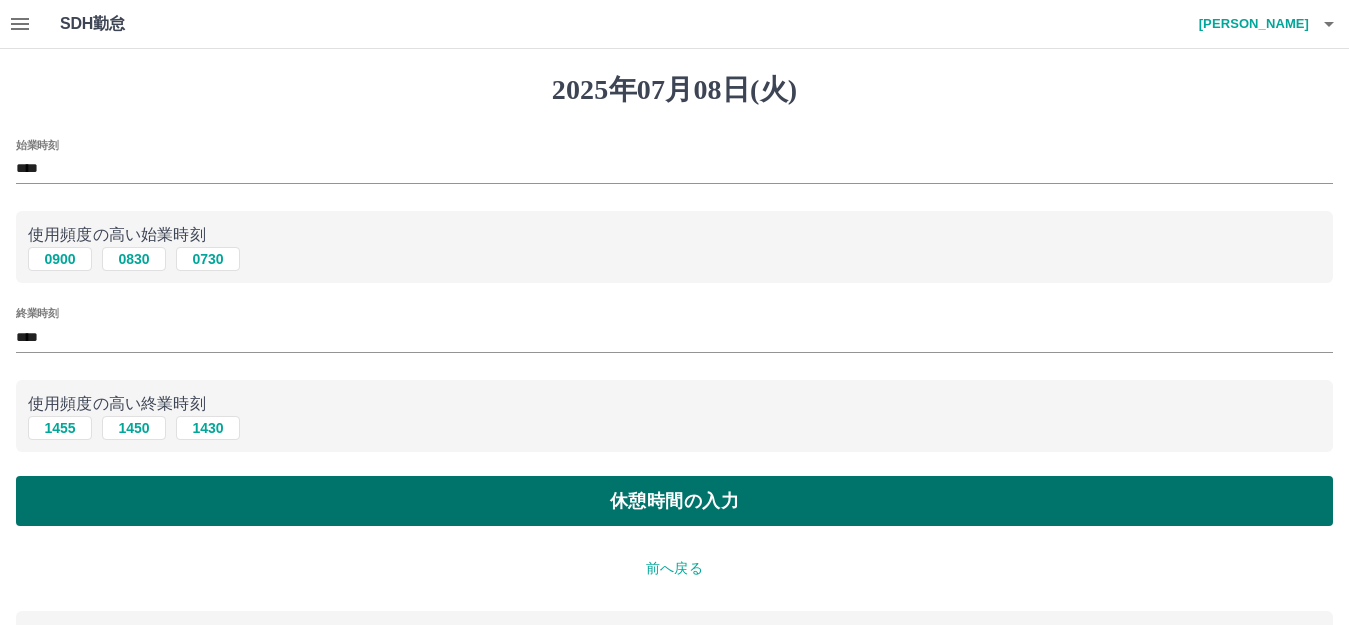 click on "休憩時間の入力" at bounding box center [674, 501] 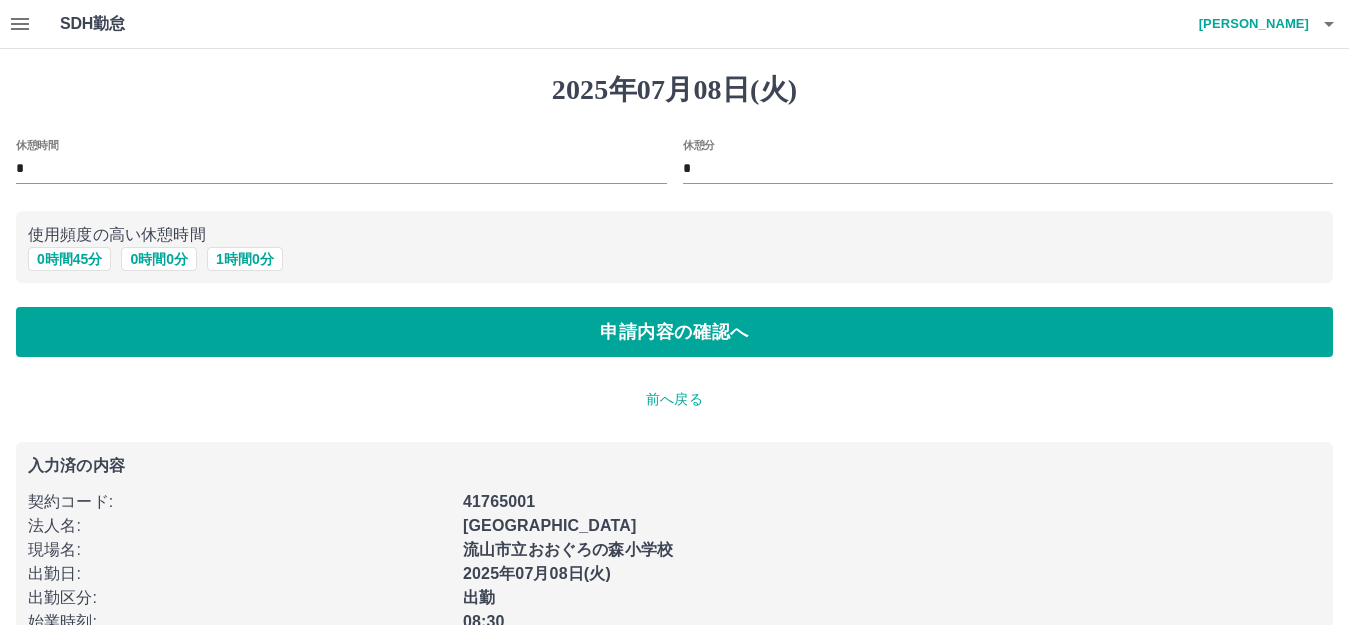 click on "使用頻度の高い休憩時間 0 時間 45 分 0 時間 0 分 1 時間 0 分" at bounding box center [674, 247] 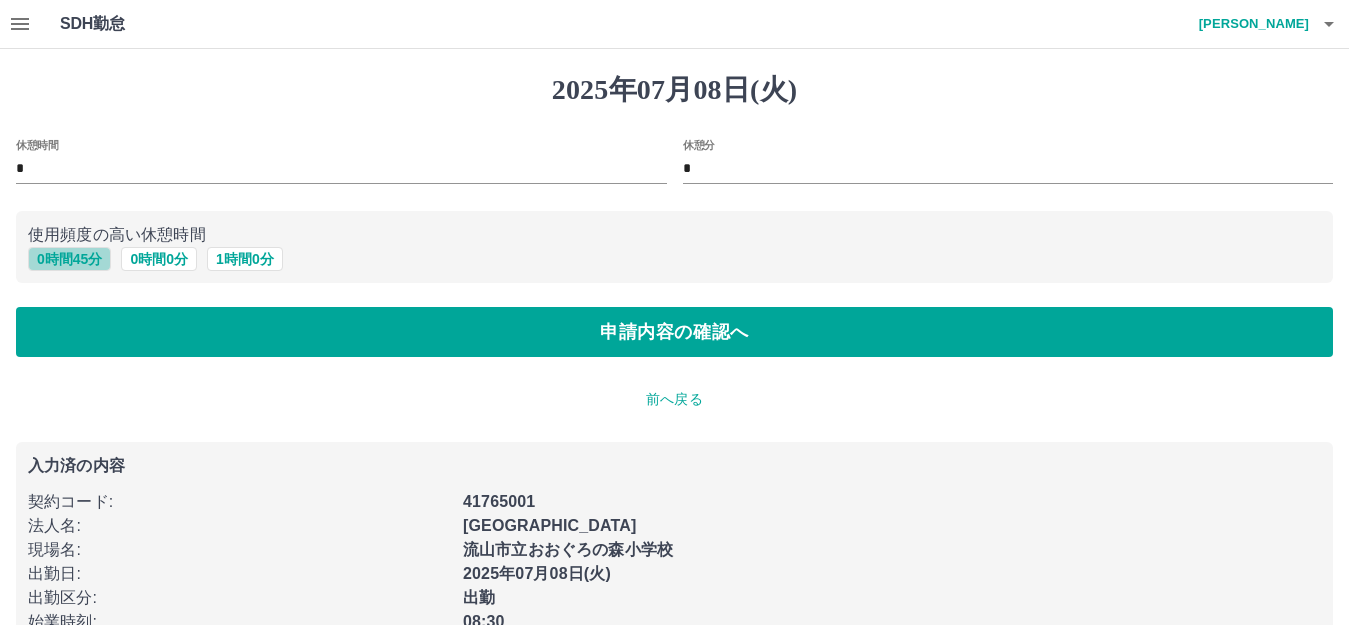 click on "0 時間 45 分" at bounding box center [69, 259] 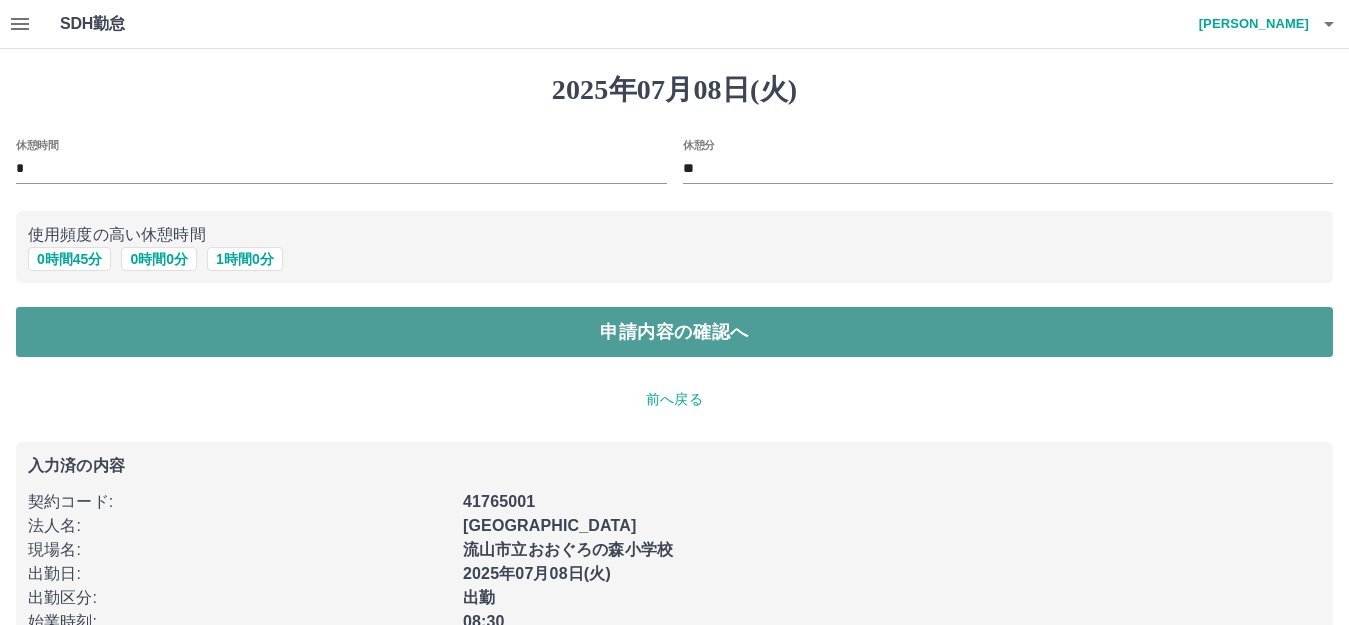 click on "申請内容の確認へ" at bounding box center (674, 332) 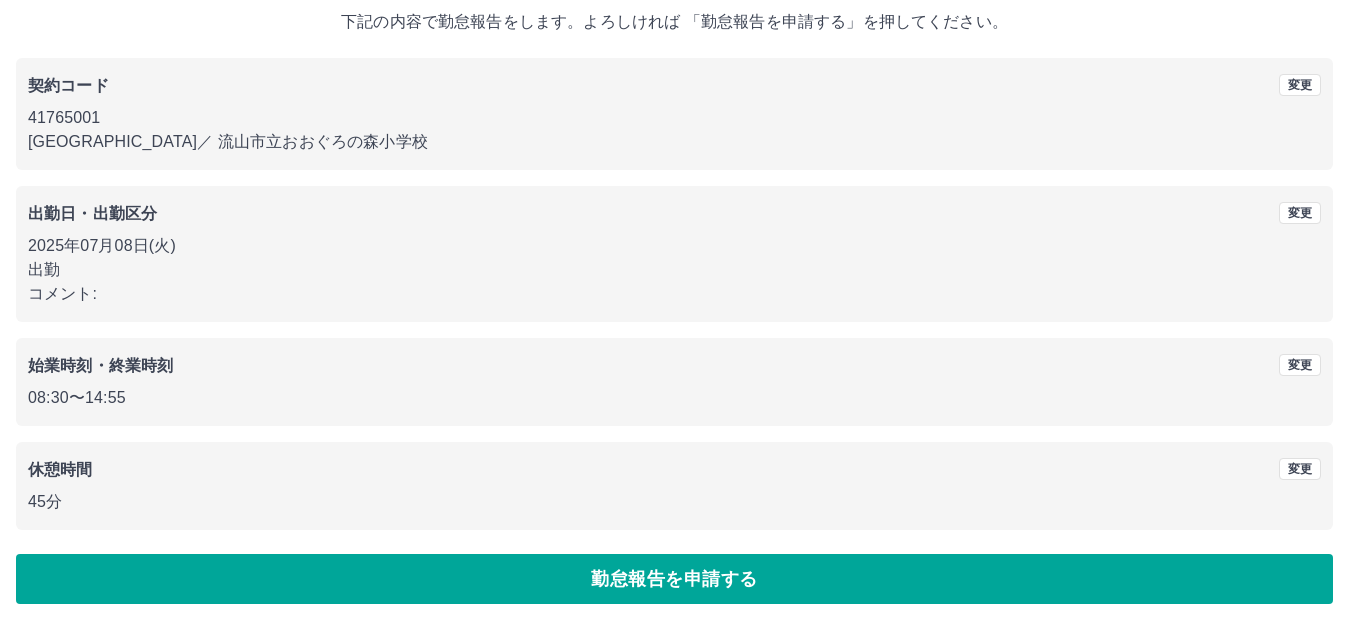 scroll, scrollTop: 124, scrollLeft: 0, axis: vertical 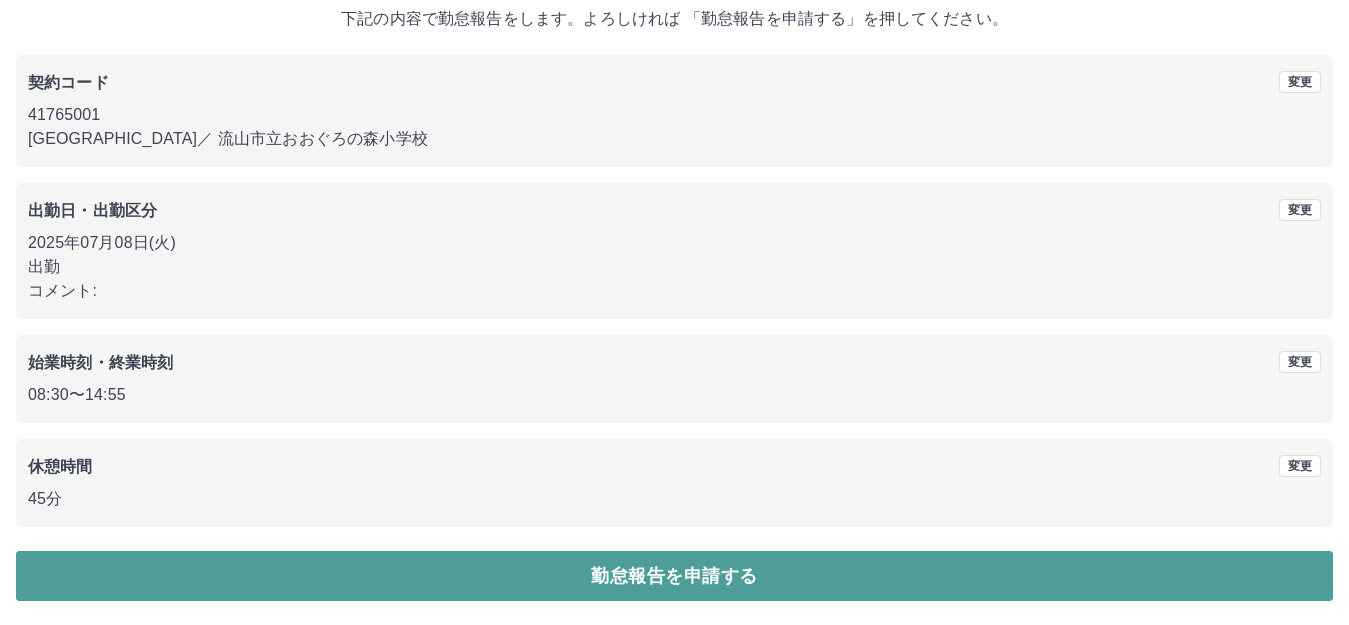 click on "勤怠報告を申請する" at bounding box center [674, 576] 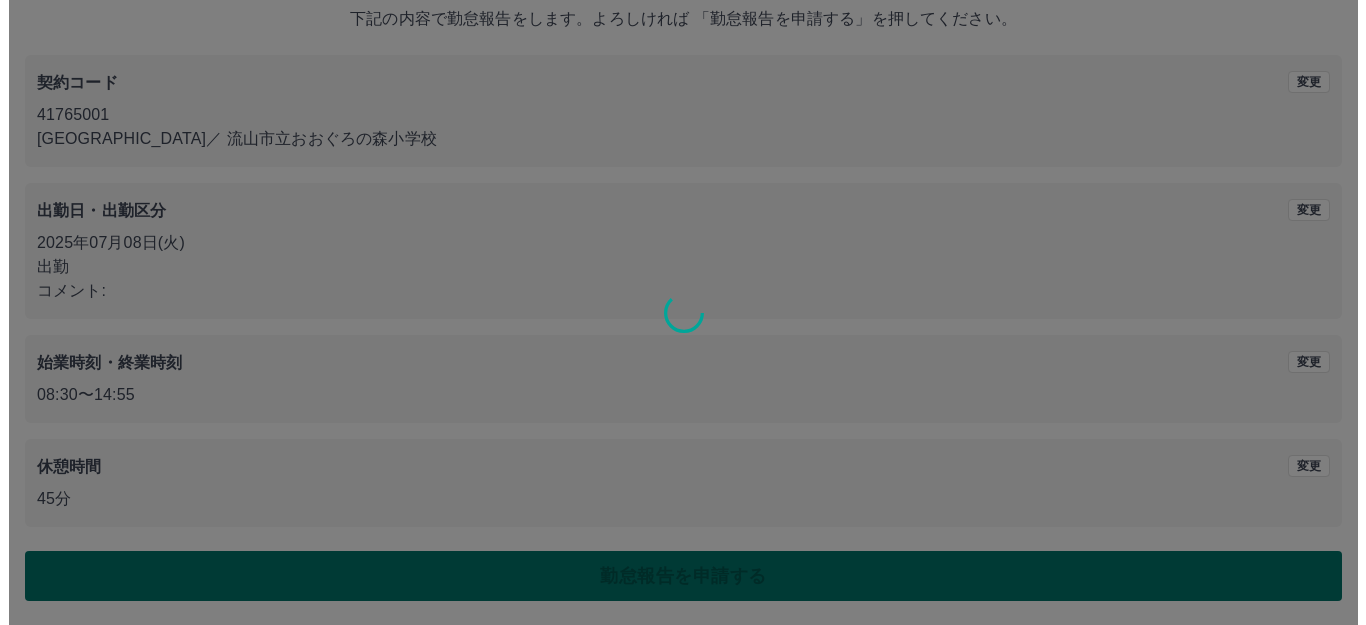 scroll, scrollTop: 0, scrollLeft: 0, axis: both 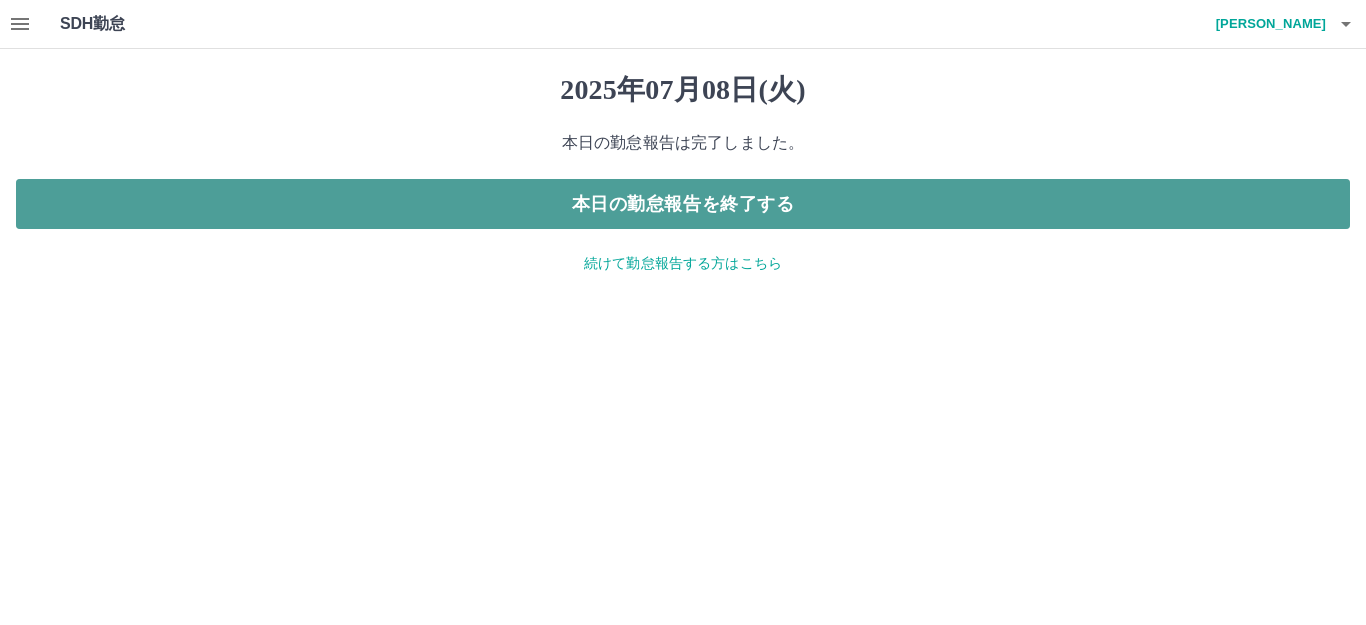 click on "本日の勤怠報告を終了する" at bounding box center (683, 204) 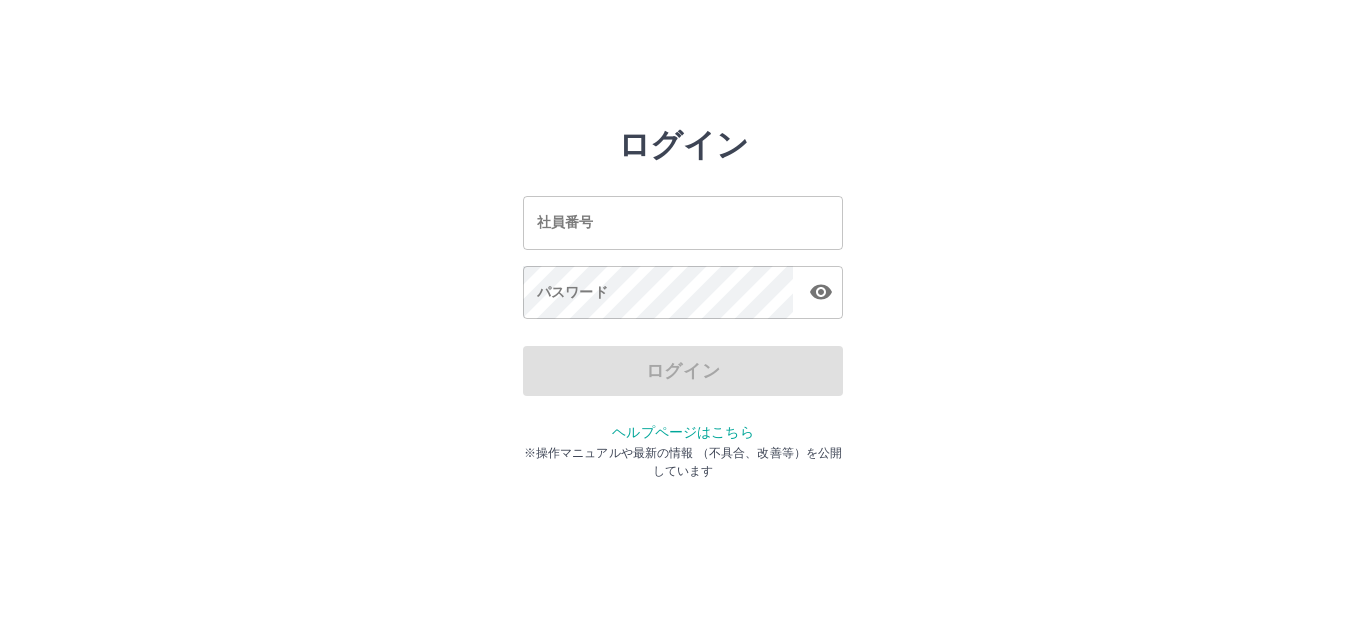 scroll, scrollTop: 0, scrollLeft: 0, axis: both 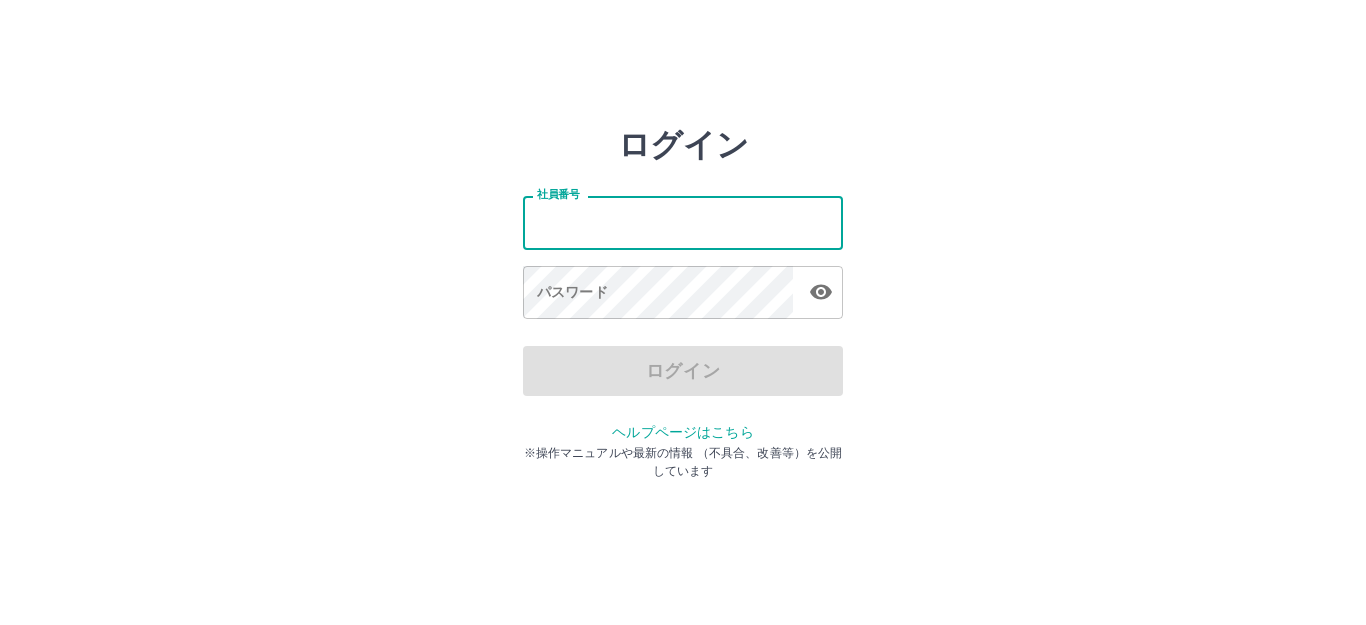 click on "社員番号" at bounding box center (683, 222) 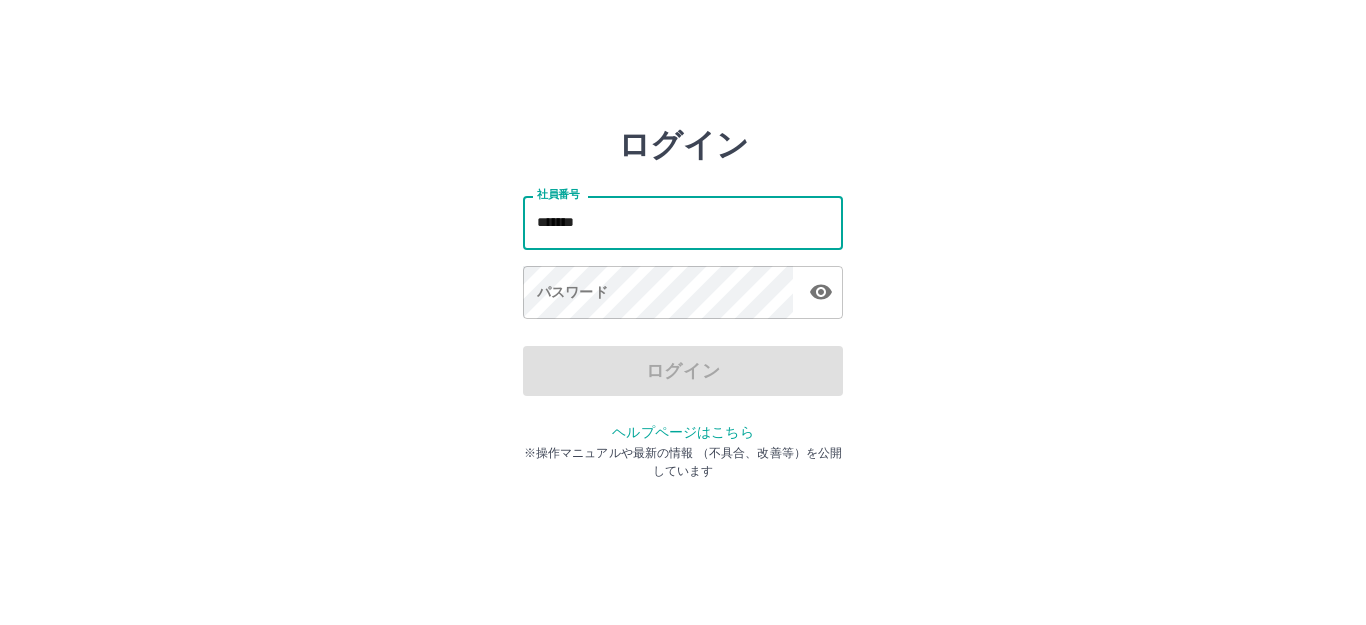 type on "*******" 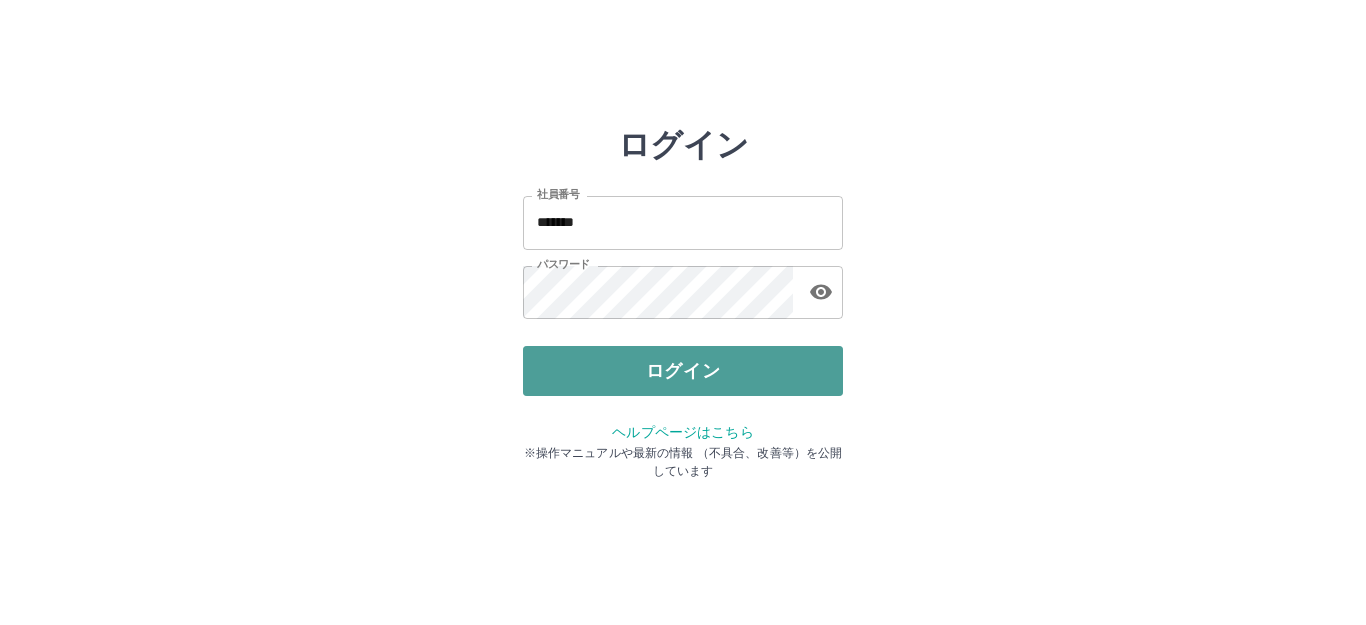 click on "ログイン" at bounding box center [683, 371] 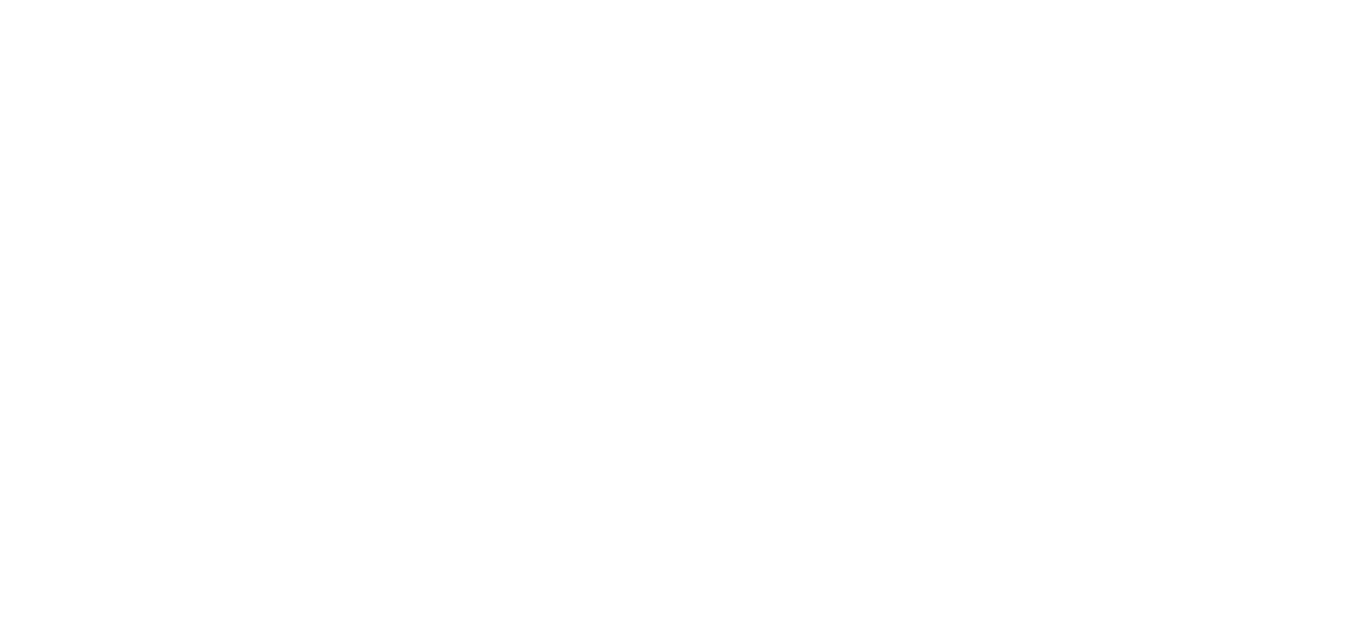 scroll, scrollTop: 0, scrollLeft: 0, axis: both 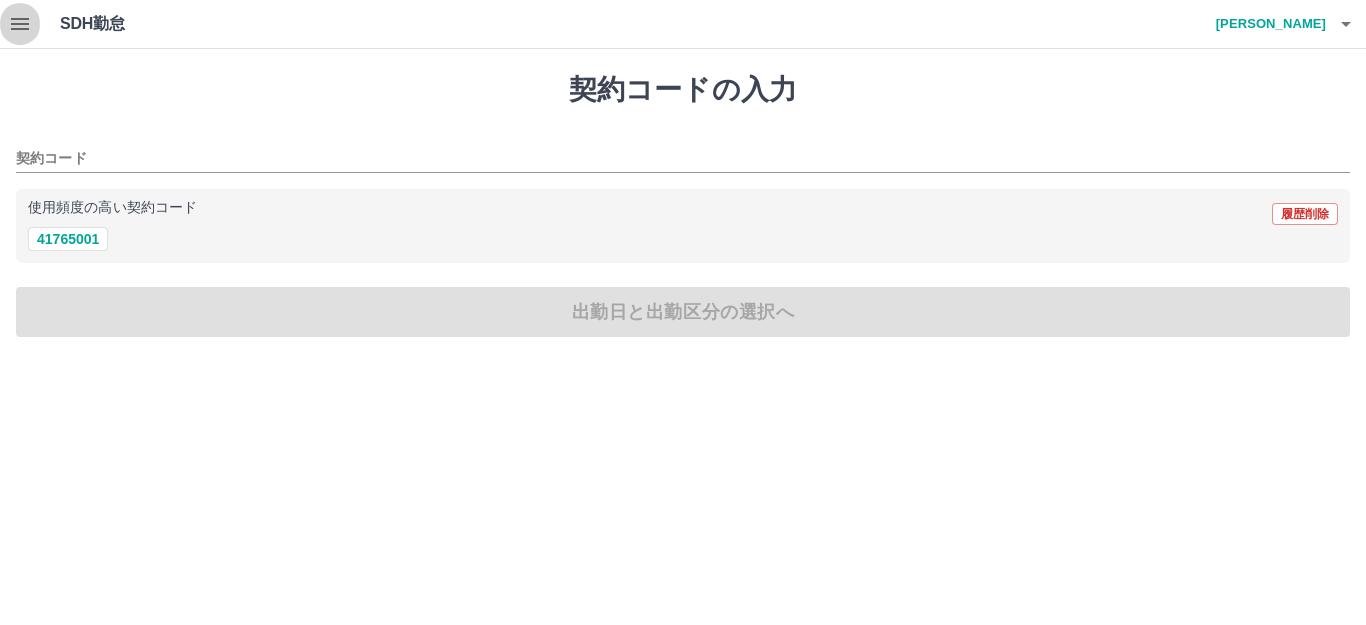 click 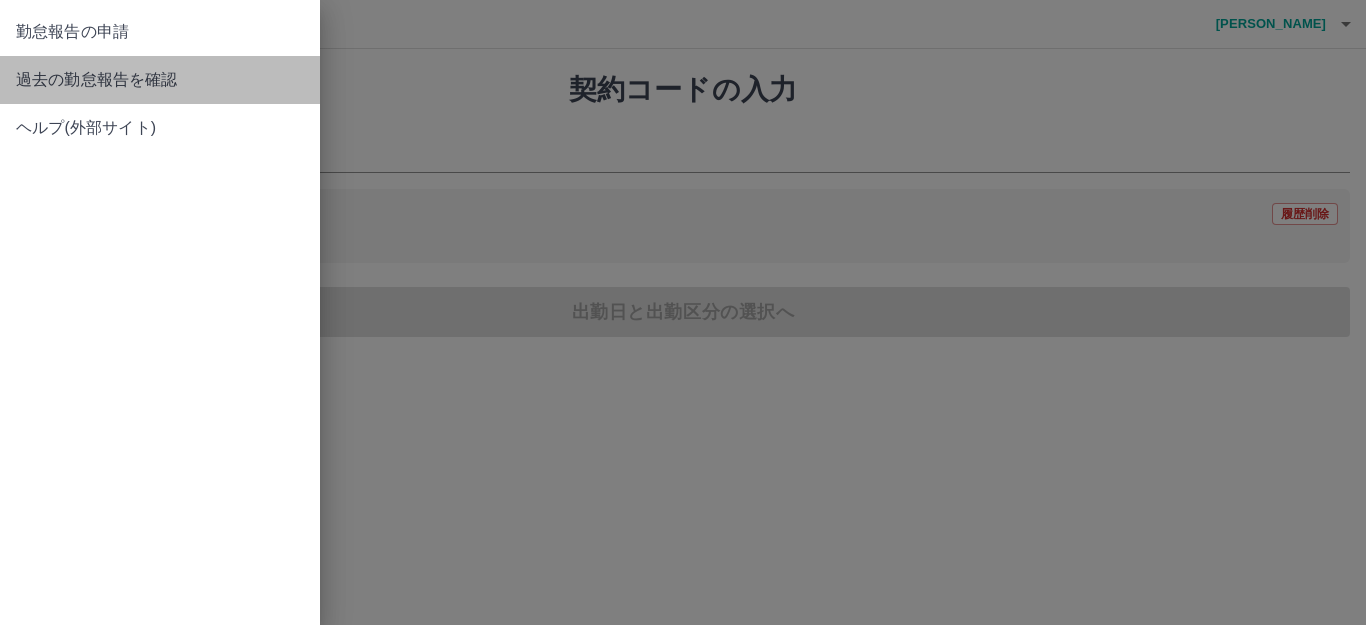 click on "過去の勤怠報告を確認" at bounding box center [160, 80] 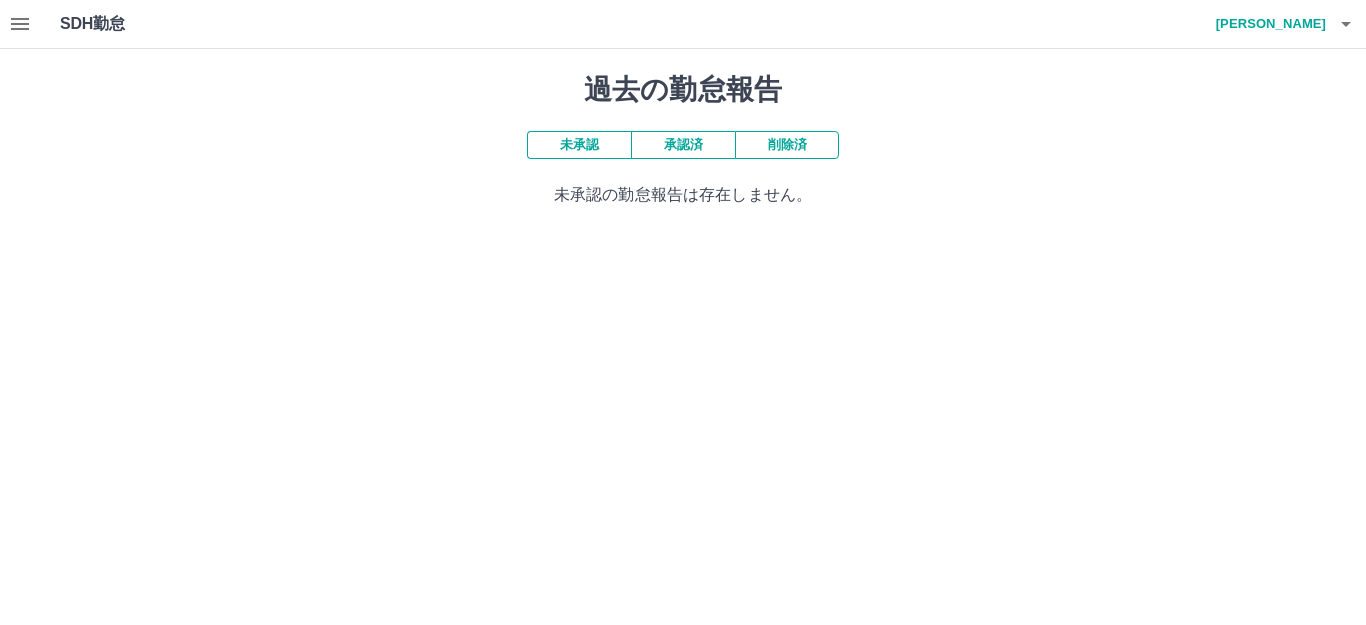 click on "承認済" at bounding box center (683, 145) 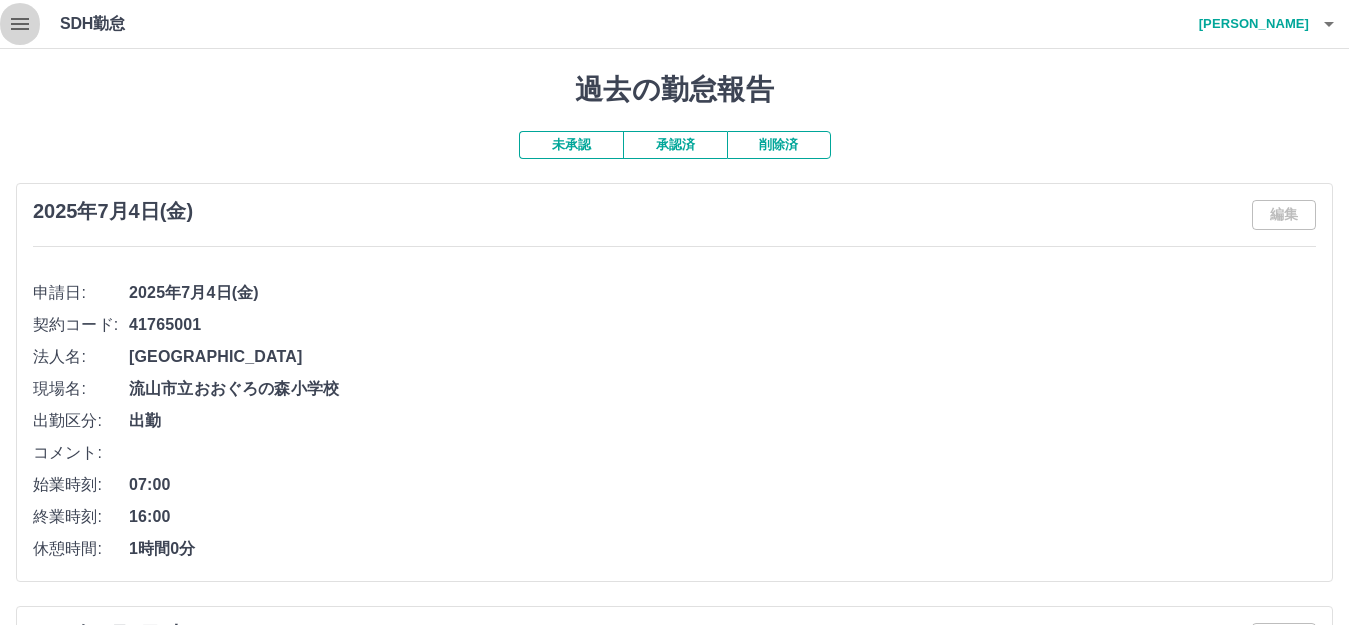 click 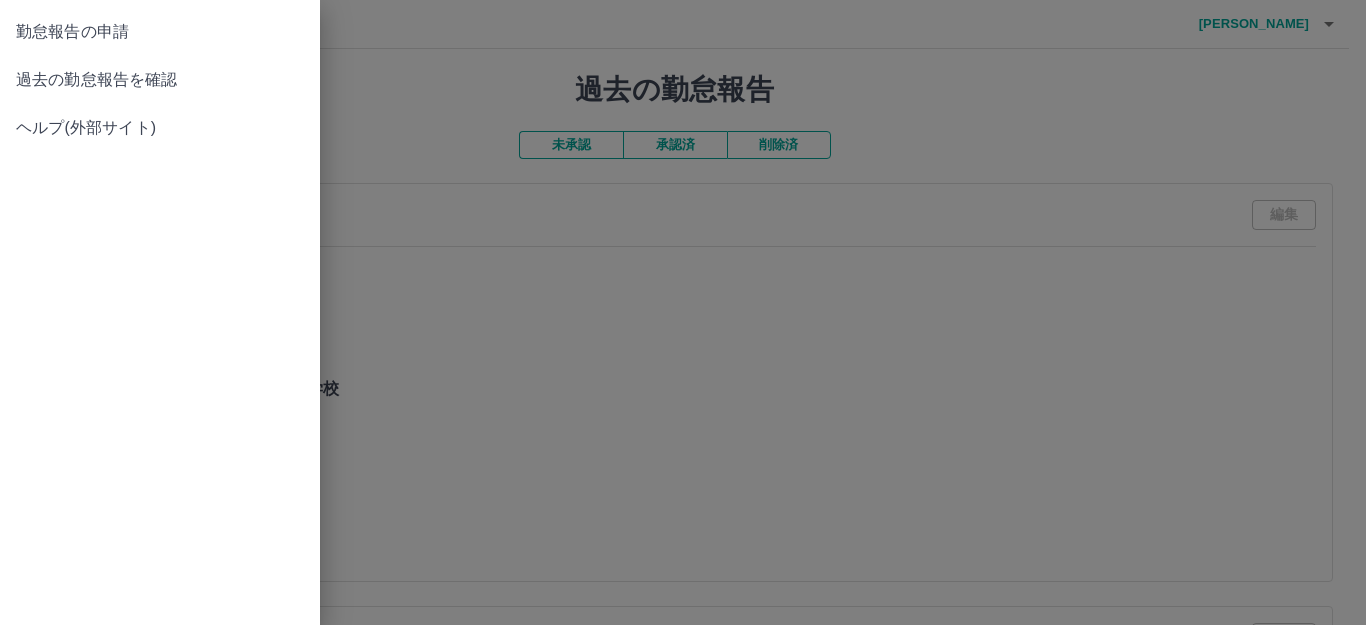 click on "勤怠報告の申請" at bounding box center [160, 32] 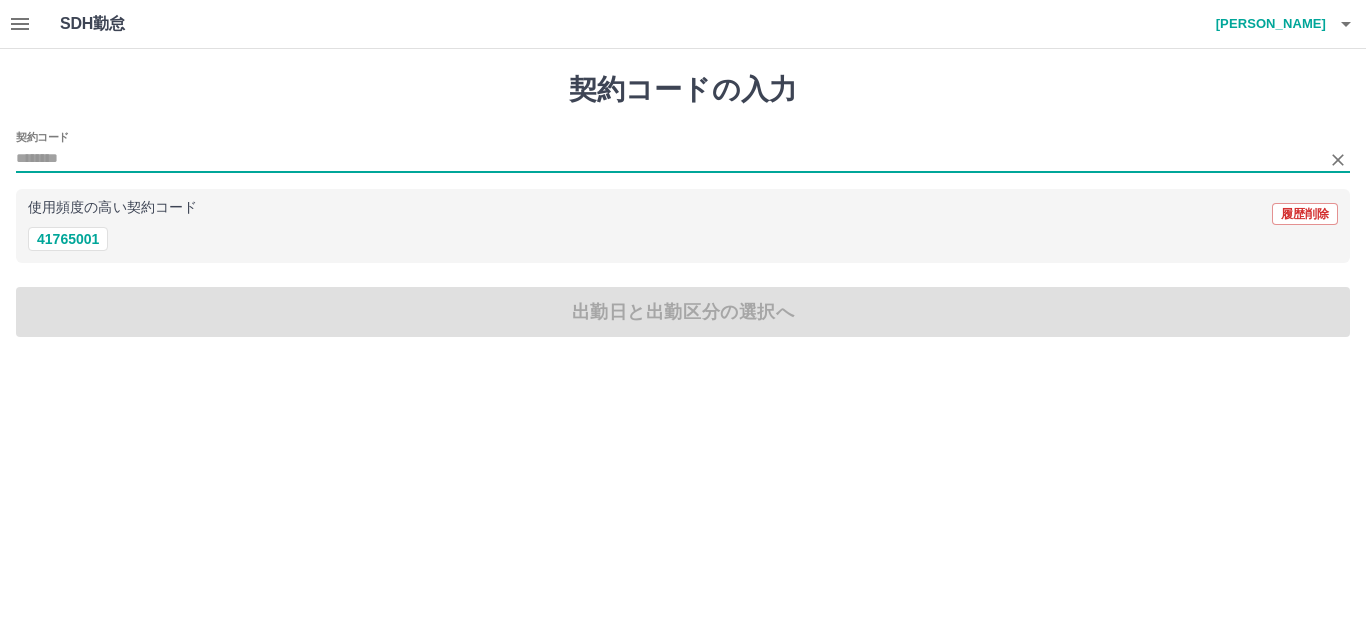 click on "契約コード" at bounding box center [668, 159] 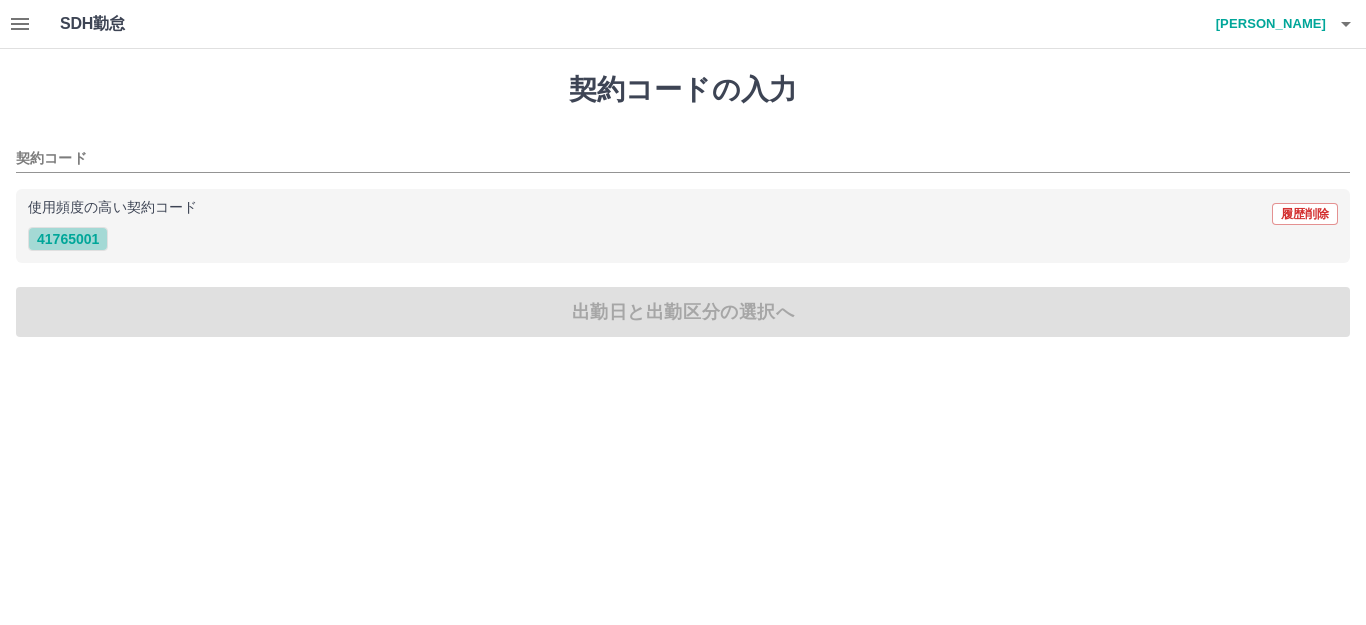 click on "41765001" at bounding box center (68, 239) 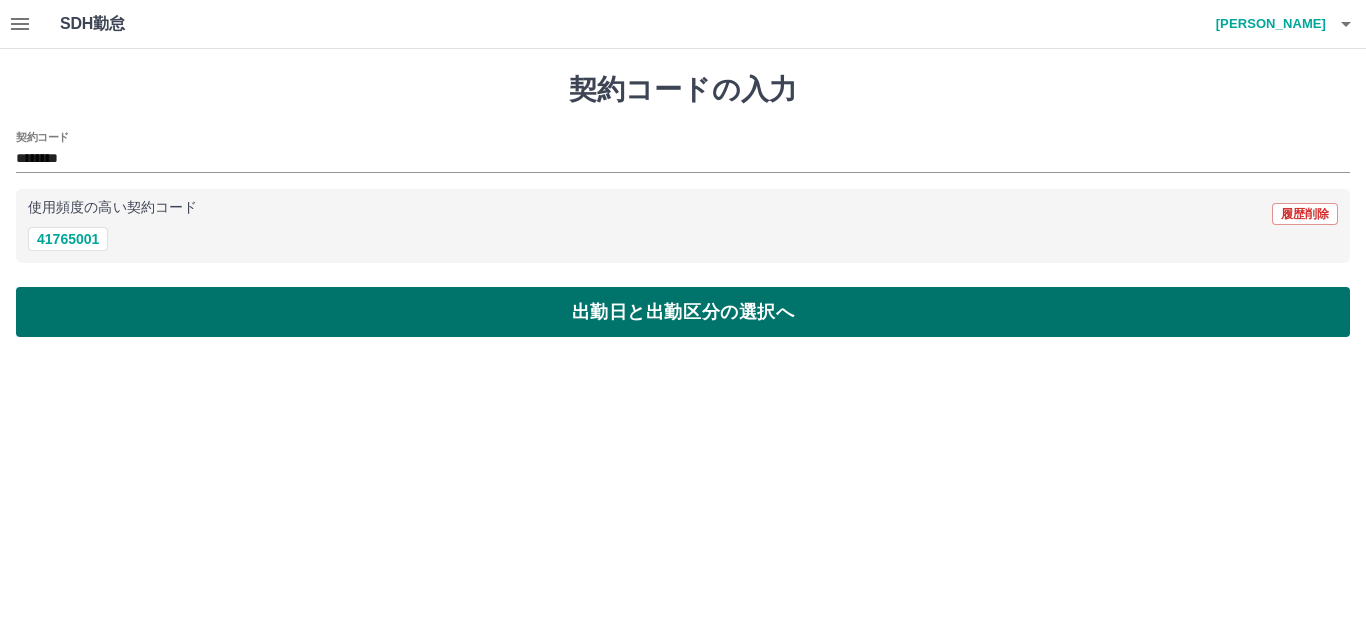 click on "出勤日と出勤区分の選択へ" at bounding box center (683, 312) 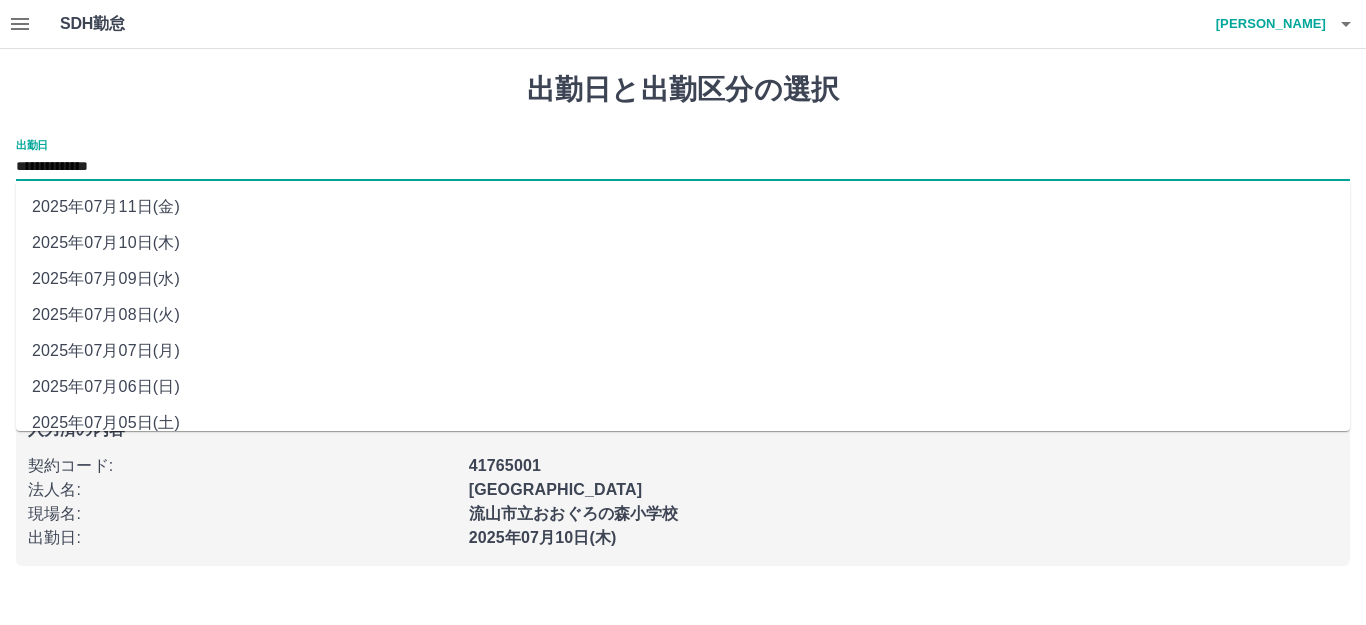 click on "**********" at bounding box center (683, 167) 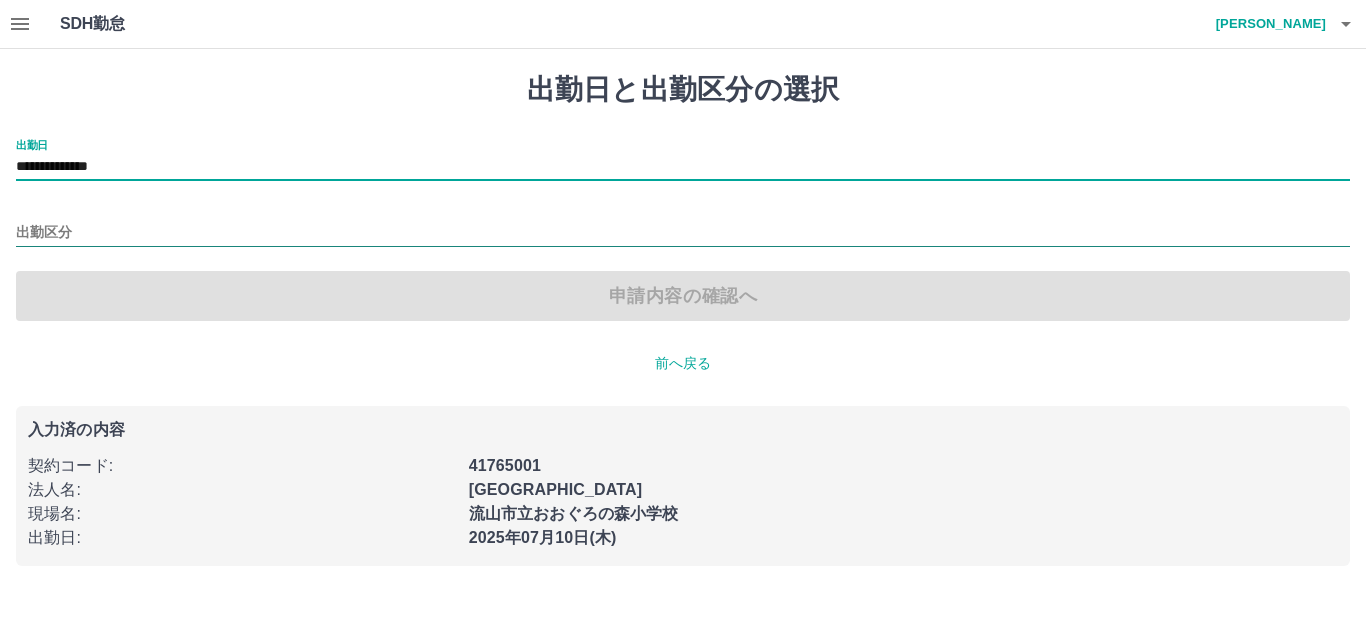 click on "出勤区分" at bounding box center [683, 233] 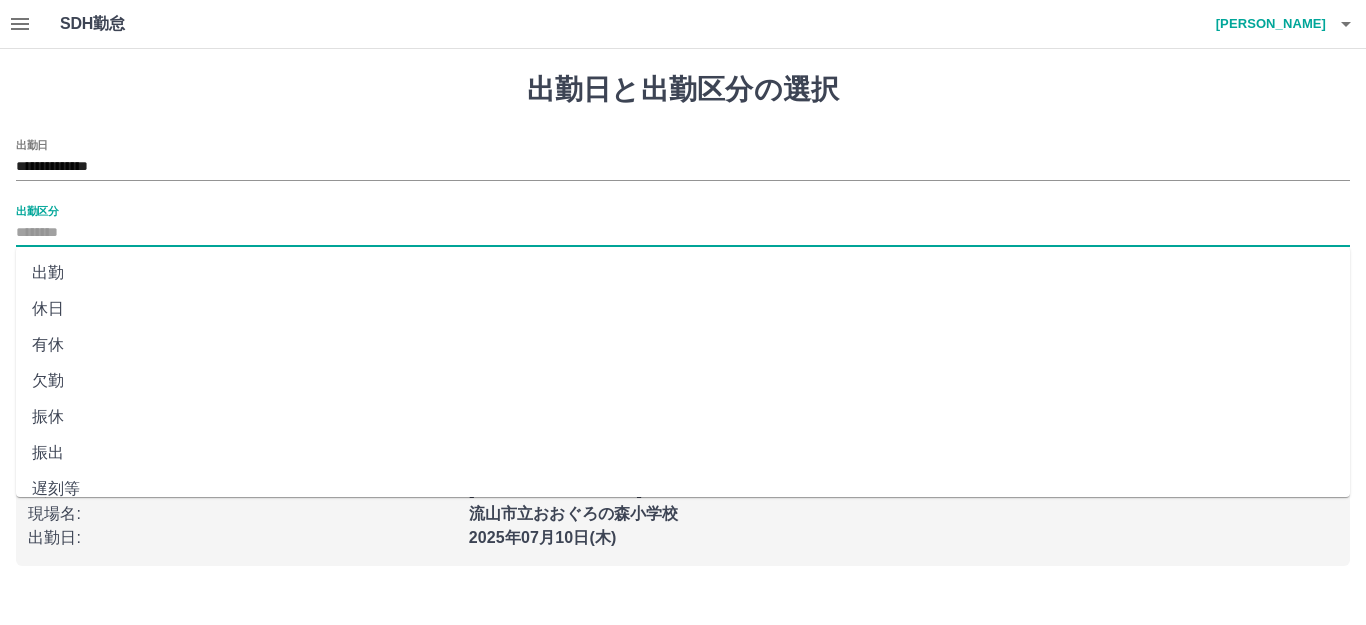 click on "出勤" at bounding box center (683, 273) 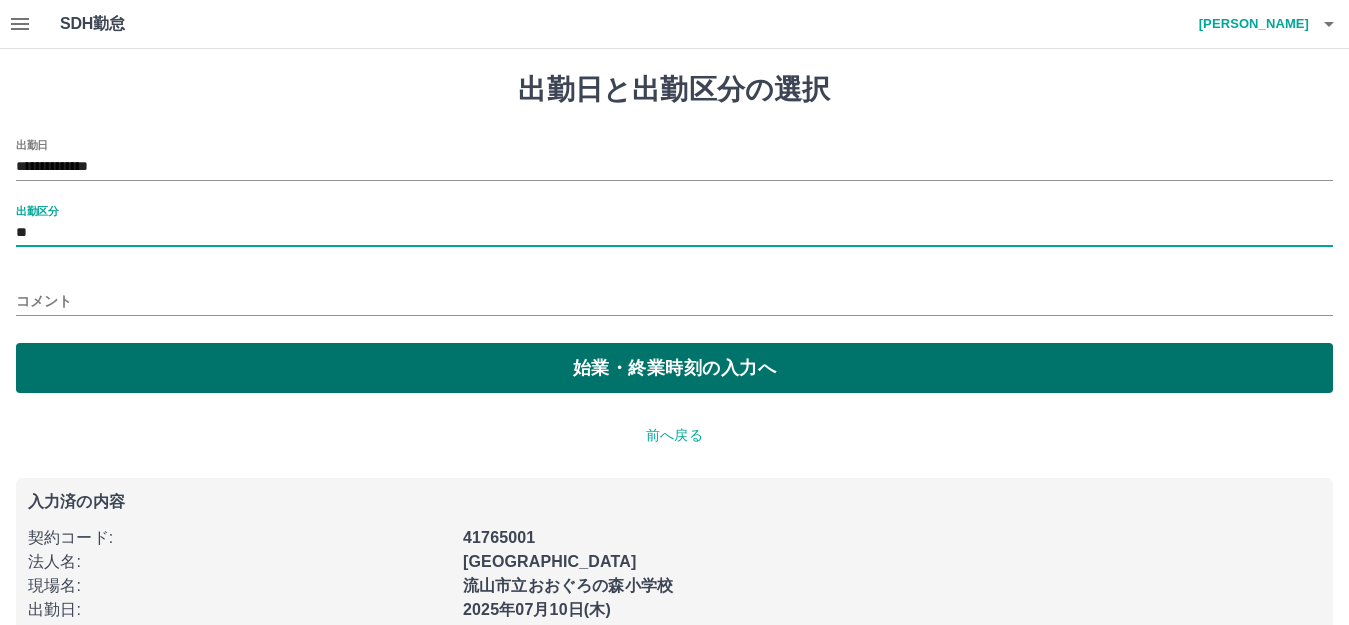 click on "始業・終業時刻の入力へ" at bounding box center (674, 368) 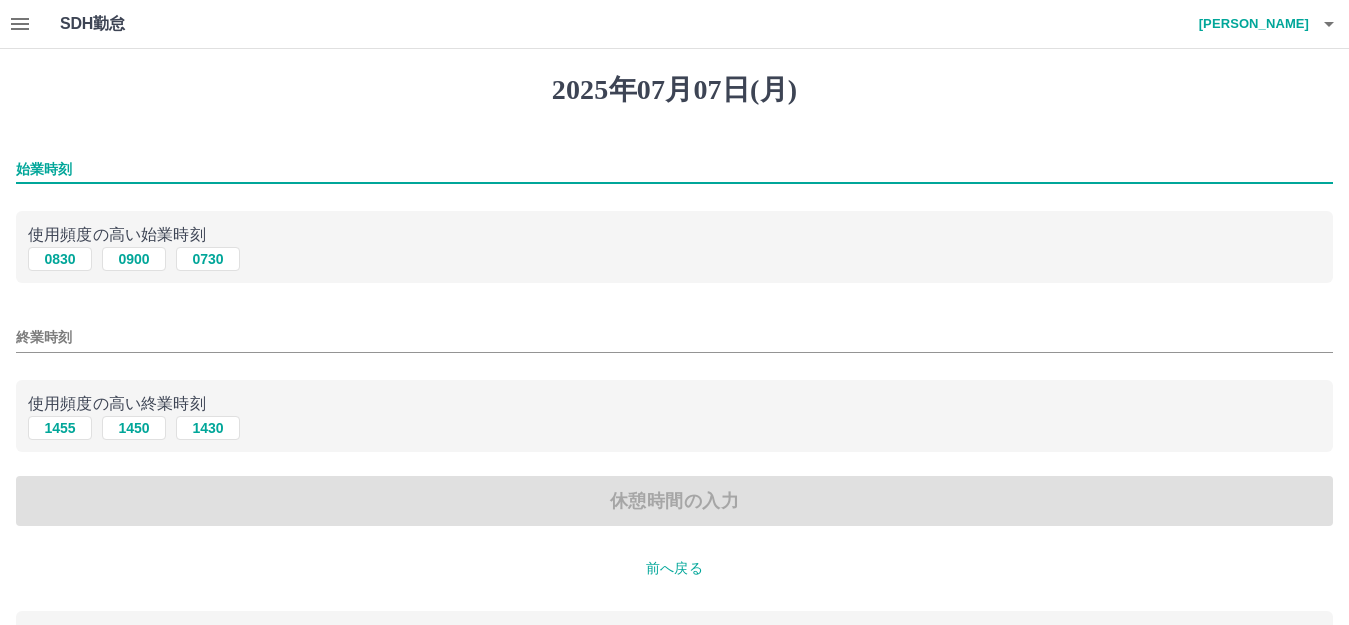 click on "始業時刻" at bounding box center (674, 169) 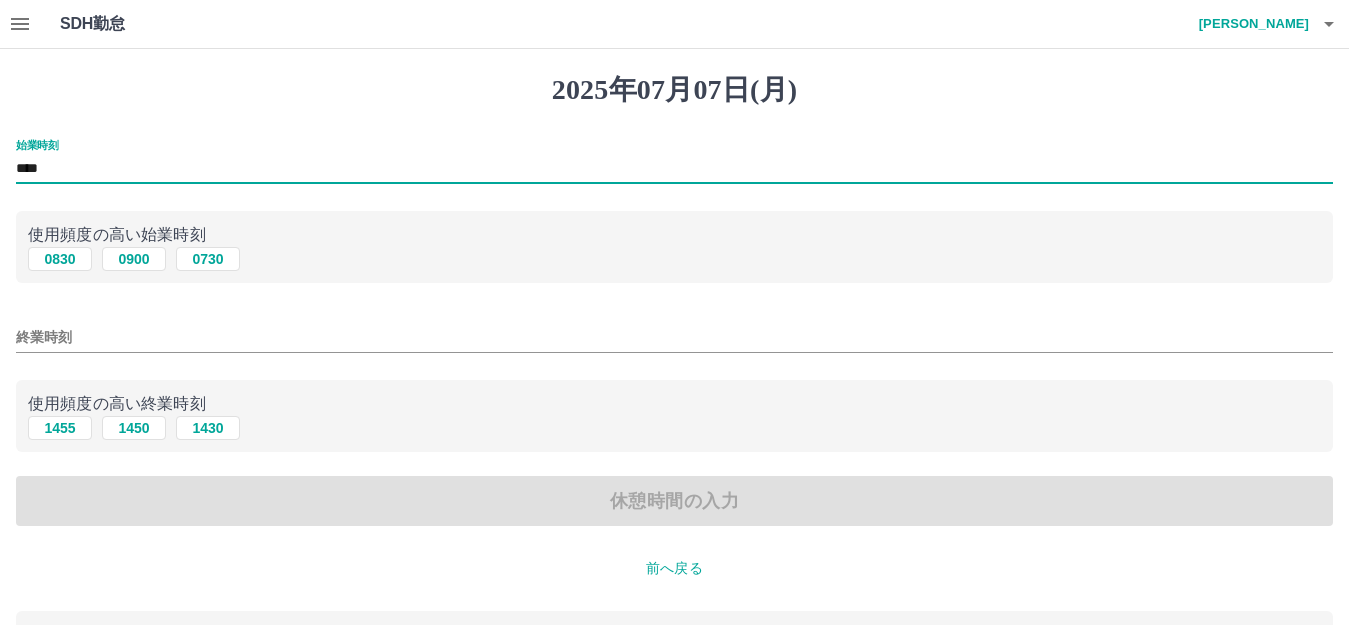click on "終業時刻" at bounding box center [674, 337] 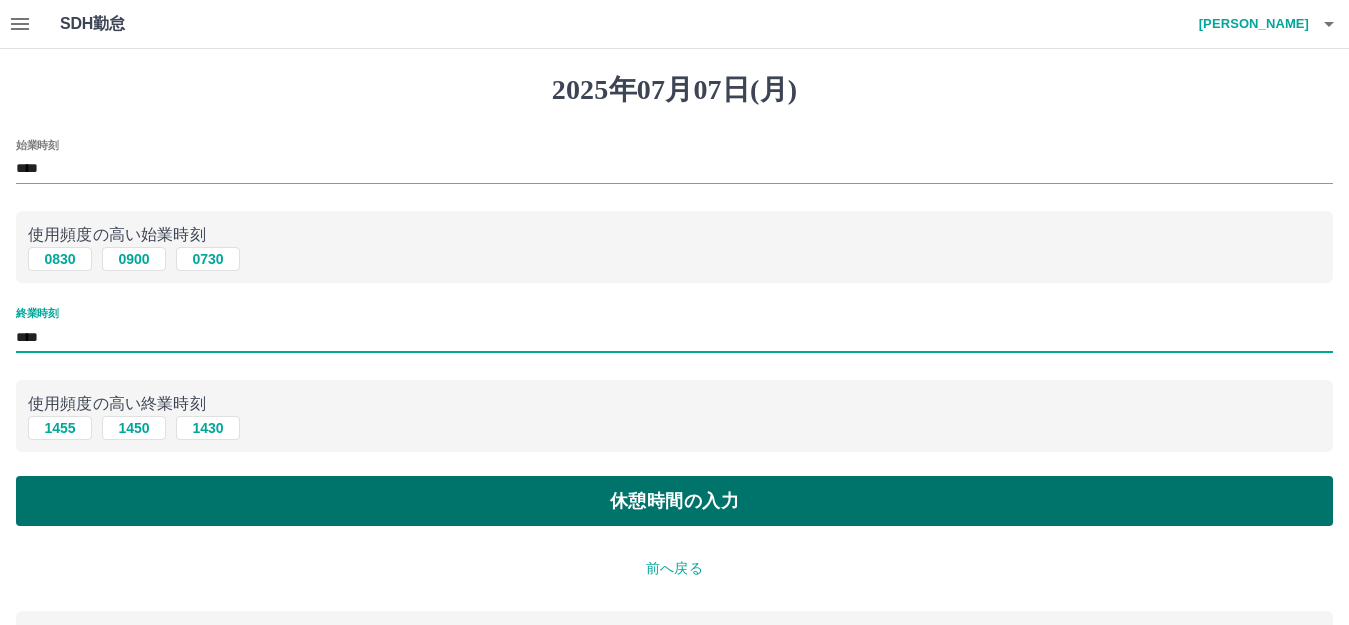type on "****" 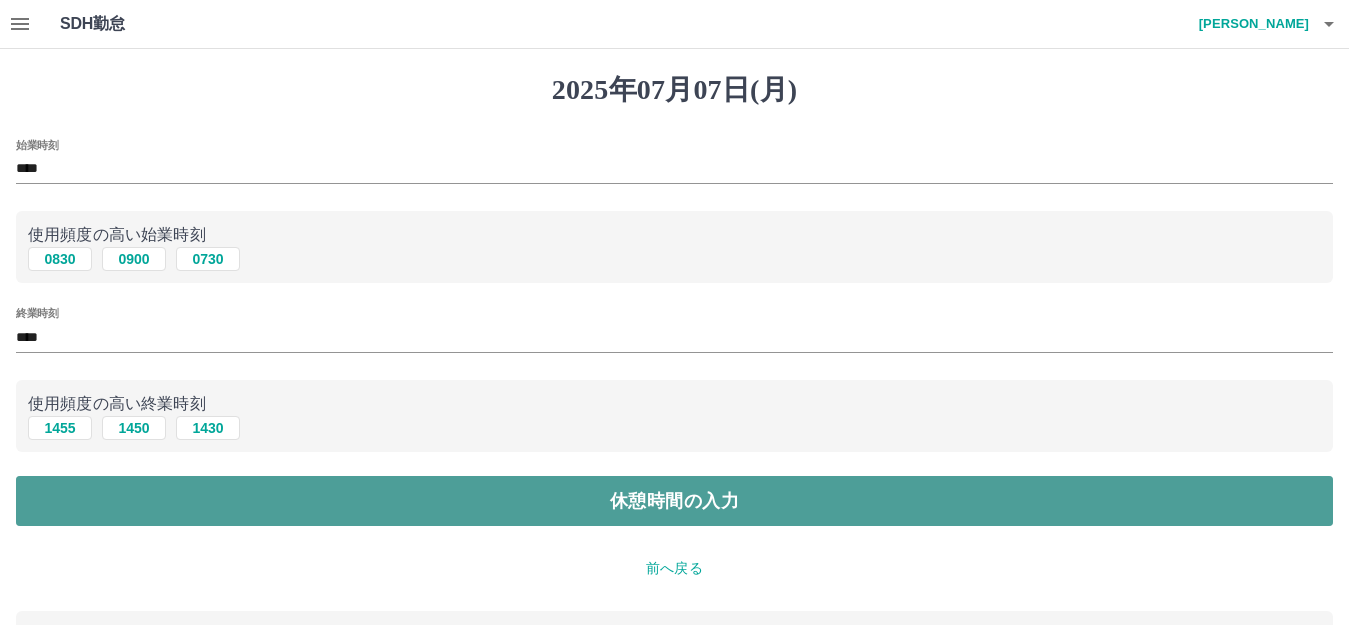 click on "休憩時間の入力" at bounding box center (674, 501) 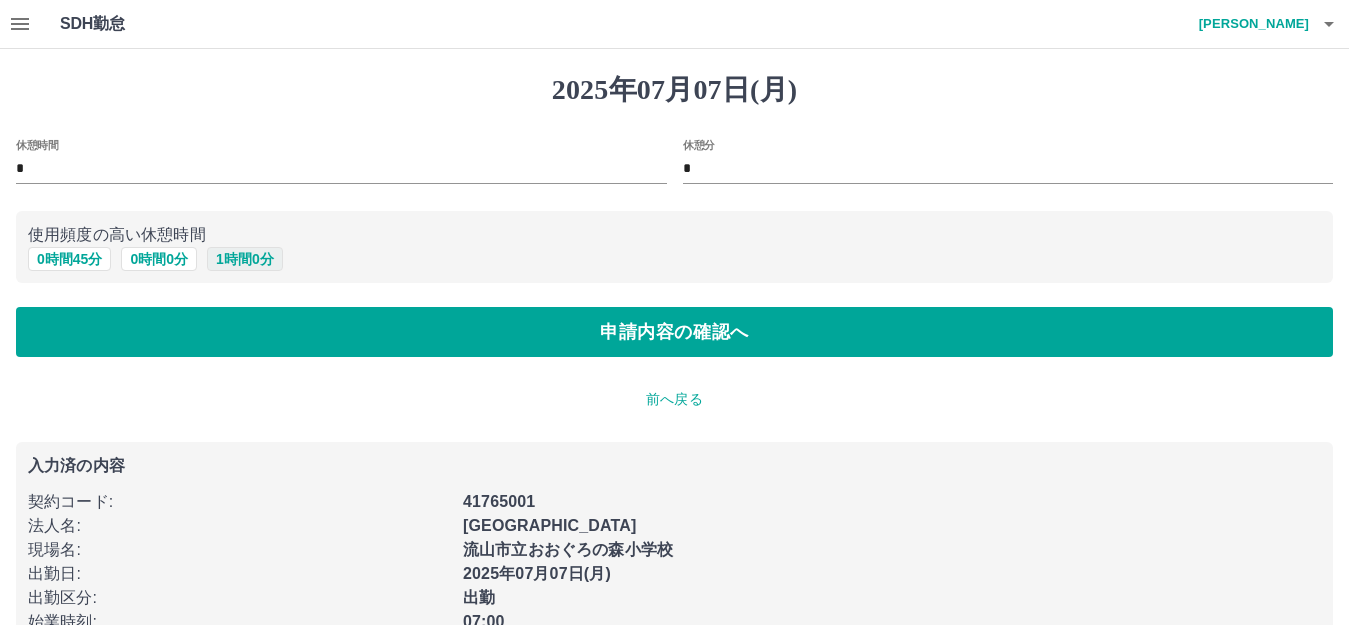 click on "1 時間 0 分" at bounding box center (245, 259) 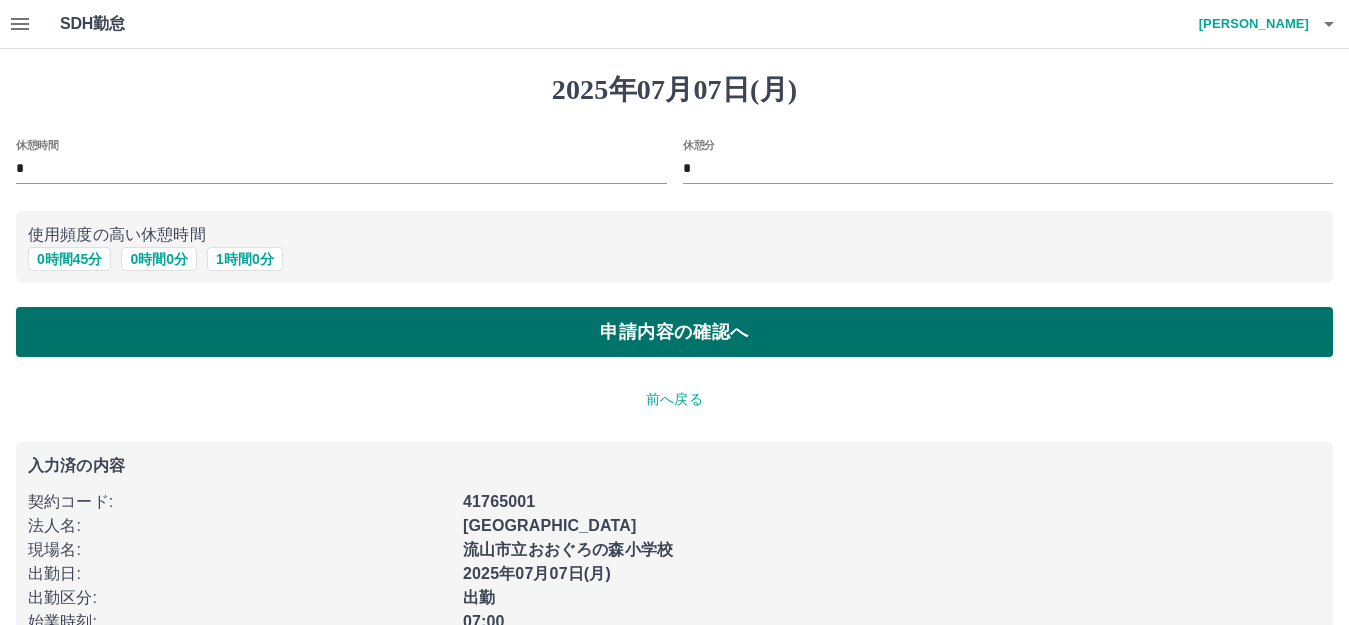 click on "申請内容の確認へ" at bounding box center [674, 332] 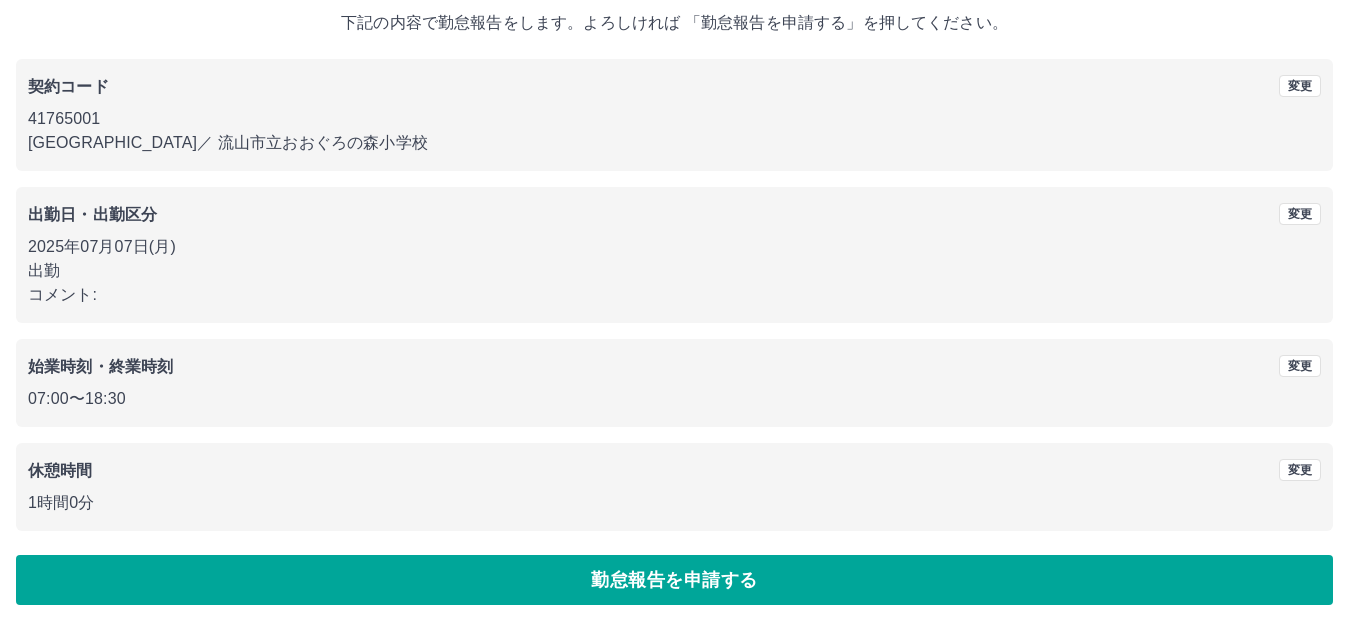 scroll, scrollTop: 124, scrollLeft: 0, axis: vertical 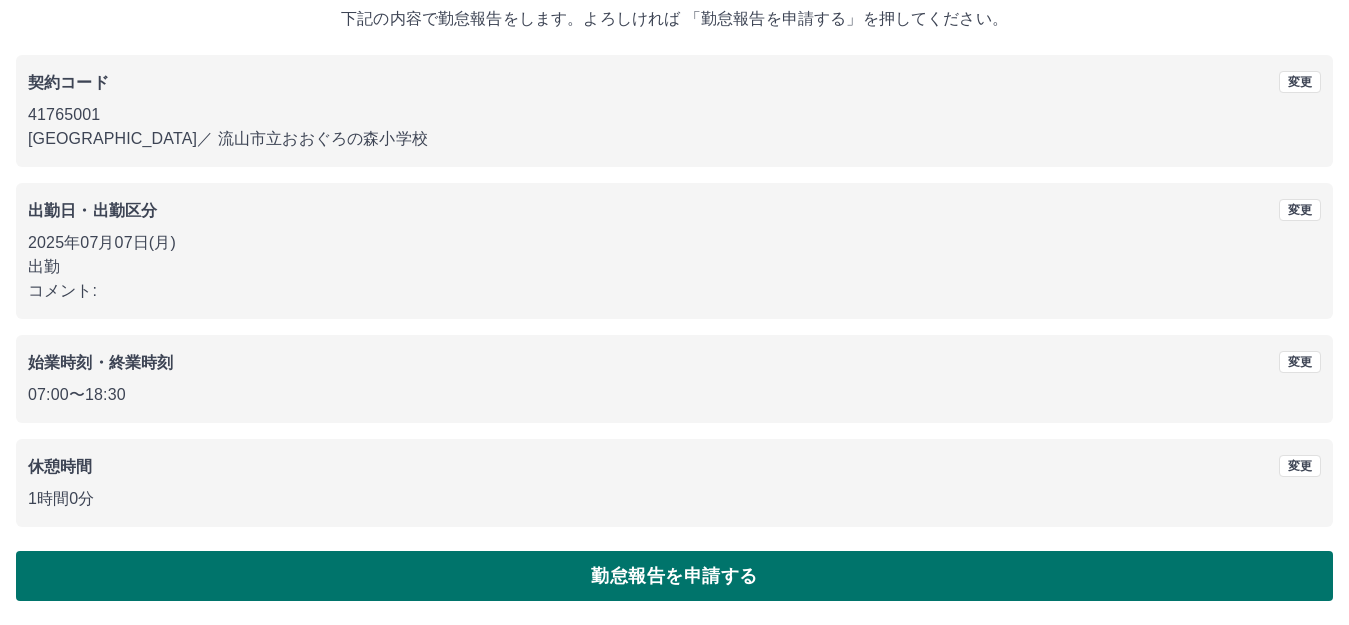 click on "勤怠報告を申請する" at bounding box center (674, 576) 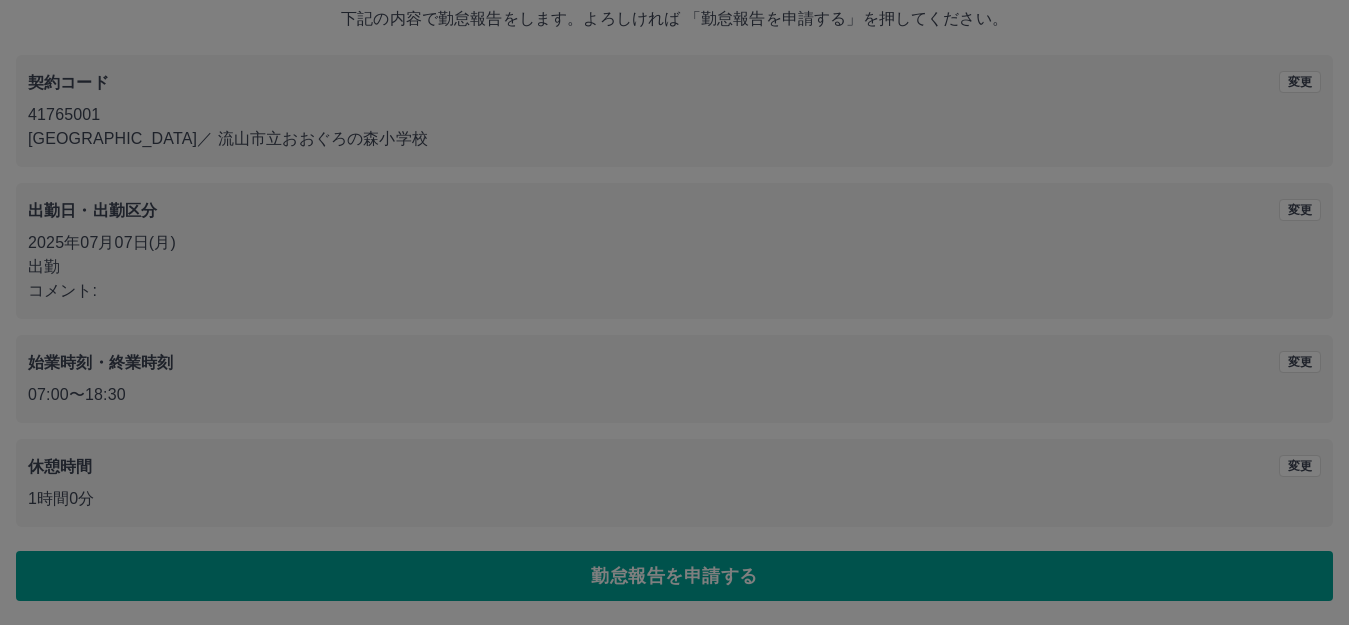 scroll, scrollTop: 0, scrollLeft: 0, axis: both 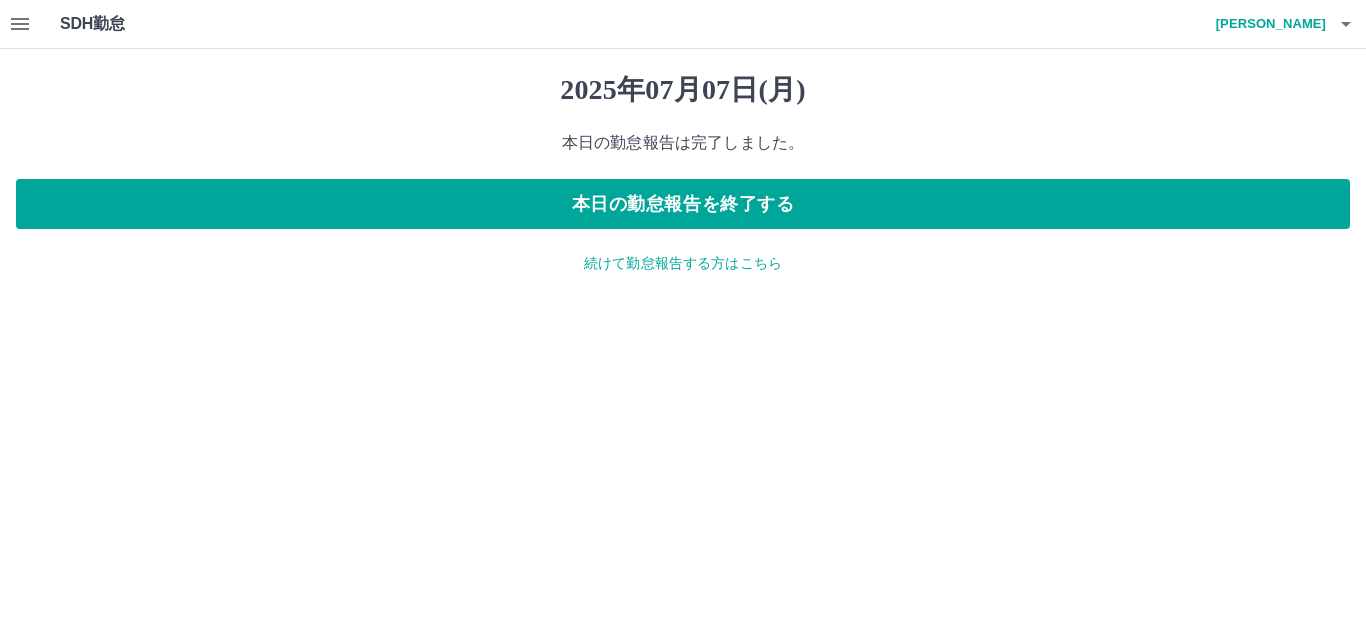 click on "続けて勤怠報告する方はこちら" at bounding box center (683, 263) 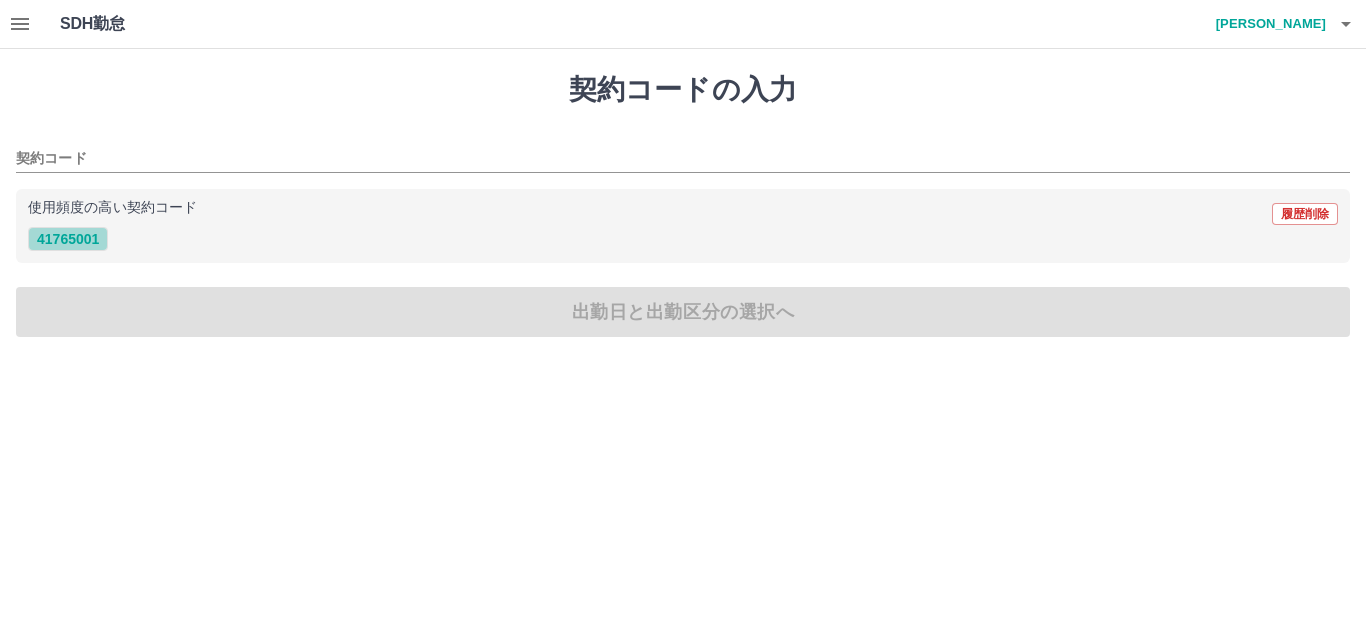 click on "41765001" at bounding box center [68, 239] 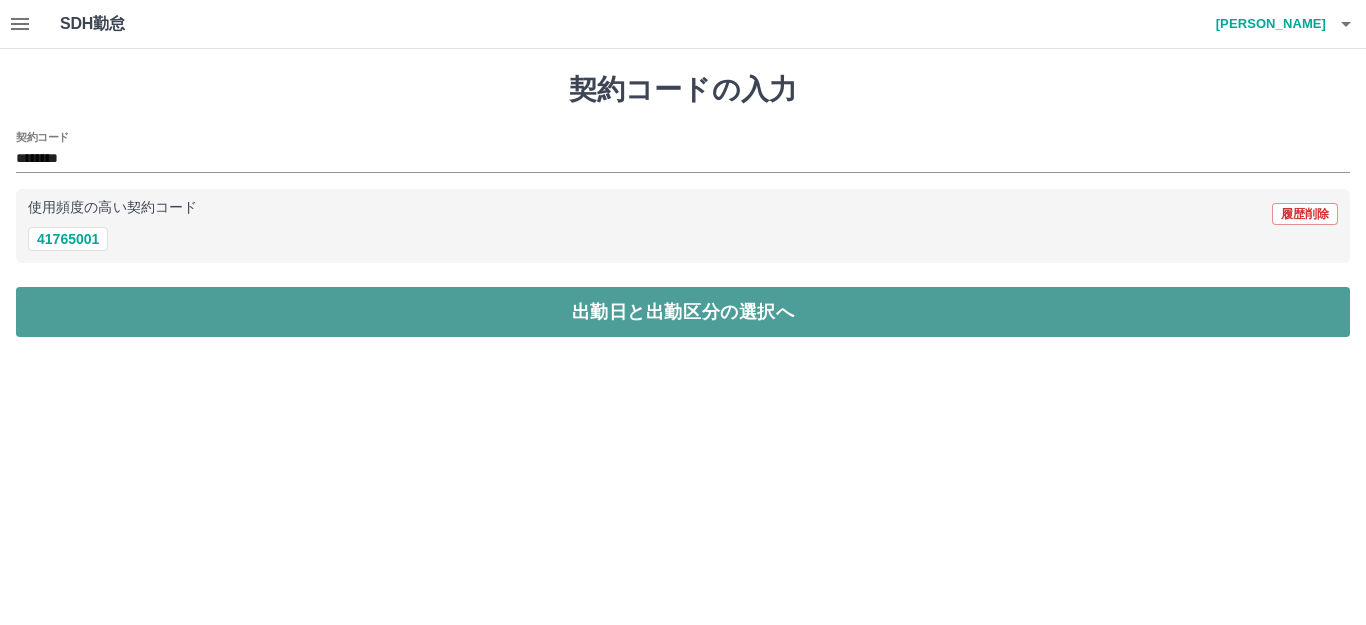 click on "出勤日と出勤区分の選択へ" at bounding box center [683, 312] 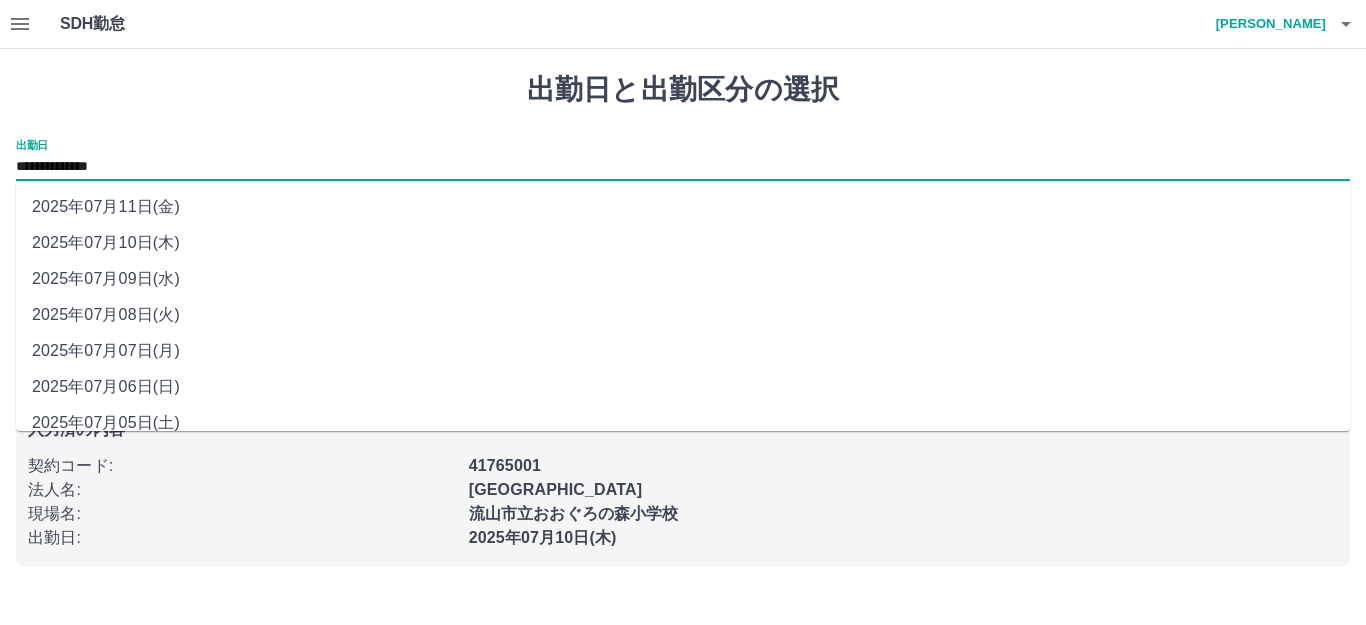 click on "**********" at bounding box center (683, 167) 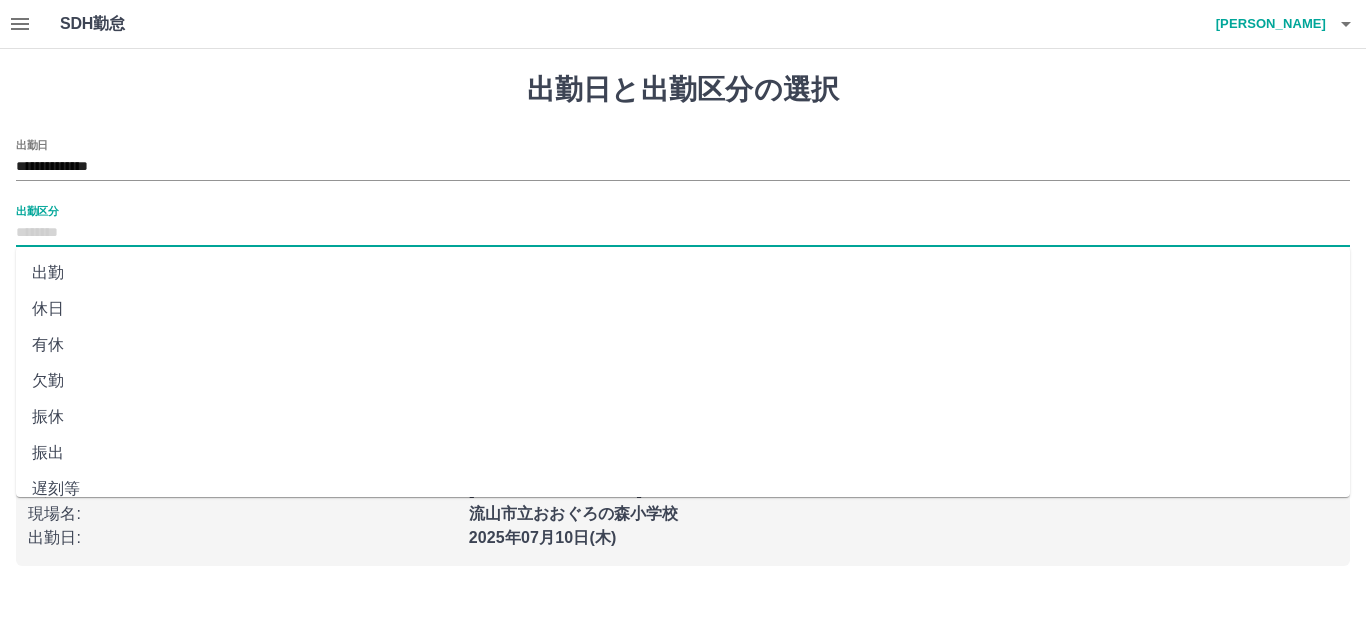 click on "出勤区分" at bounding box center (683, 233) 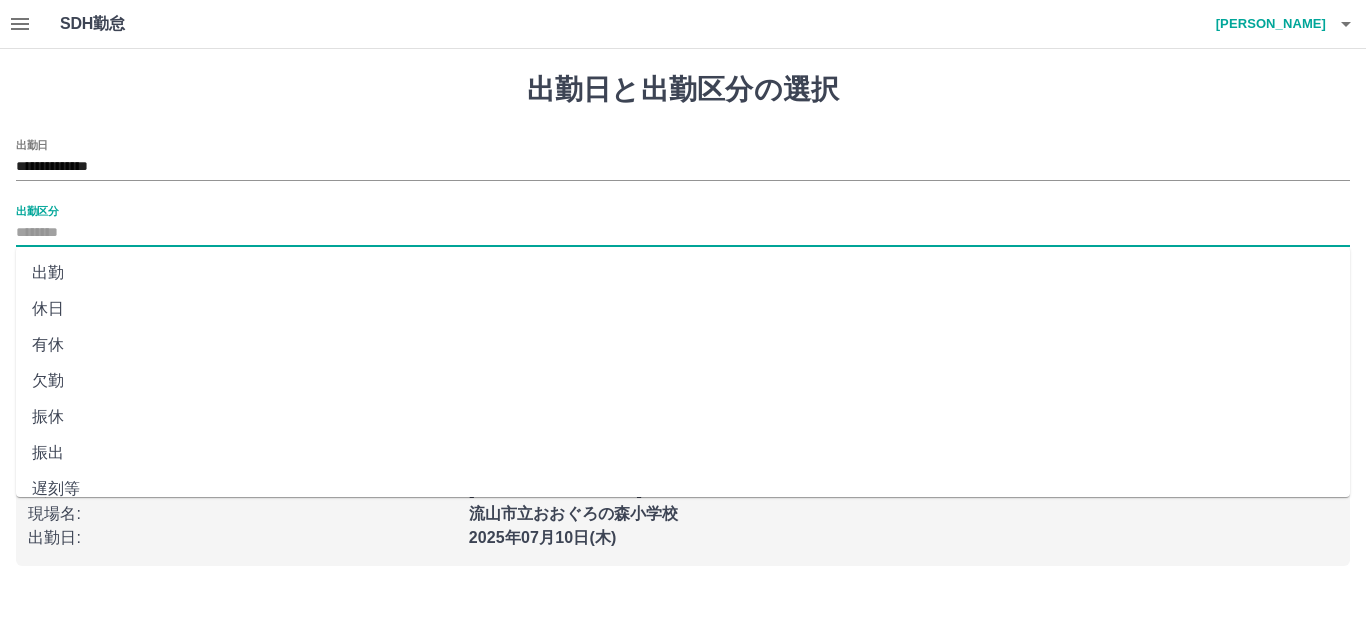 click on "出勤" at bounding box center [683, 273] 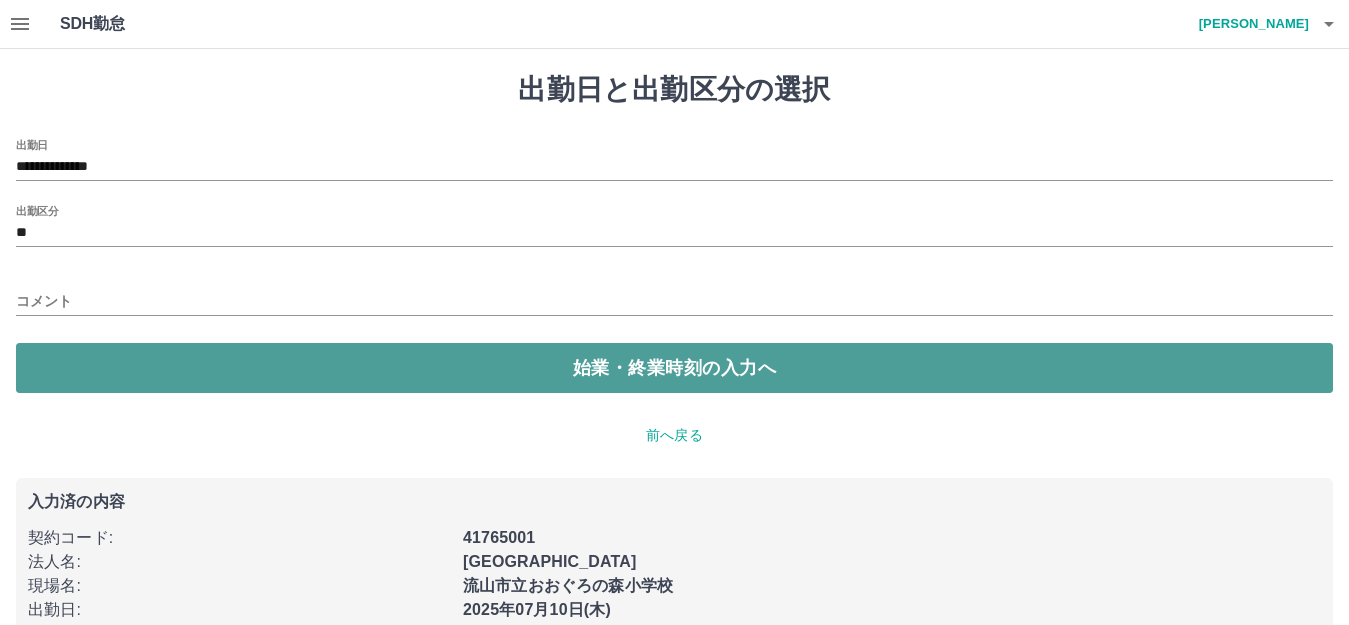 click on "始業・終業時刻の入力へ" at bounding box center [674, 368] 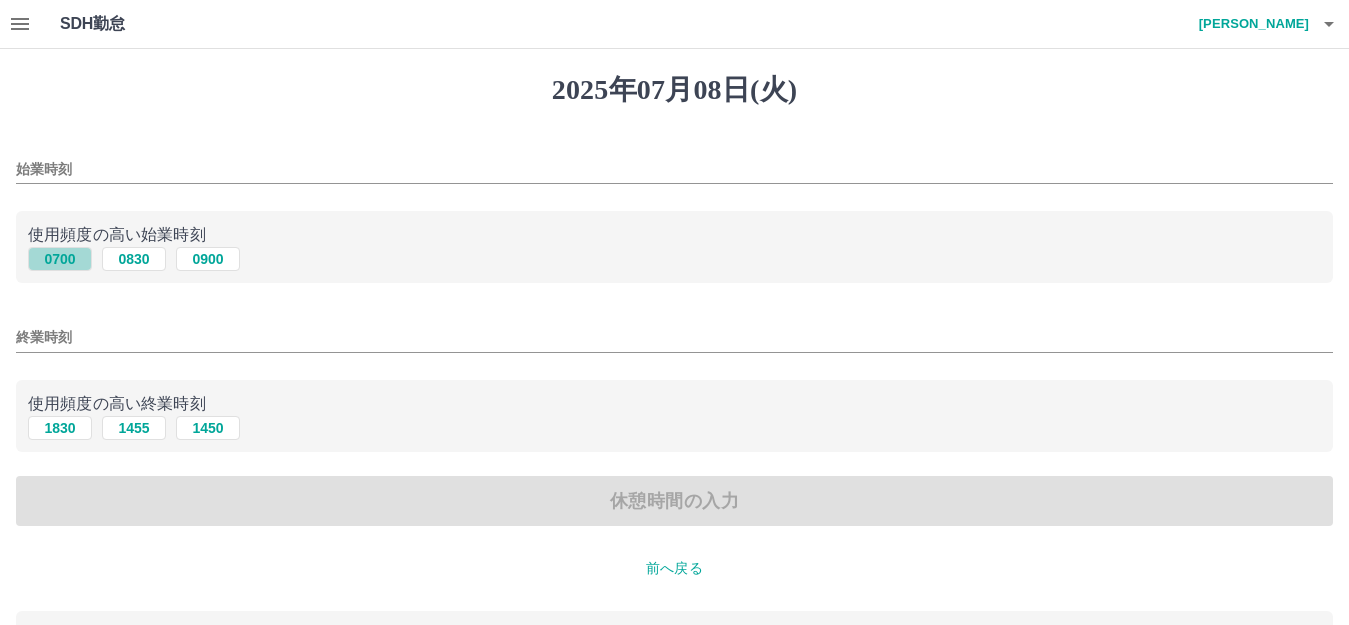 click on "0700" at bounding box center [60, 259] 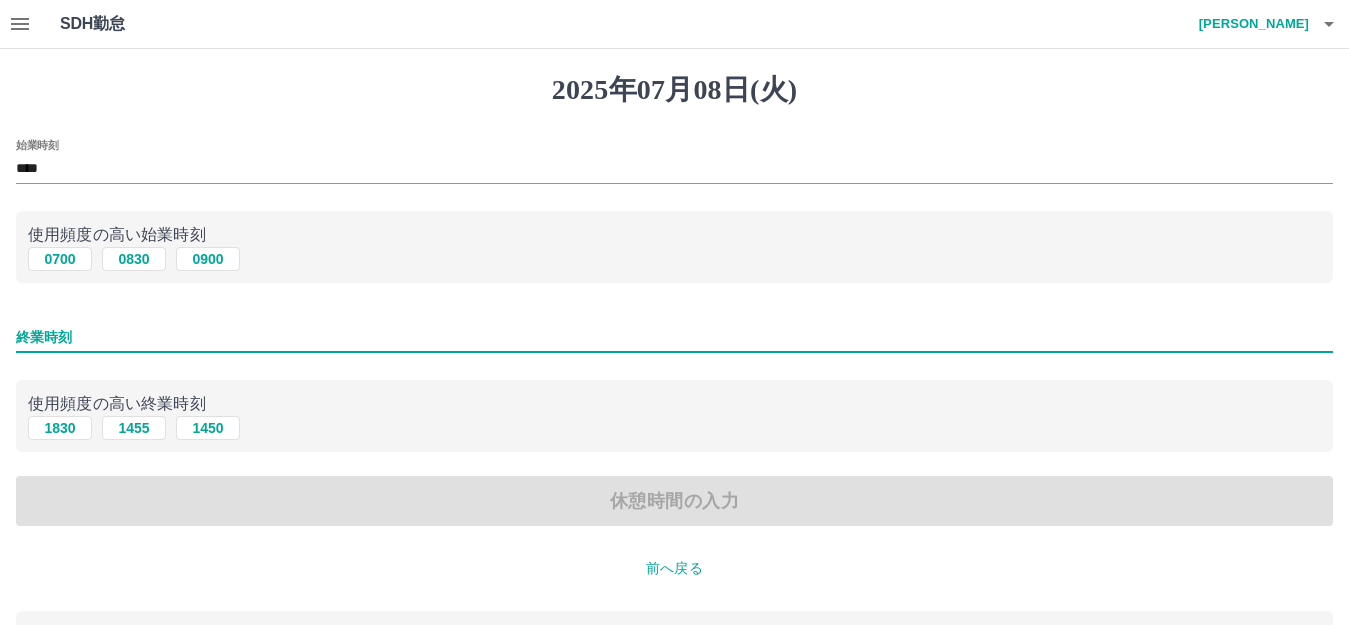 click on "終業時刻" at bounding box center [674, 337] 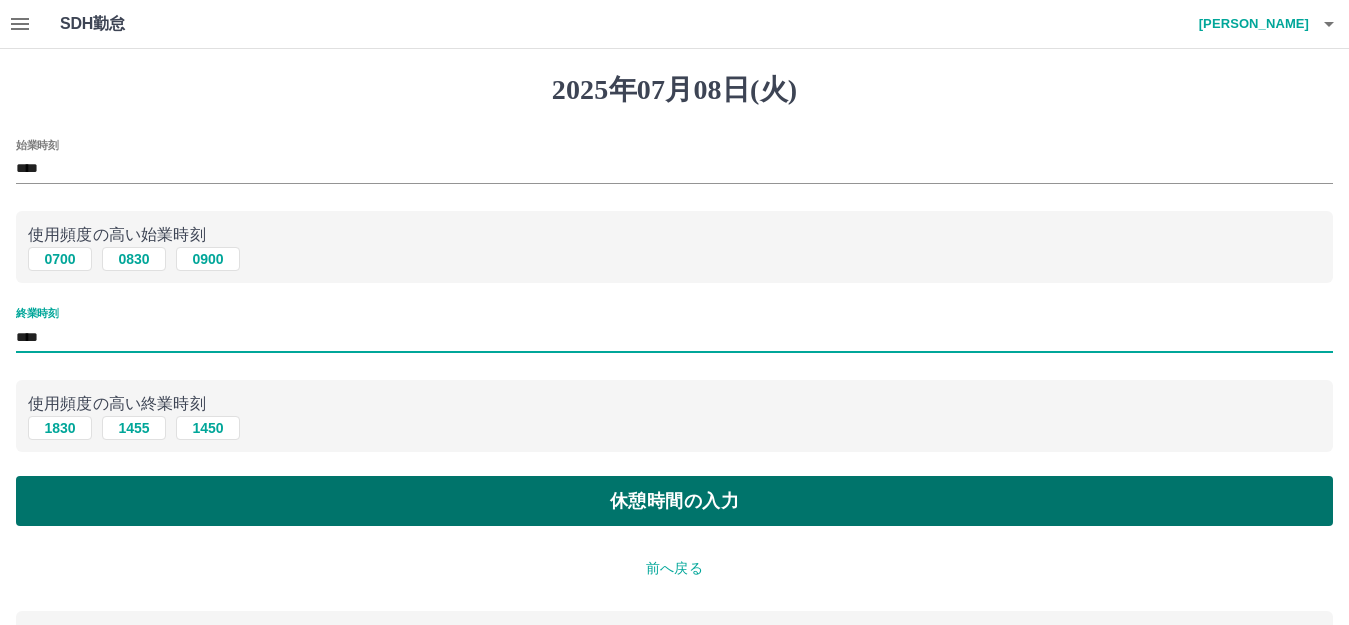 type on "****" 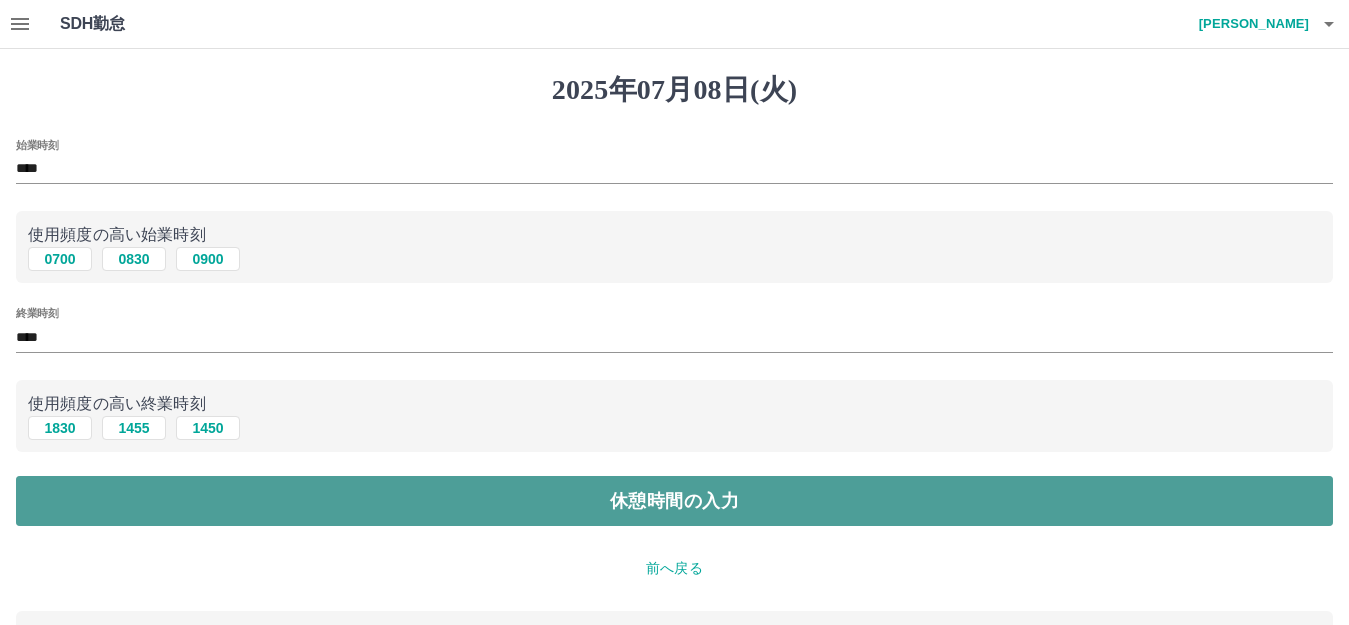 click on "休憩時間の入力" at bounding box center (674, 501) 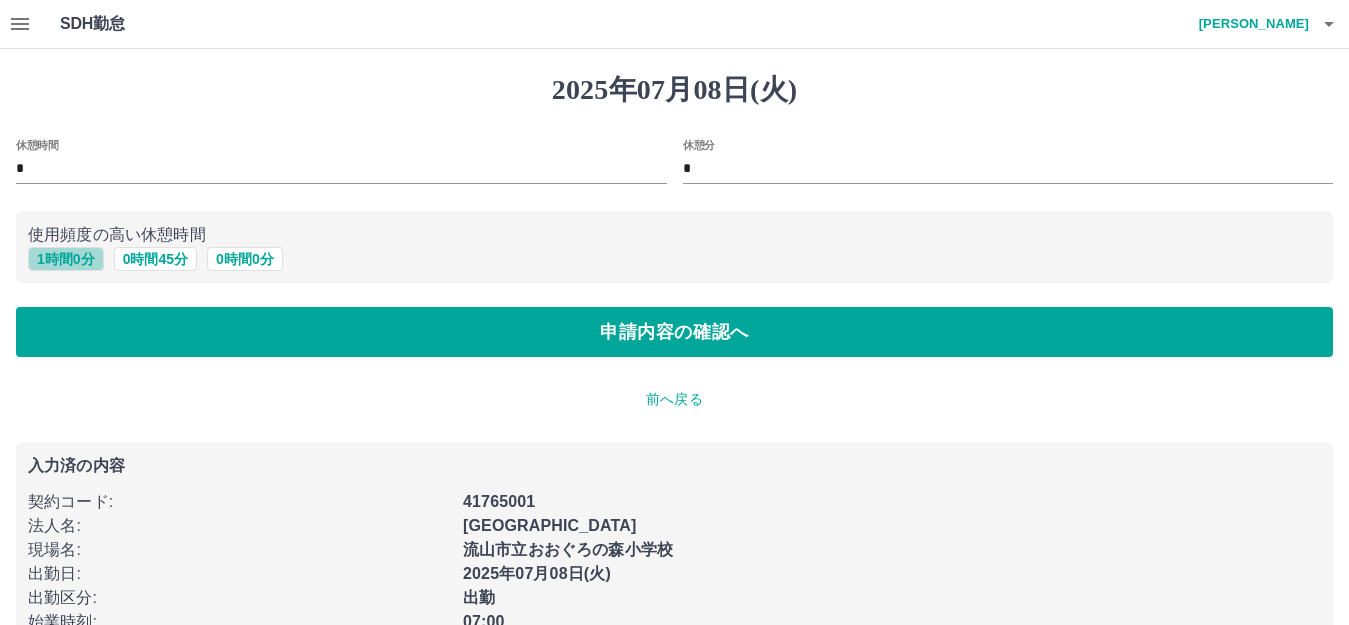click on "1 時間 0 分" at bounding box center [66, 259] 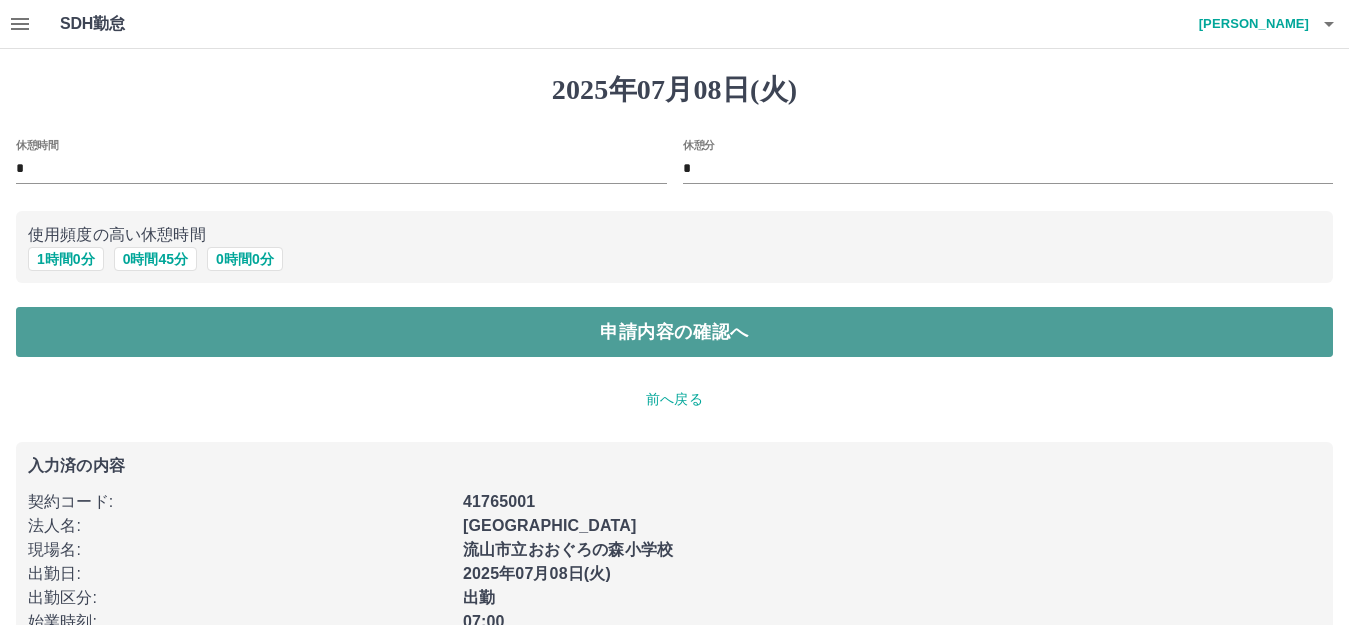 click on "申請内容の確認へ" at bounding box center (674, 332) 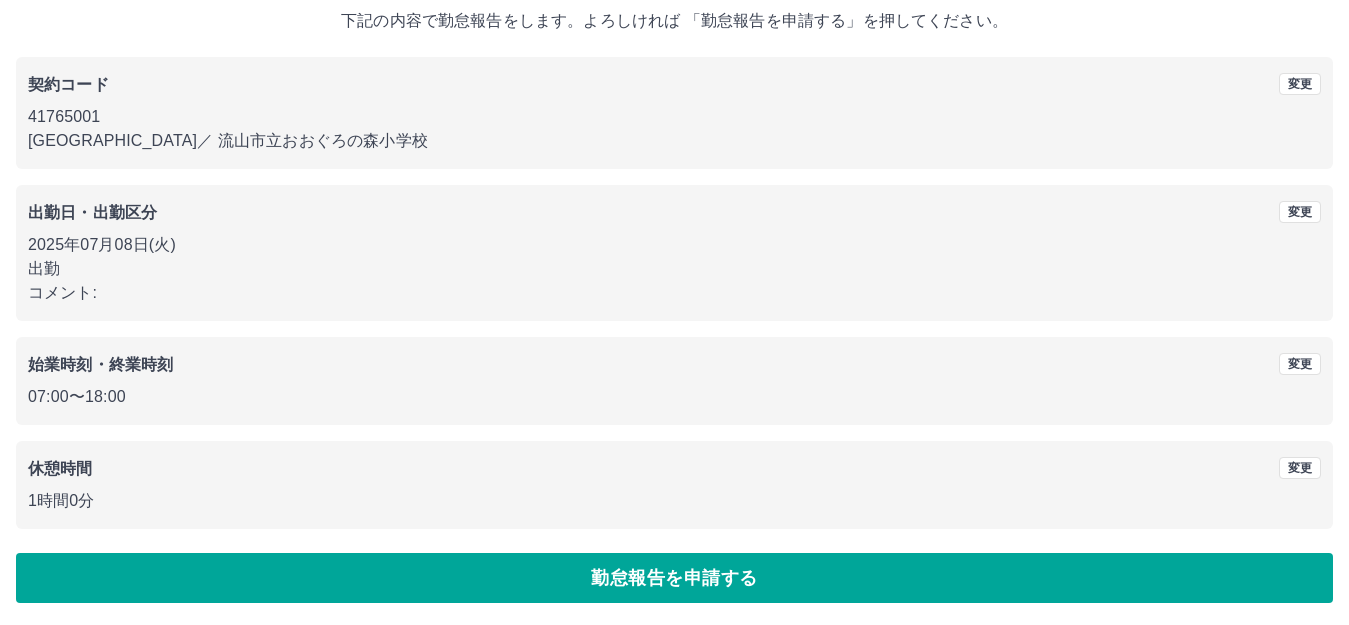 scroll, scrollTop: 124, scrollLeft: 0, axis: vertical 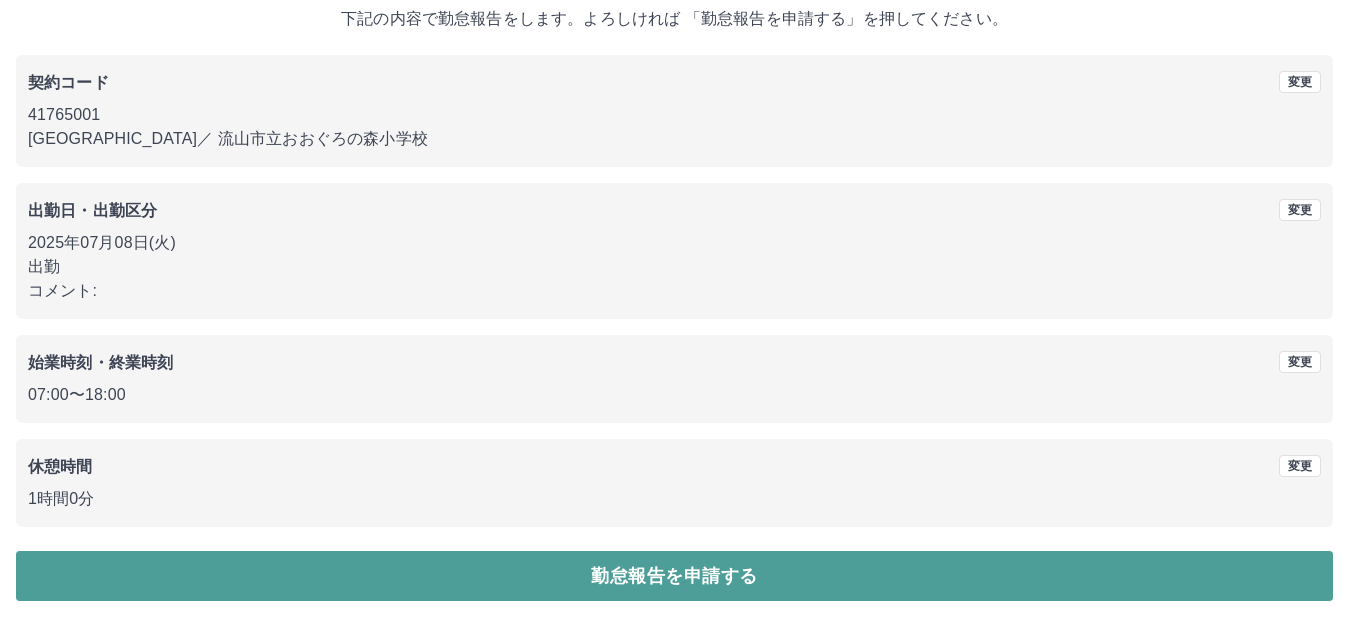 click on "勤怠報告を申請する" at bounding box center [674, 576] 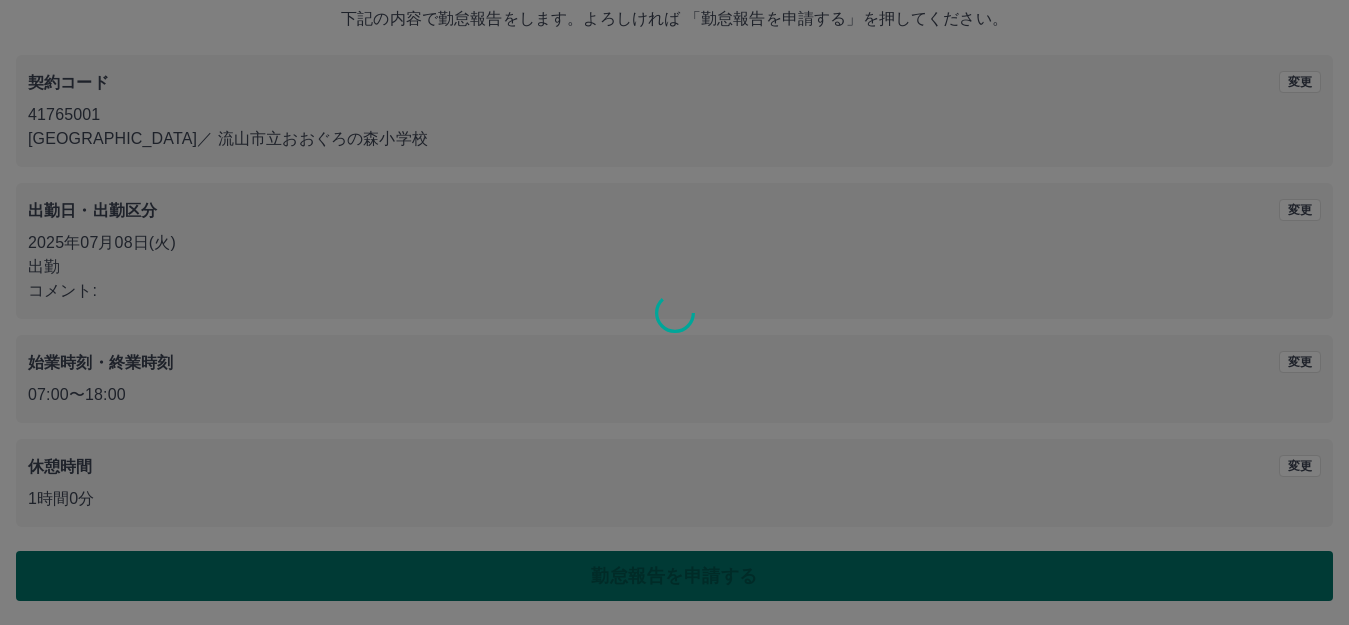 scroll, scrollTop: 0, scrollLeft: 0, axis: both 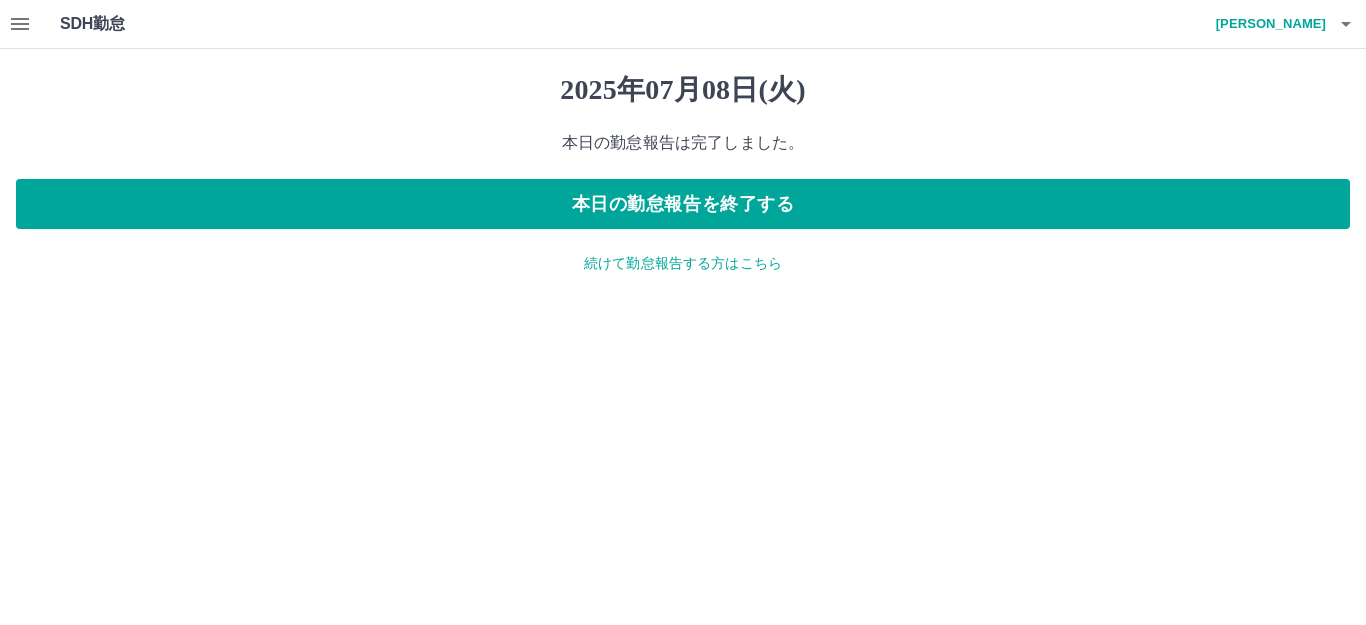 click on "続けて勤怠報告する方はこちら" at bounding box center [683, 263] 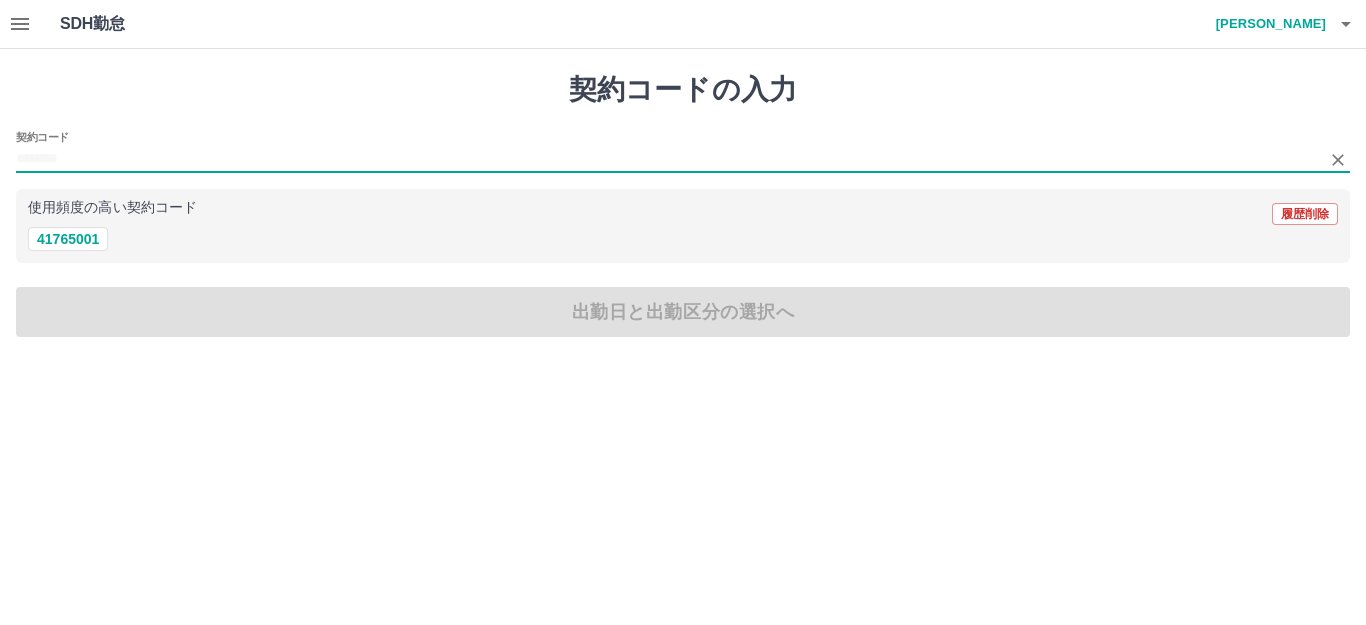 click on "契約コード" at bounding box center [668, 159] 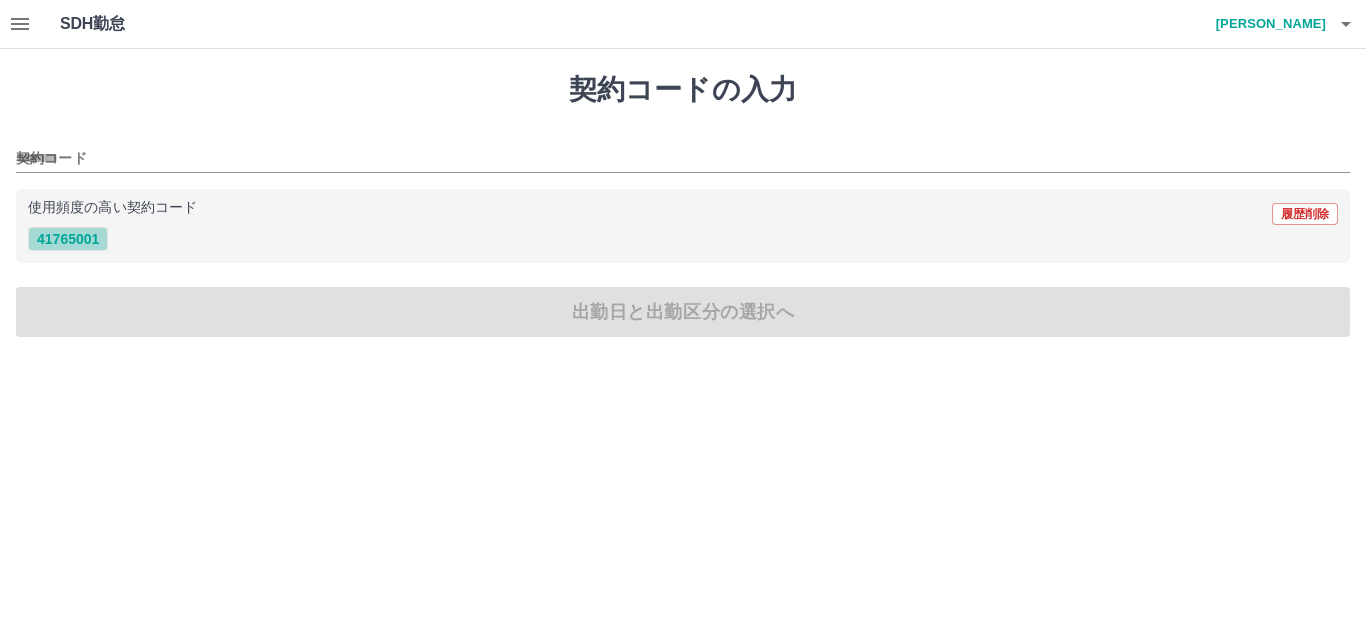 click on "41765001" at bounding box center (68, 239) 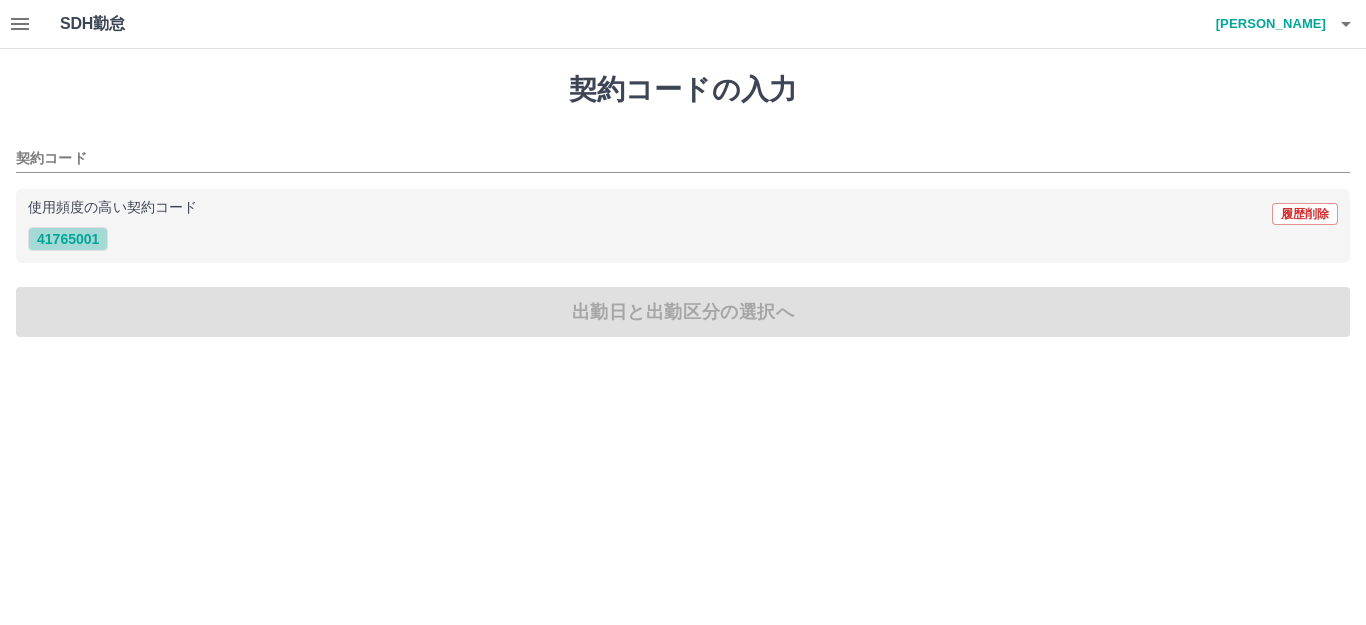 type on "********" 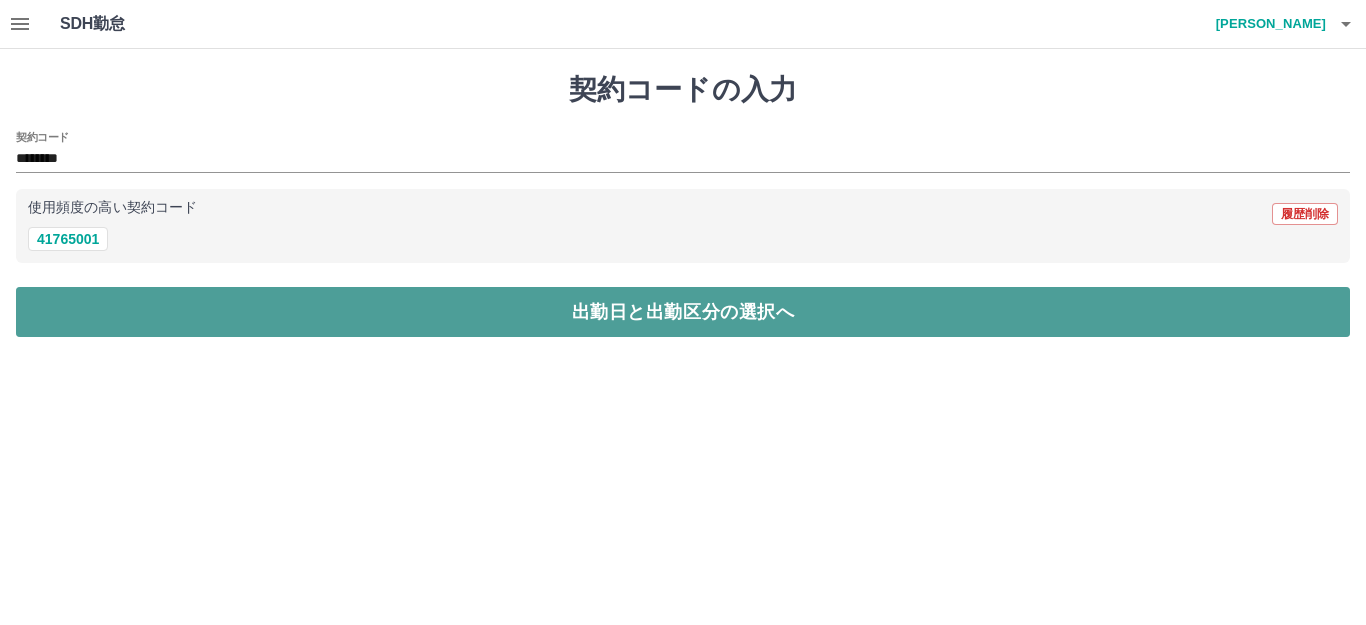 click on "出勤日と出勤区分の選択へ" at bounding box center [683, 312] 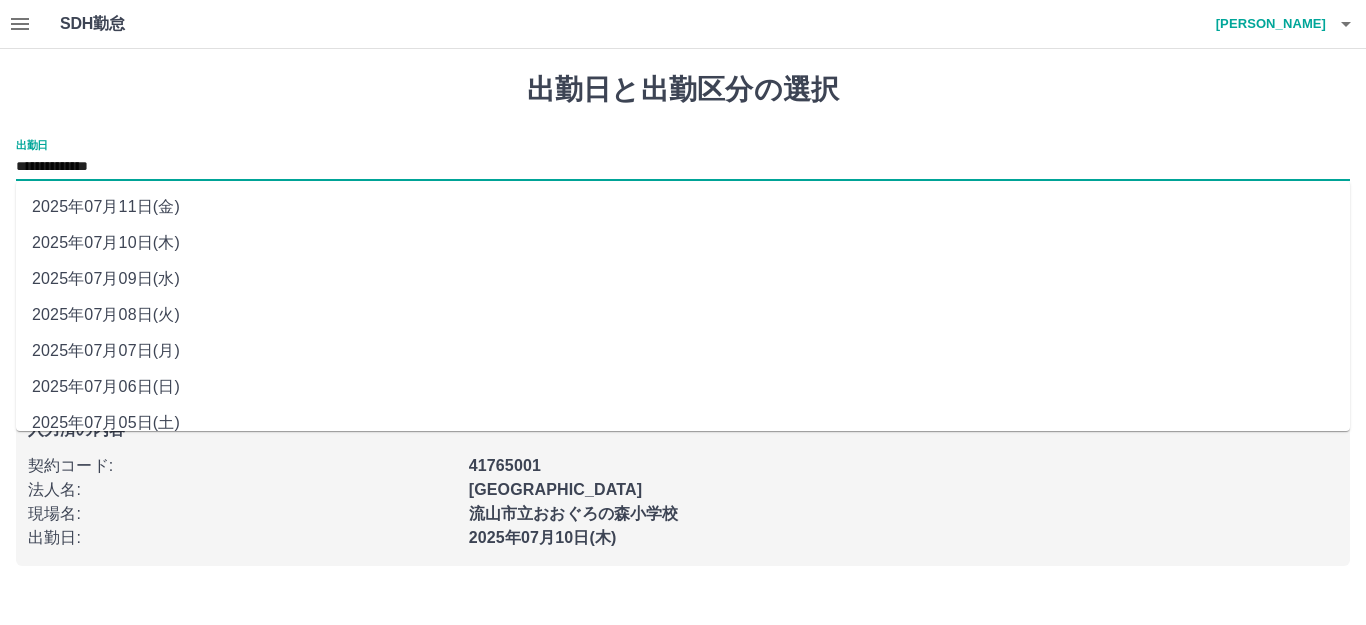 click on "**********" at bounding box center (683, 167) 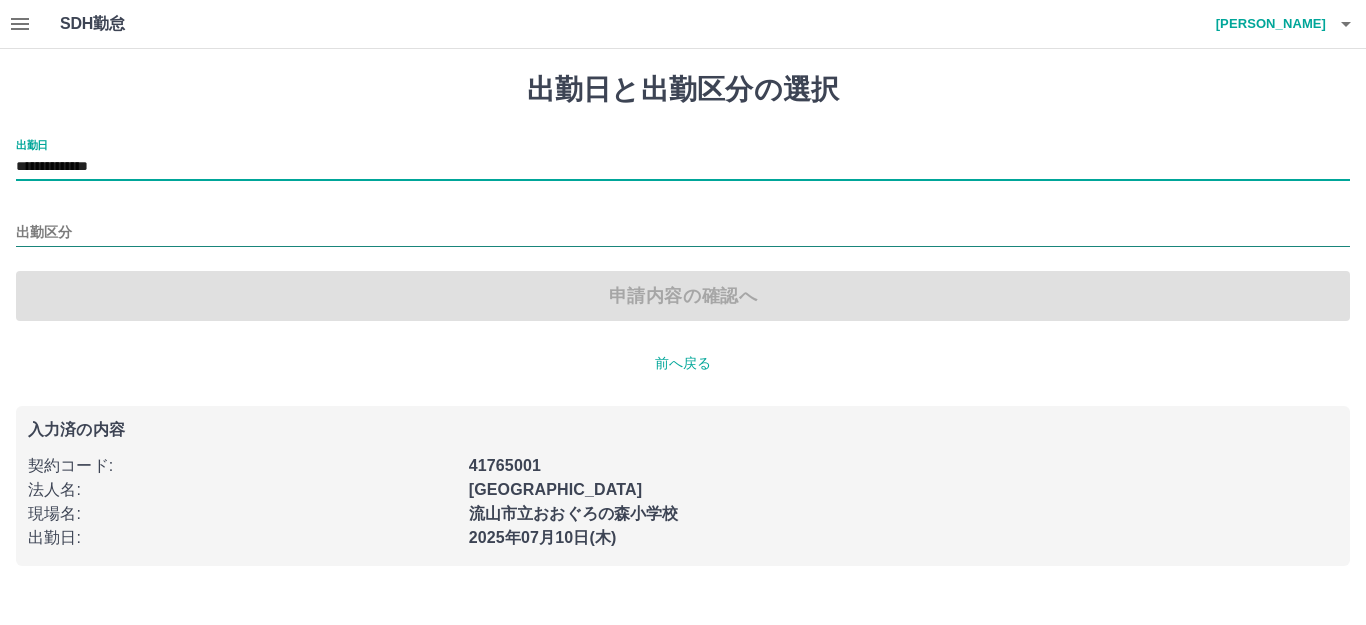 click on "出勤区分" at bounding box center (683, 233) 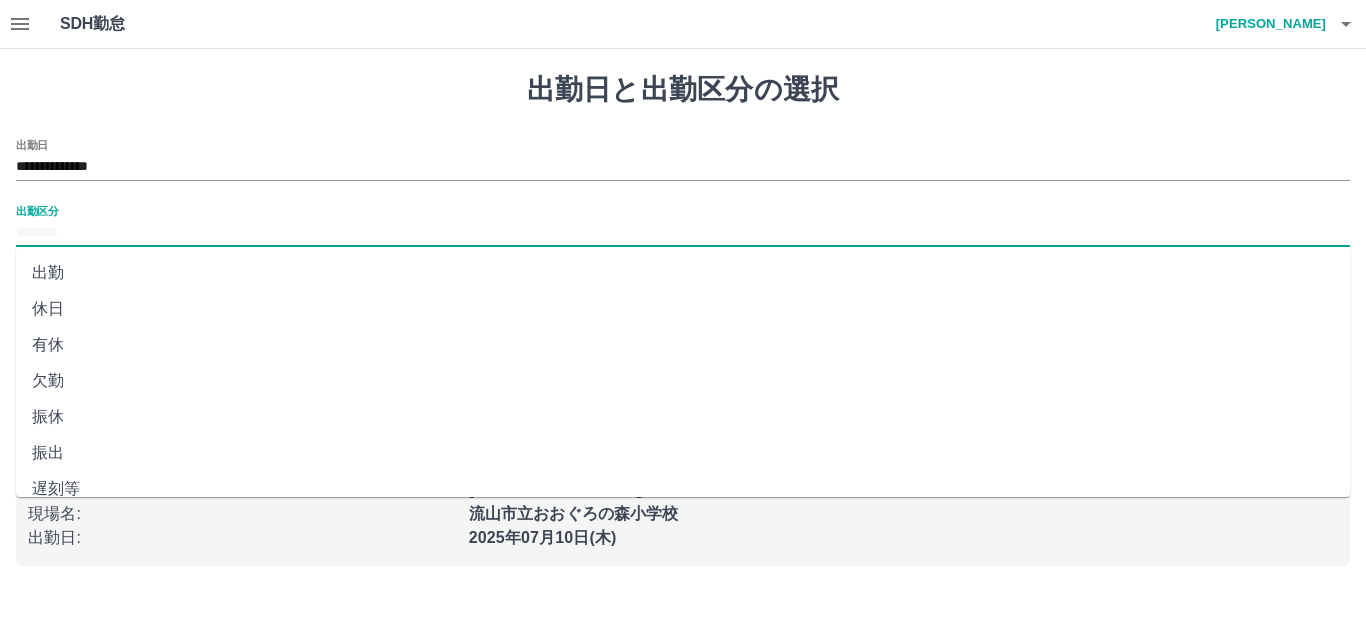 click on "出勤" at bounding box center (683, 273) 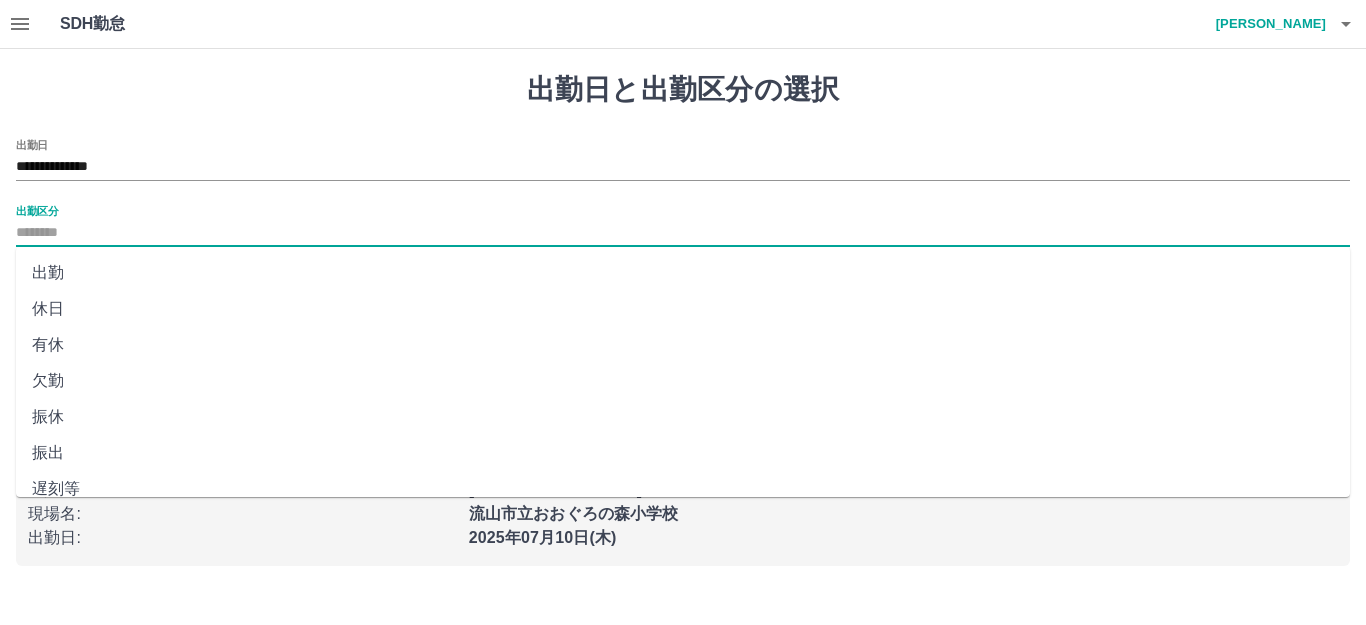 type on "**" 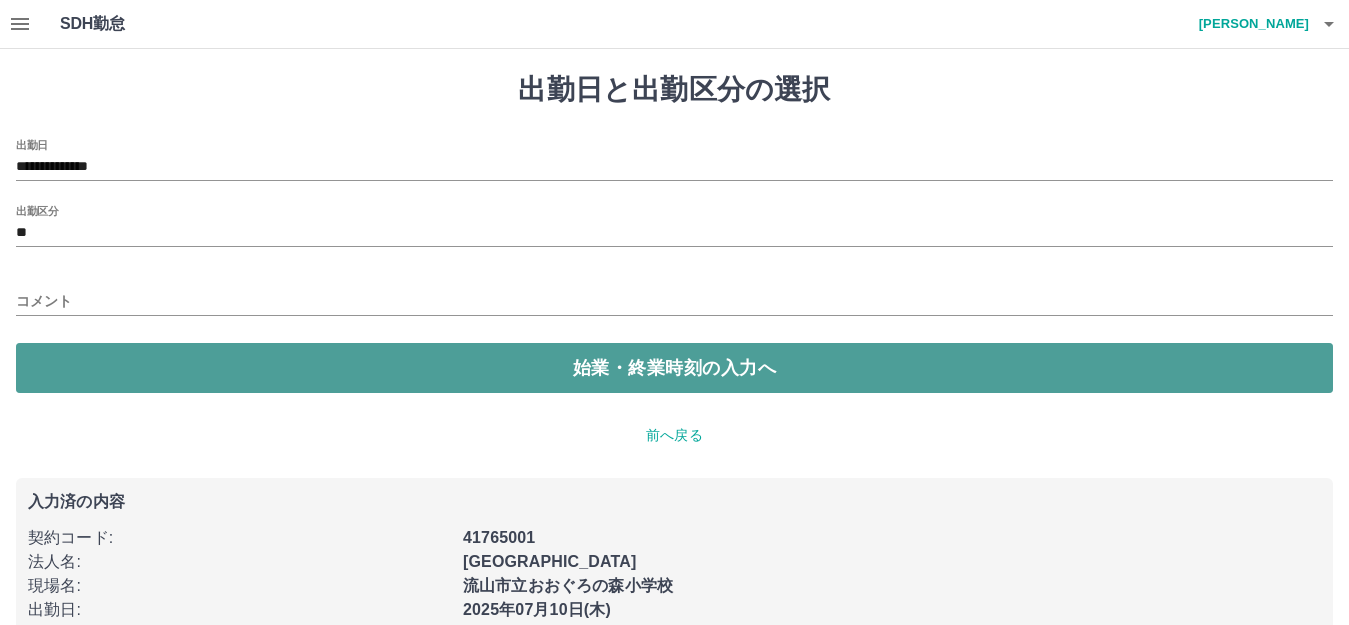 click on "始業・終業時刻の入力へ" at bounding box center (674, 368) 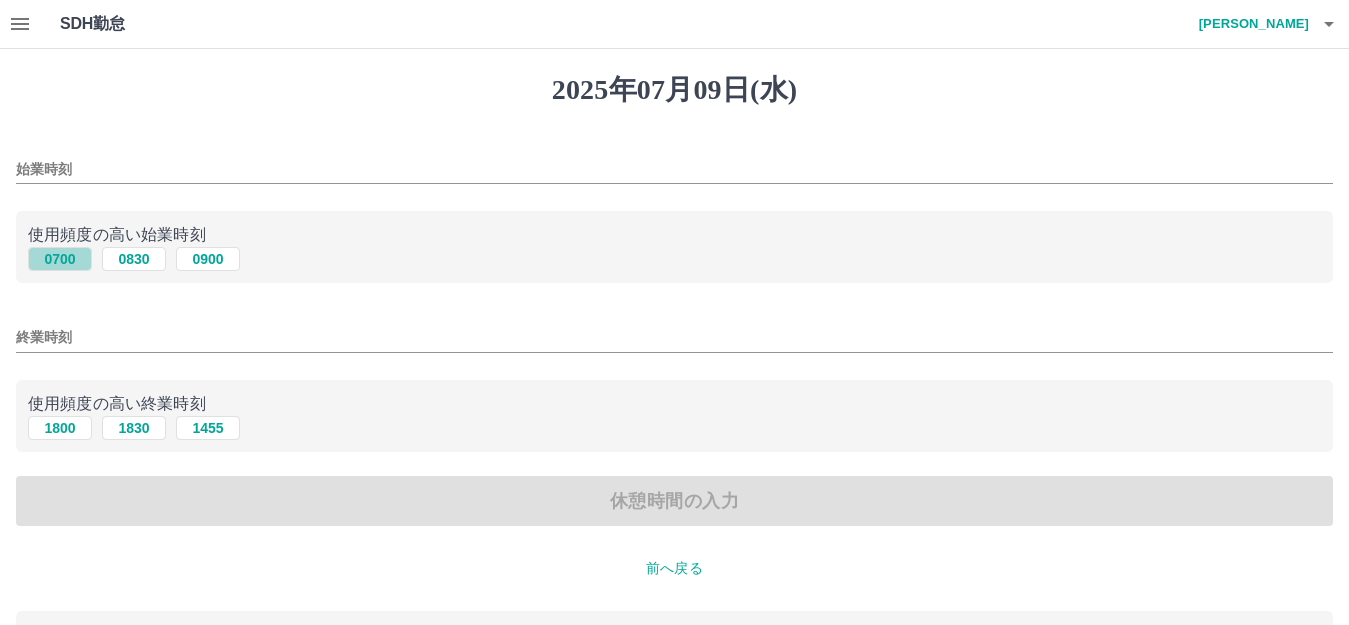 click on "0700" at bounding box center (60, 259) 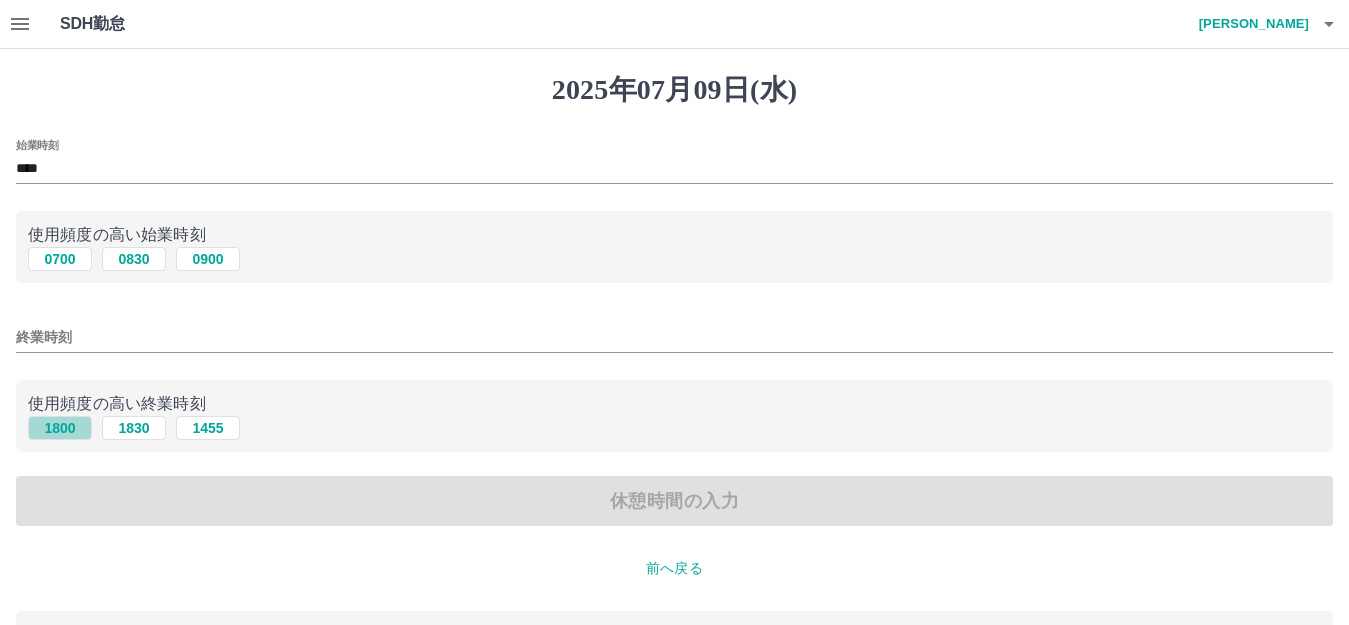 click on "1800" at bounding box center (60, 428) 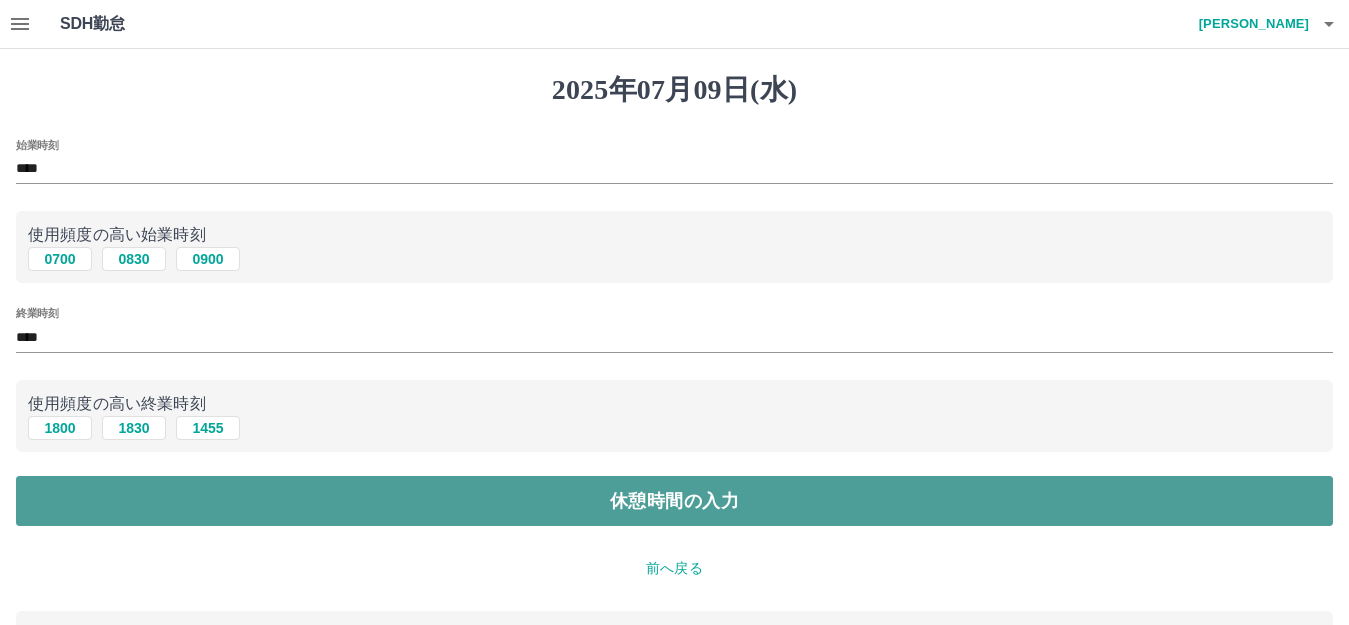 click on "休憩時間の入力" at bounding box center [674, 501] 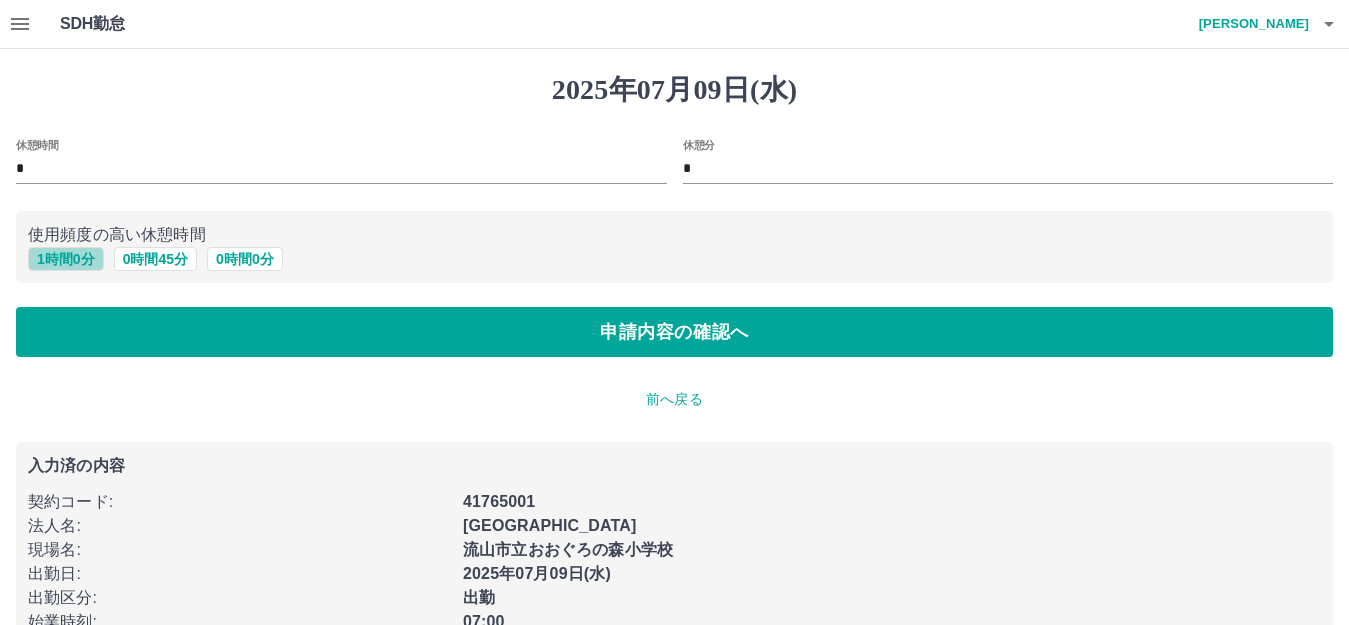 click on "1 時間 0 分" at bounding box center [66, 259] 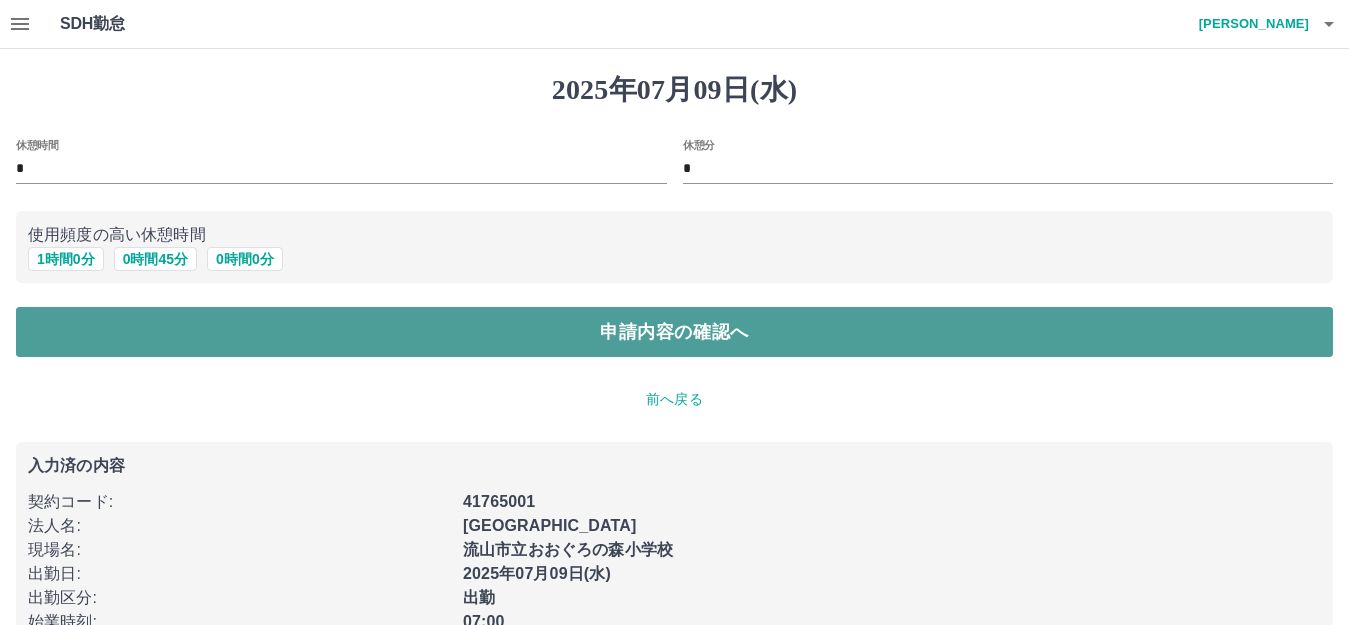 click on "申請内容の確認へ" at bounding box center [674, 332] 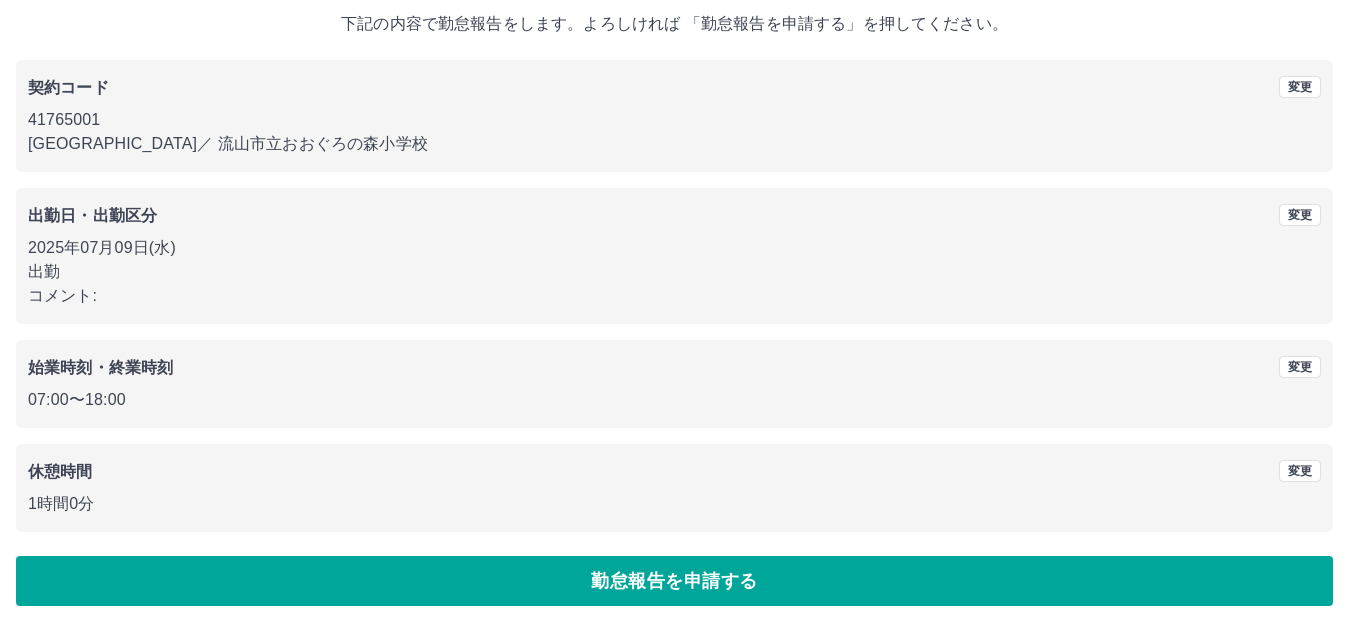 scroll, scrollTop: 124, scrollLeft: 0, axis: vertical 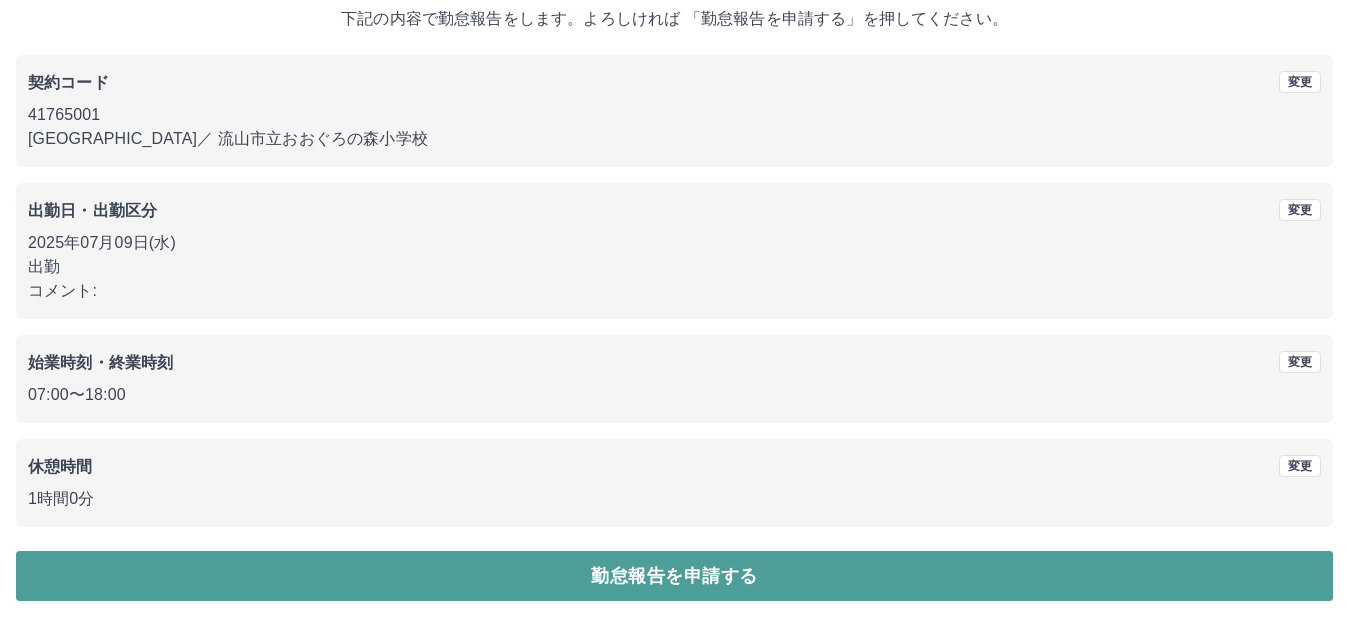 click on "勤怠報告を申請する" at bounding box center [674, 576] 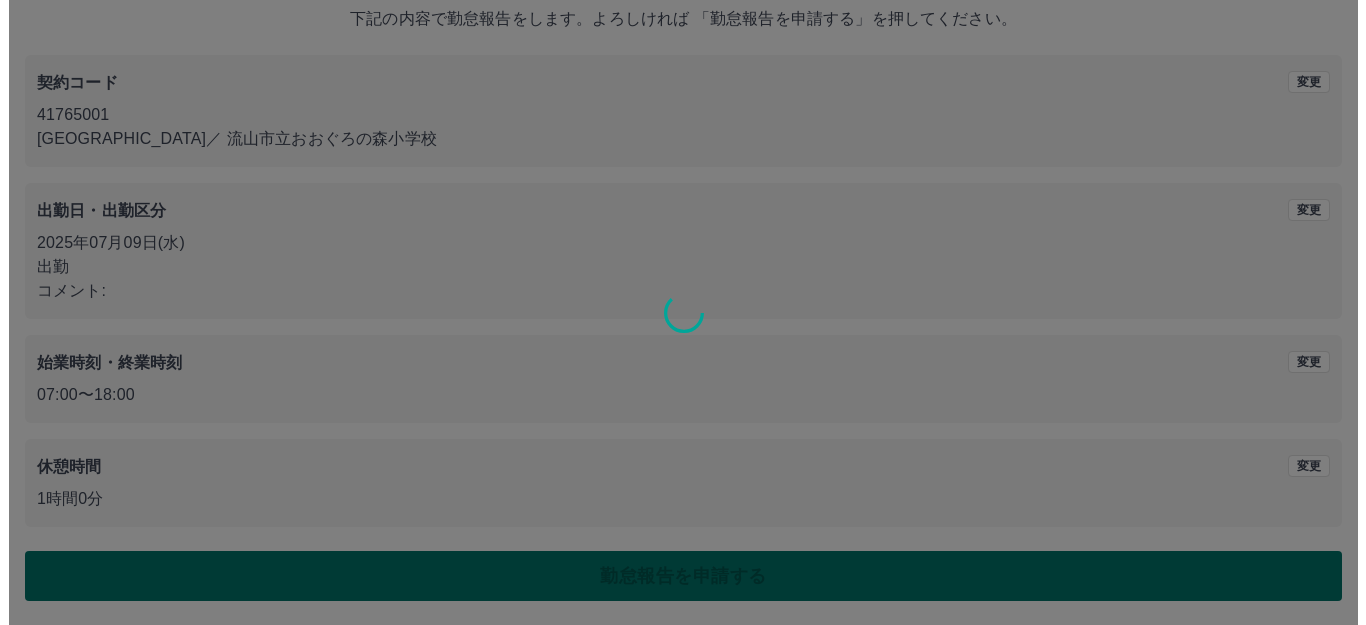 scroll, scrollTop: 0, scrollLeft: 0, axis: both 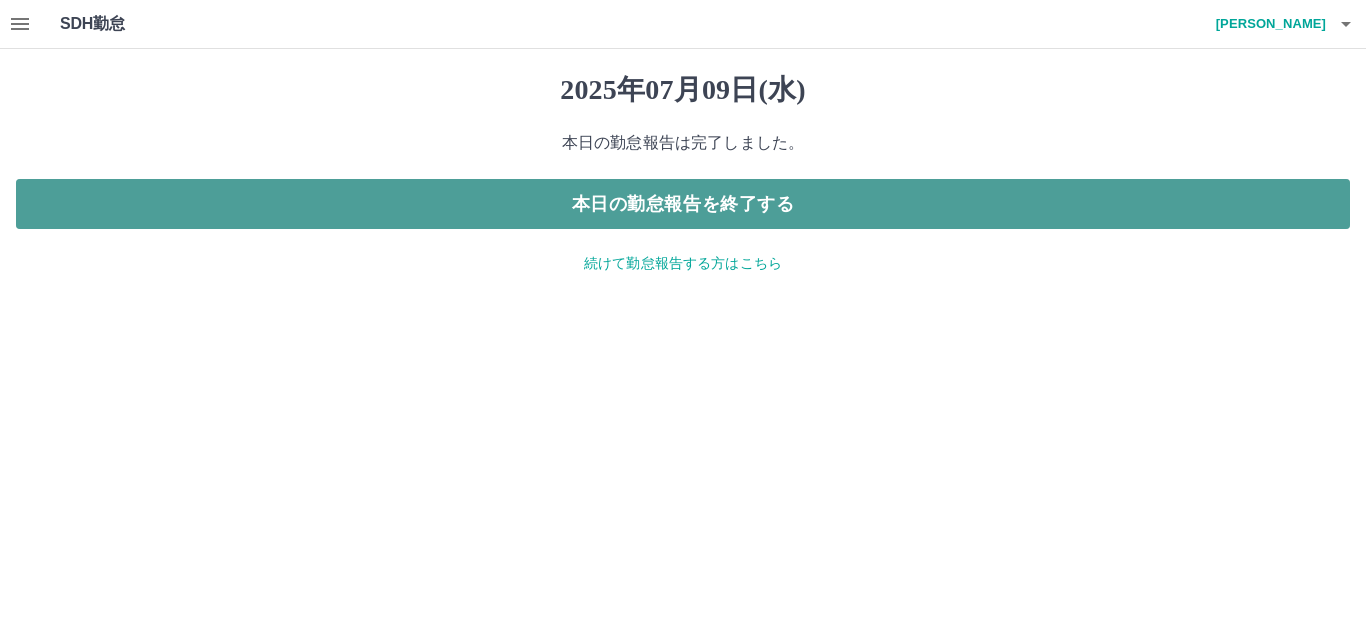 click on "本日の勤怠報告を終了する" at bounding box center [683, 204] 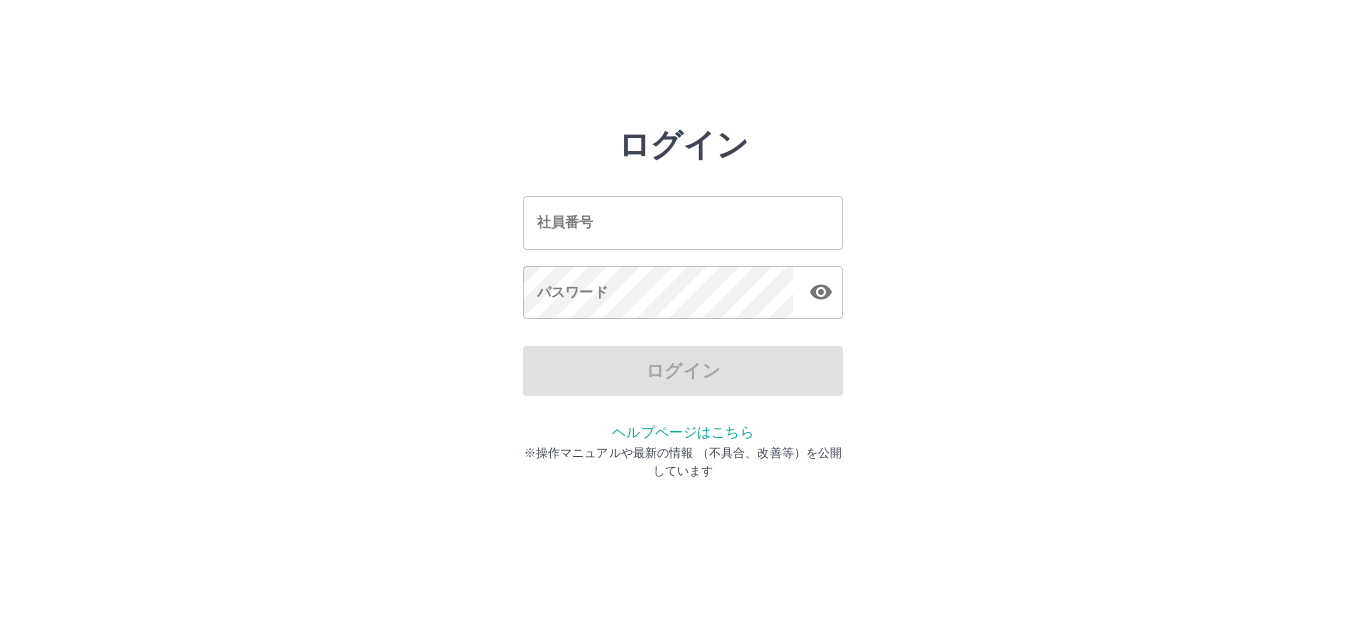 scroll, scrollTop: 0, scrollLeft: 0, axis: both 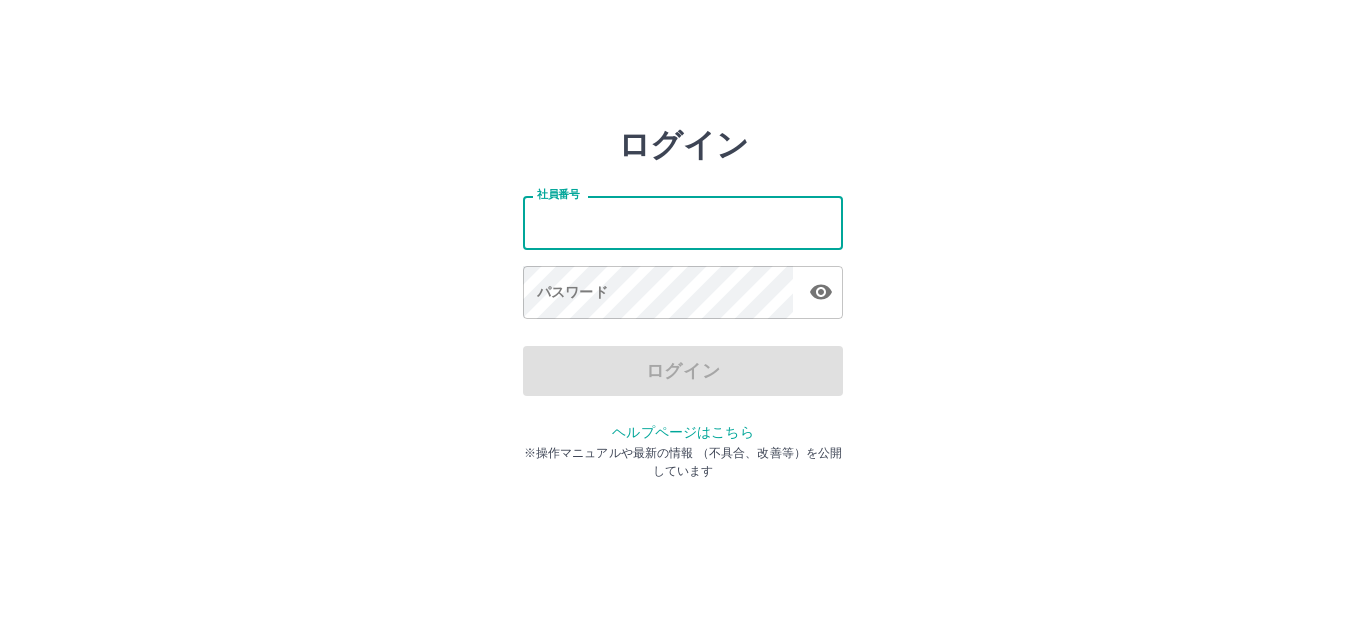 click on "社員番号" at bounding box center (683, 222) 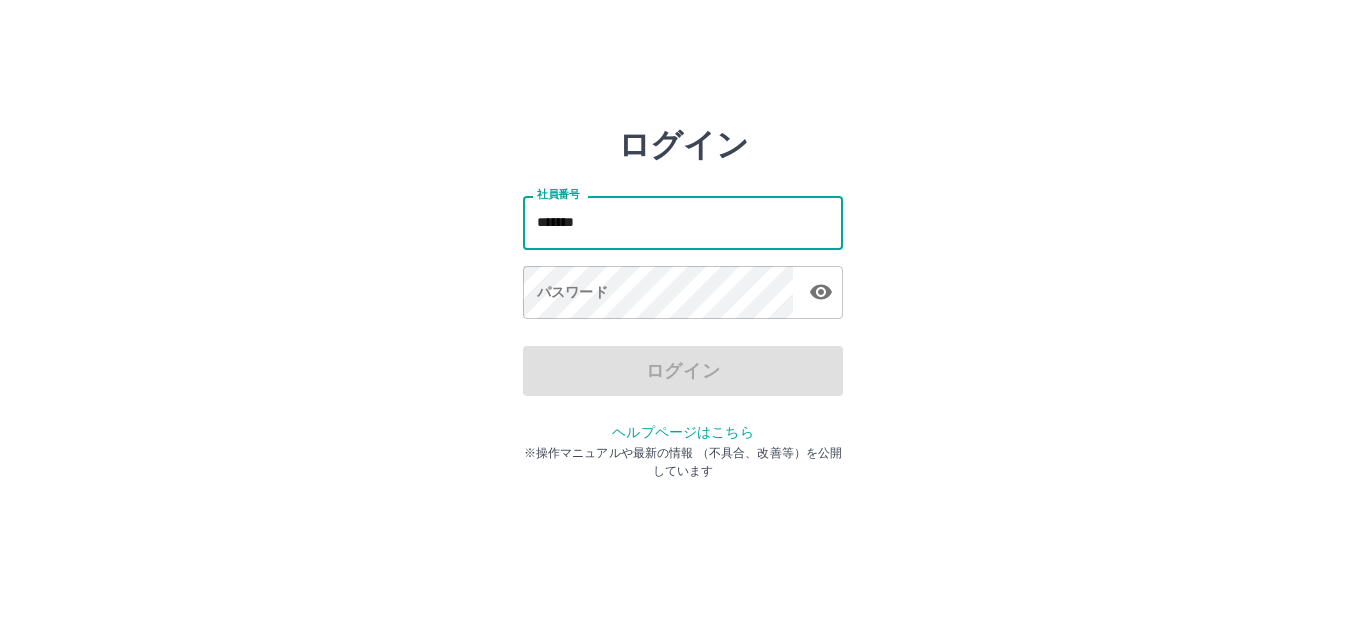 type on "*******" 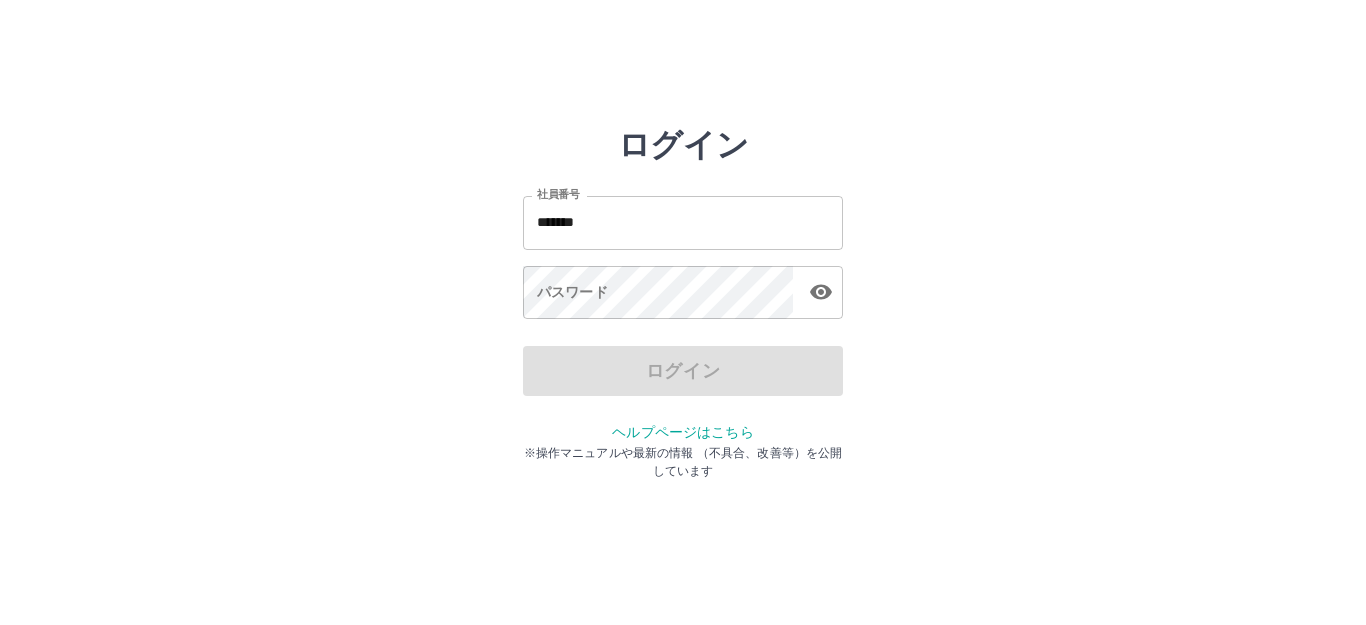 click on "ログイン 社員番号 ******* 社員番号 パスワード パスワード ログイン ヘルプページはこちら ※操作マニュアルや最新の情報 （不具合、改善等）を公開しています" at bounding box center [683, 286] 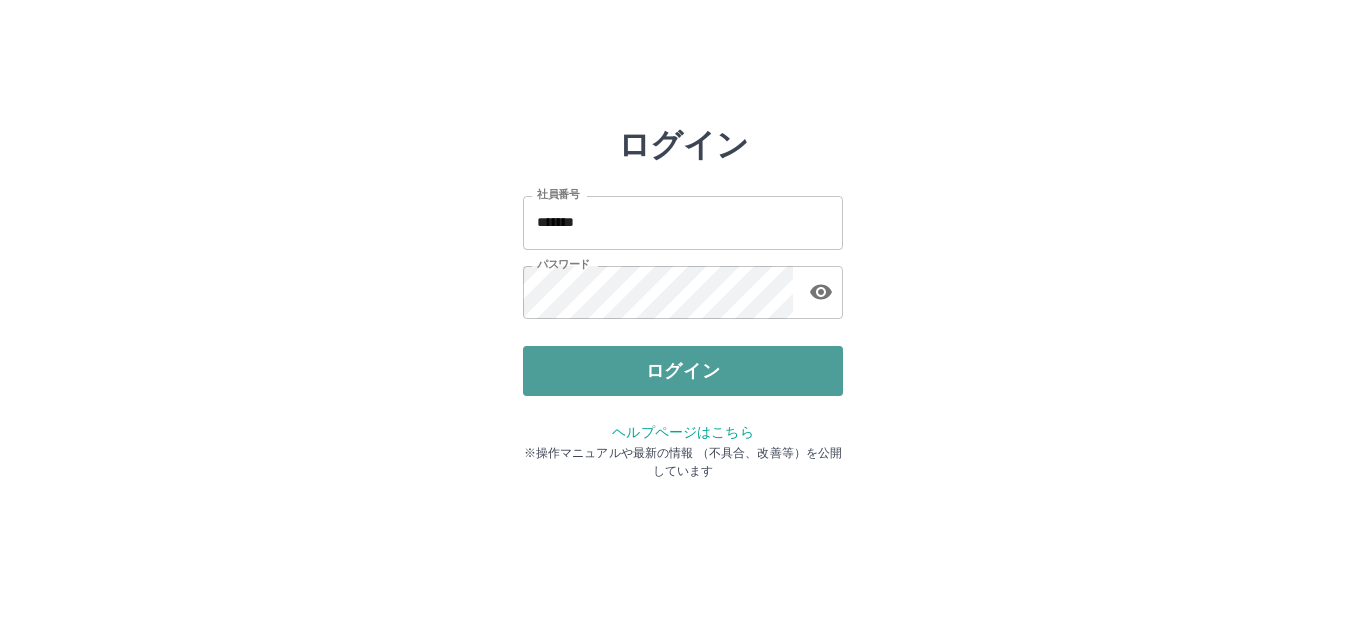 click on "ログイン" at bounding box center (683, 371) 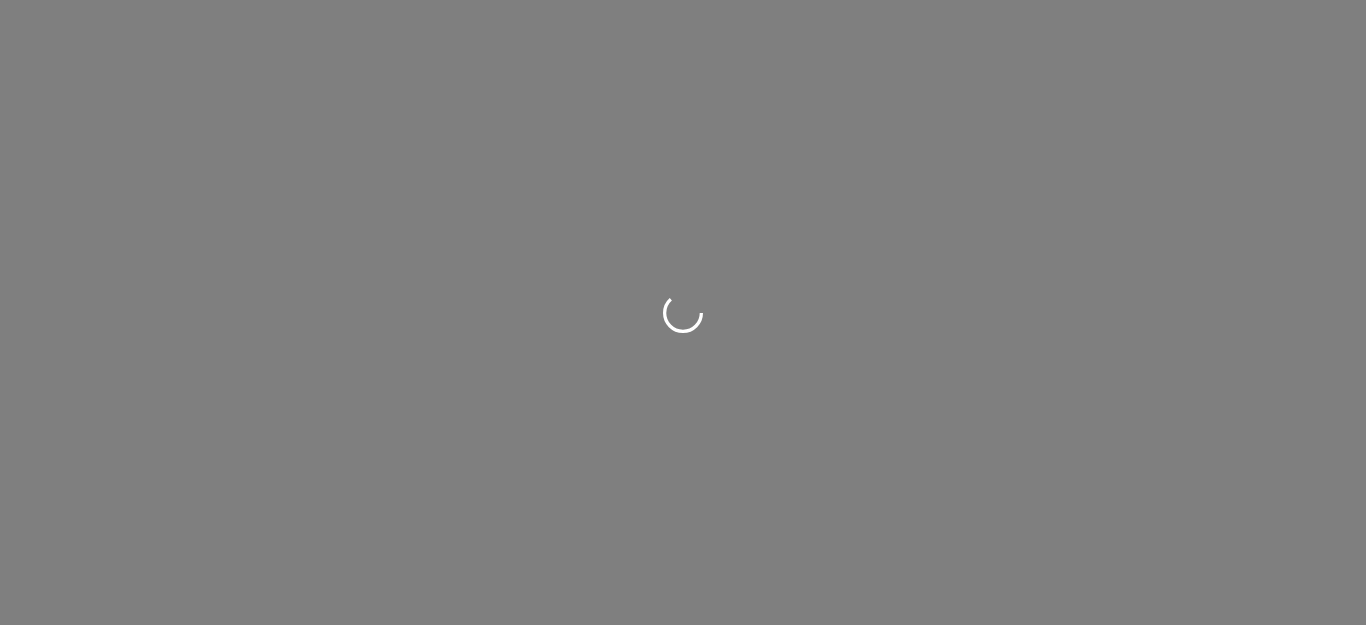 scroll, scrollTop: 0, scrollLeft: 0, axis: both 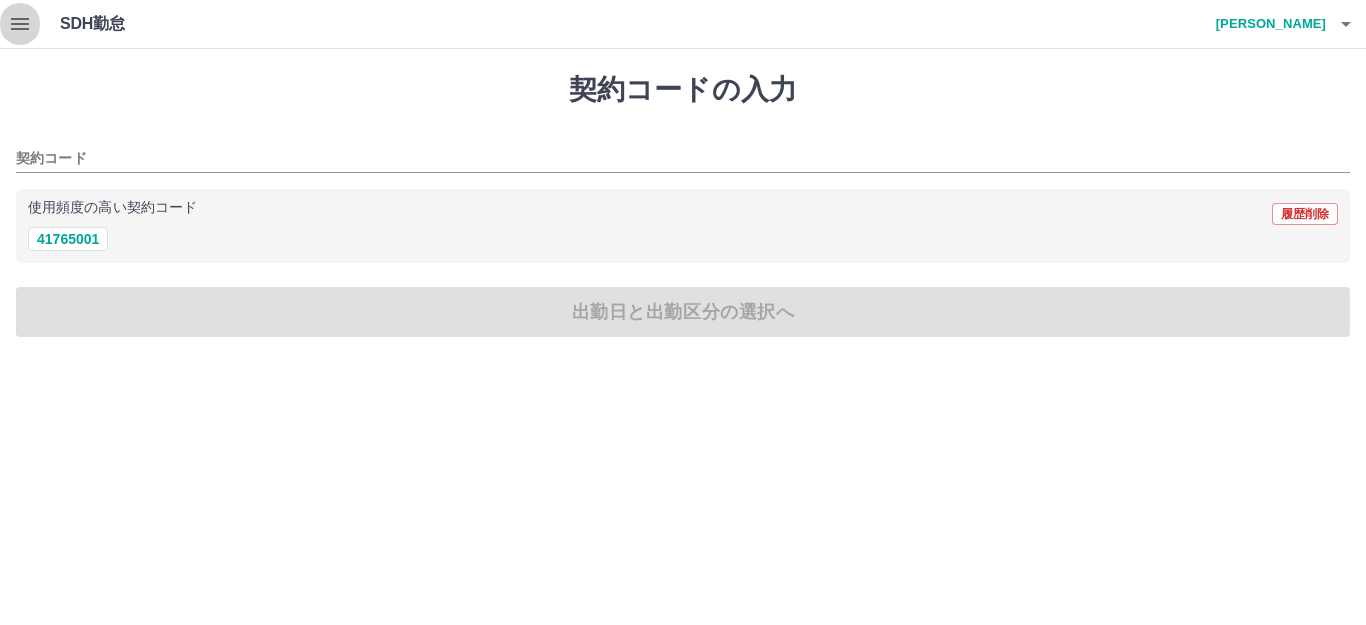 click 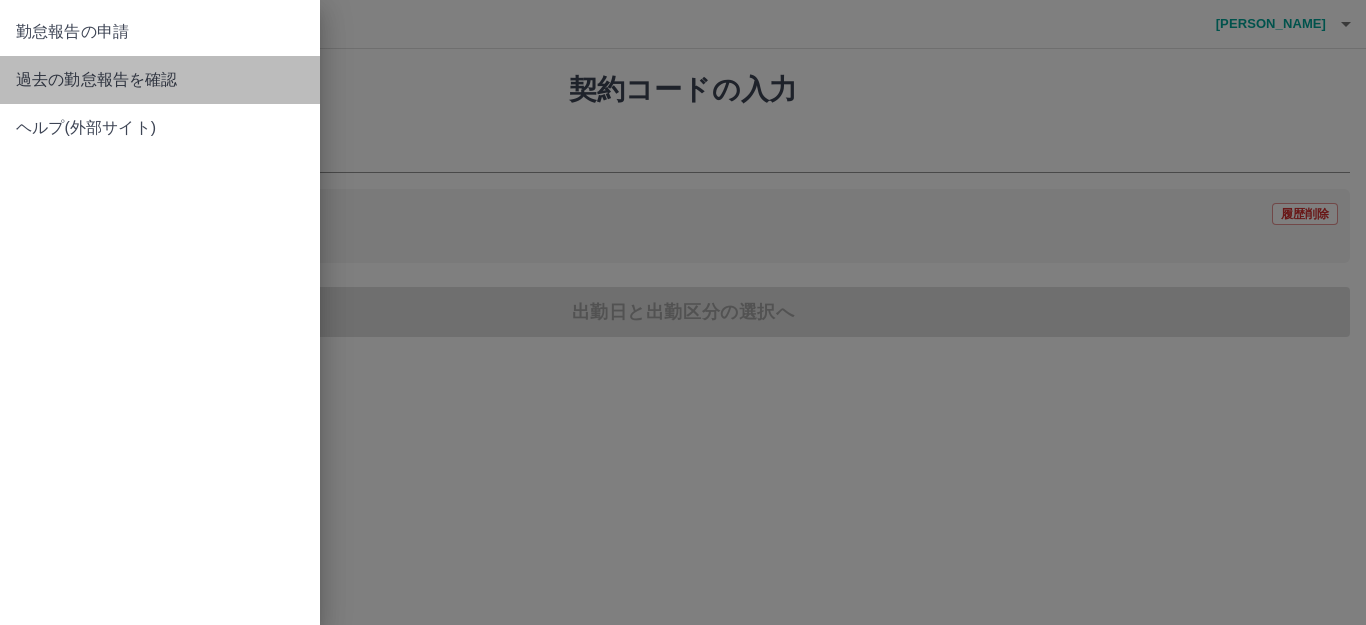 click on "過去の勤怠報告を確認" at bounding box center (160, 80) 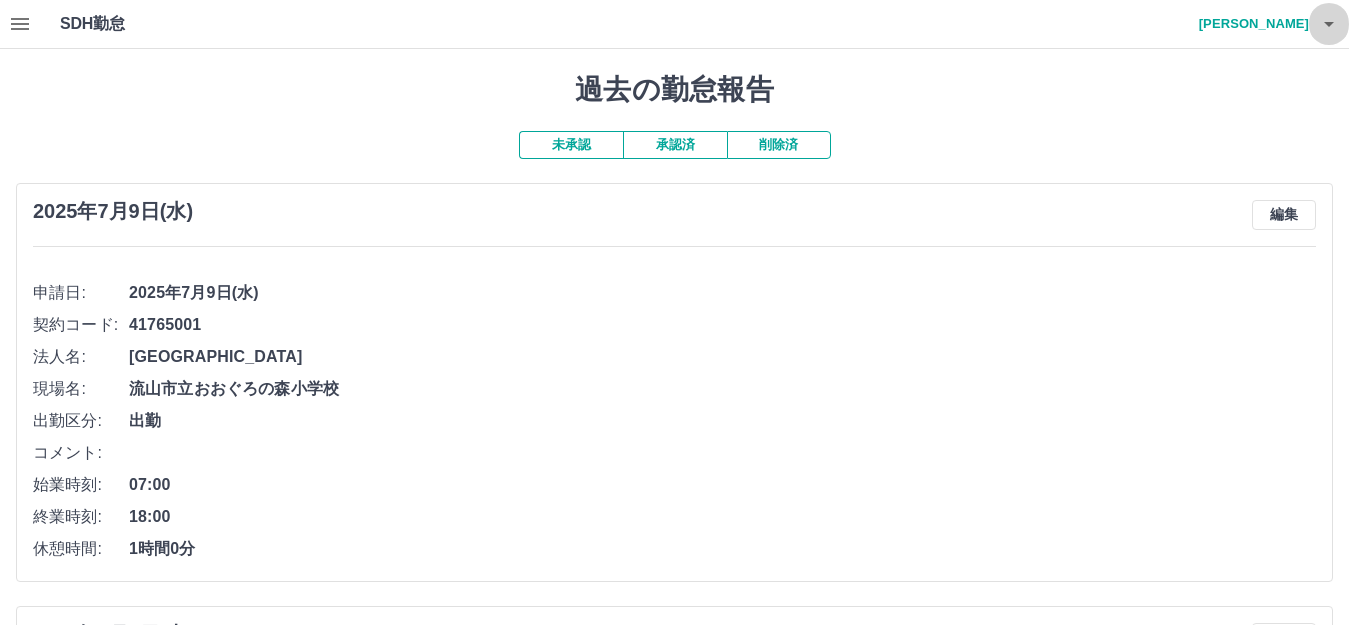 click at bounding box center (1329, 24) 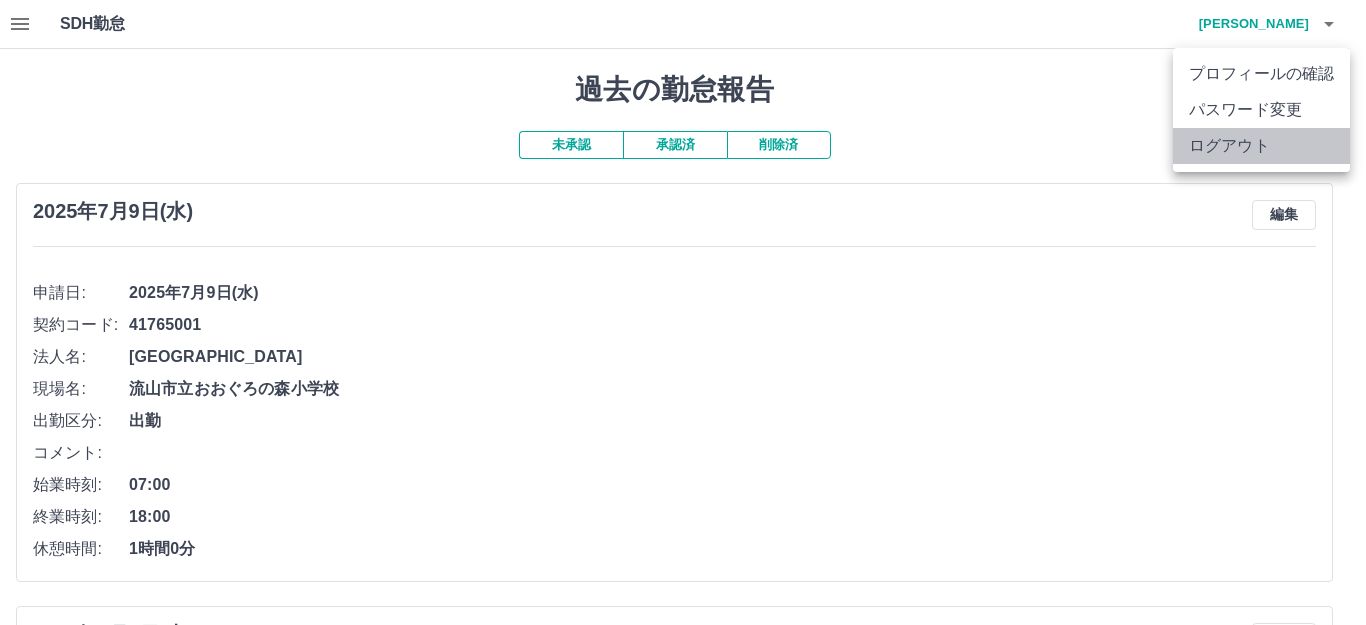 click on "ログアウト" at bounding box center [1261, 146] 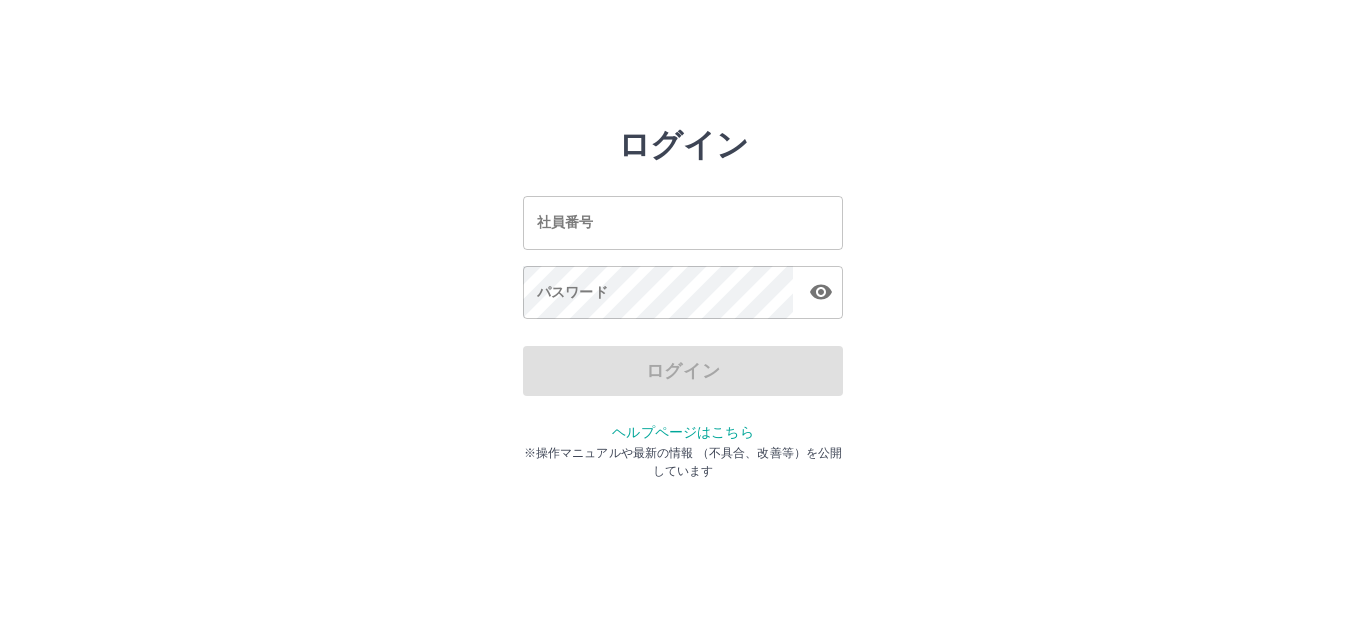 scroll, scrollTop: 0, scrollLeft: 0, axis: both 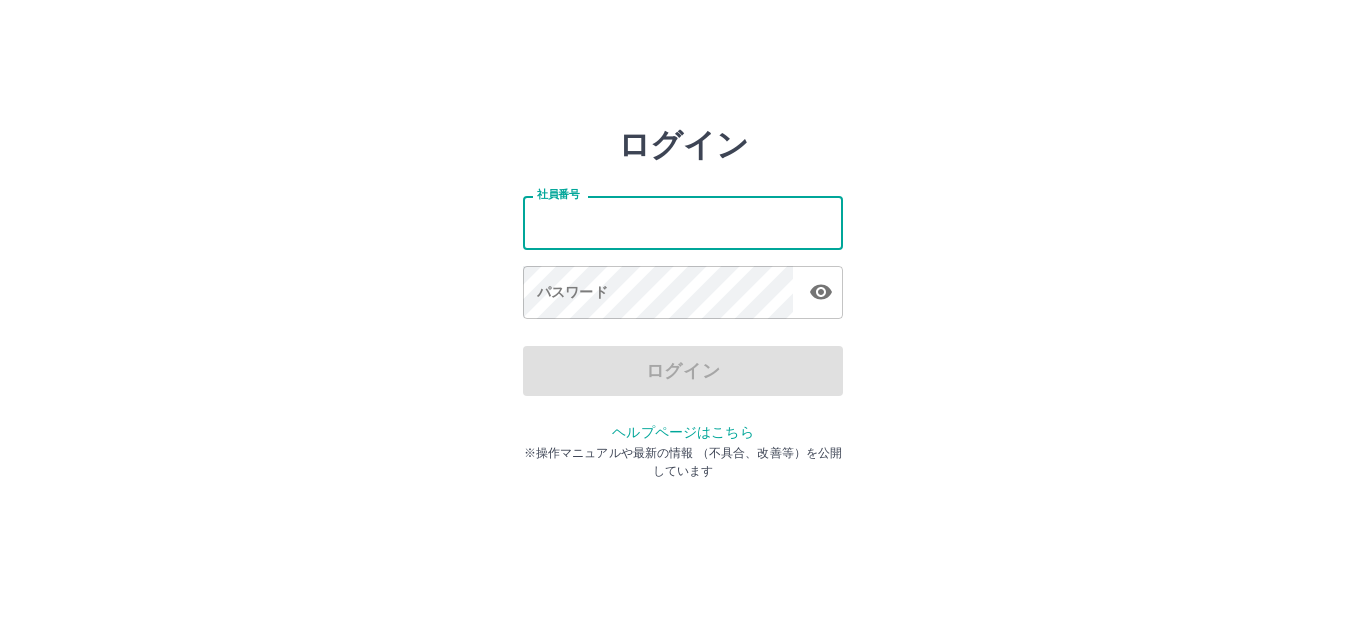 click on "社員番号" at bounding box center (683, 222) 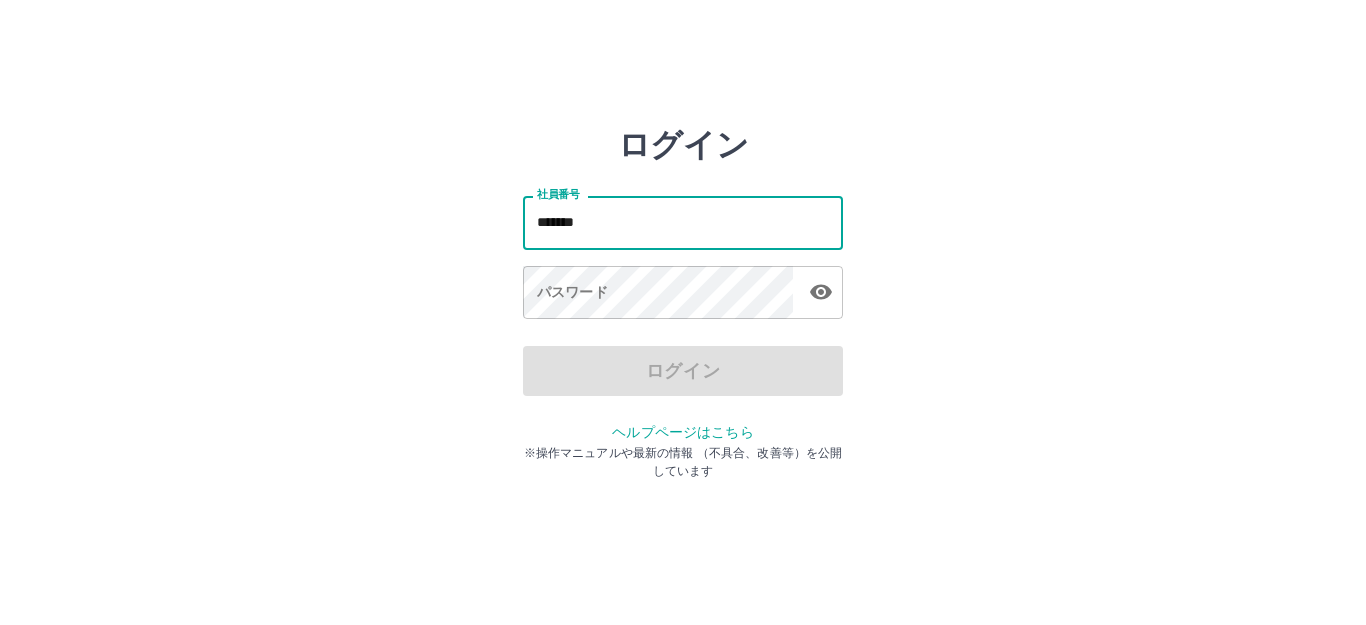 type on "*******" 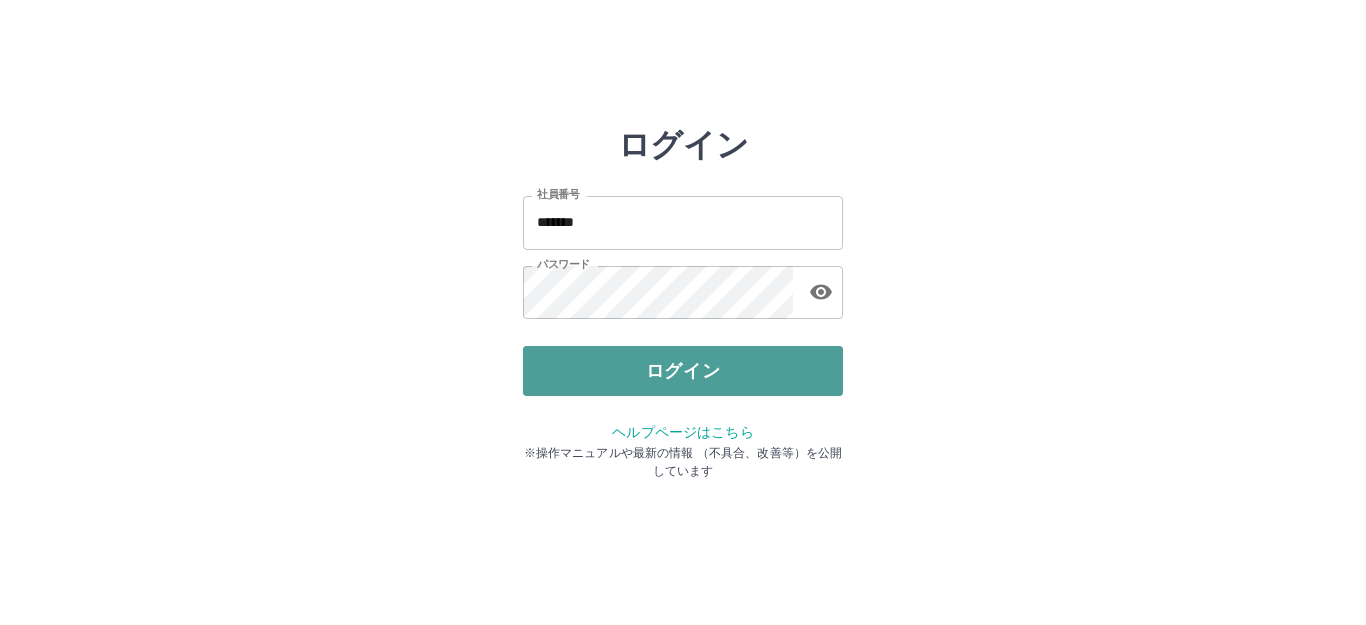 click on "ログイン" at bounding box center [683, 371] 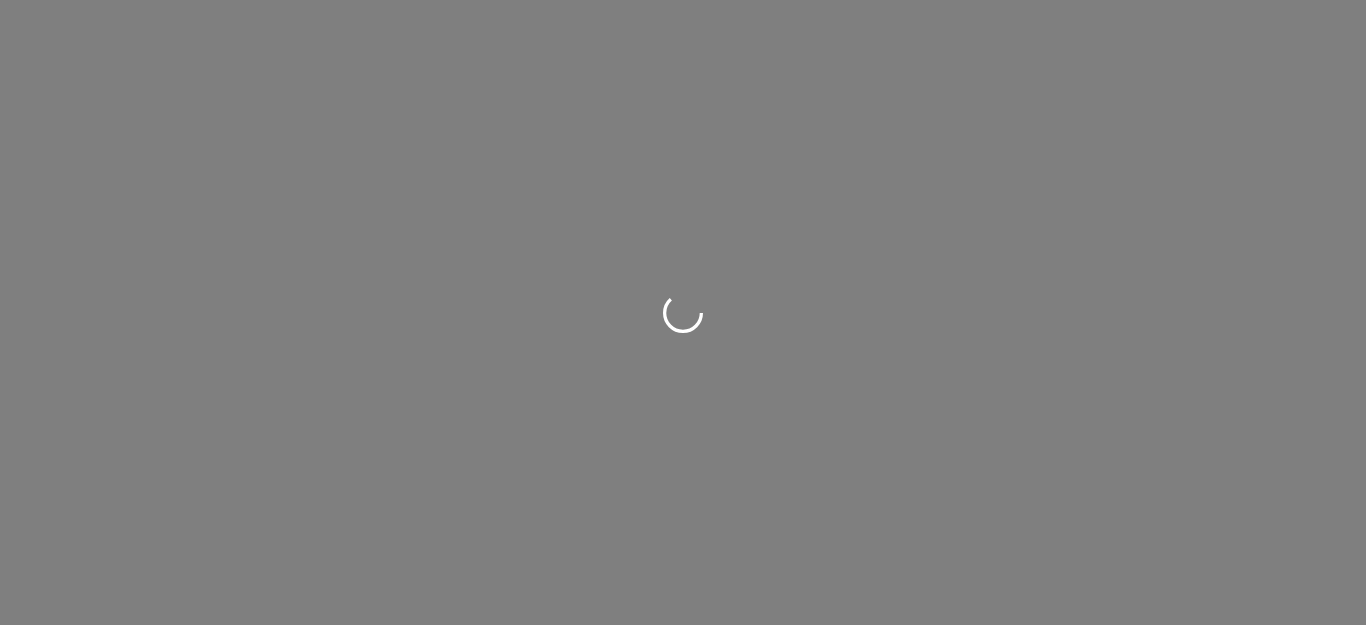 scroll, scrollTop: 0, scrollLeft: 0, axis: both 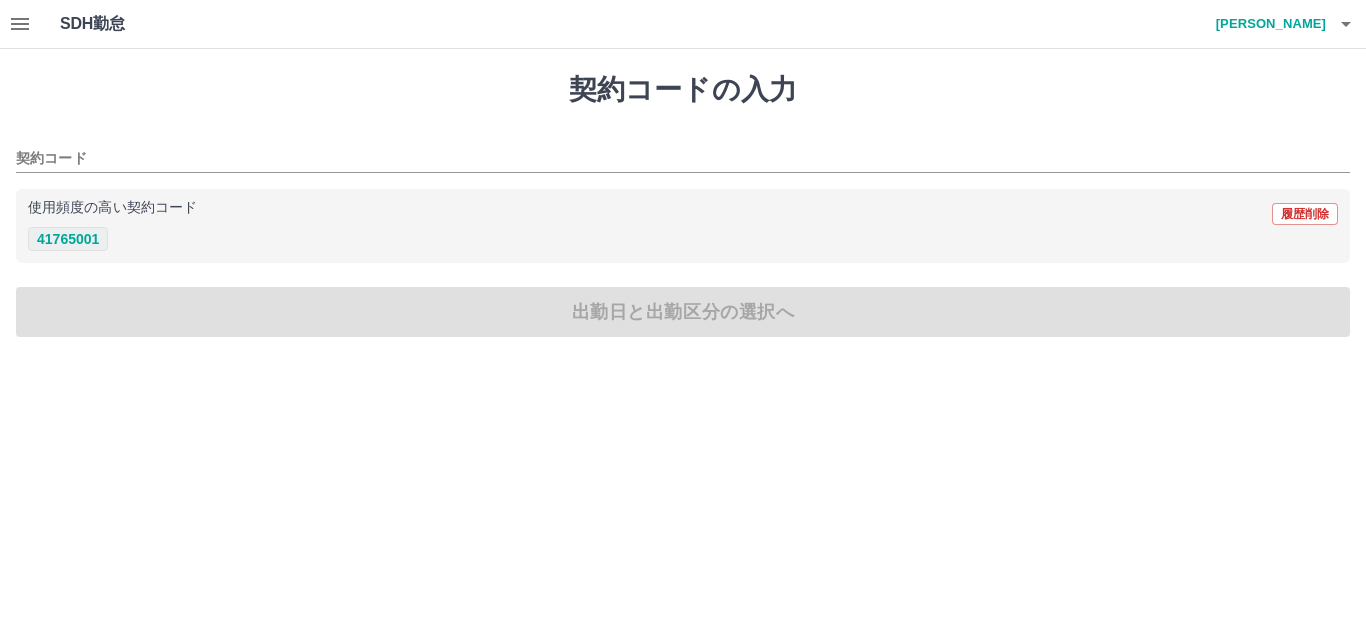 click on "41765001" at bounding box center [68, 239] 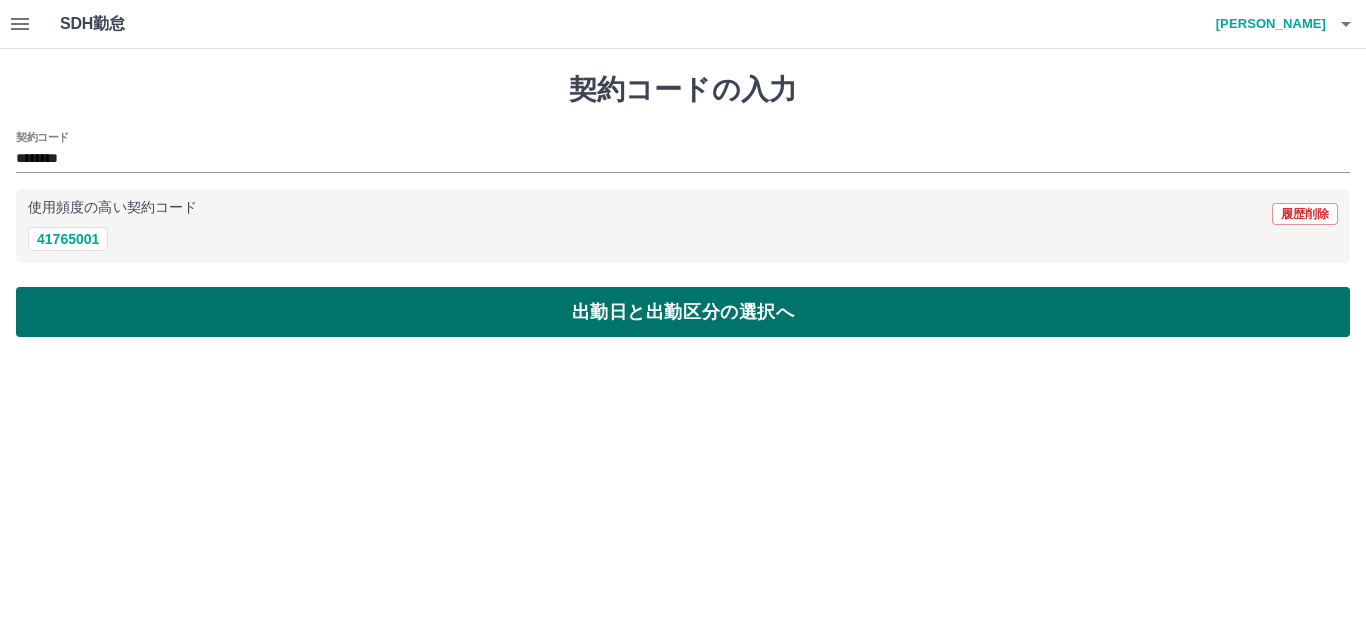 click on "出勤日と出勤区分の選択へ" at bounding box center (683, 312) 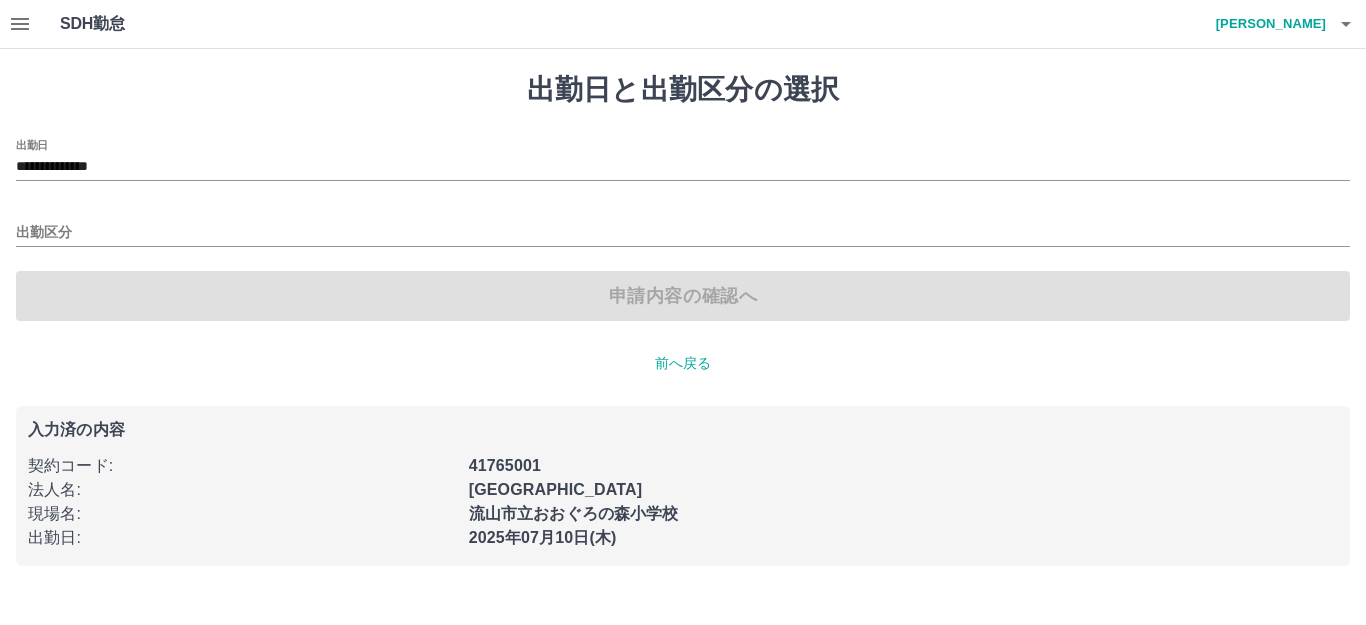 click 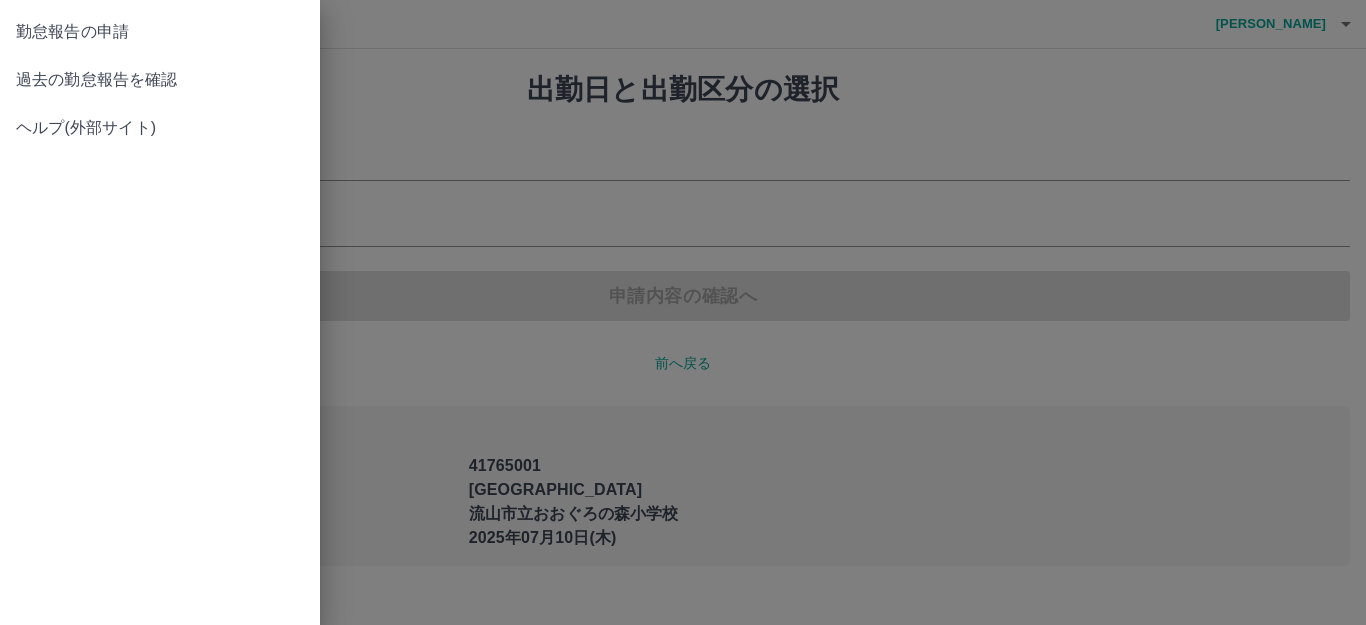 click on "過去の勤怠報告を確認" at bounding box center [160, 80] 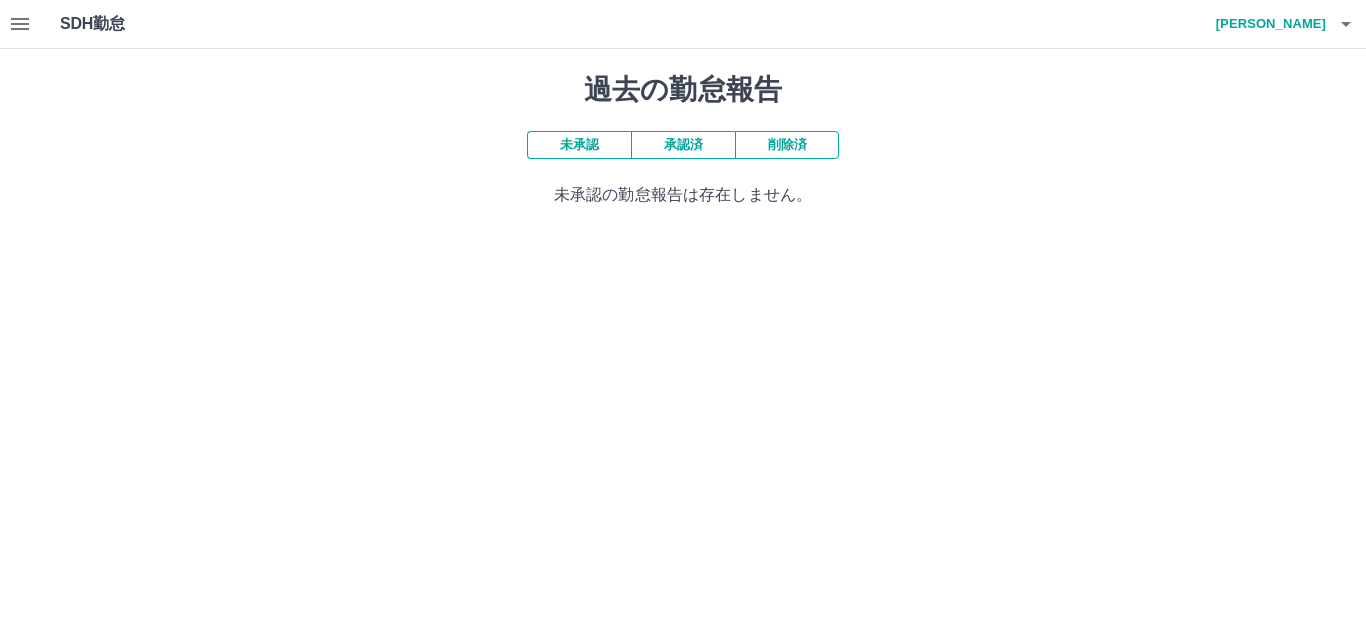 click on "未承認" at bounding box center (579, 145) 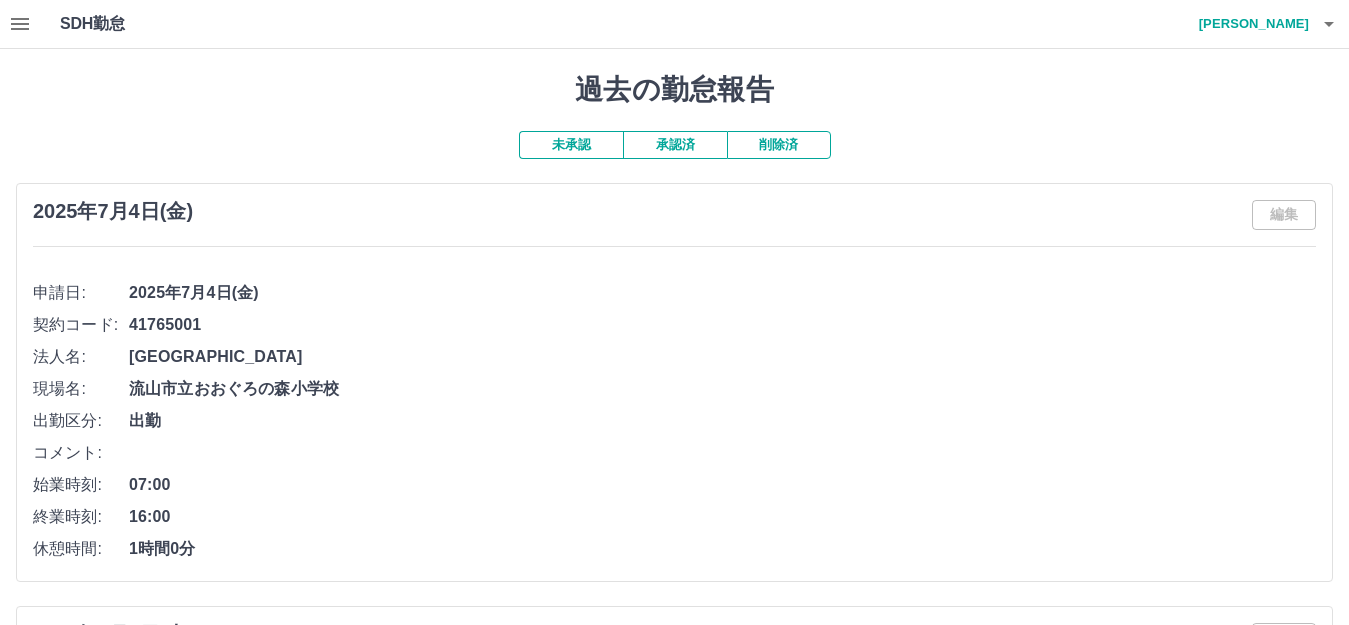 click at bounding box center [20, 24] 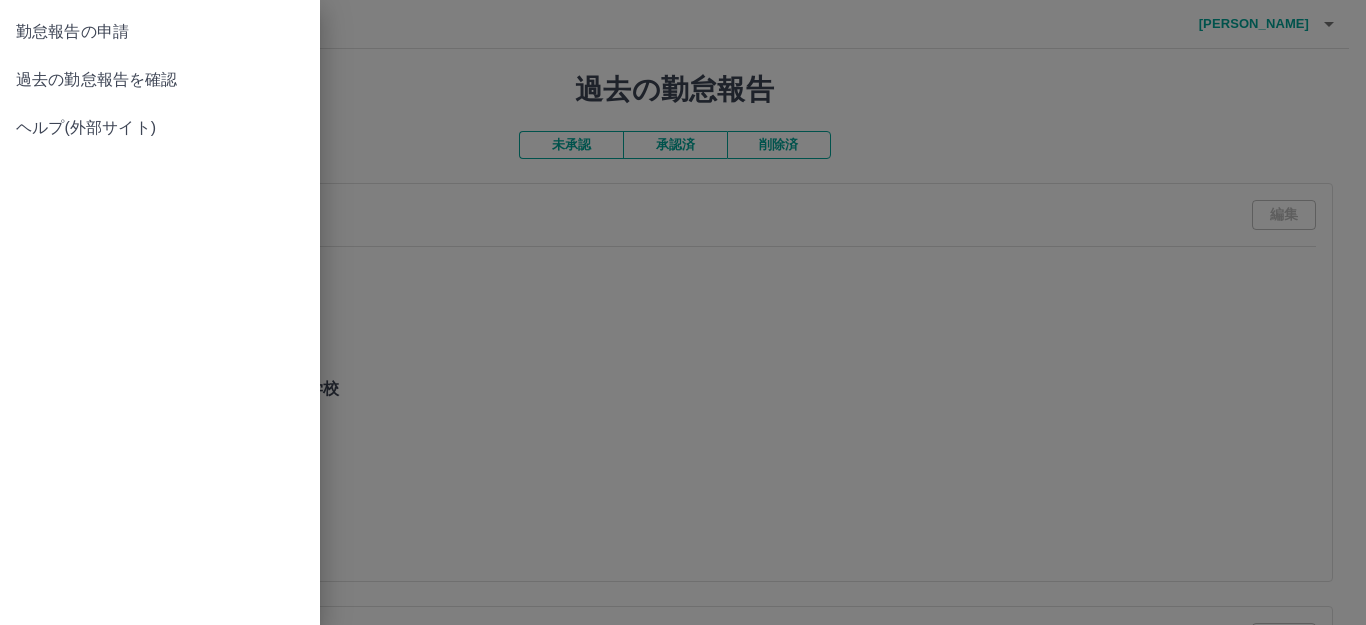 click on "勤怠報告の申請" at bounding box center [160, 32] 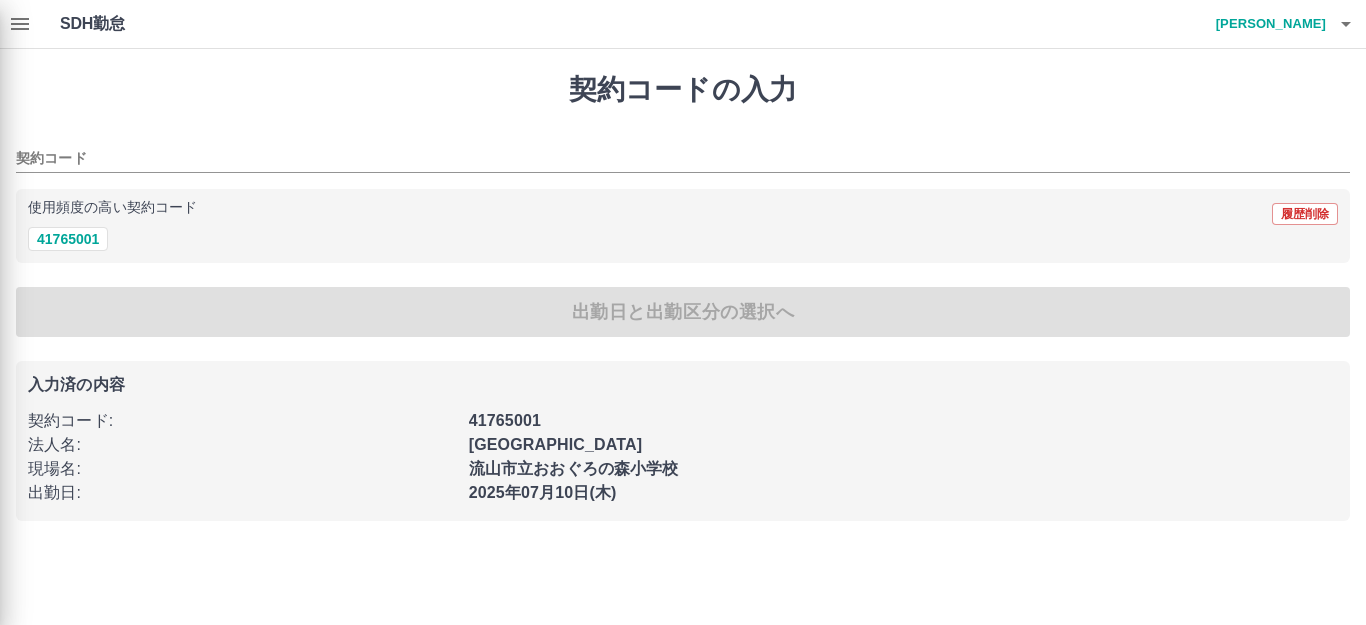 type on "********" 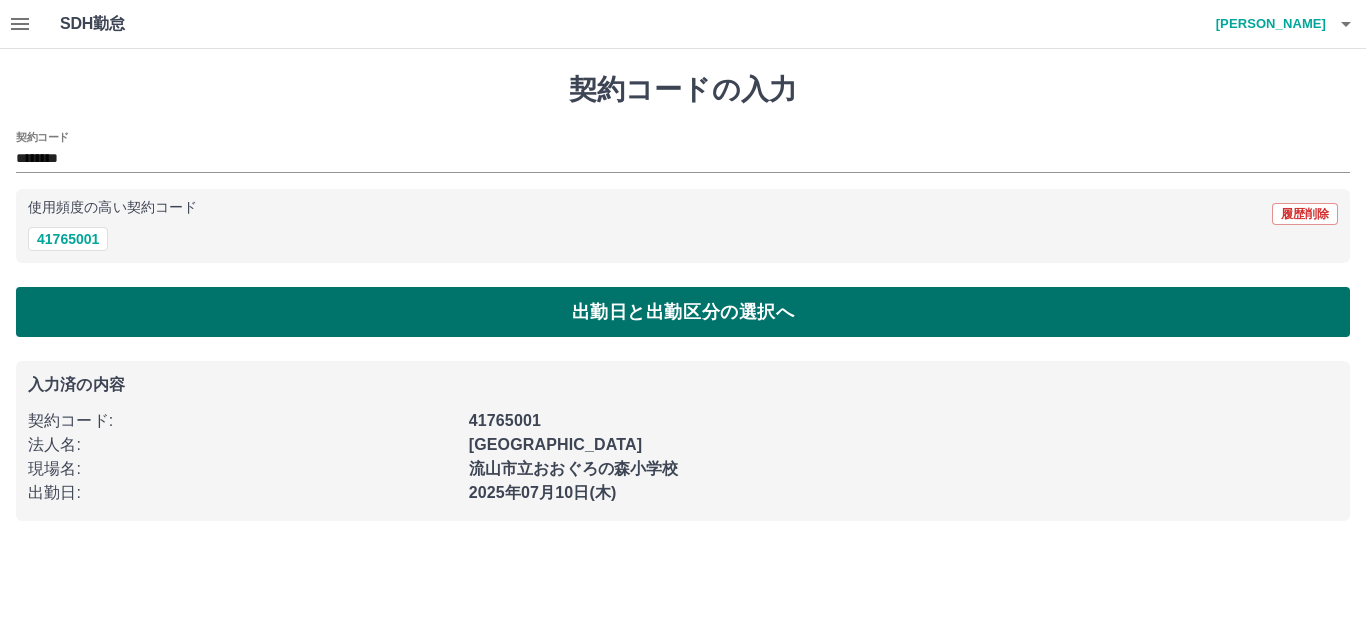 click on "出勤日と出勤区分の選択へ" at bounding box center (683, 312) 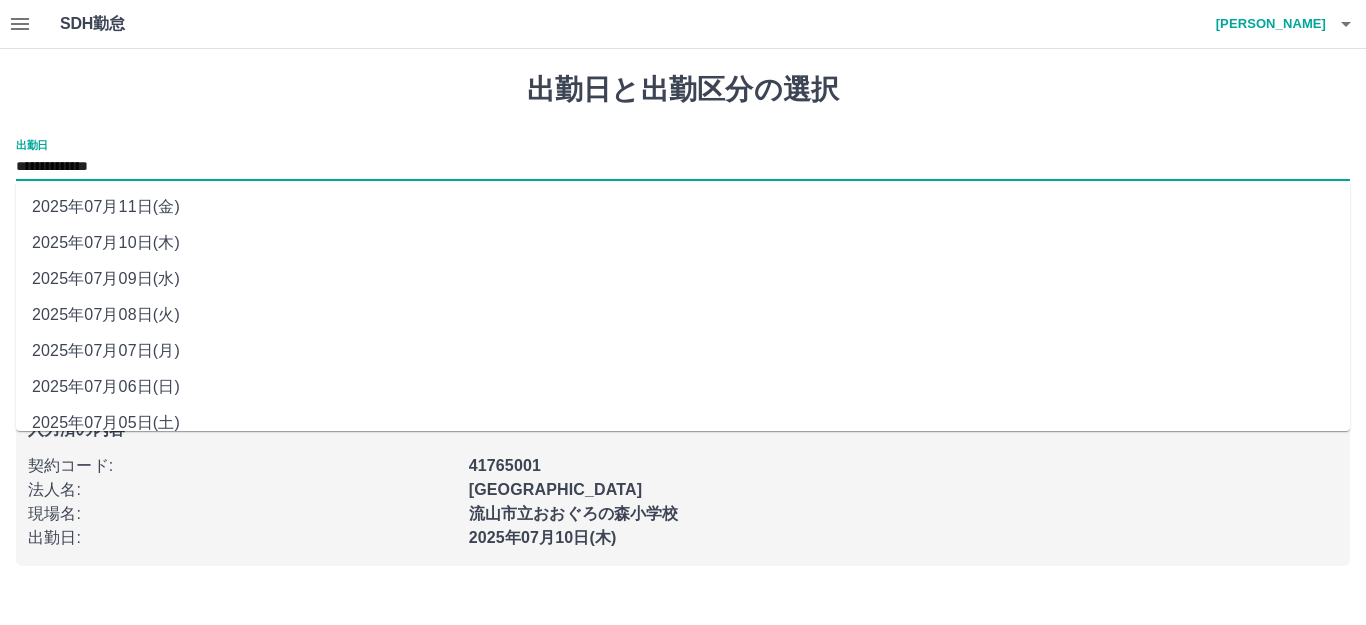 click on "**********" at bounding box center [683, 167] 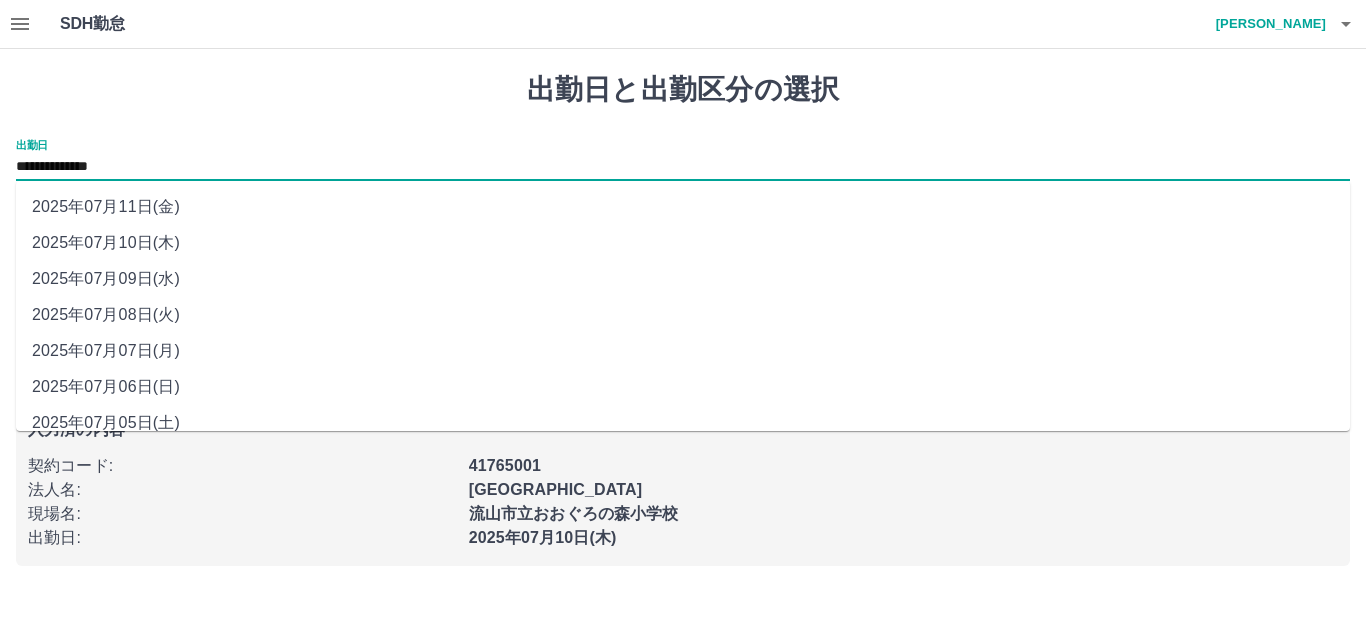 click on "2025年07月05日(土)" at bounding box center (683, 423) 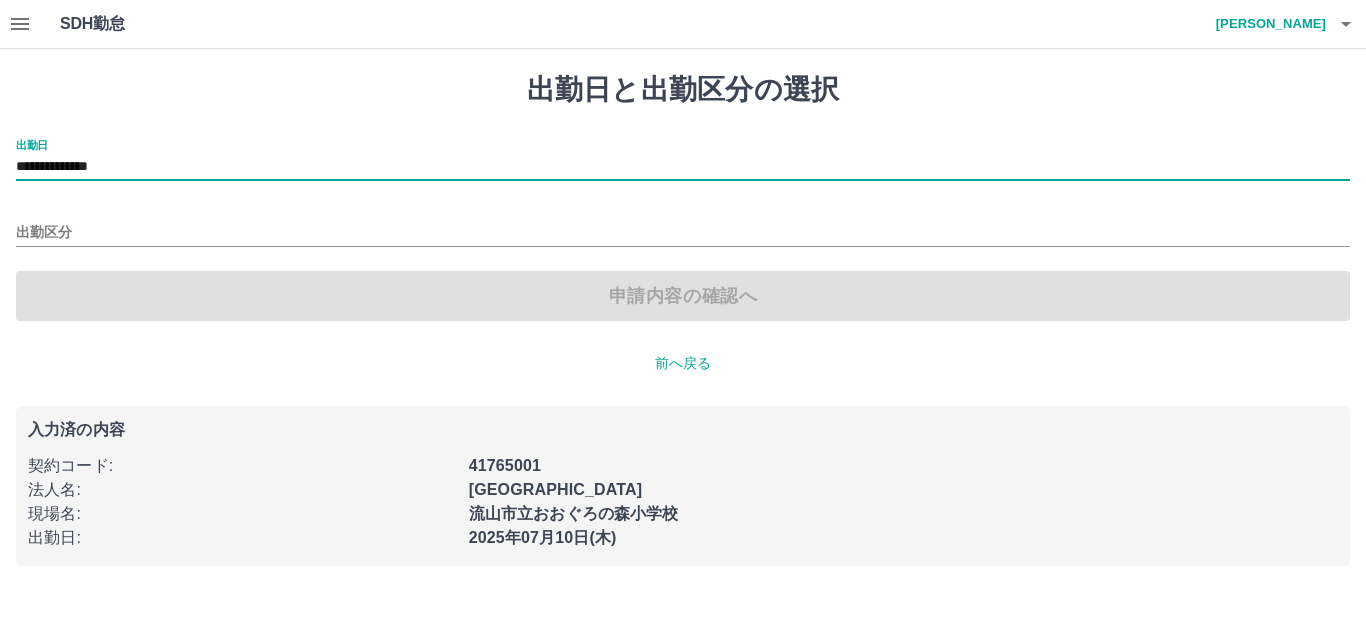 click on "**********" at bounding box center (683, 167) 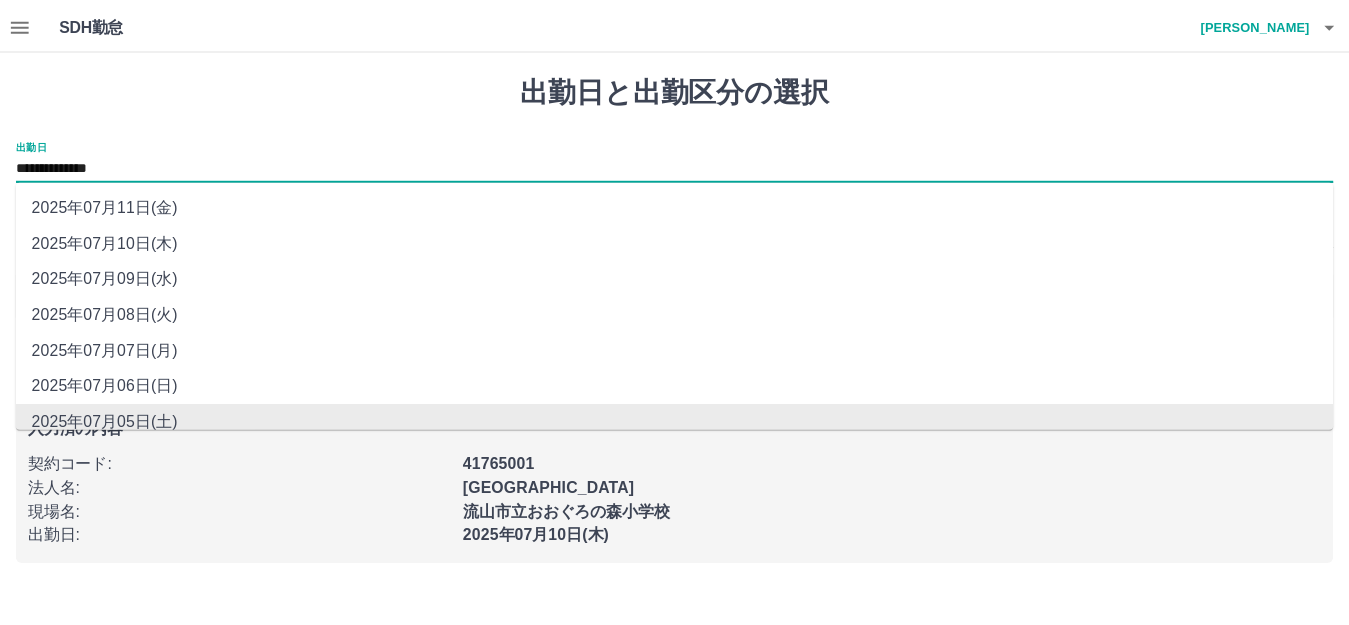 scroll, scrollTop: 10, scrollLeft: 0, axis: vertical 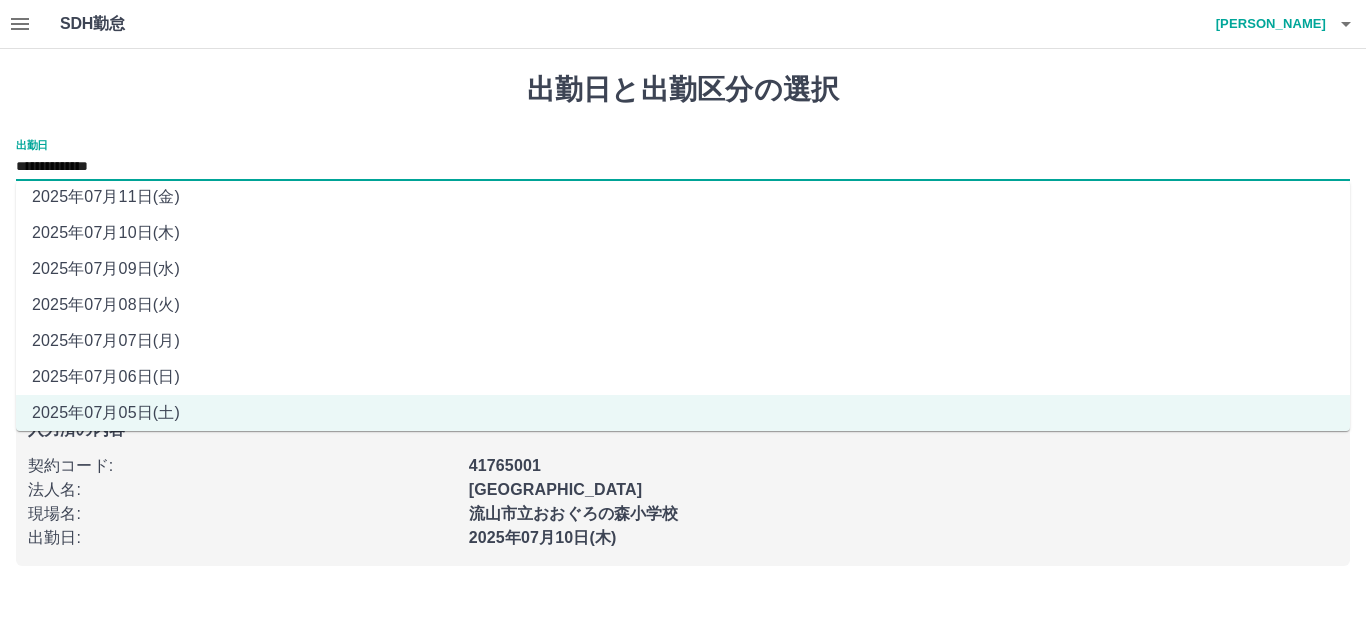 click on "2025年07月07日(月)" at bounding box center (683, 341) 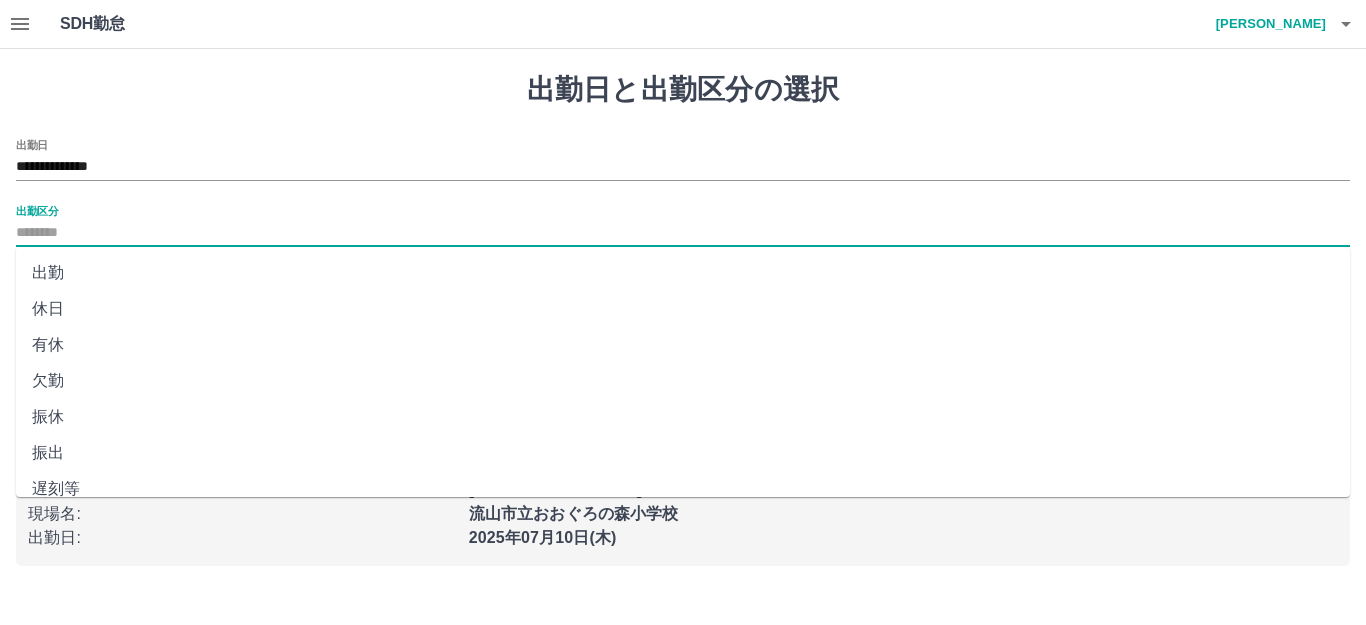 click on "出勤区分" at bounding box center (683, 233) 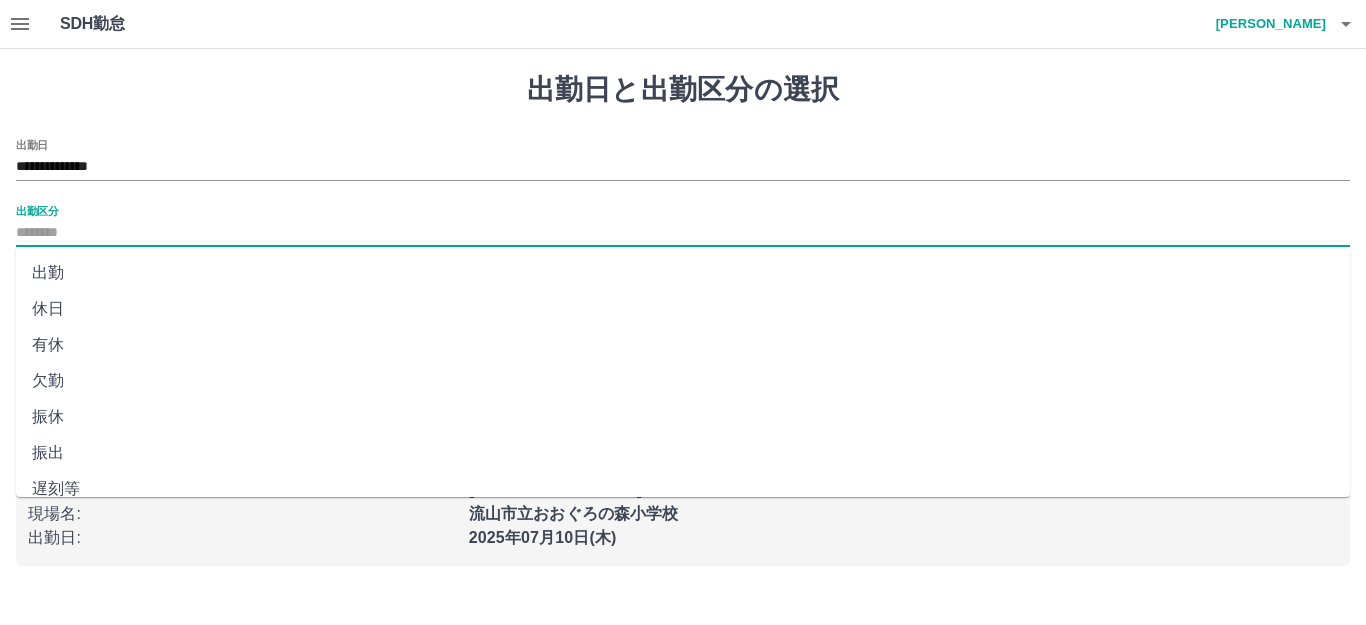 click on "出勤" at bounding box center [683, 273] 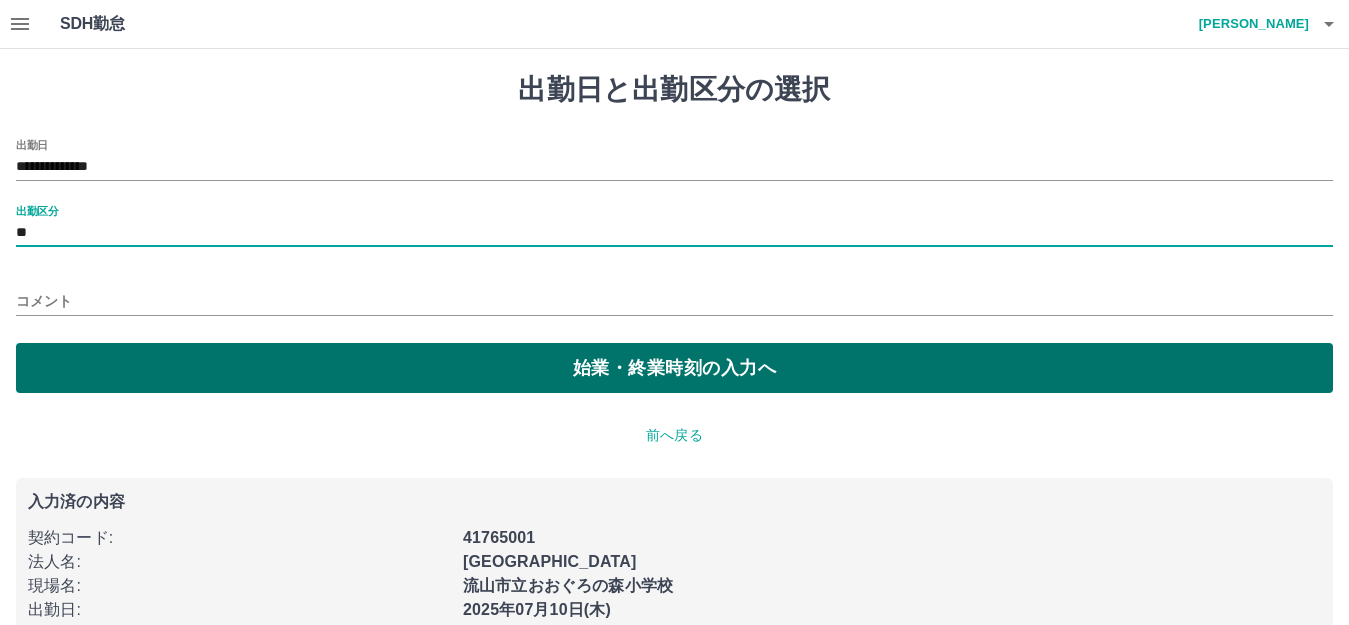 click on "始業・終業時刻の入力へ" at bounding box center (674, 368) 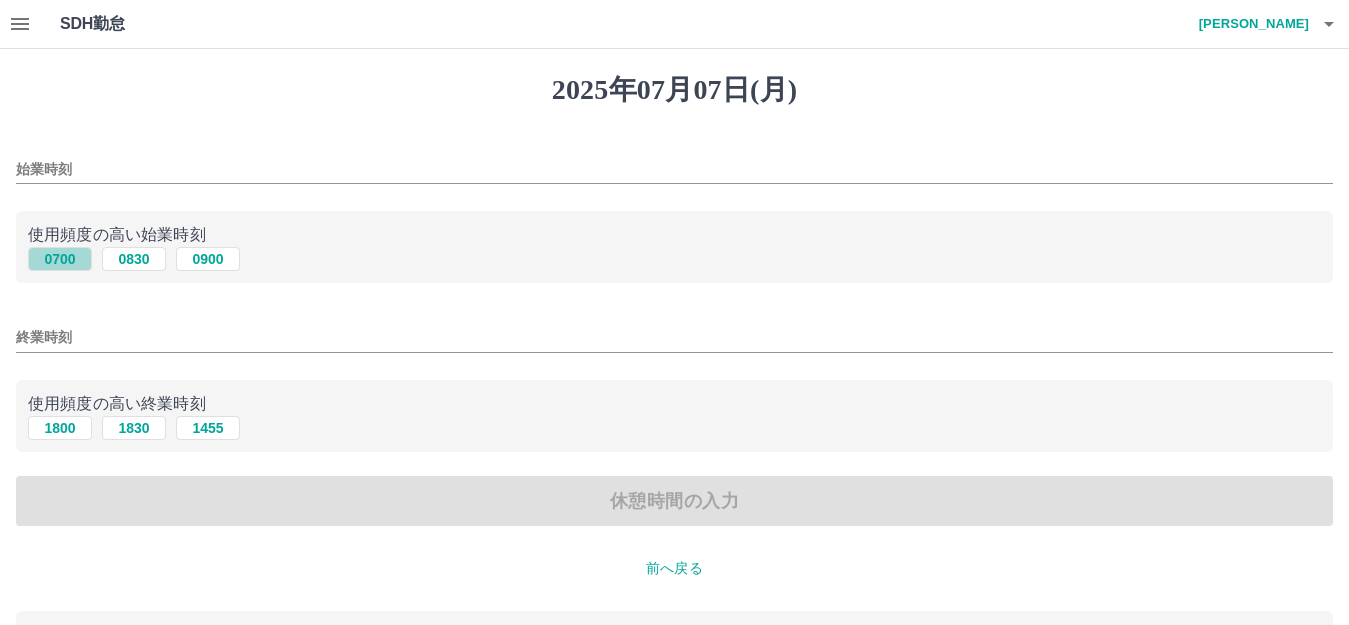 click on "0700" at bounding box center [60, 259] 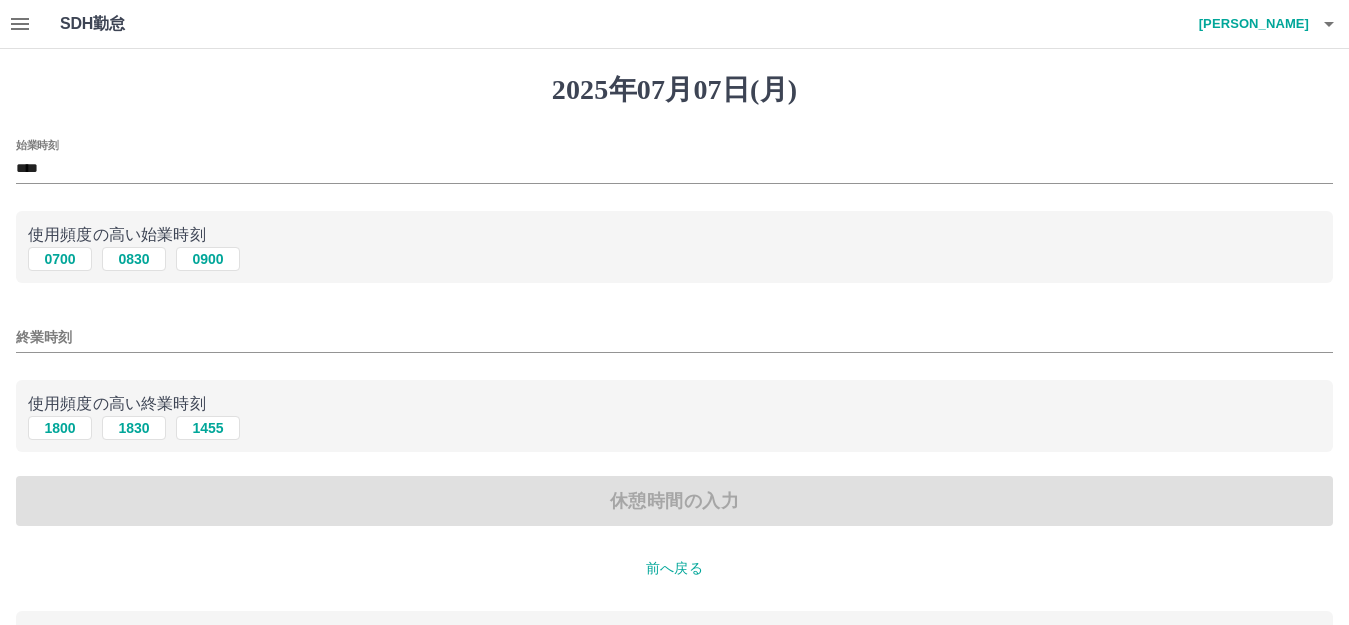 click on "終業時刻" at bounding box center [674, 337] 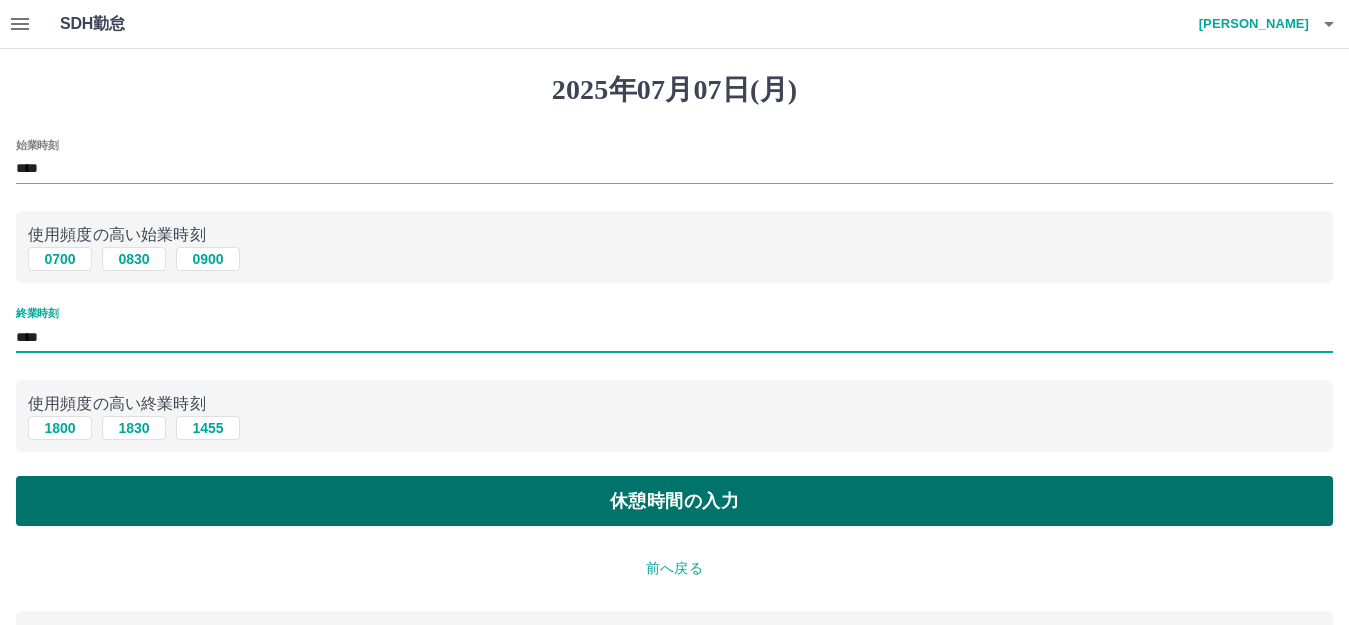 type on "****" 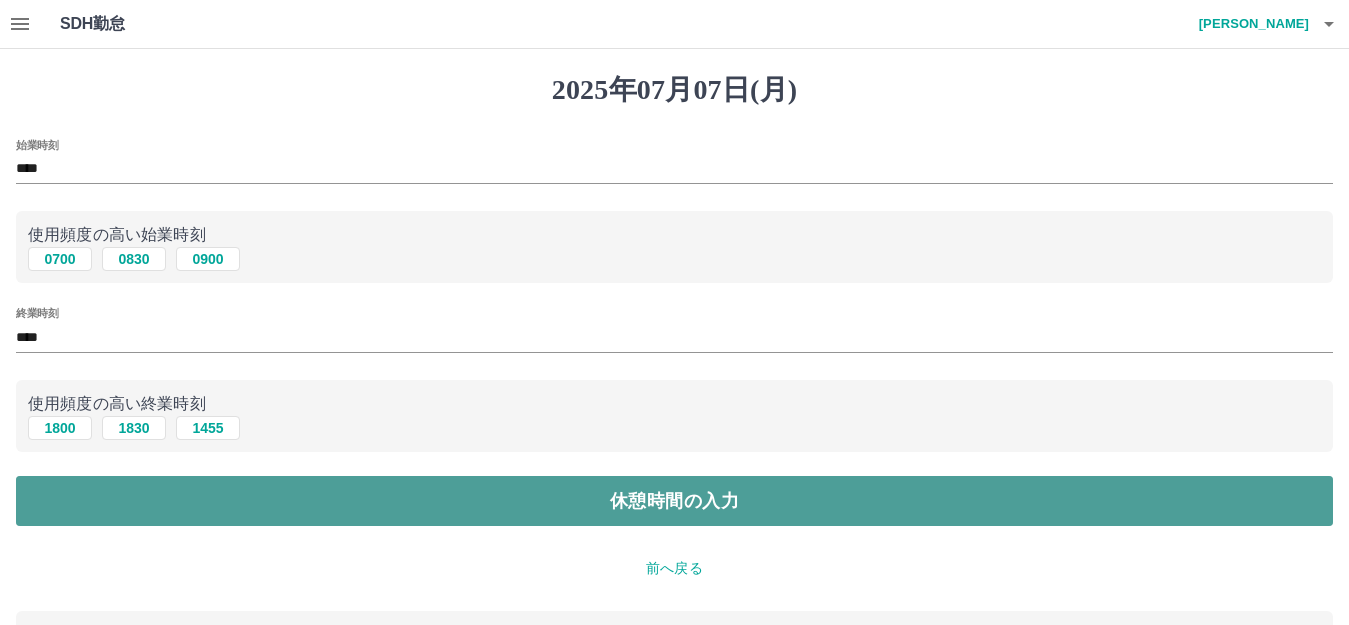 click on "休憩時間の入力" at bounding box center [674, 501] 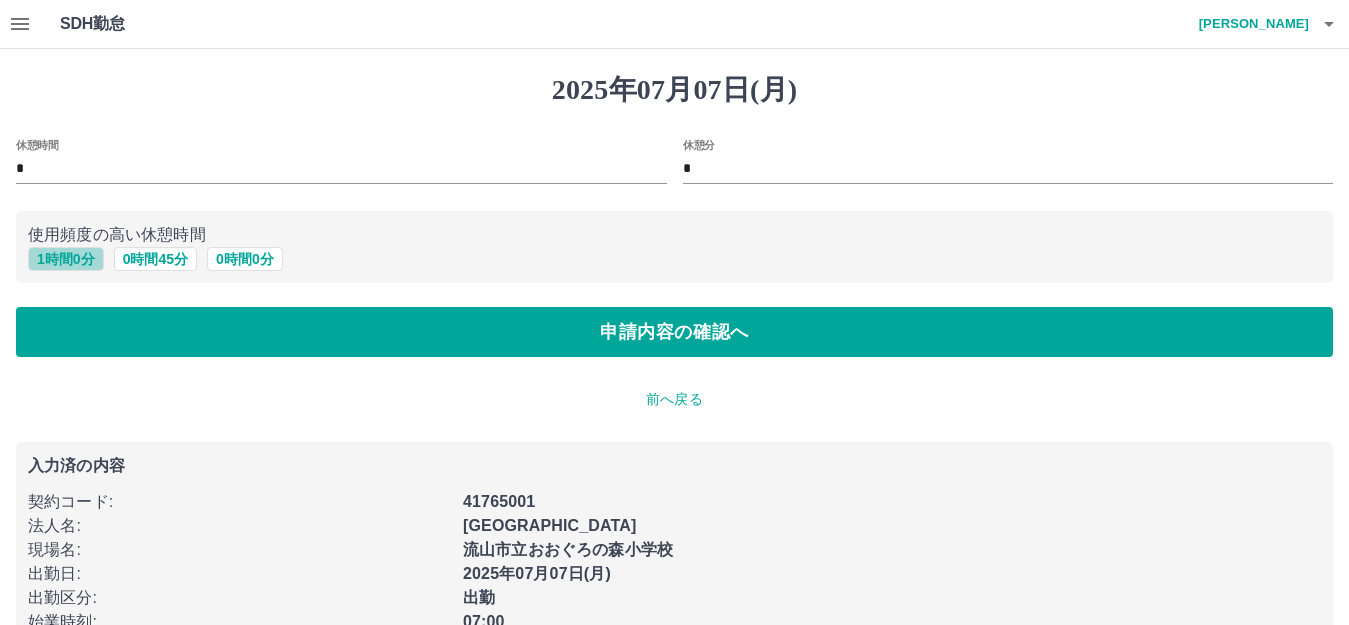 click on "1 時間 0 分" at bounding box center (66, 259) 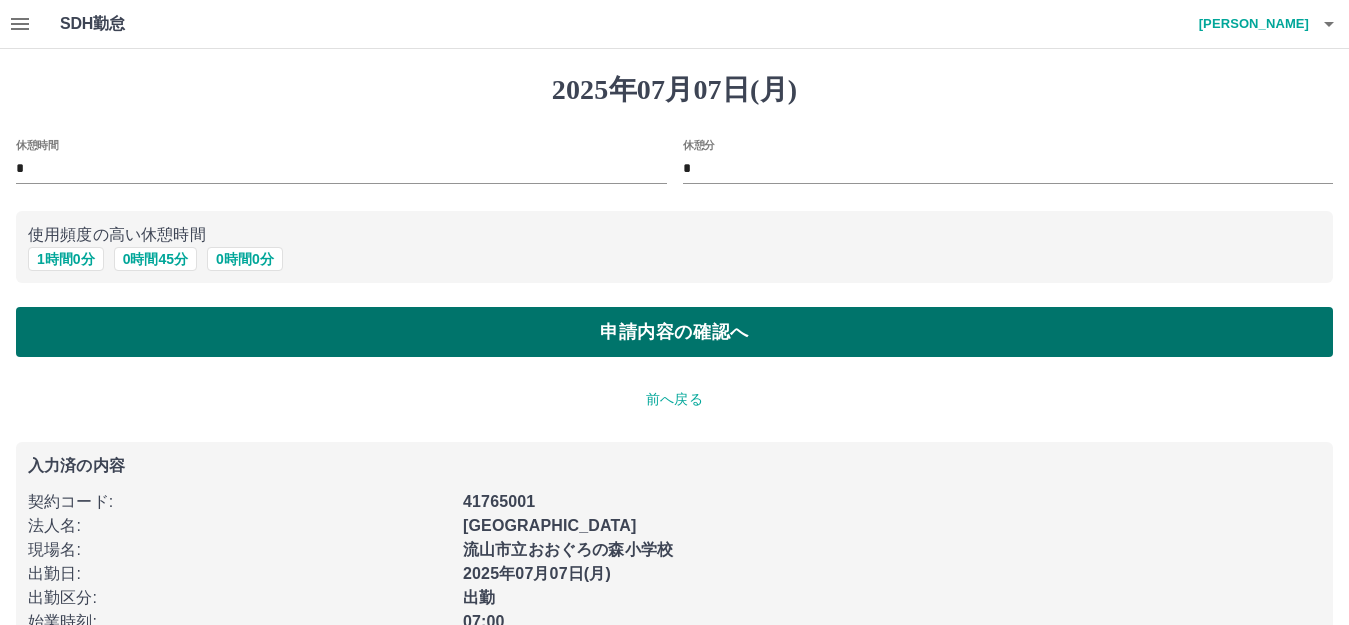 click on "申請内容の確認へ" at bounding box center (674, 332) 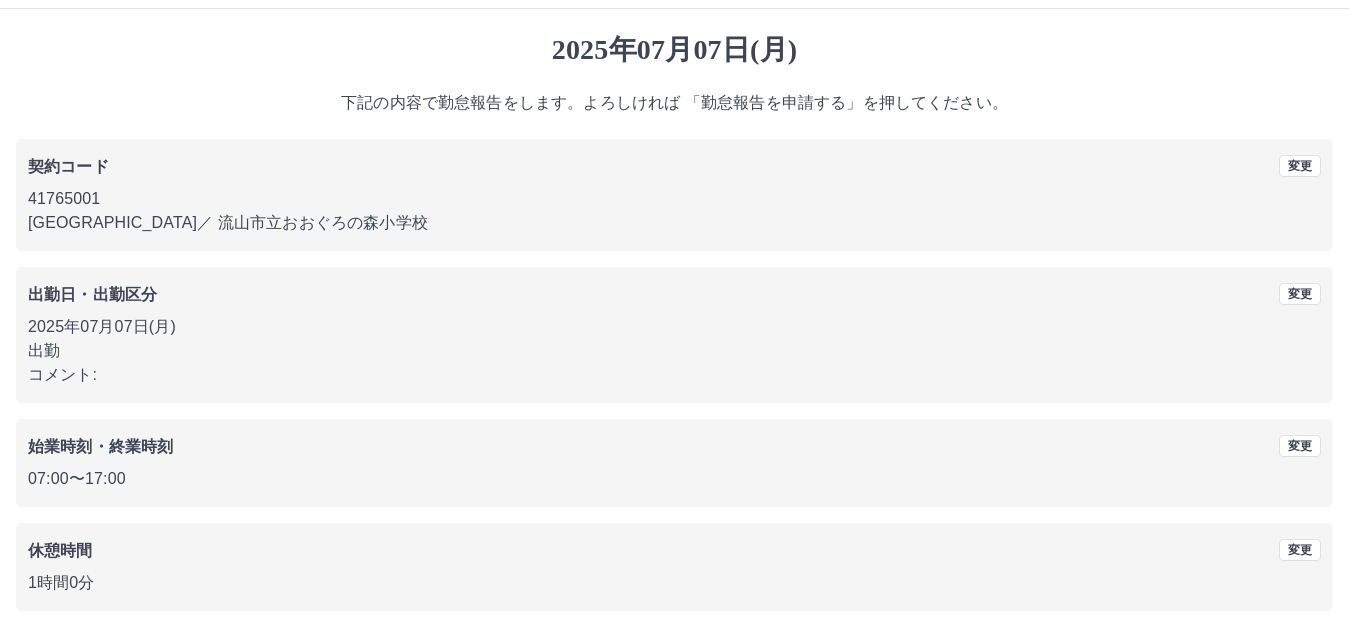 scroll, scrollTop: 124, scrollLeft: 0, axis: vertical 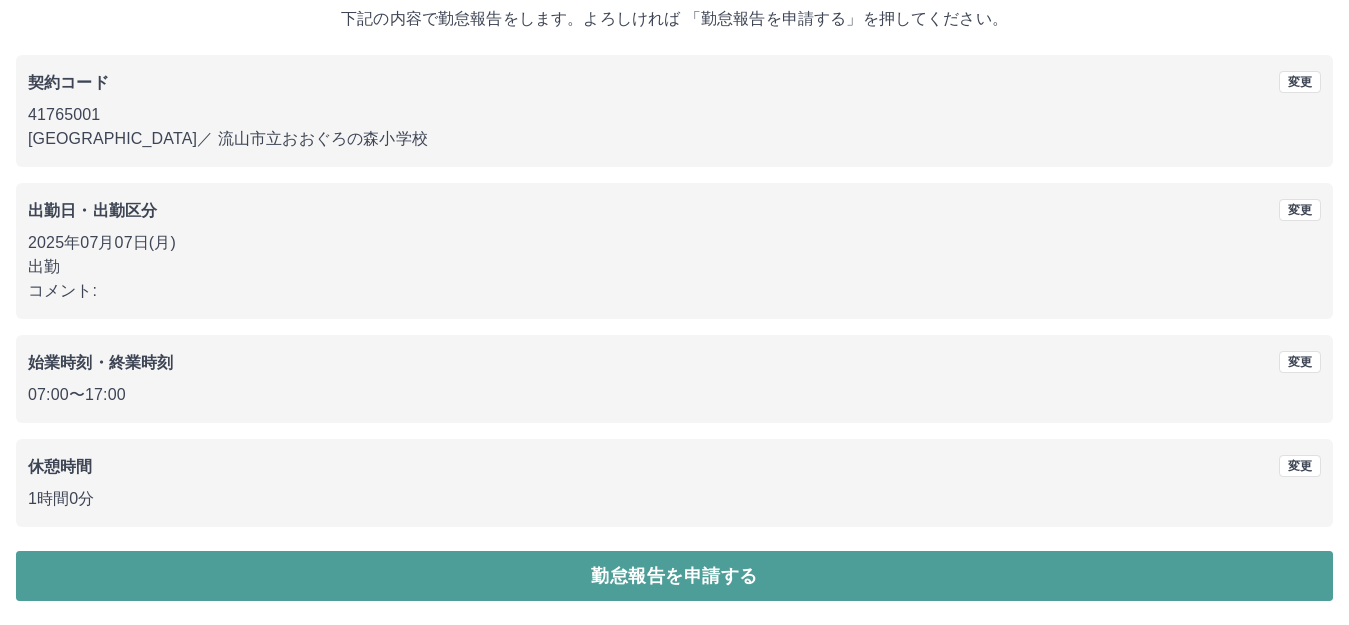 click on "勤怠報告を申請する" at bounding box center [674, 576] 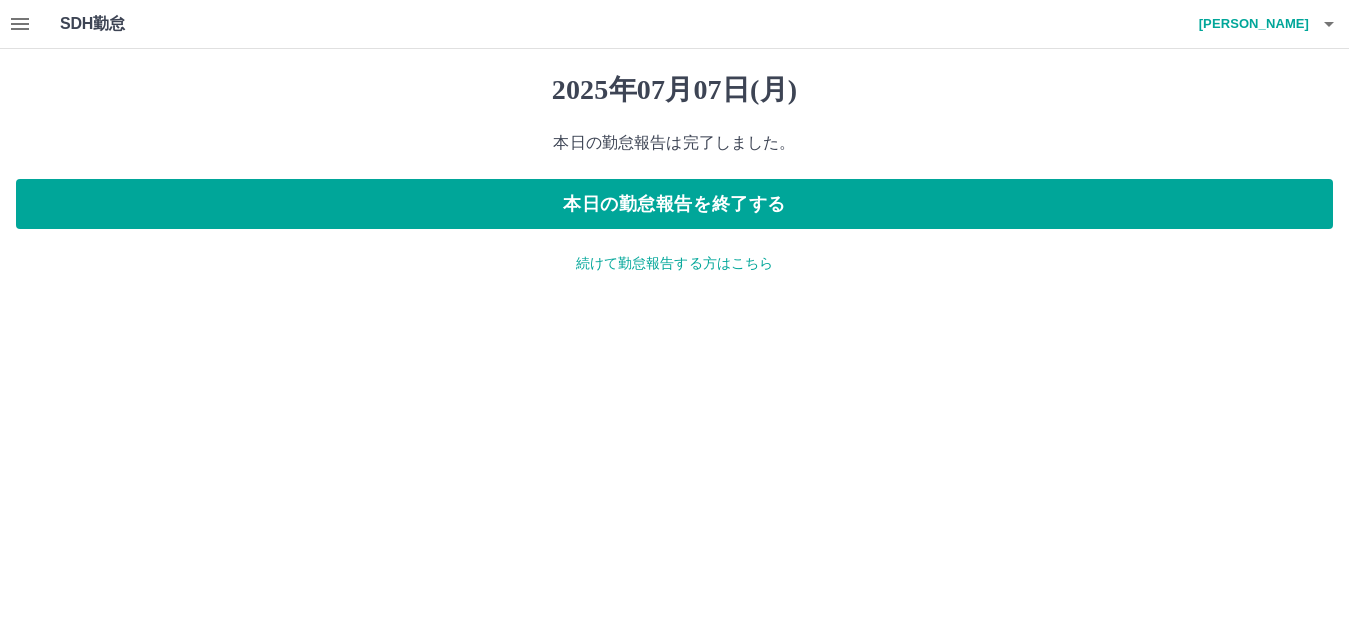 scroll, scrollTop: 0, scrollLeft: 0, axis: both 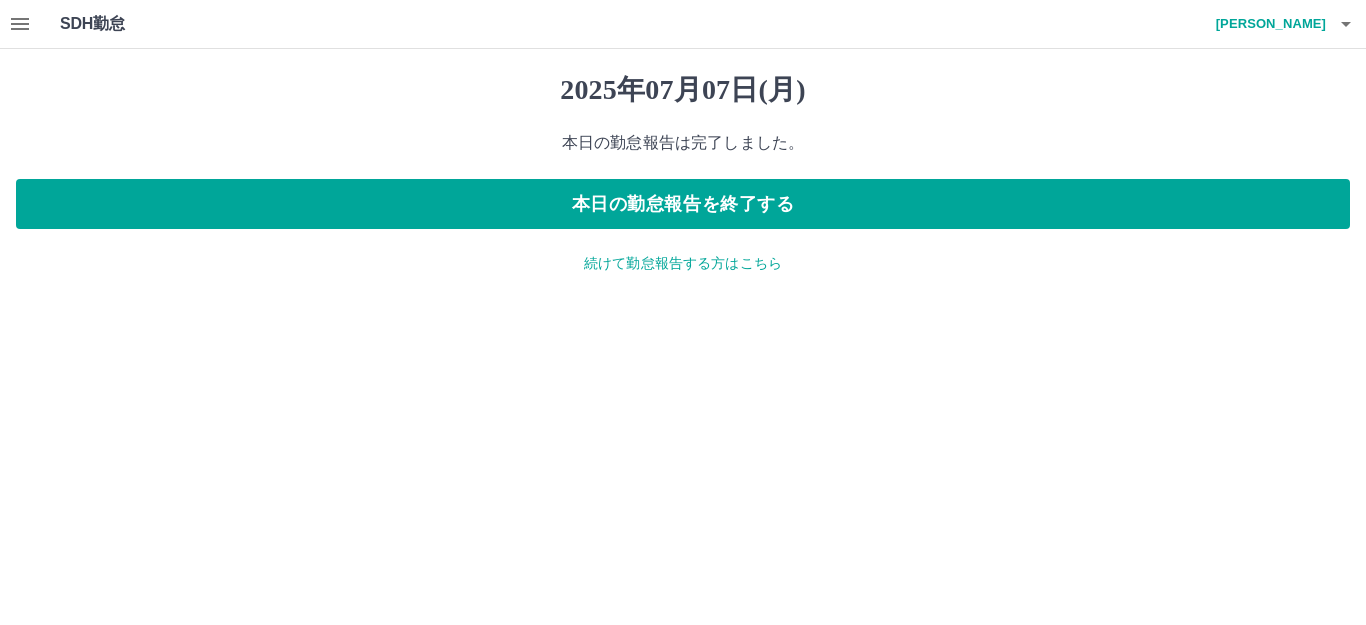click on "続けて勤怠報告する方はこちら" at bounding box center [683, 263] 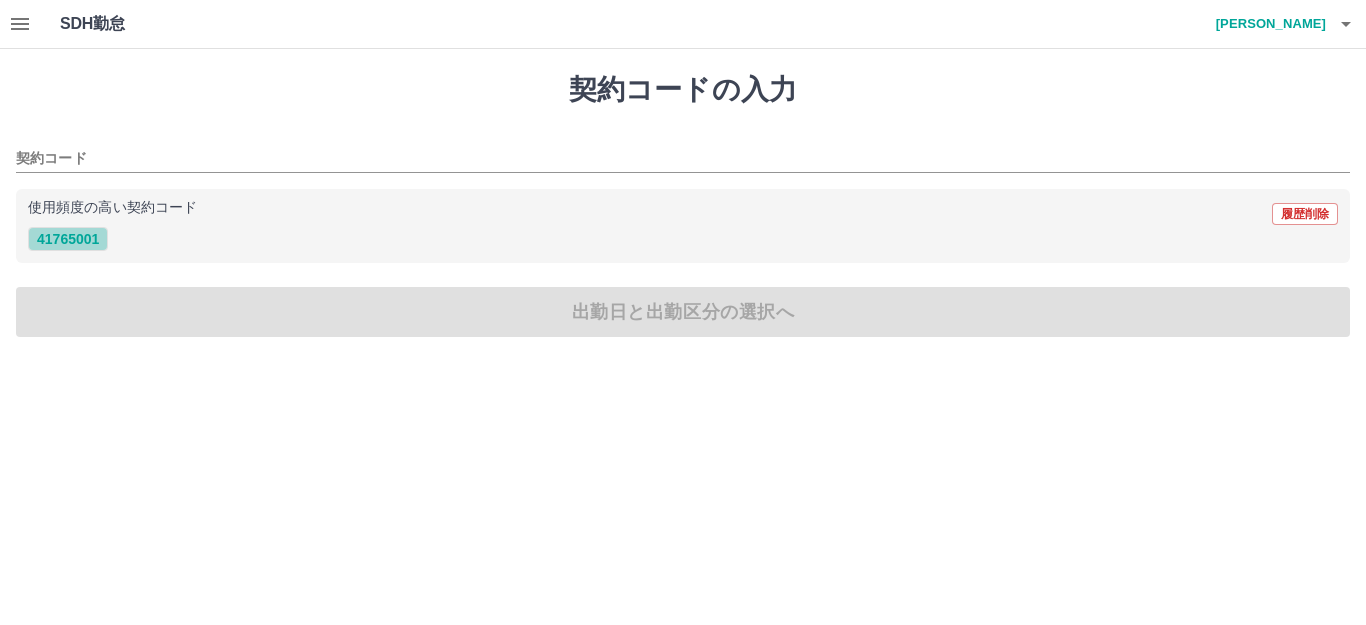 click on "41765001" at bounding box center (68, 239) 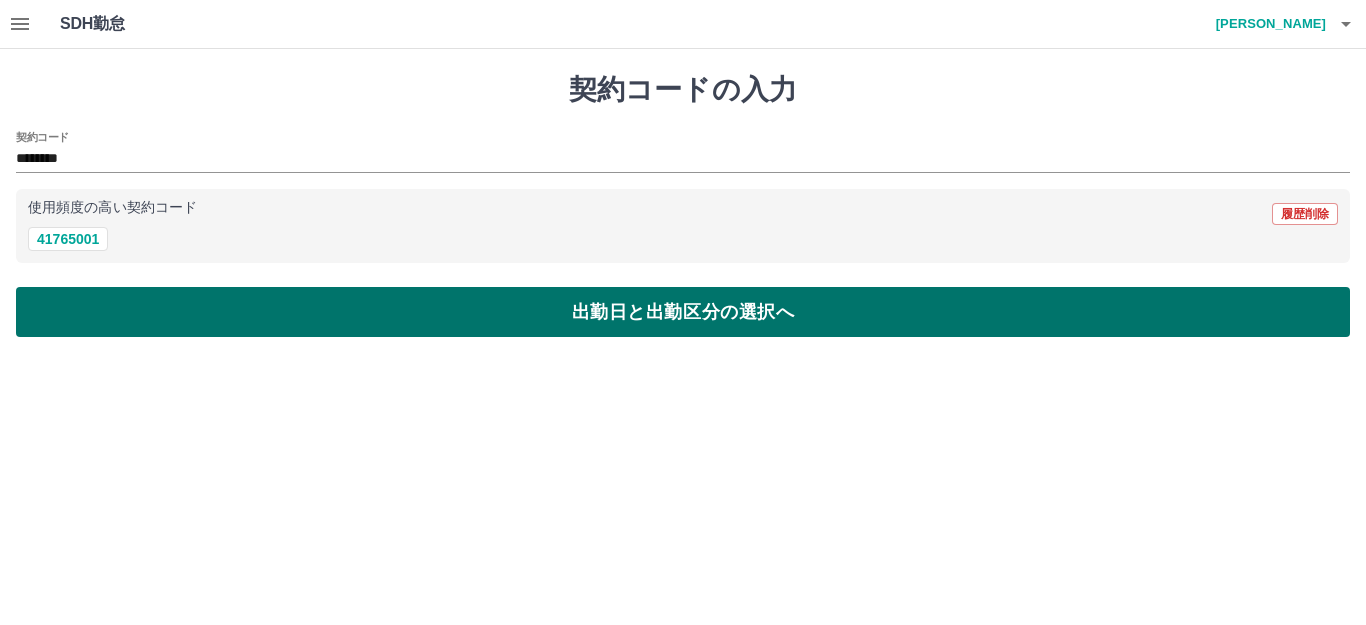 click on "出勤日と出勤区分の選択へ" at bounding box center [683, 312] 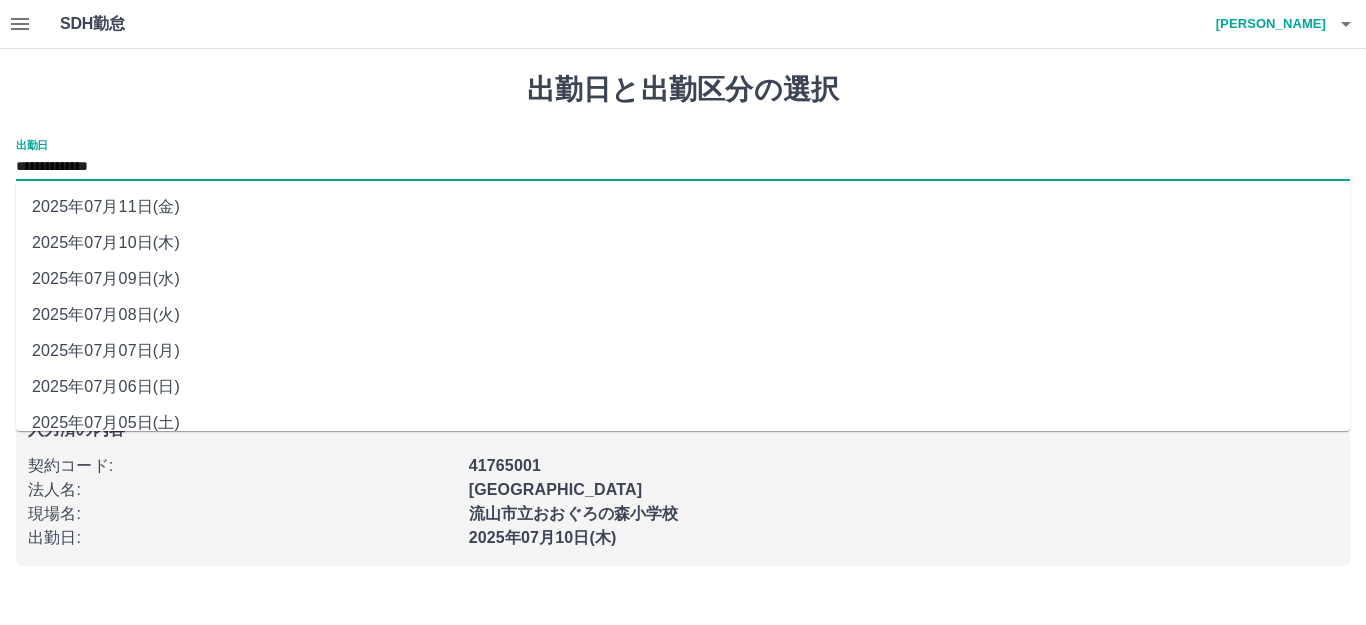 click on "**********" at bounding box center (683, 167) 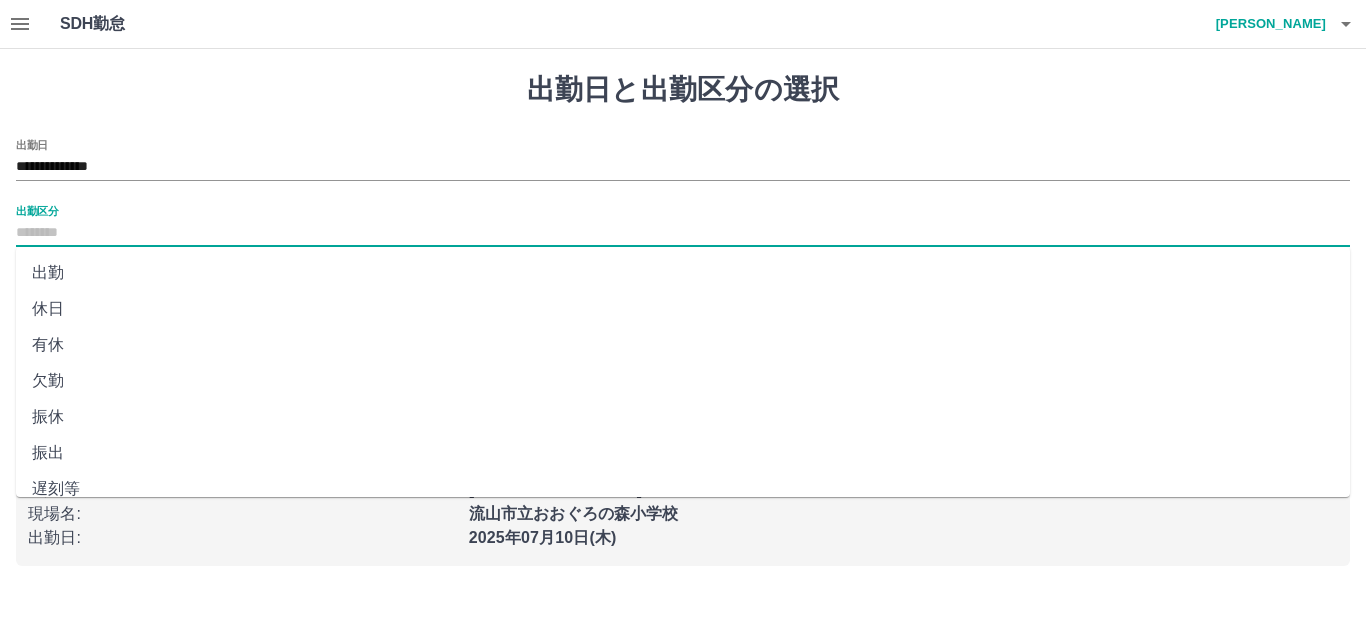 click on "出勤区分" at bounding box center [683, 233] 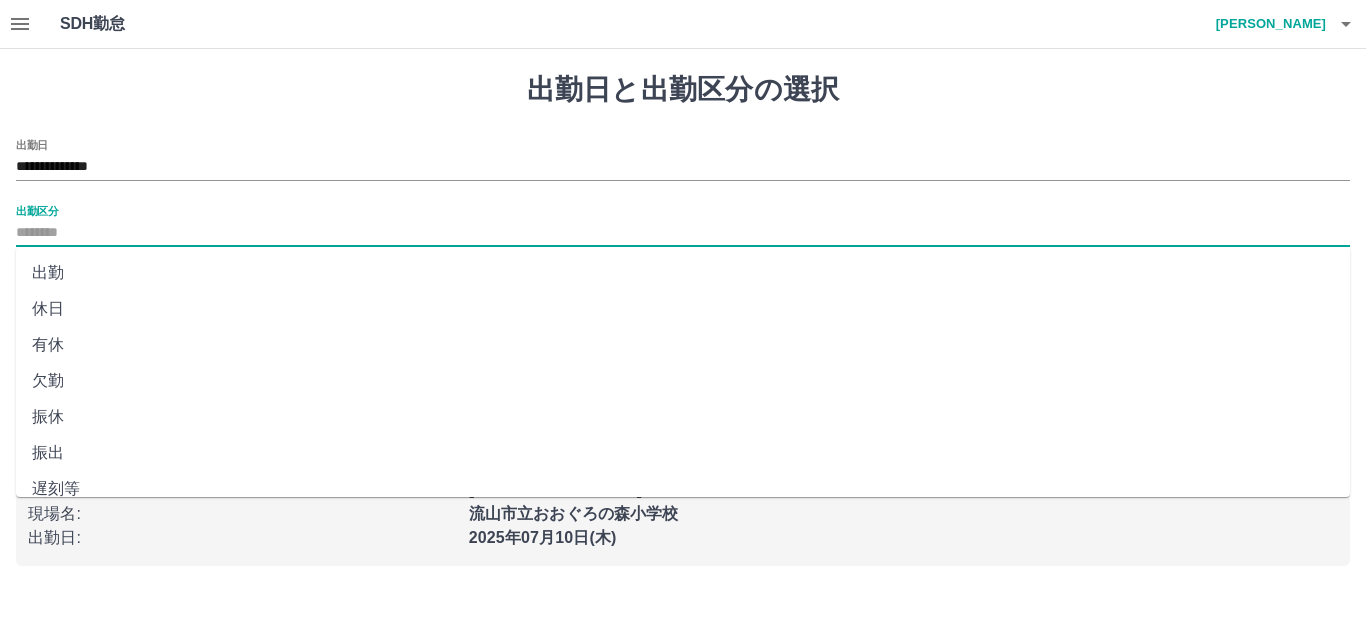click on "出勤" at bounding box center (683, 273) 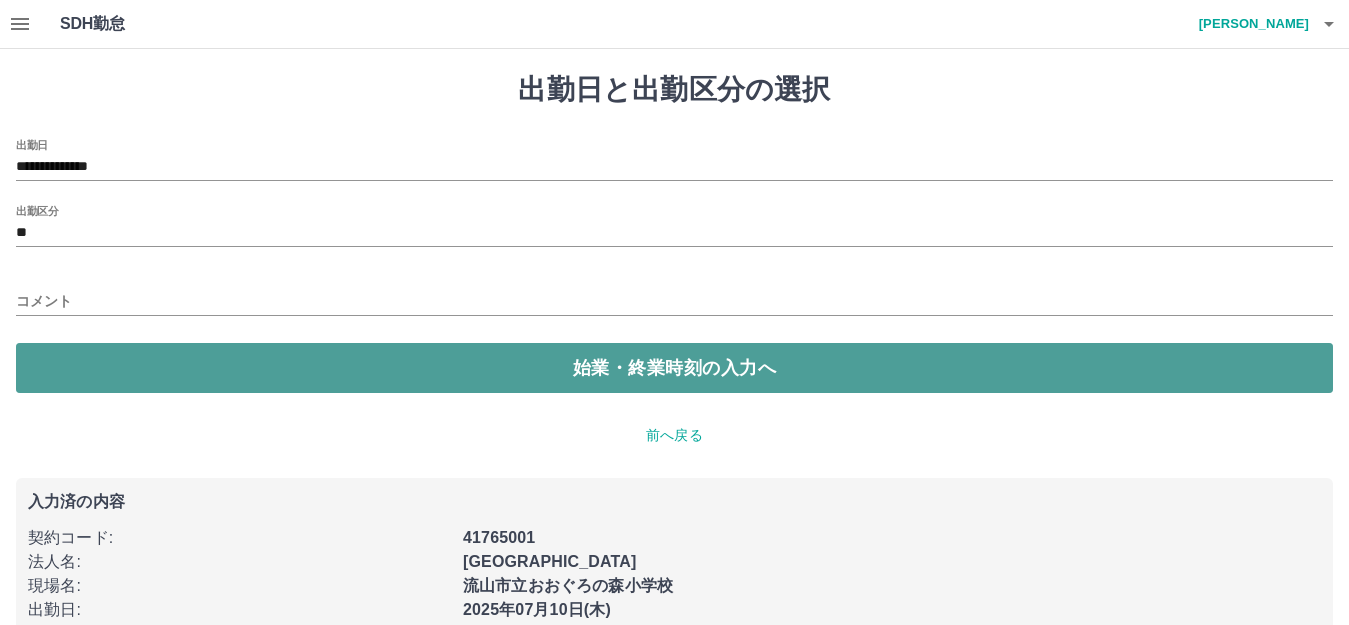 click on "始業・終業時刻の入力へ" at bounding box center (674, 368) 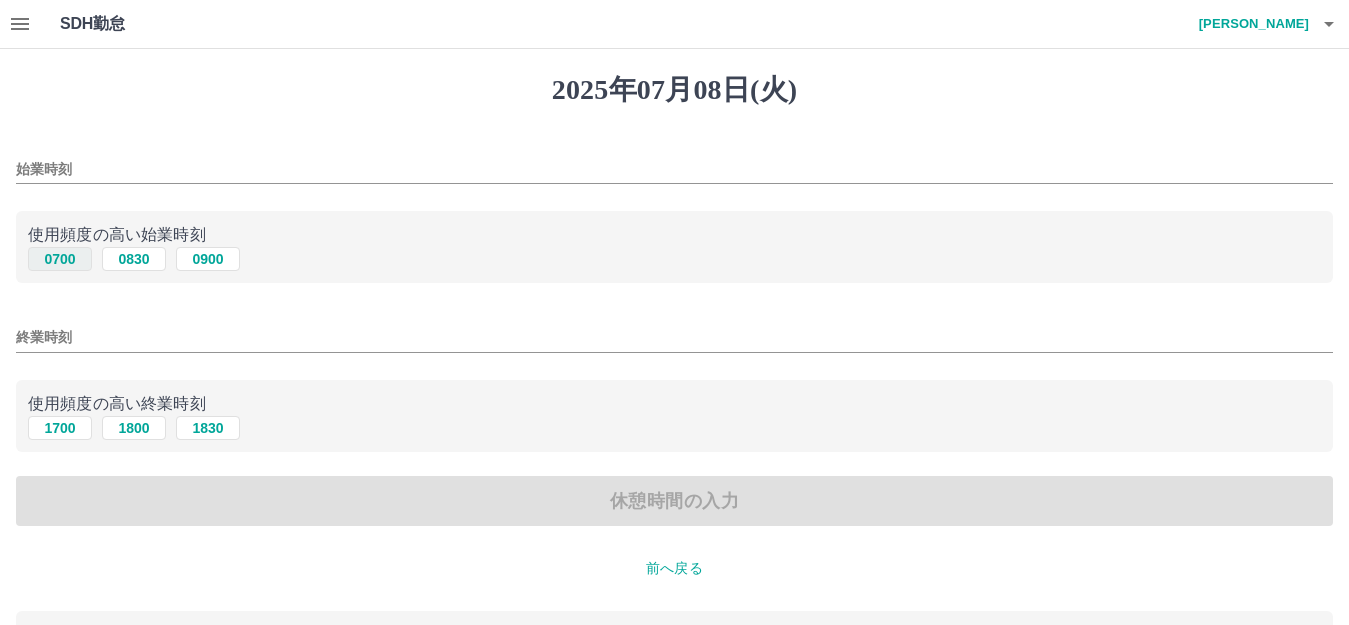 click on "0700" at bounding box center [60, 259] 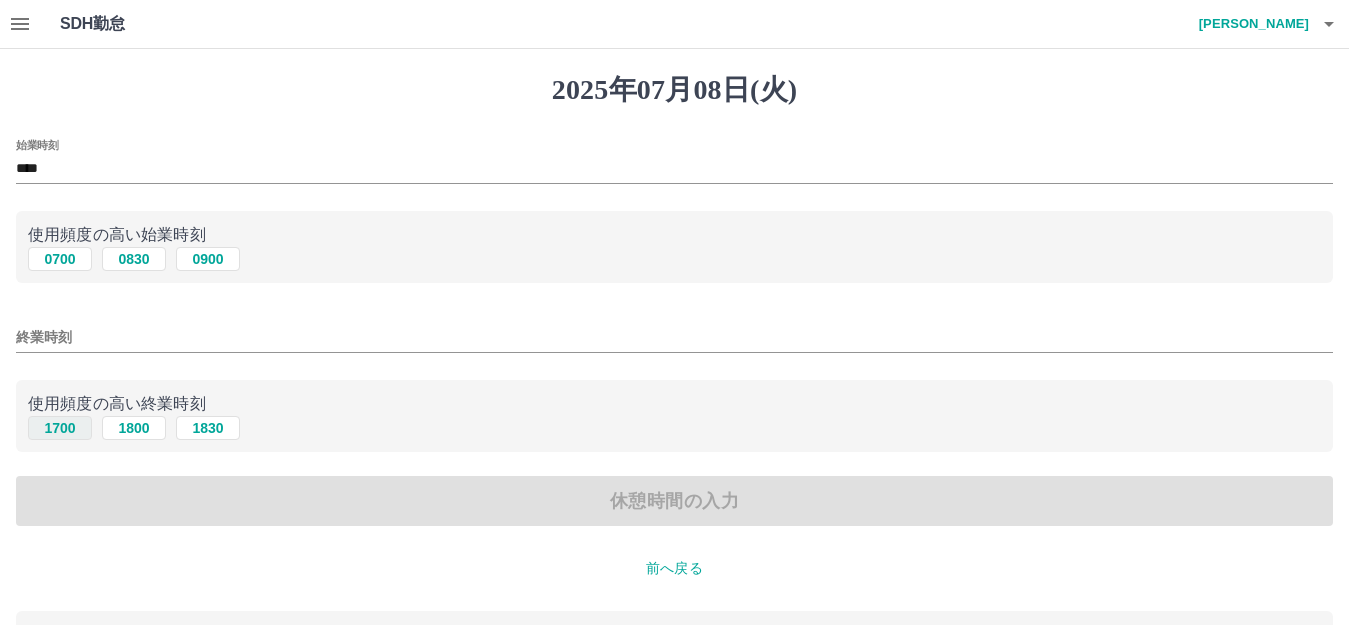 click on "1700" at bounding box center (60, 428) 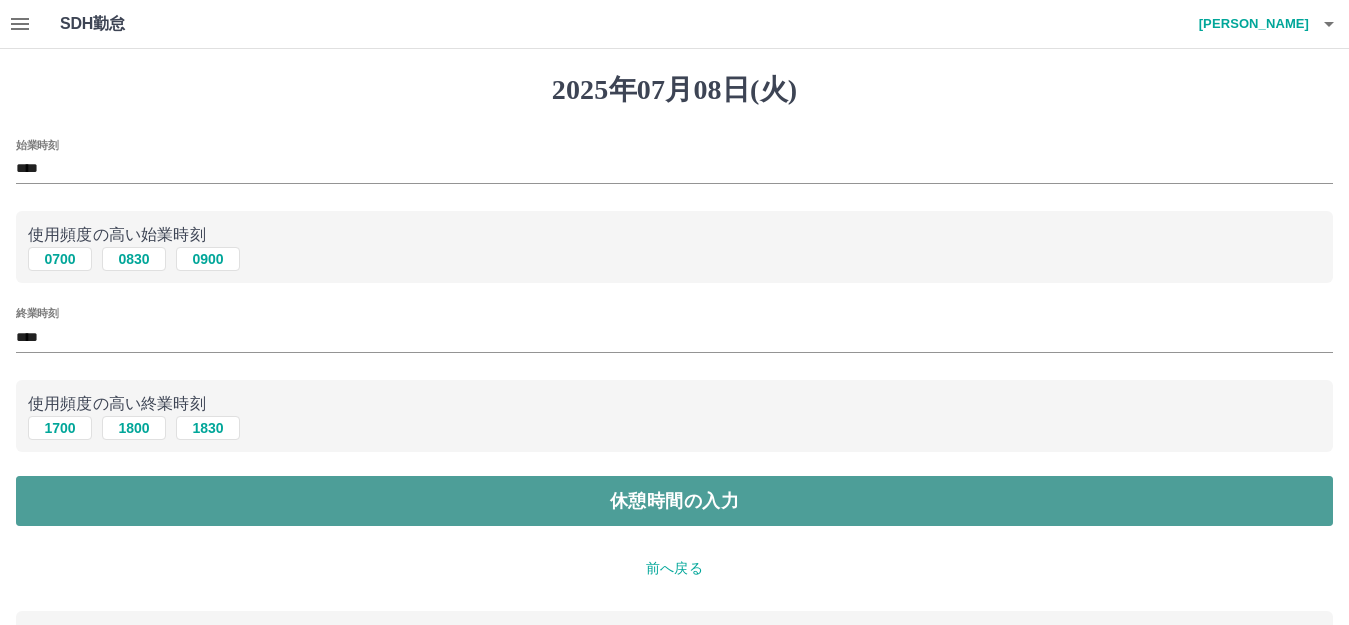 click on "休憩時間の入力" at bounding box center (674, 501) 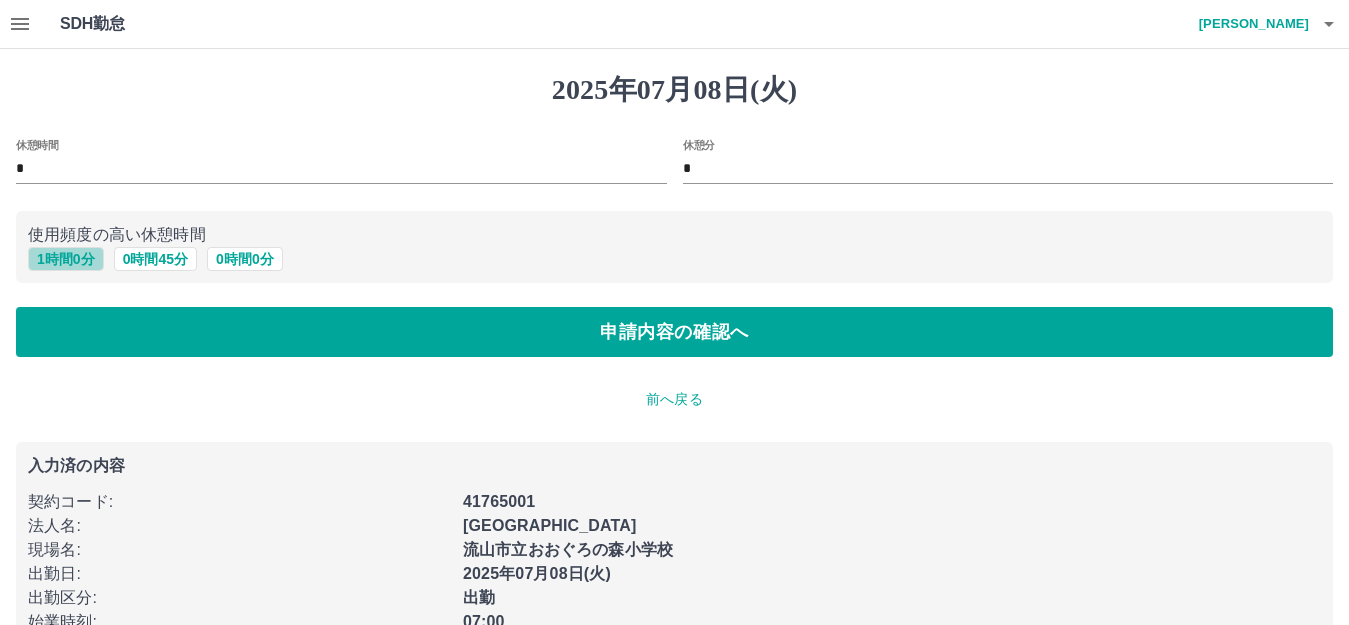 click on "1 時間 0 分" at bounding box center [66, 259] 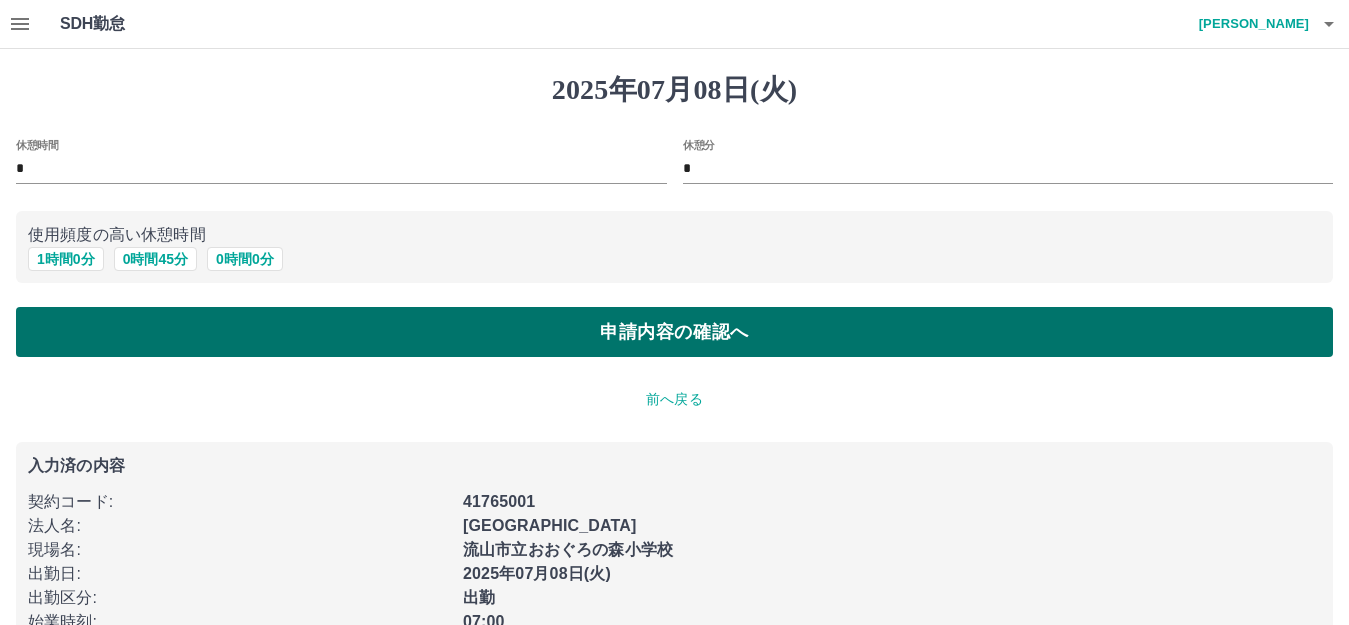 click on "申請内容の確認へ" at bounding box center (674, 332) 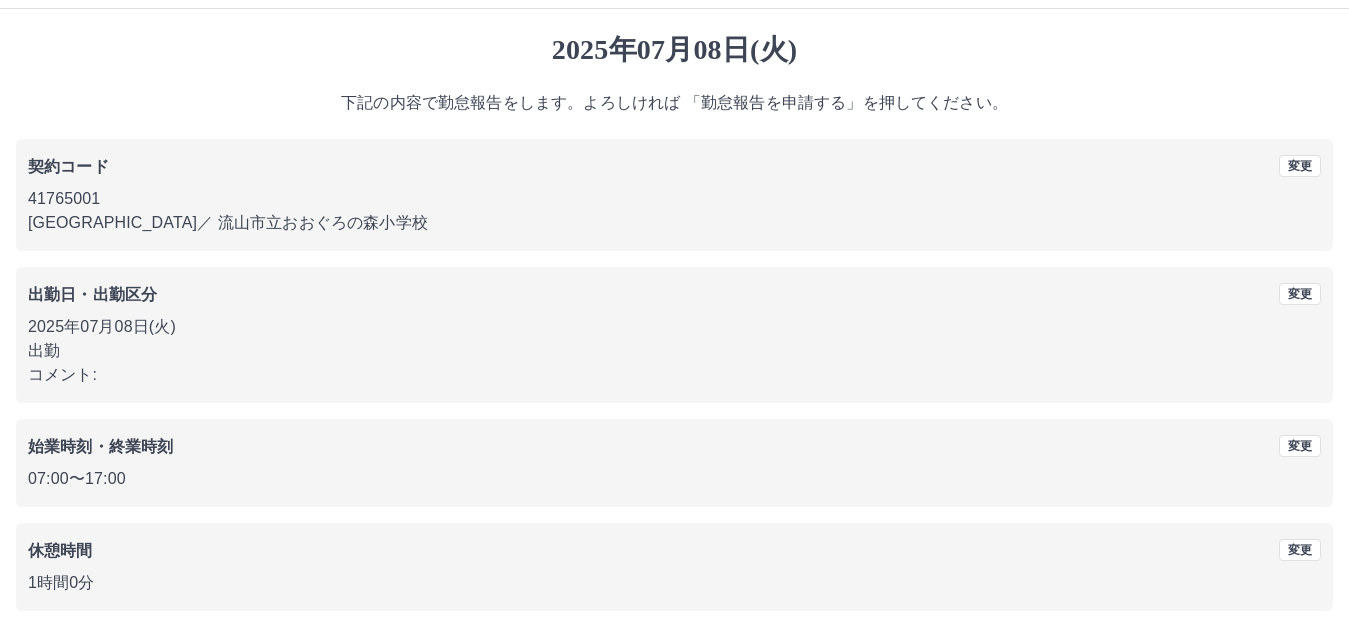 scroll, scrollTop: 124, scrollLeft: 0, axis: vertical 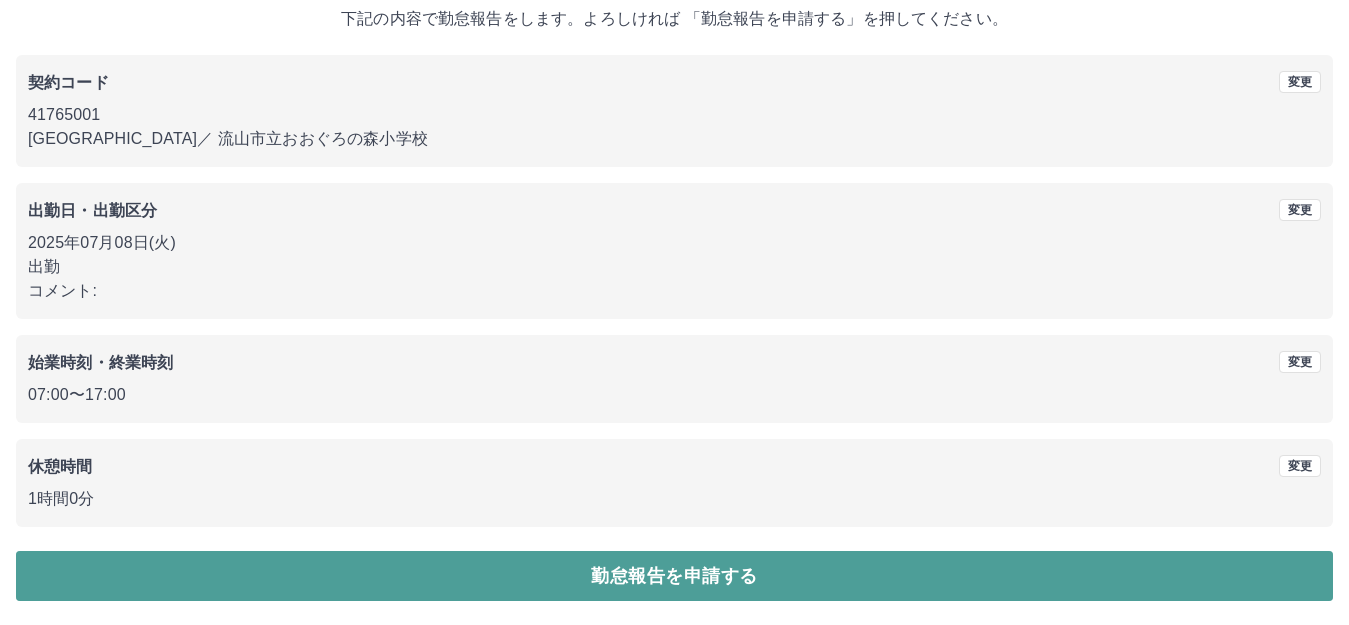 click on "勤怠報告を申請する" at bounding box center (674, 576) 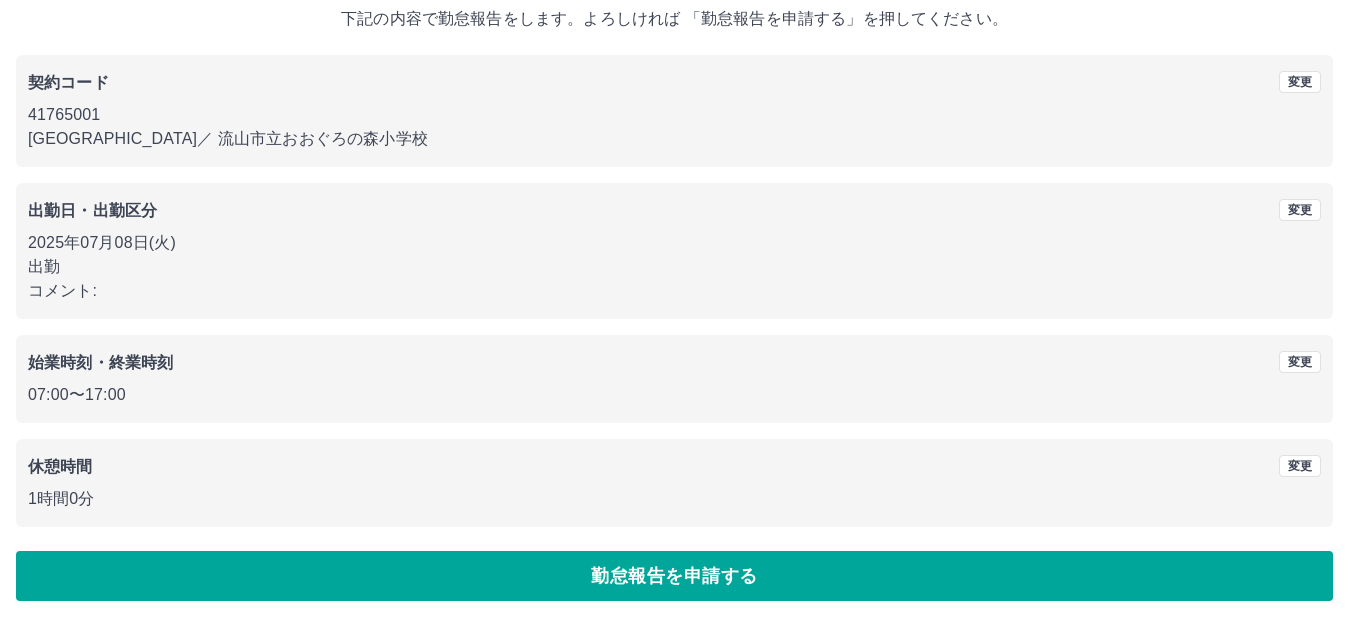 scroll, scrollTop: 0, scrollLeft: 0, axis: both 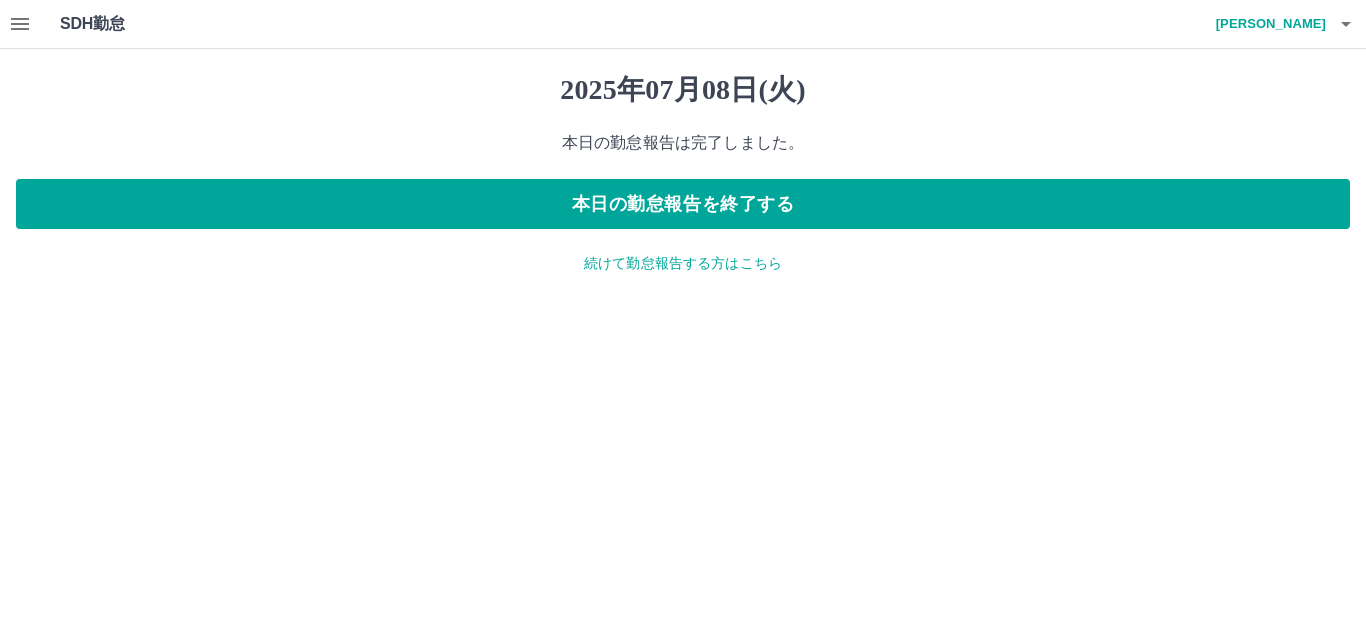 click on "続けて勤怠報告する方はこちら" at bounding box center [683, 263] 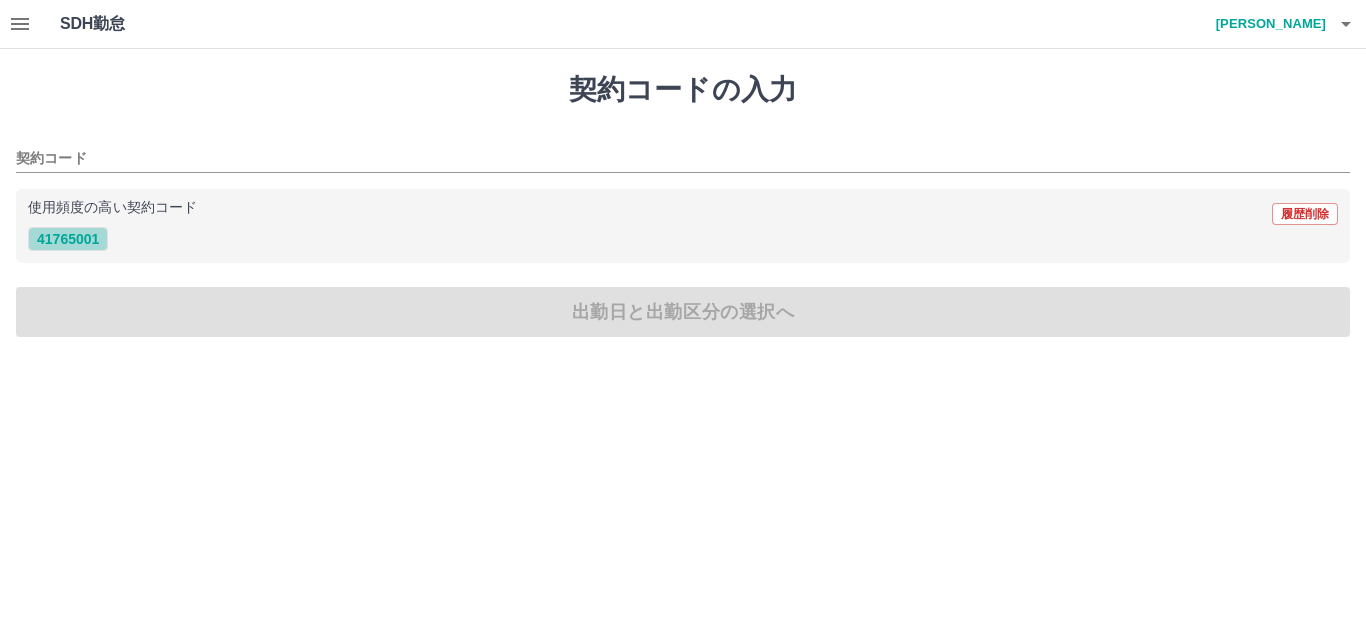 click on "41765001" at bounding box center (68, 239) 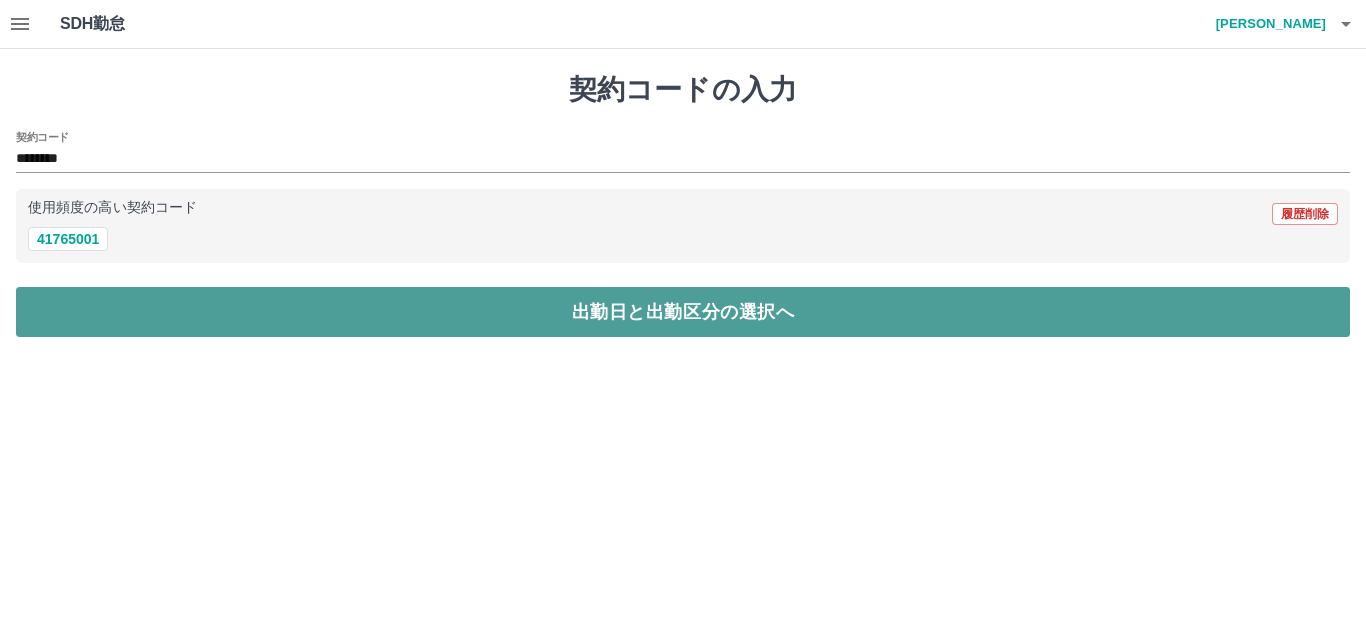 click on "出勤日と出勤区分の選択へ" at bounding box center [683, 312] 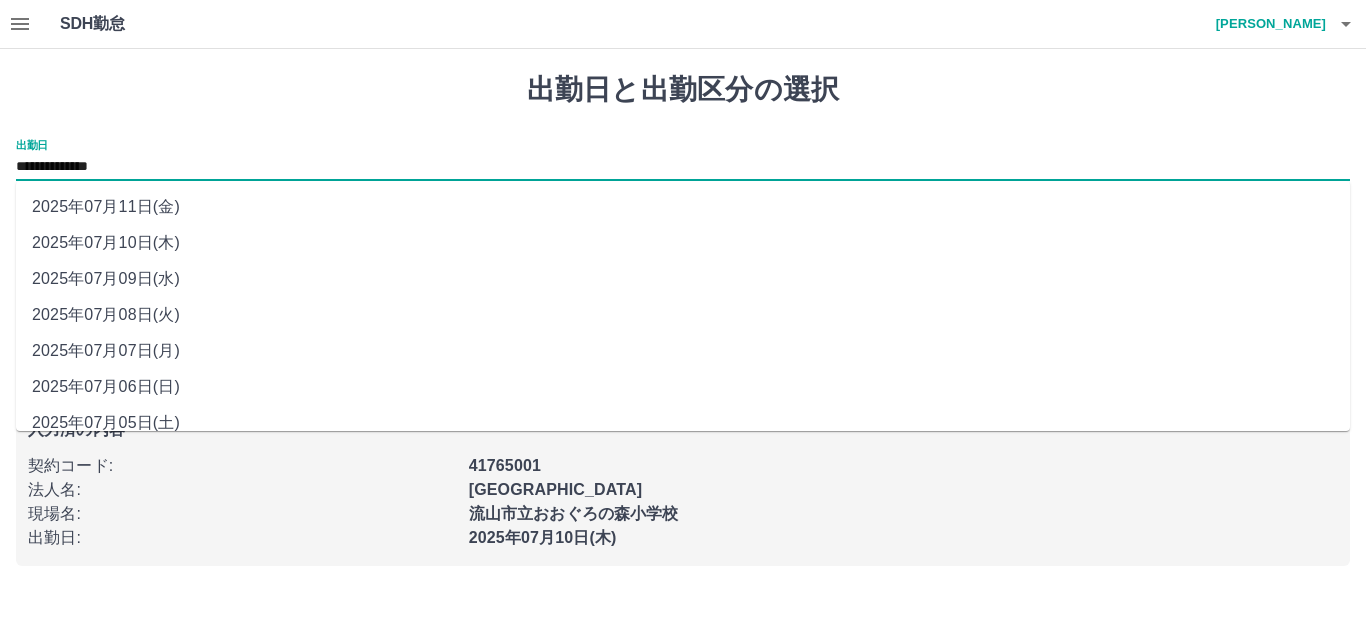 click on "**********" at bounding box center (683, 167) 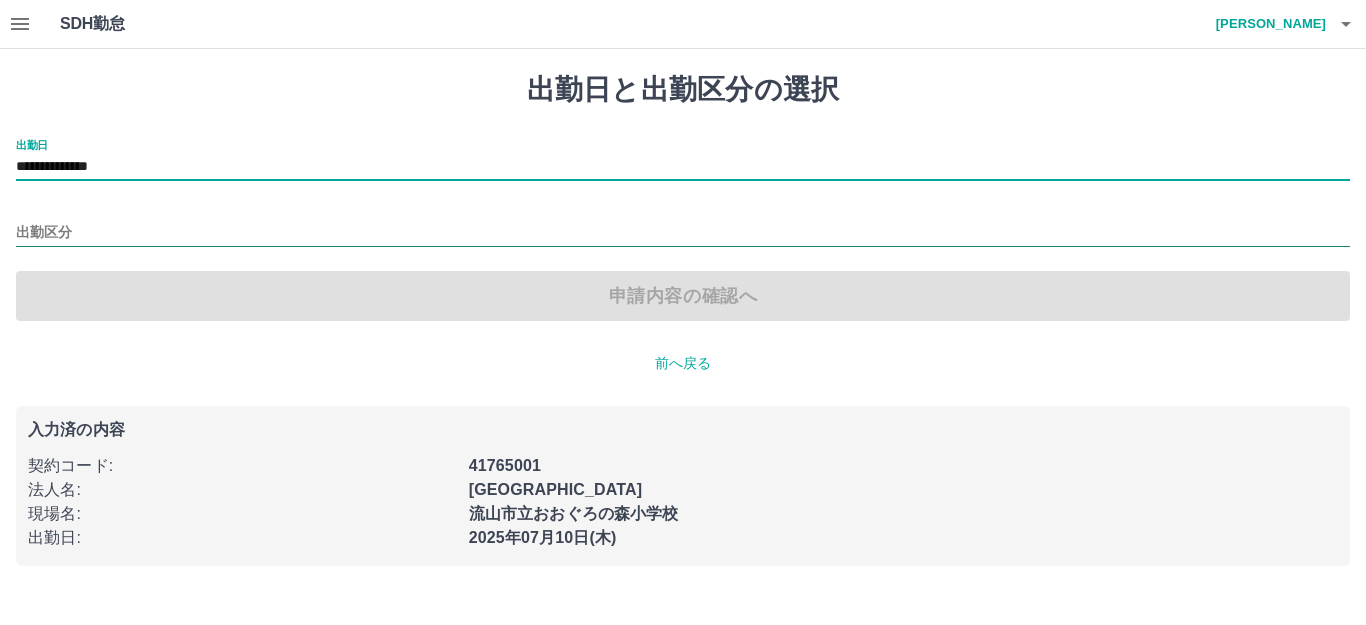 click on "出勤区分" at bounding box center (683, 233) 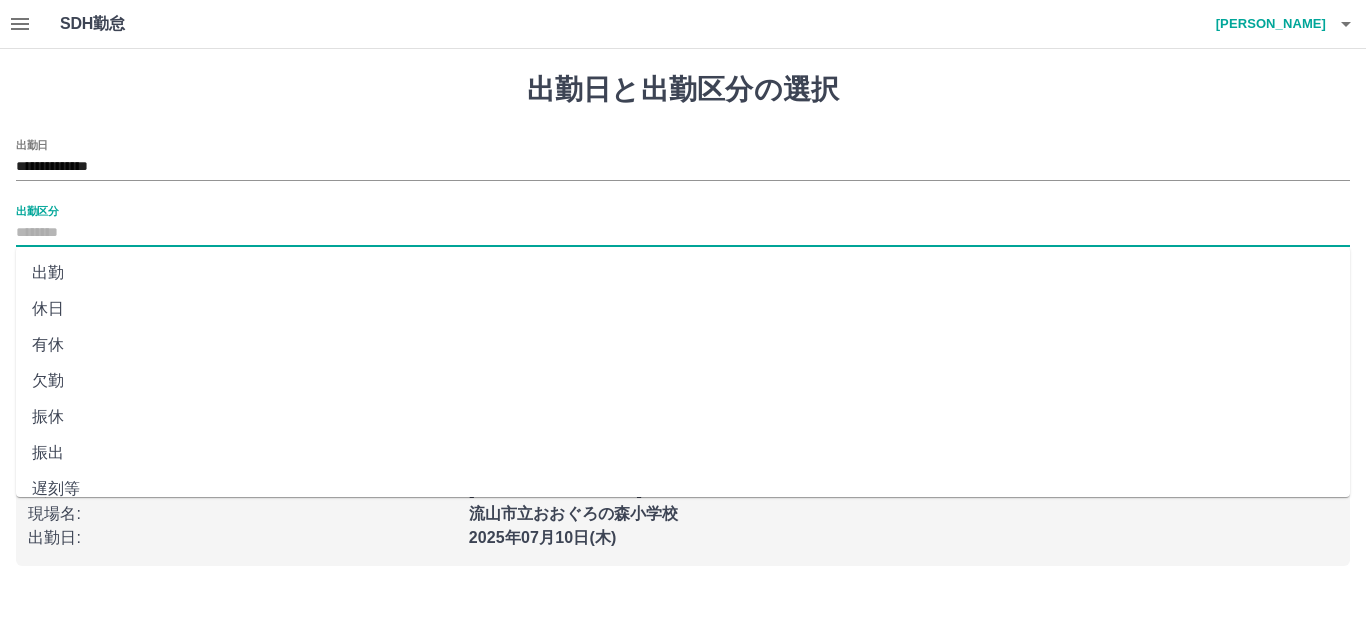 click on "出勤" at bounding box center (683, 273) 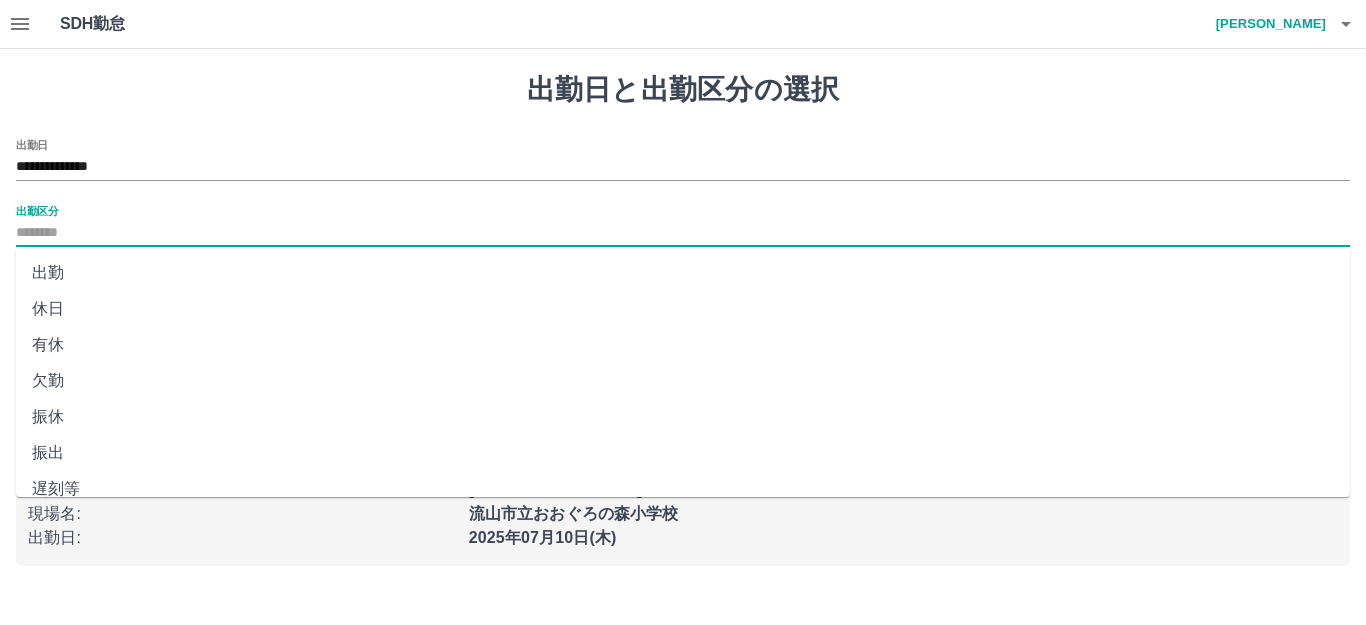 type on "**" 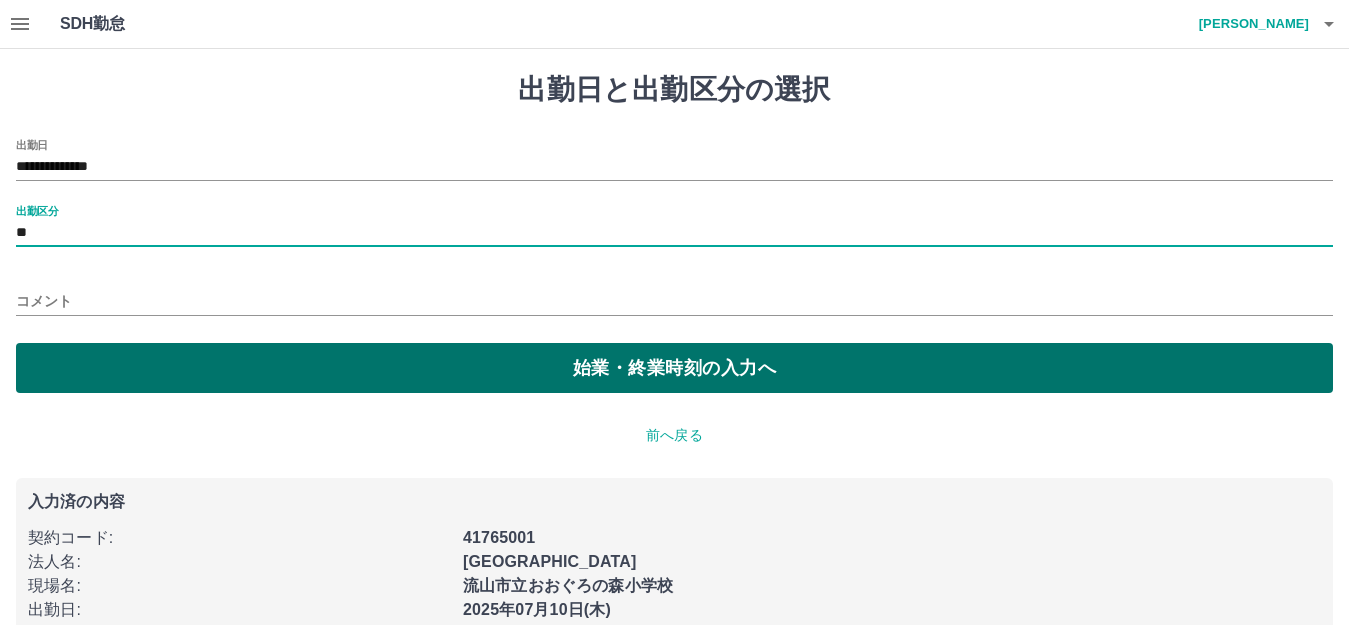click on "始業・終業時刻の入力へ" at bounding box center [674, 368] 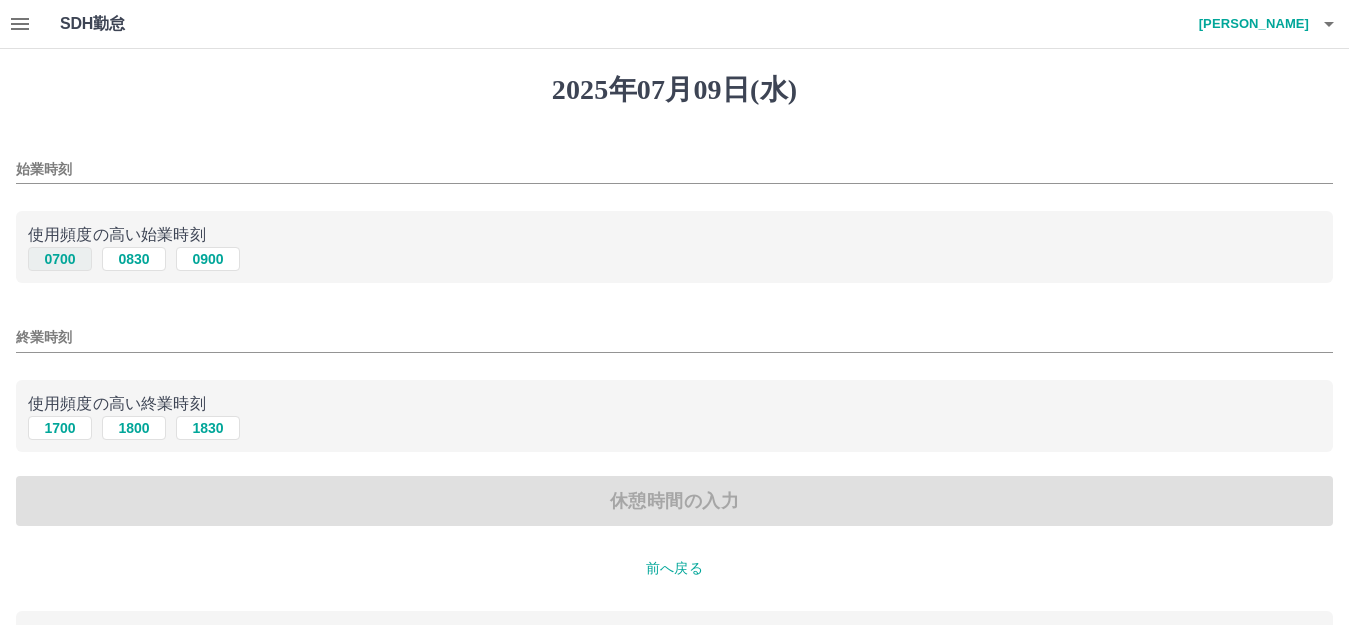 click on "0700" at bounding box center (60, 259) 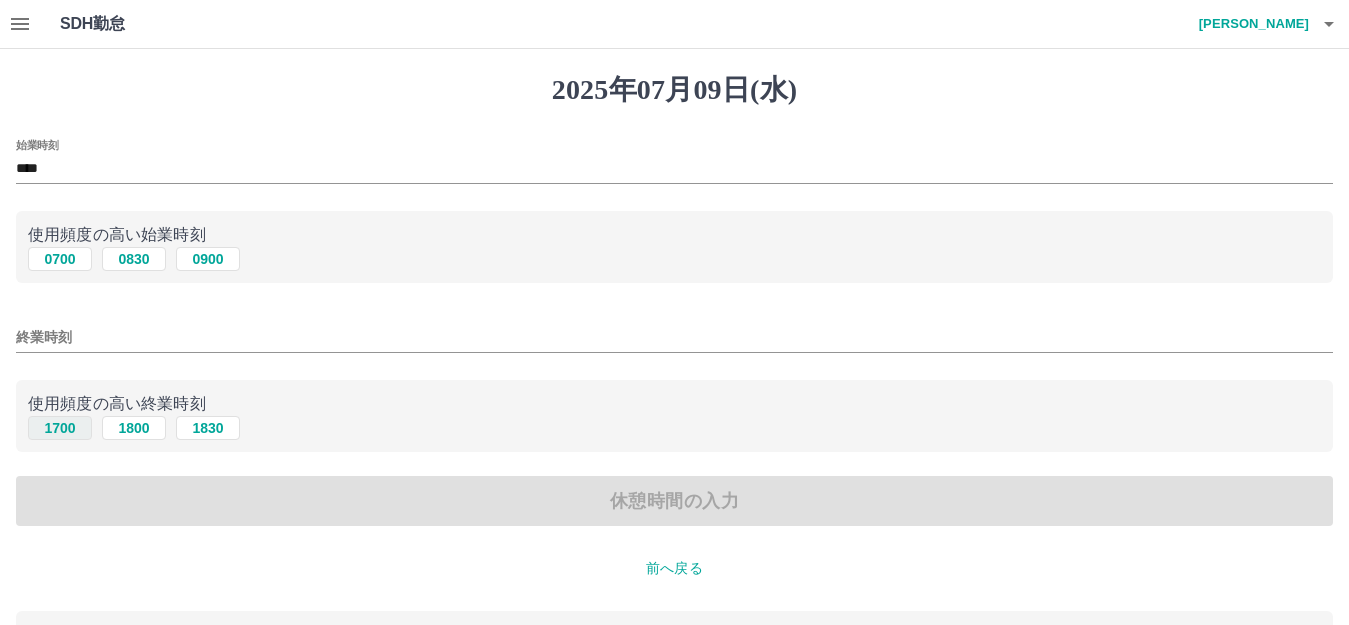 click on "1700" at bounding box center (60, 428) 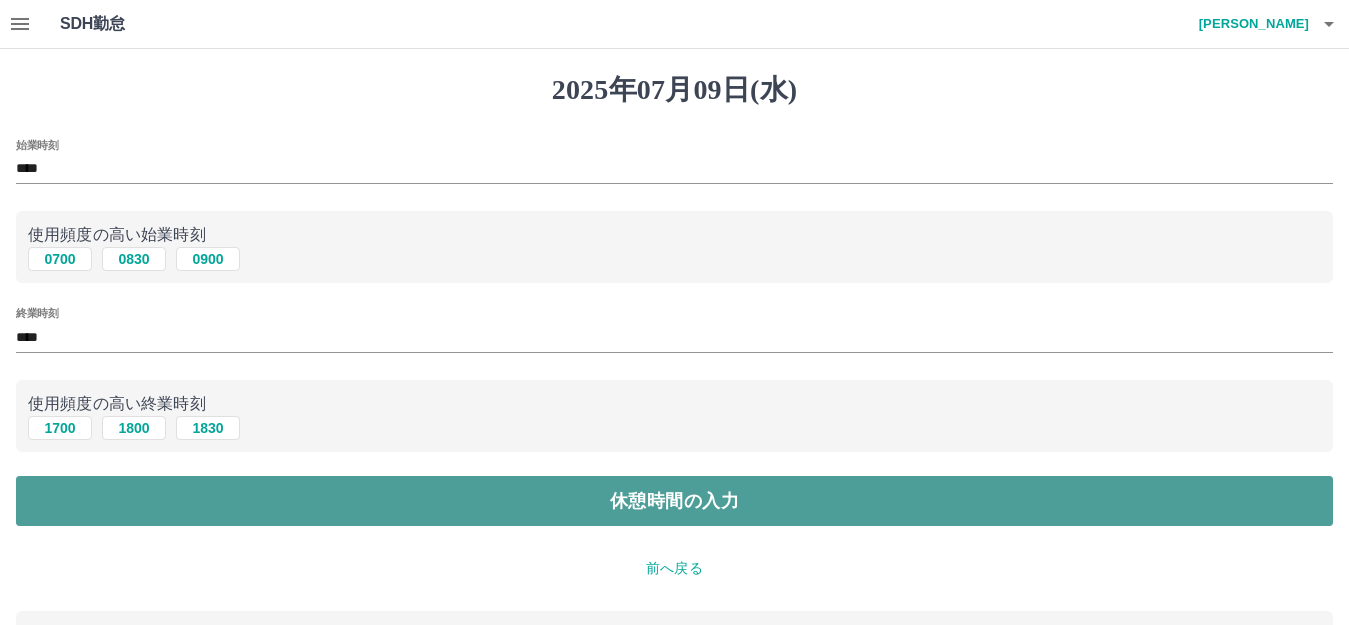 click on "休憩時間の入力" at bounding box center (674, 501) 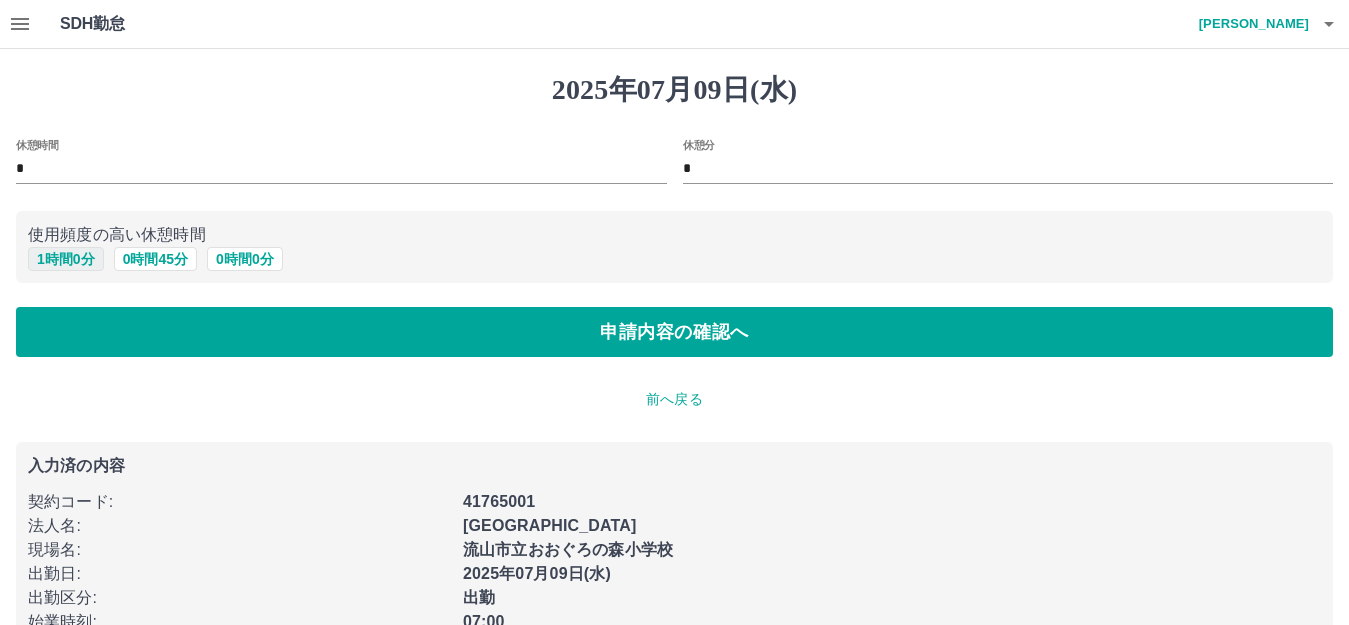 click on "1 時間 0 分" at bounding box center [66, 259] 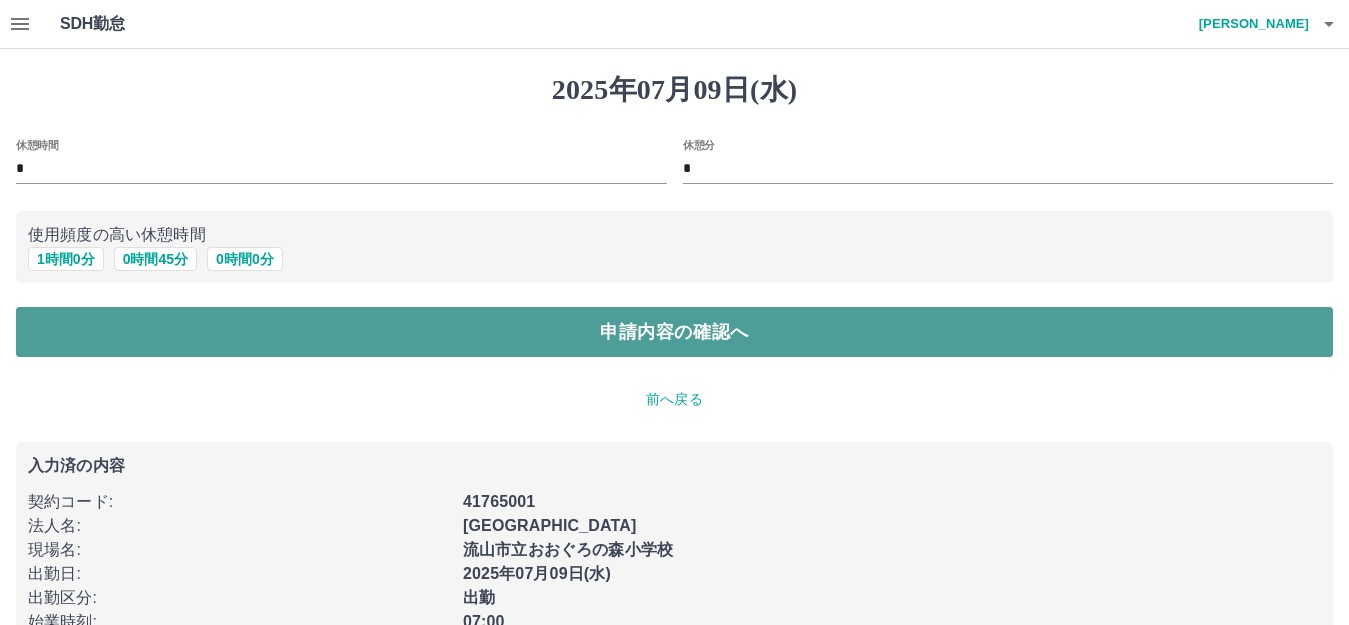 click on "申請内容の確認へ" at bounding box center (674, 332) 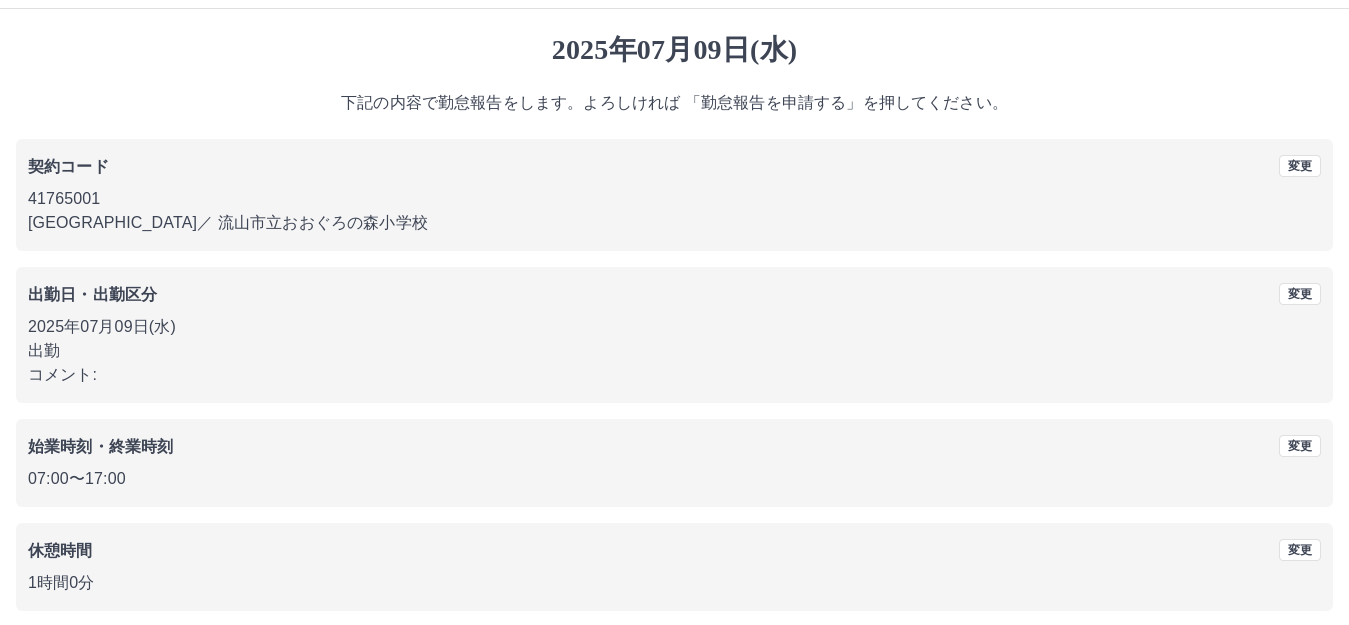 scroll, scrollTop: 124, scrollLeft: 0, axis: vertical 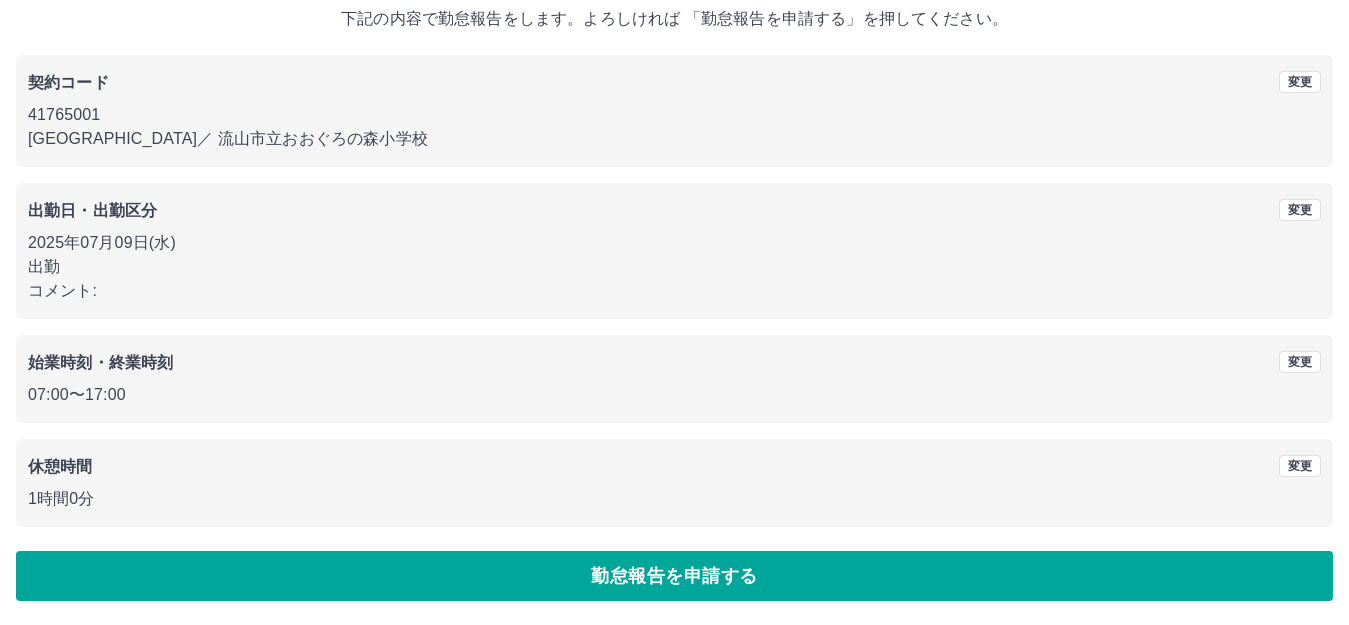 click on "2025年07月09日(水) 下記の内容で勤怠報告をします。よろしければ 「勤怠報告を申請する」を押してください。 契約コード 変更 41765001 流山市  ／   流山市立おおぐろの森小学校 出勤日・出勤区分 変更 2025年07月09日(水) 出勤 コメント:  始業時刻・終業時刻 変更 07:00 〜 17:00 休憩時間 変更 1時間0分 勤怠報告を申請する" at bounding box center [674, 275] 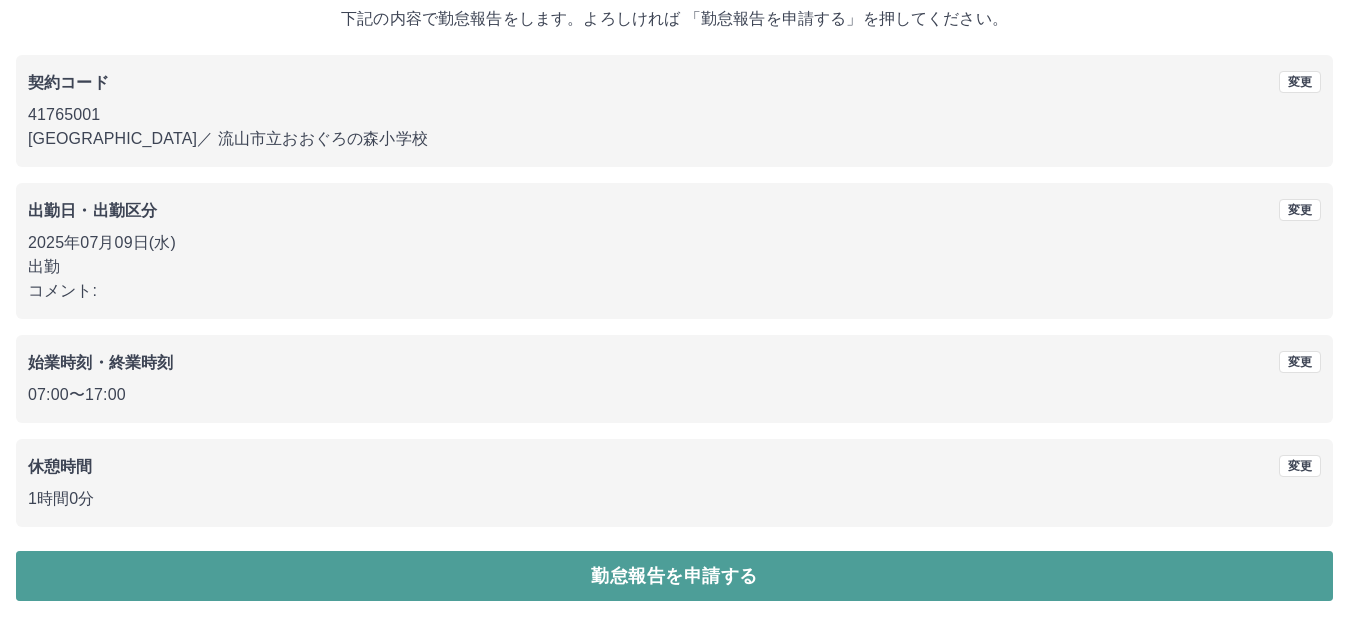 click on "勤怠報告を申請する" at bounding box center [674, 576] 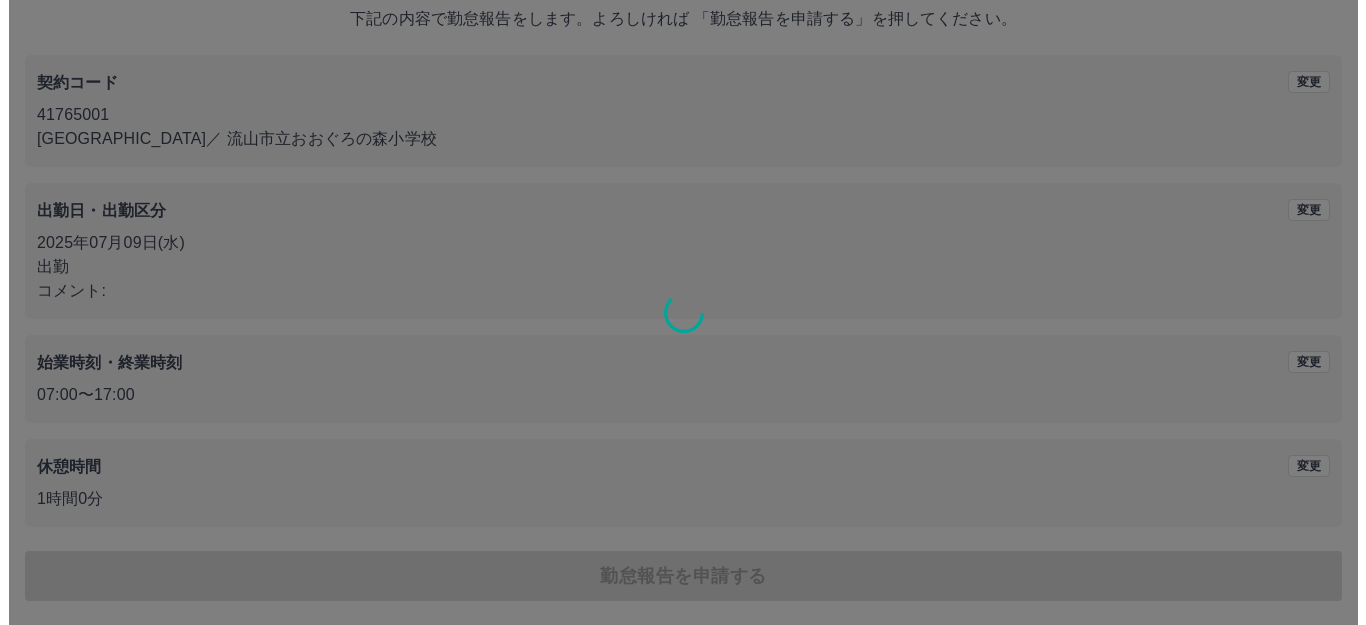 scroll, scrollTop: 0, scrollLeft: 0, axis: both 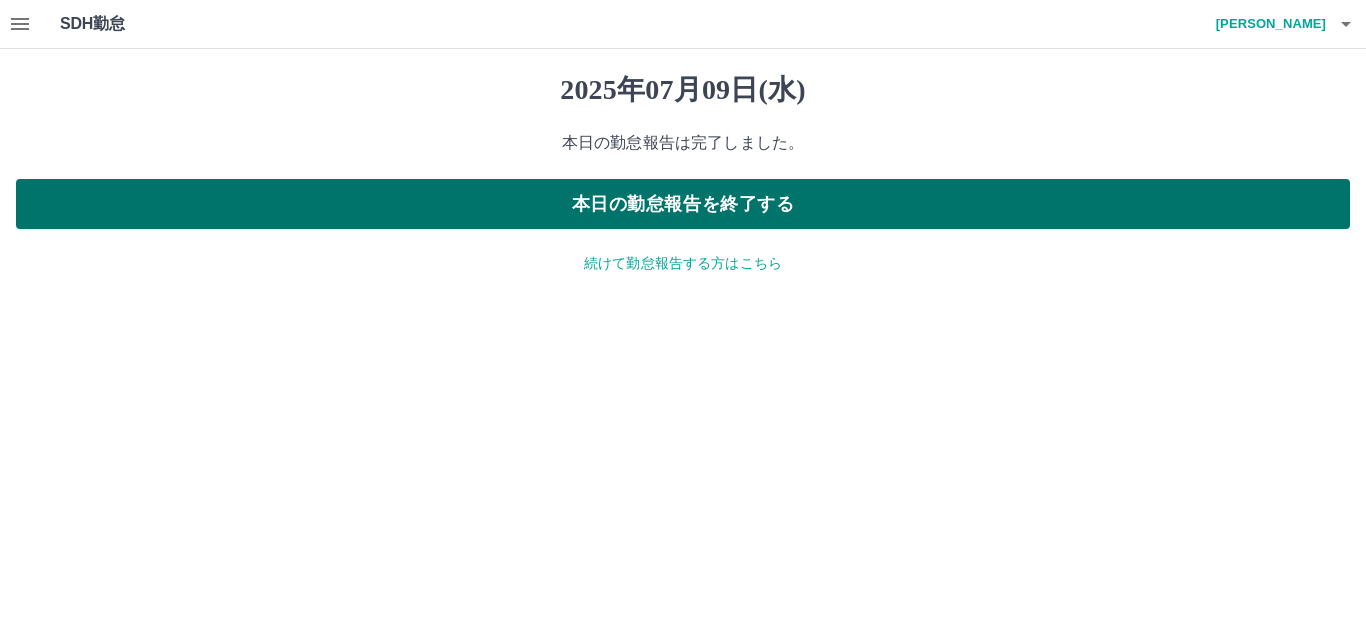 click on "本日の勤怠報告を終了する" at bounding box center [683, 204] 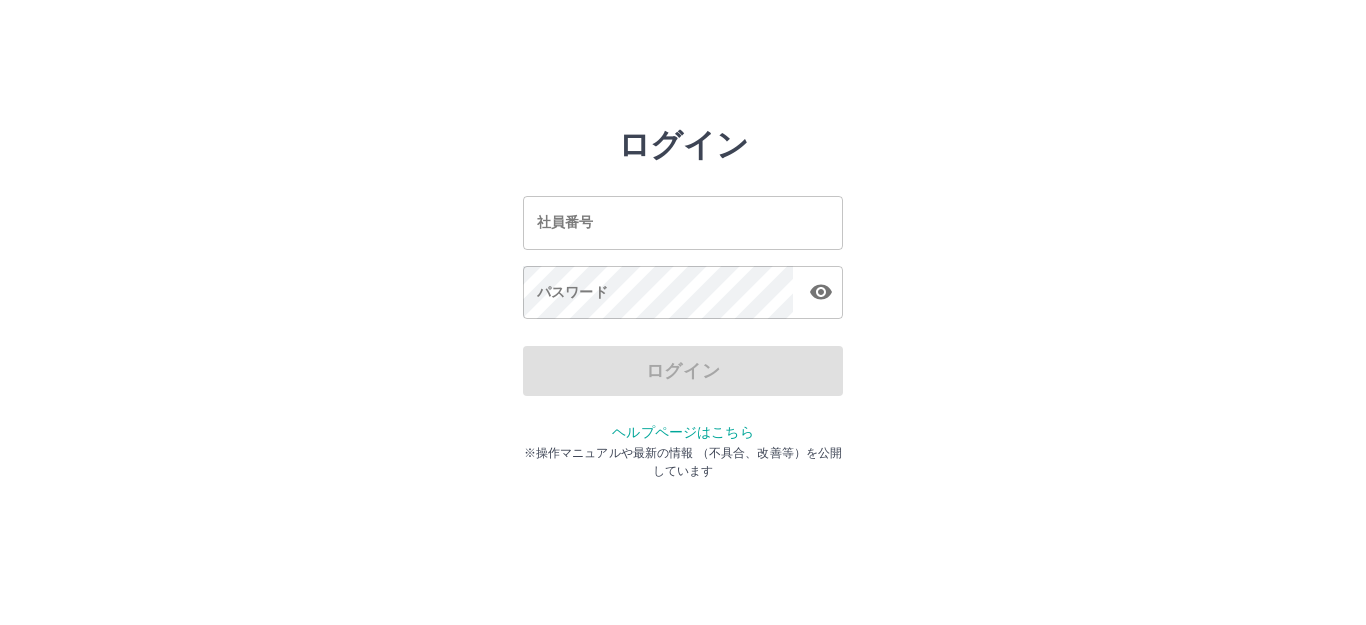 scroll, scrollTop: 0, scrollLeft: 0, axis: both 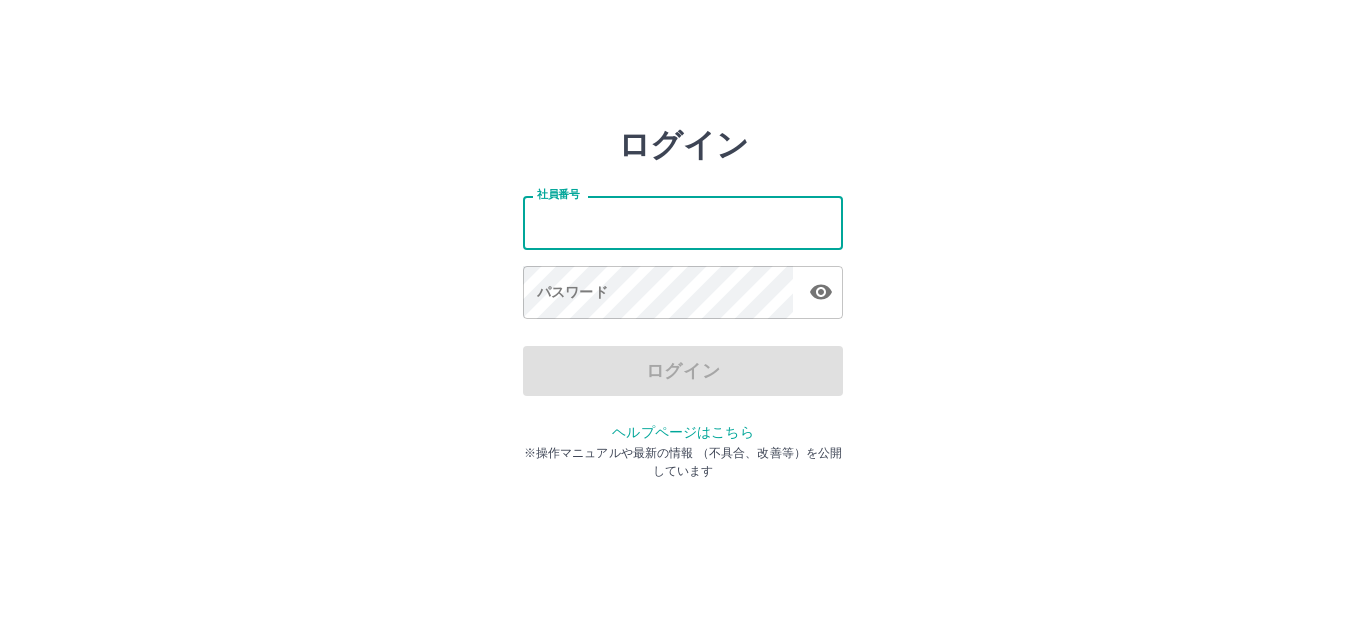 click on "社員番号" at bounding box center [683, 222] 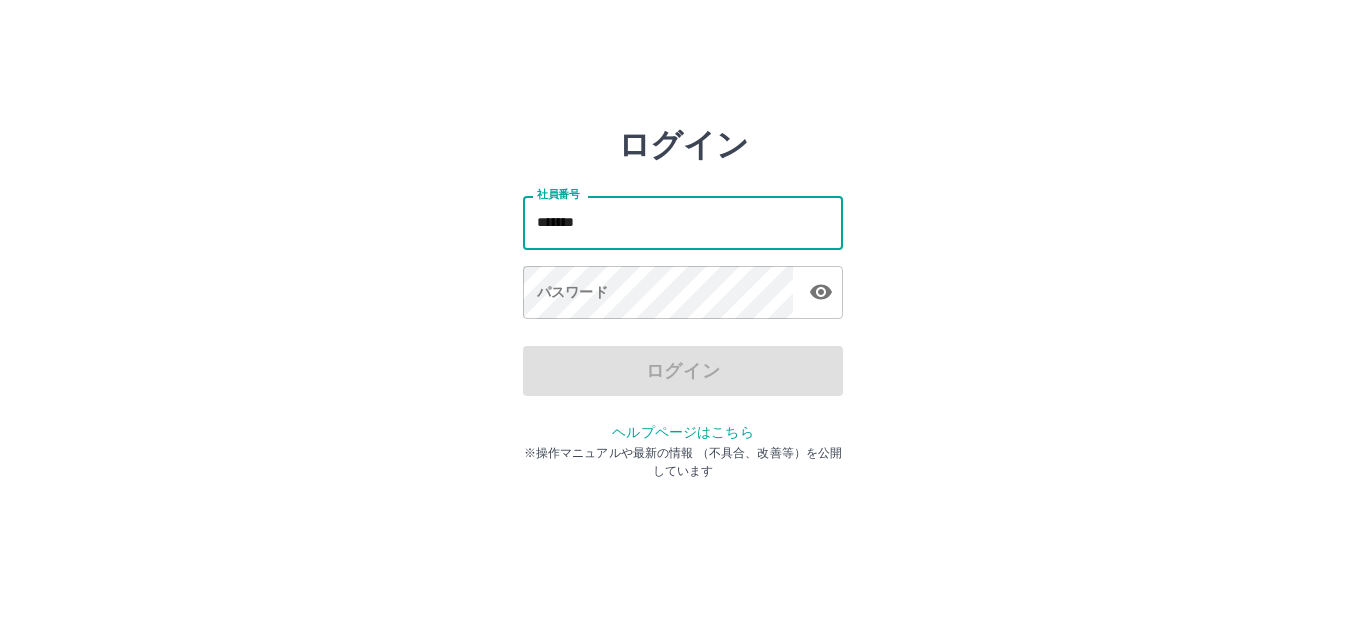 type on "*******" 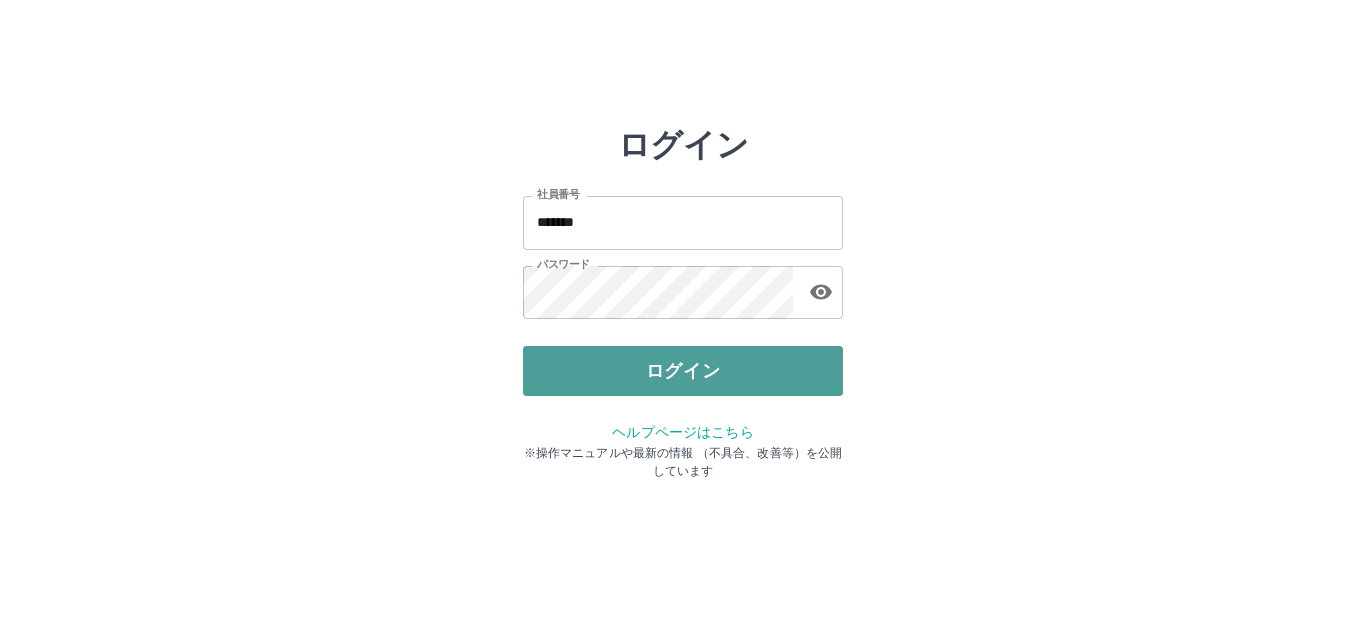 click on "ログイン" at bounding box center [683, 371] 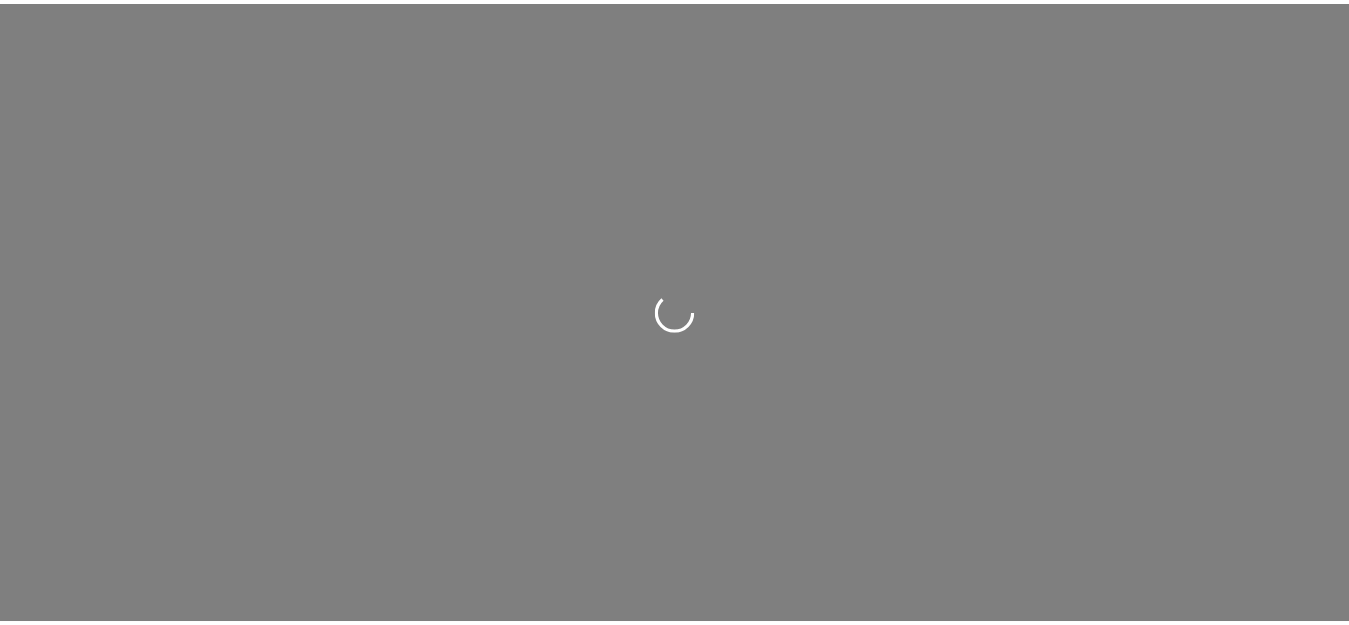 scroll, scrollTop: 0, scrollLeft: 0, axis: both 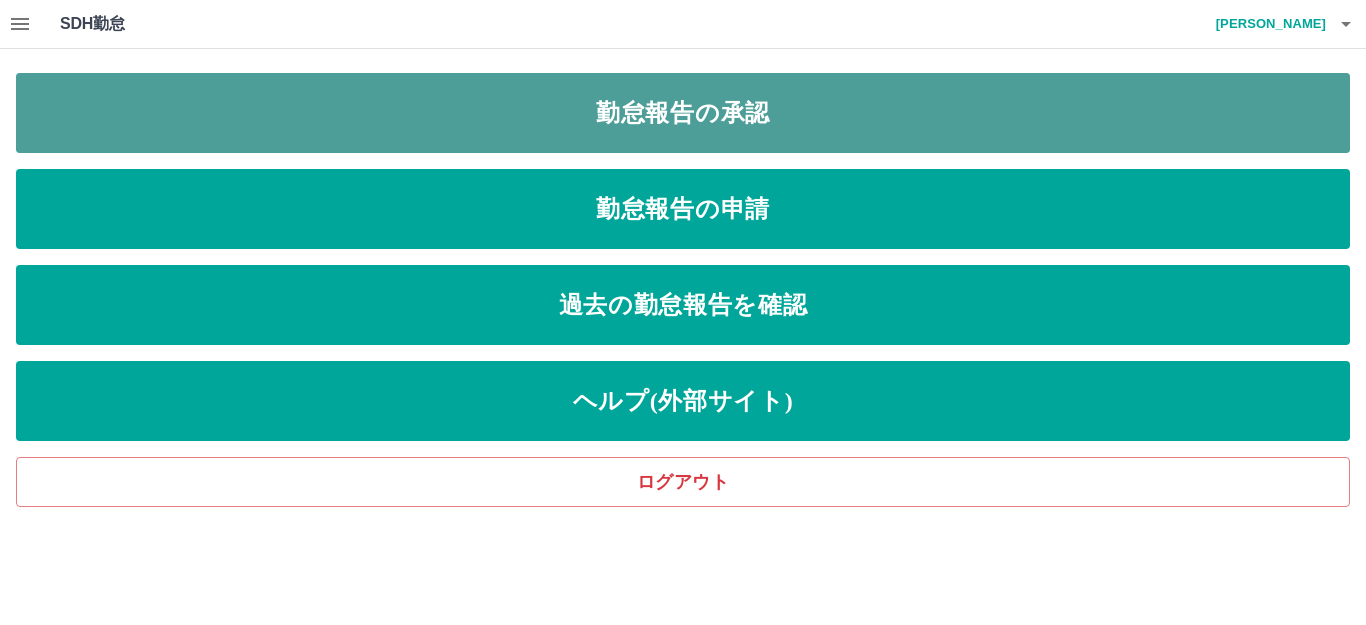 click on "勤怠報告の承認" at bounding box center (683, 113) 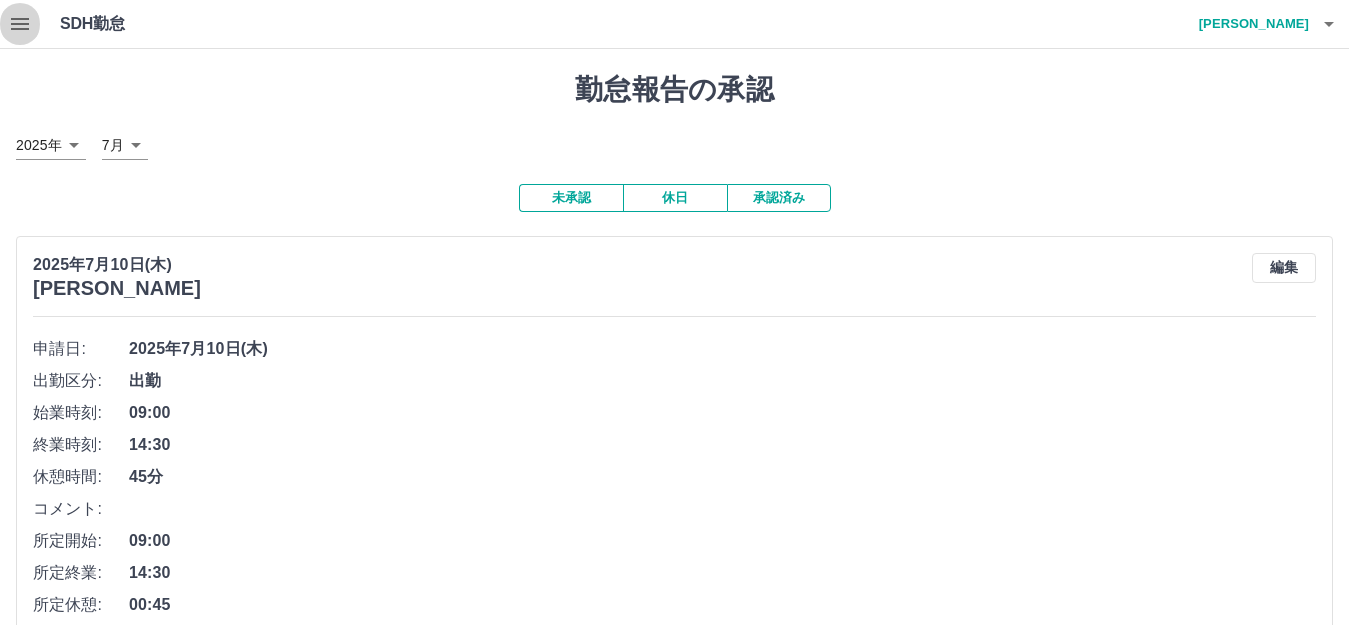 click 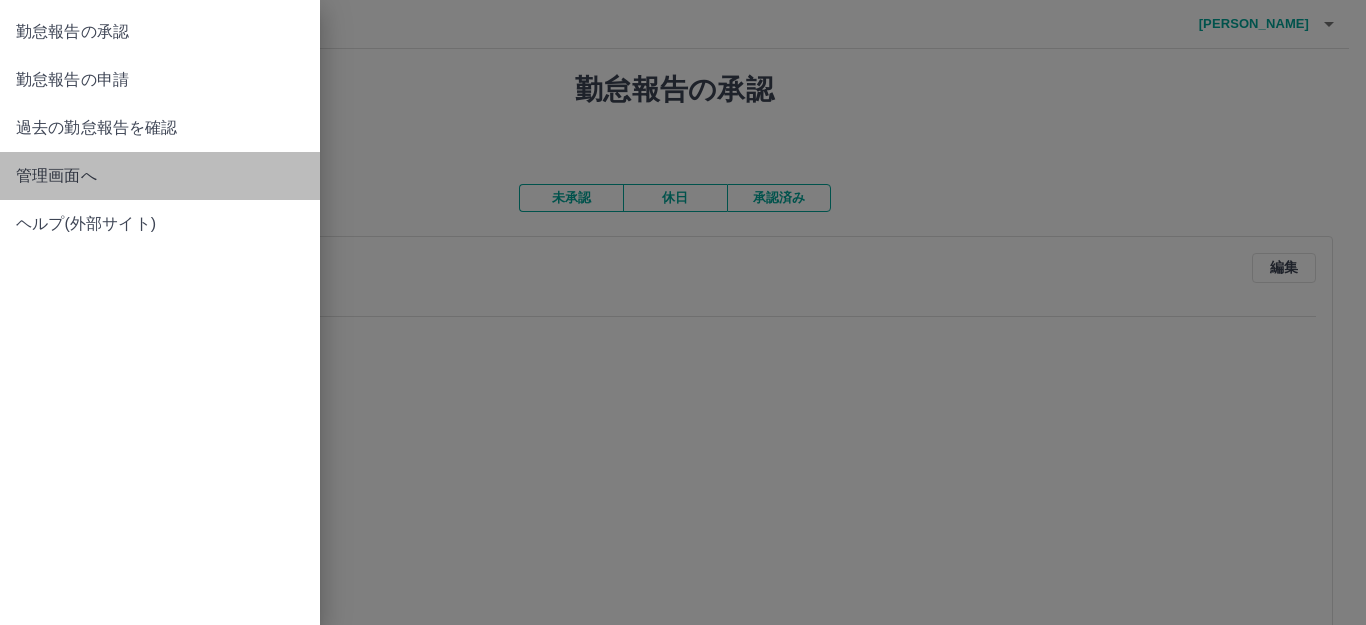 click on "管理画面へ" at bounding box center (160, 176) 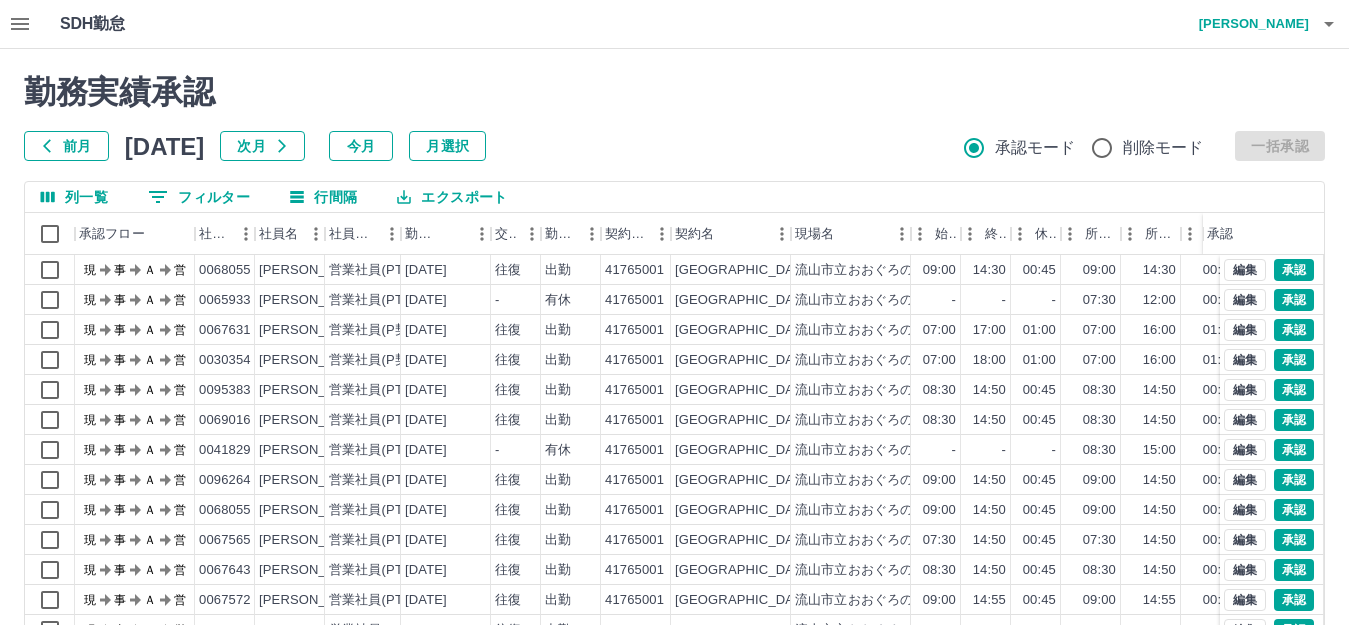 click on "勤務実績承認 前月 2025年07月 次月 今月 月選択 承認モード 削除モード 一括承認 列一覧 0 フィルター 行間隔 エクスポート 承認フロー 社員番号 社員名 社員区分 勤務日 交通費 勤務区分 契約コード 契約名 現場名 始業 終業 休憩 所定開始 所定終業 所定休憩 拘束 勤務 遅刻等 コメント ステータス 承認 現 事 Ａ 営 0068055 服部　恩 営業社員(PT契約) 2025-07-10 往復 出勤 41765001 流山市 流山市立おおぐろの森小学校 09:00 14:30 00:45 09:00 14:30 00:45 05:30 04:45 00:00 現場責任者承認待 現 事 Ａ 営 0065933 松岡　新 営業社員(PT契約) 2025-07-10  -  有休 41765001 流山市 流山市立おおぐろの森小学校 - - - 07:30 12:00 00:00 00:00 00:00 00:00 現場責任者承認待 現 事 Ａ 営 0067631 中村　由実子 営業社員(P契約) 2025-07-09 往復 出勤 41765001 流山市 流山市立おおぐろの森小学校 07:00 17:00 01:00 07:00 16:00 01:00 -" at bounding box center [674, 447] 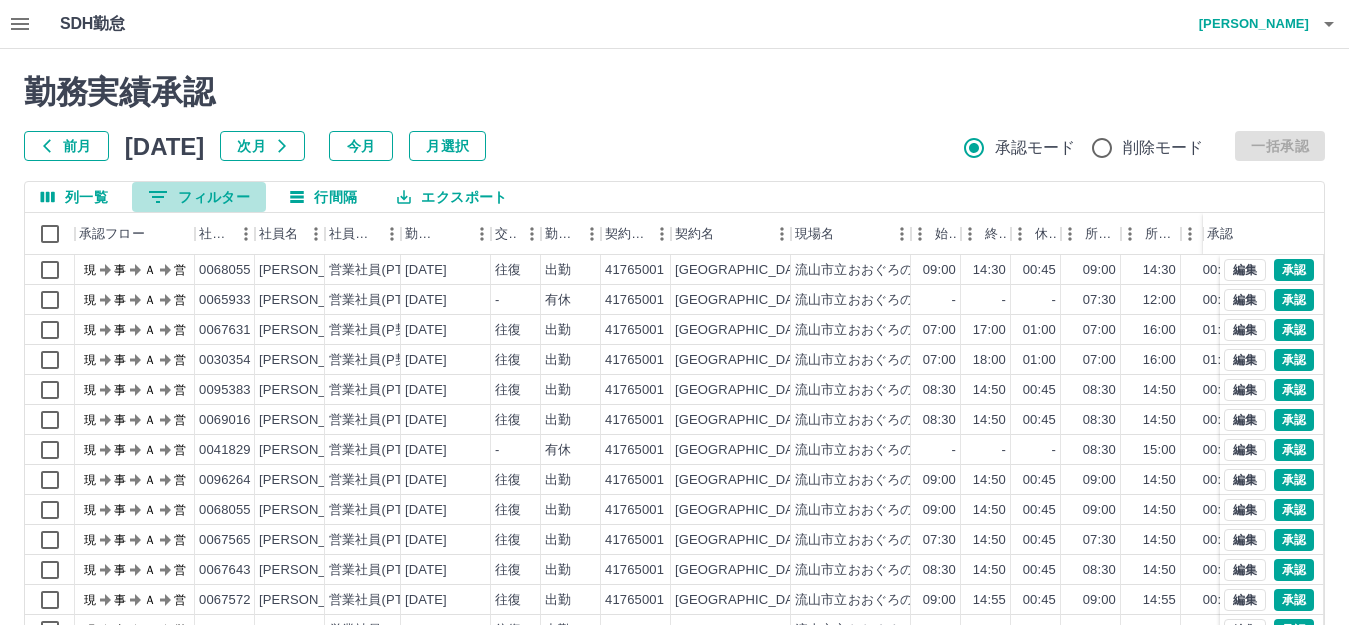 click on "0 フィルター" at bounding box center (199, 197) 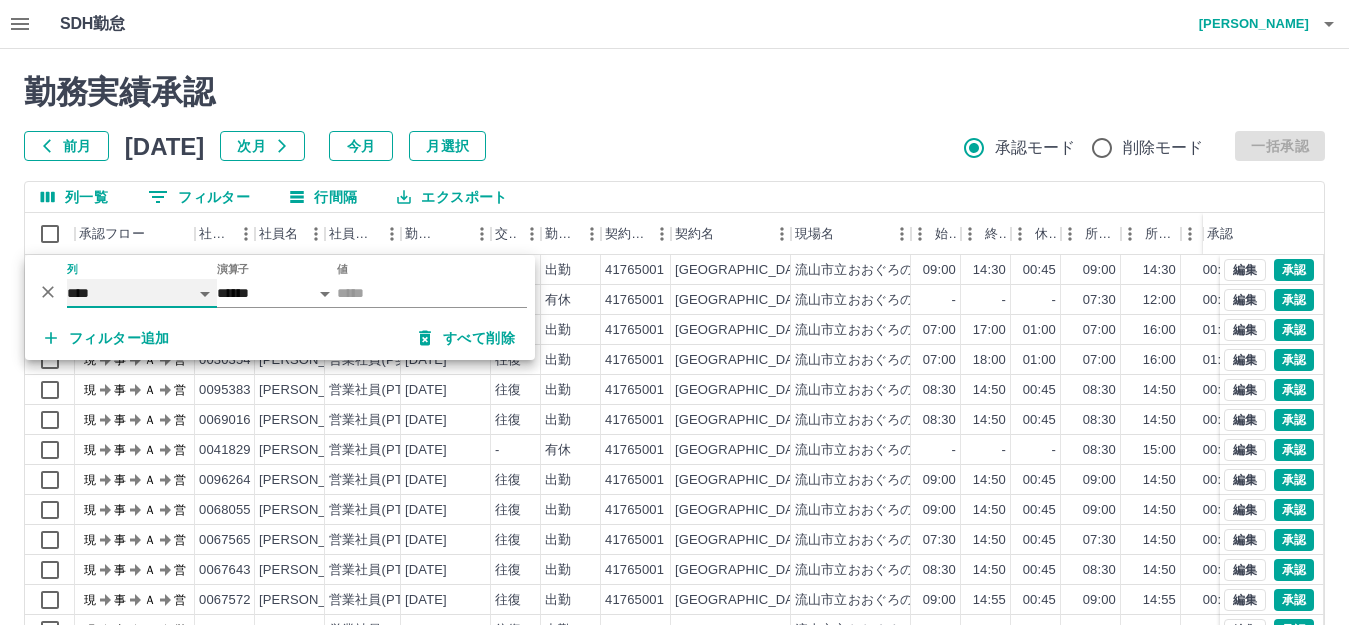 click on "**** *** **** *** *** **** ***** *** *** ** ** ** **** **** **** ** ** *** **** *****" at bounding box center [142, 293] 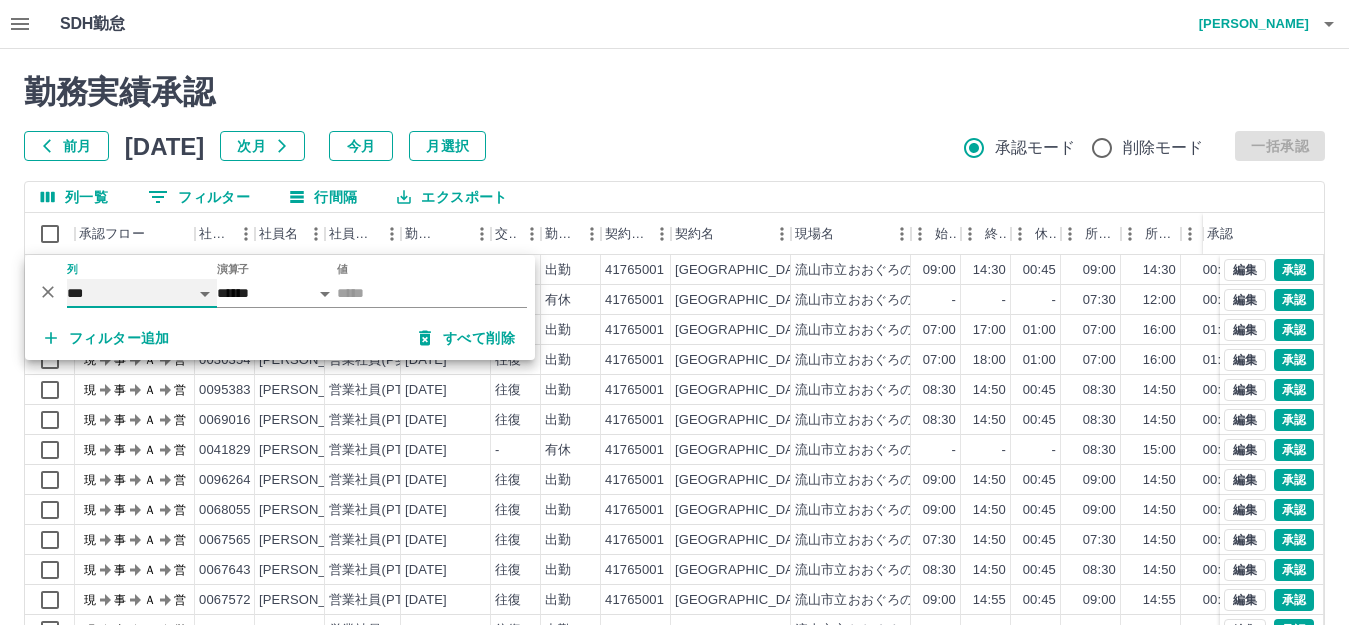 click on "**** *** **** *** *** **** ***** *** *** ** ** ** **** **** **** ** ** *** **** *****" at bounding box center [142, 293] 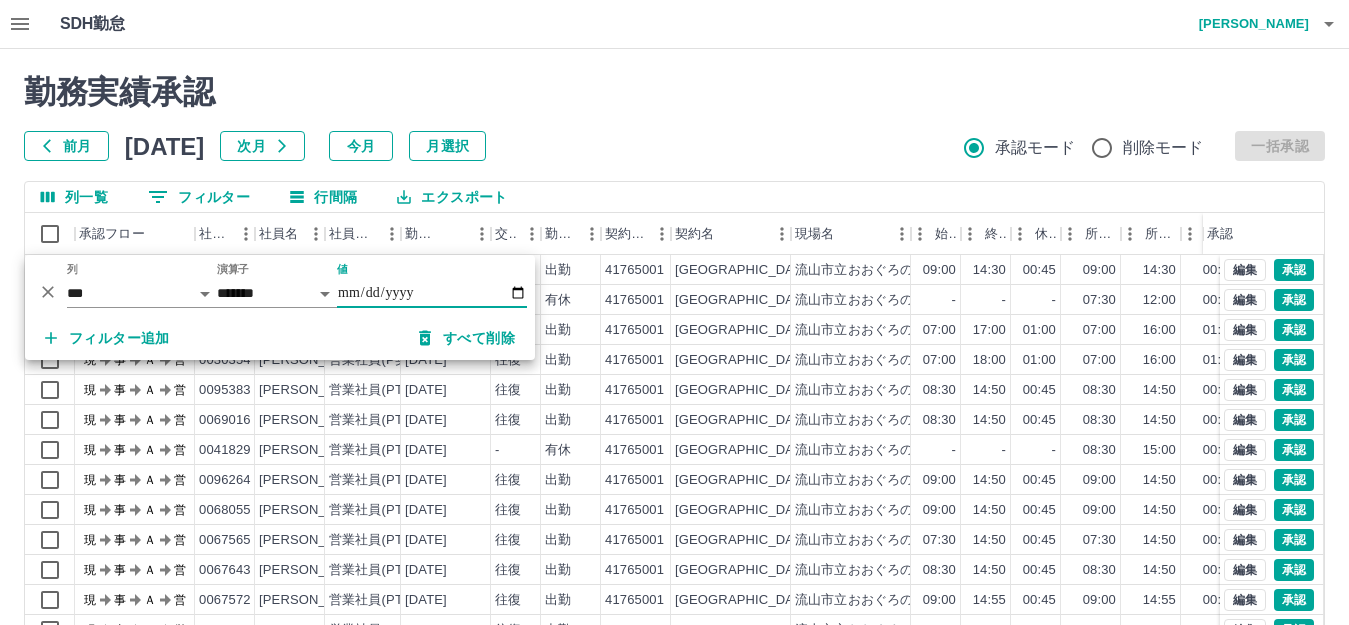 click on "値" at bounding box center (432, 293) 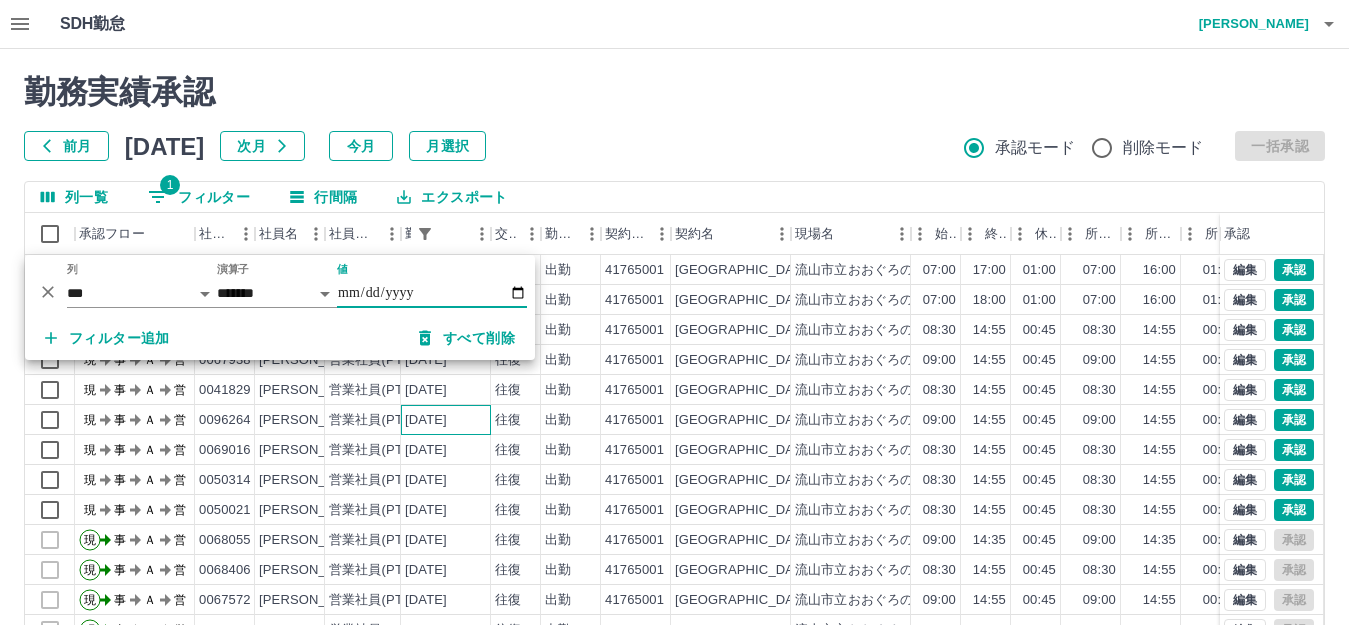 click on "2025-07-08" at bounding box center [426, 420] 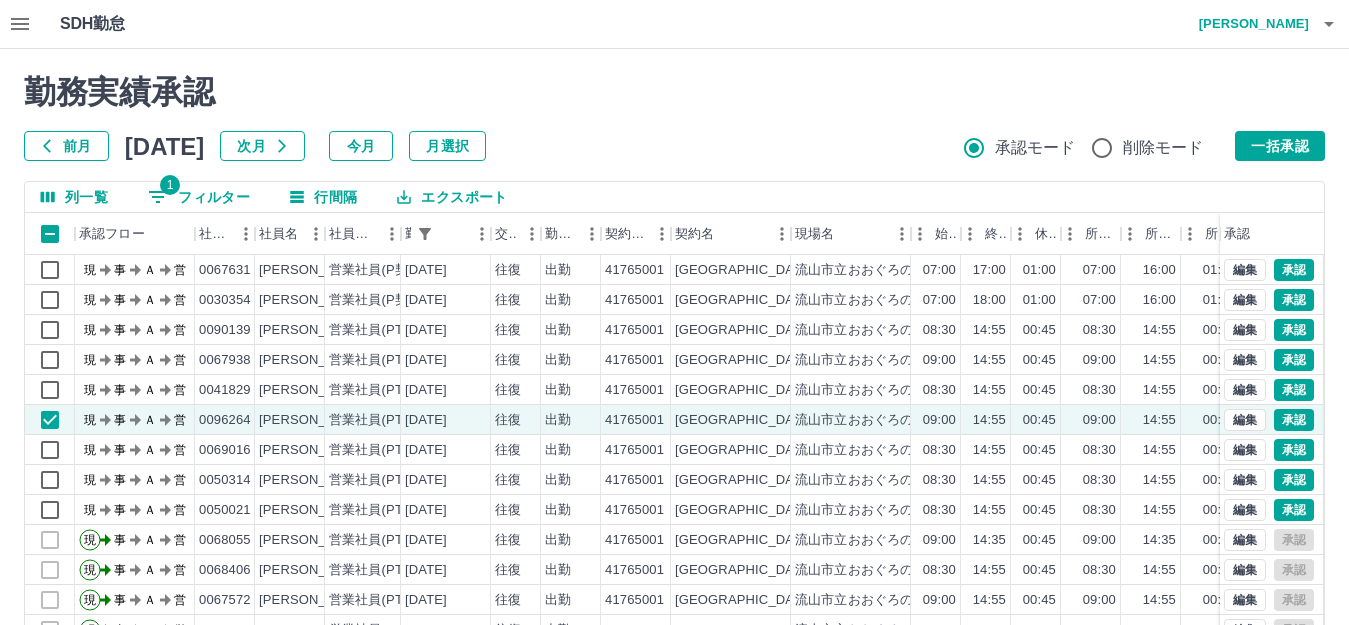 click on "勤務実績承認" at bounding box center [674, 92] 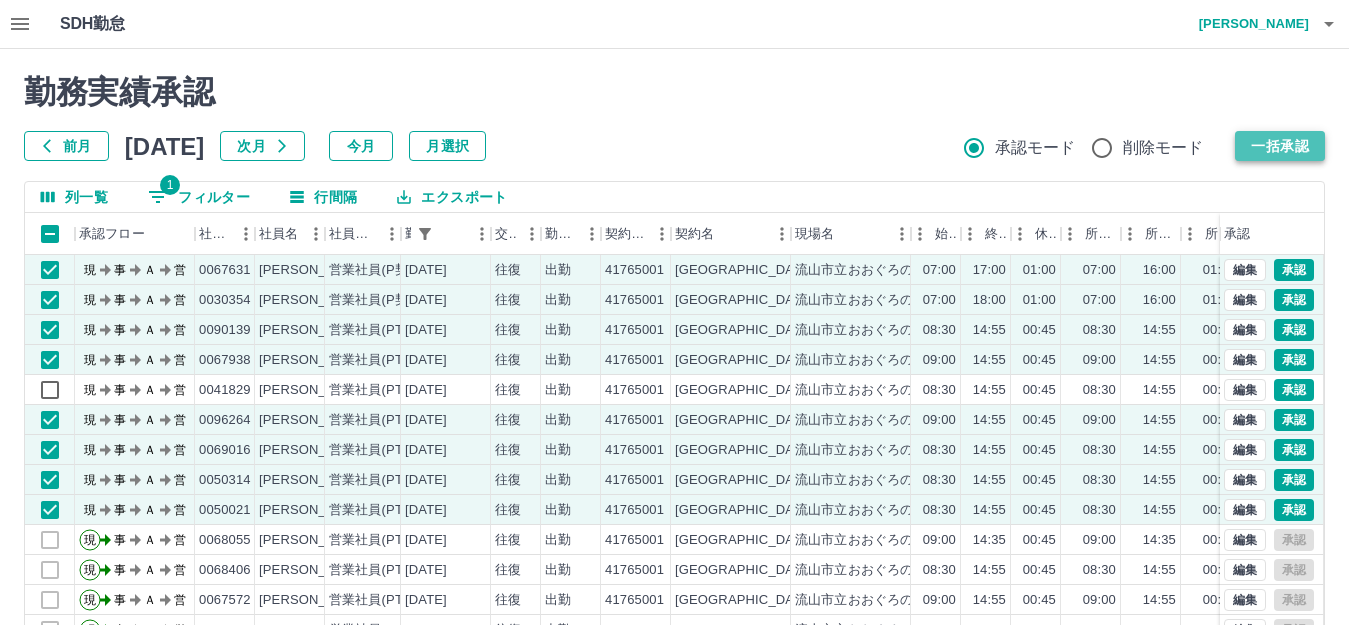 click on "一括承認" at bounding box center [1280, 146] 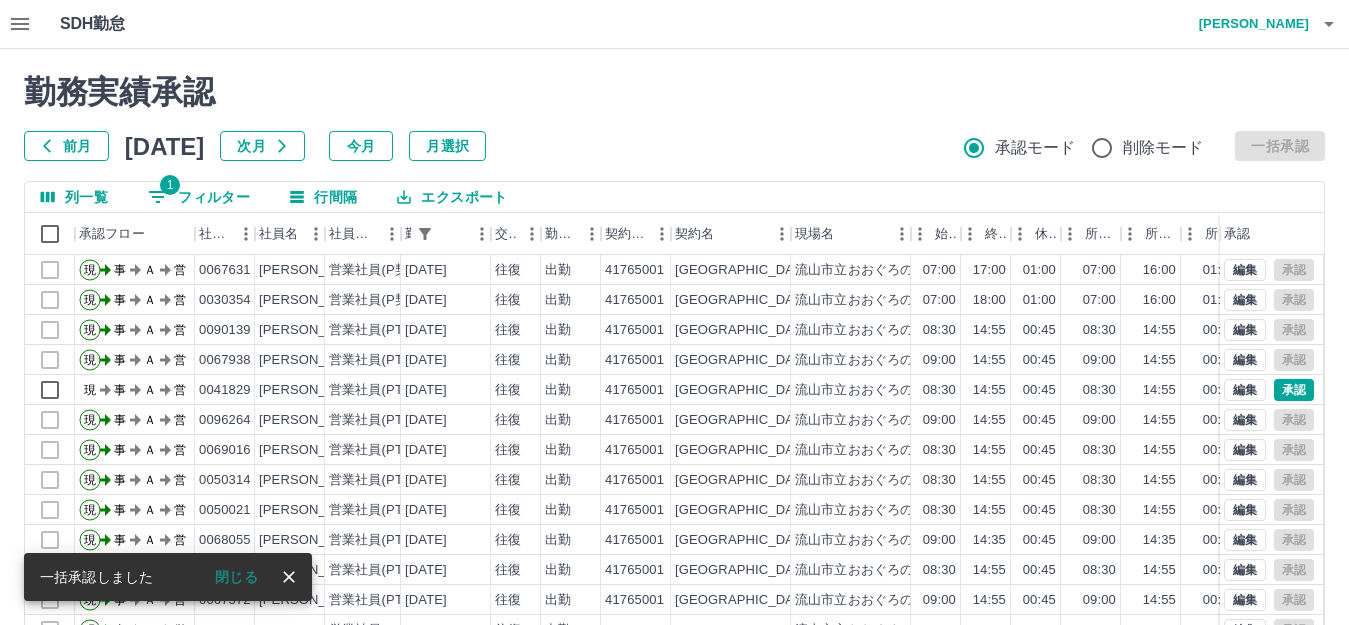 click on "1" at bounding box center (170, 185) 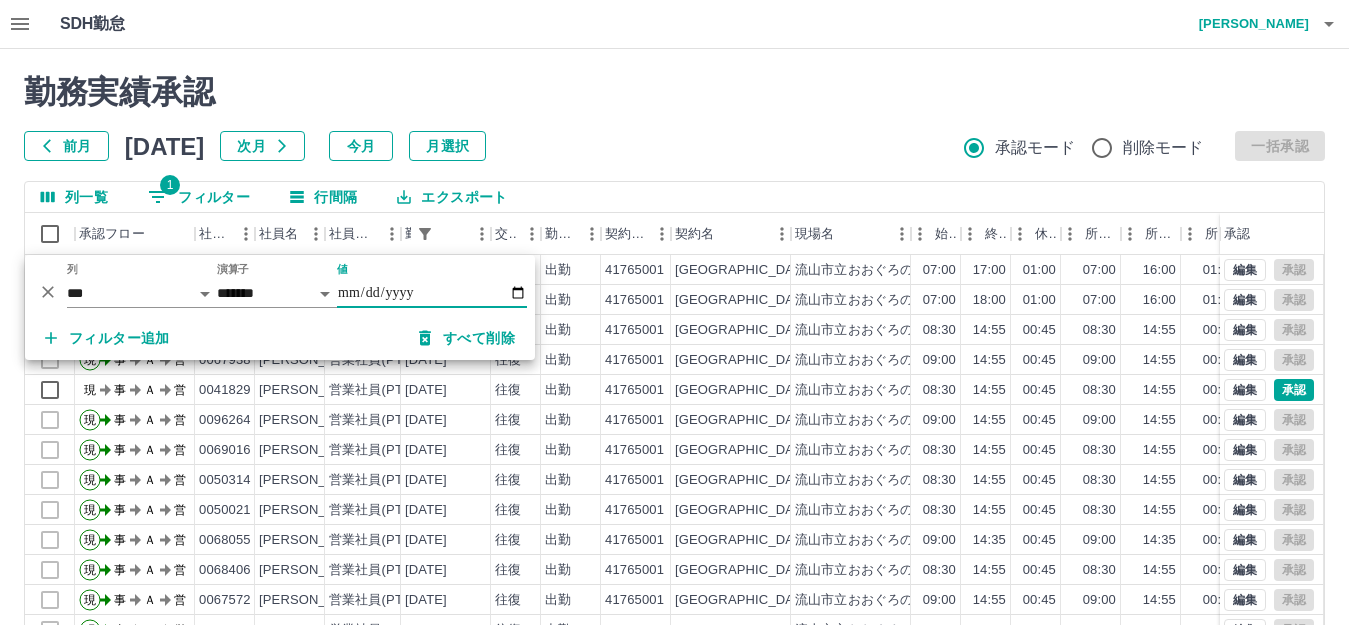 click on "**********" at bounding box center [432, 293] 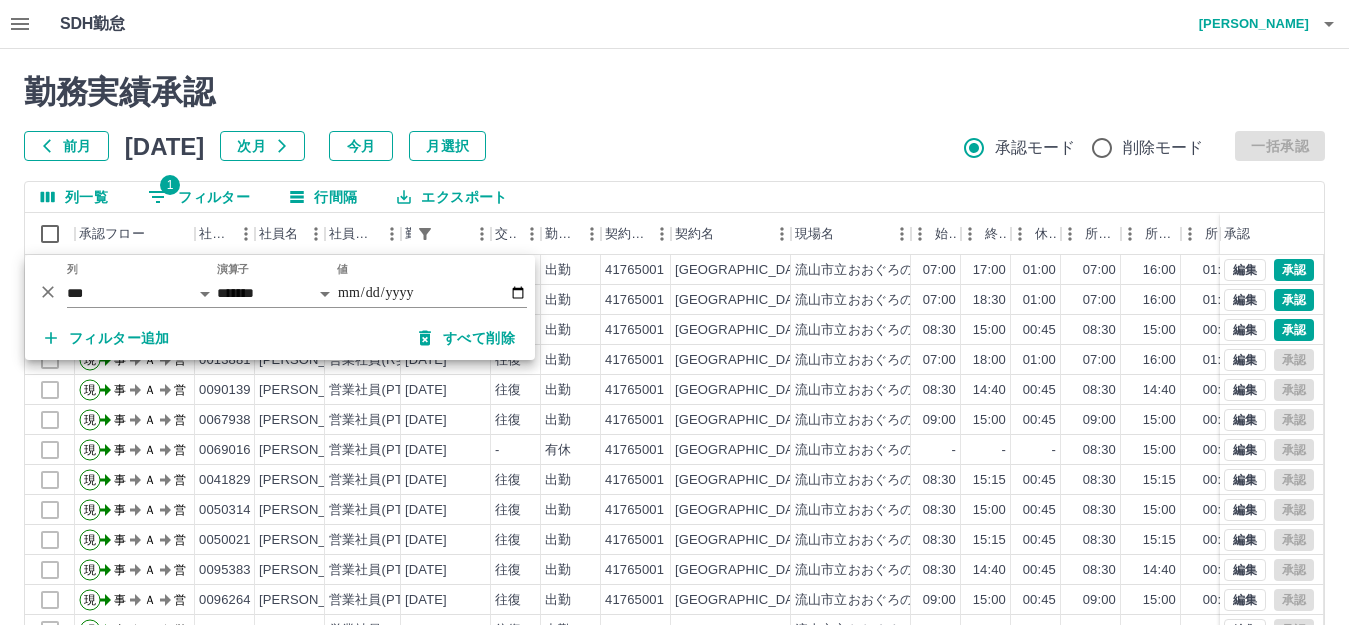 click on "勤務実績承認" at bounding box center (674, 92) 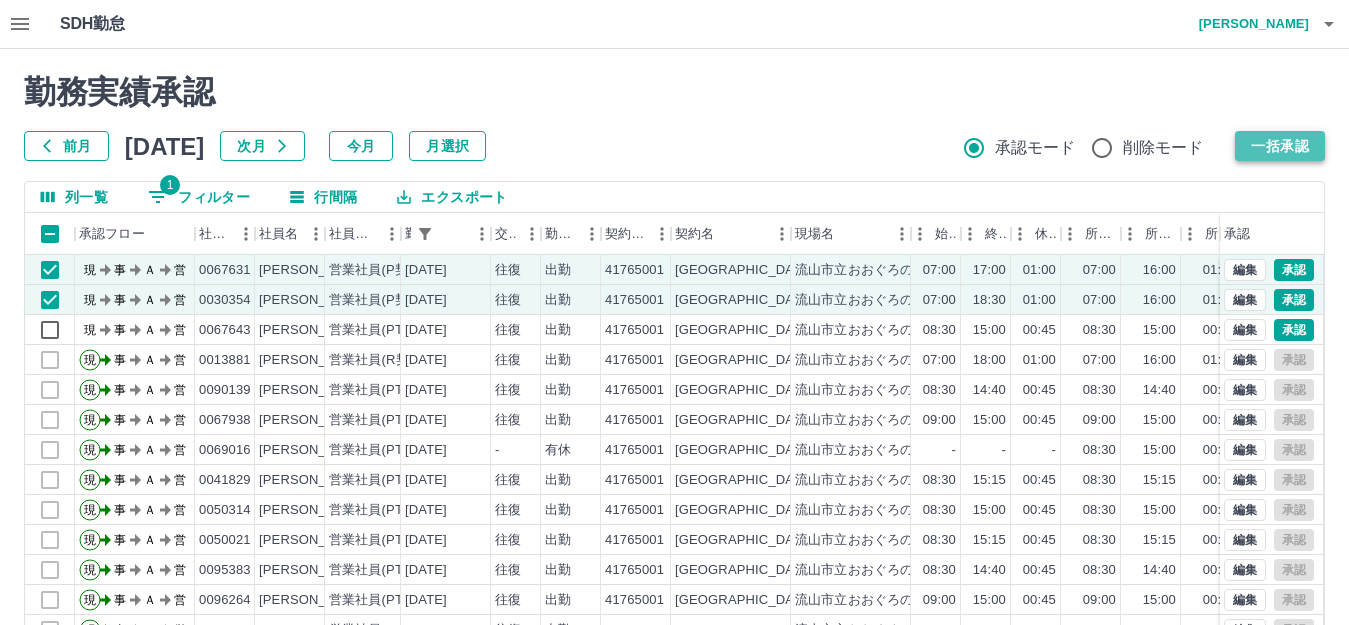 click on "一括承認" at bounding box center (1280, 146) 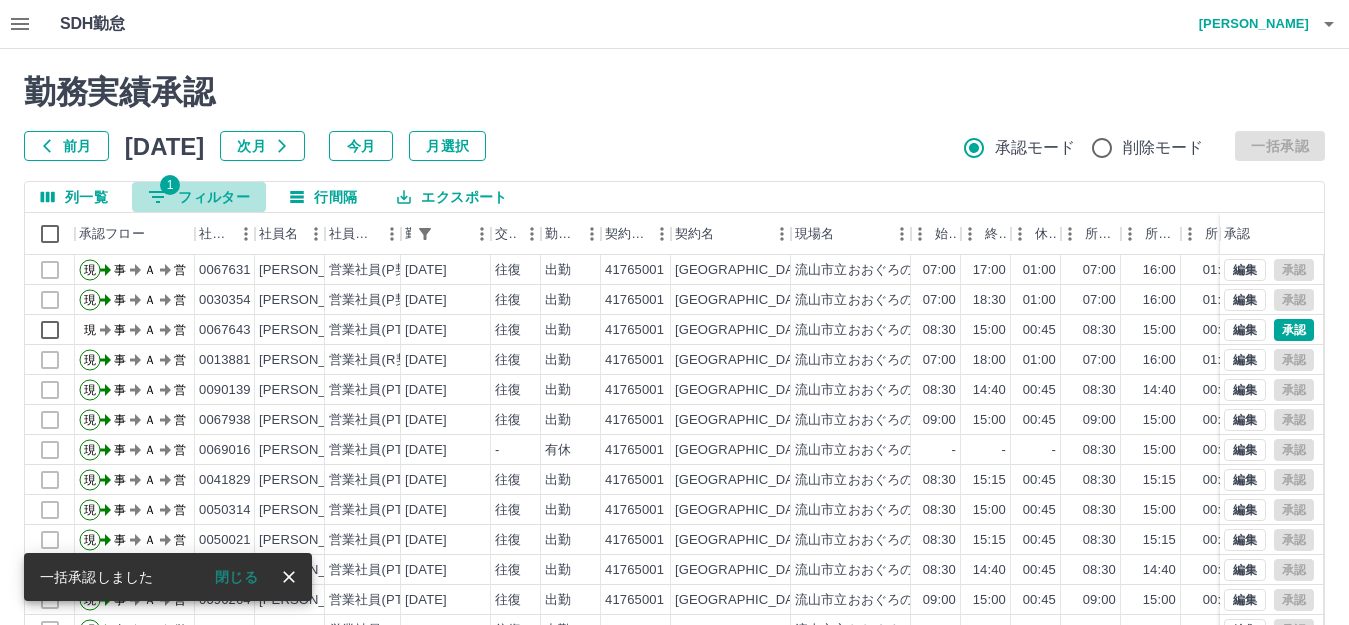 click 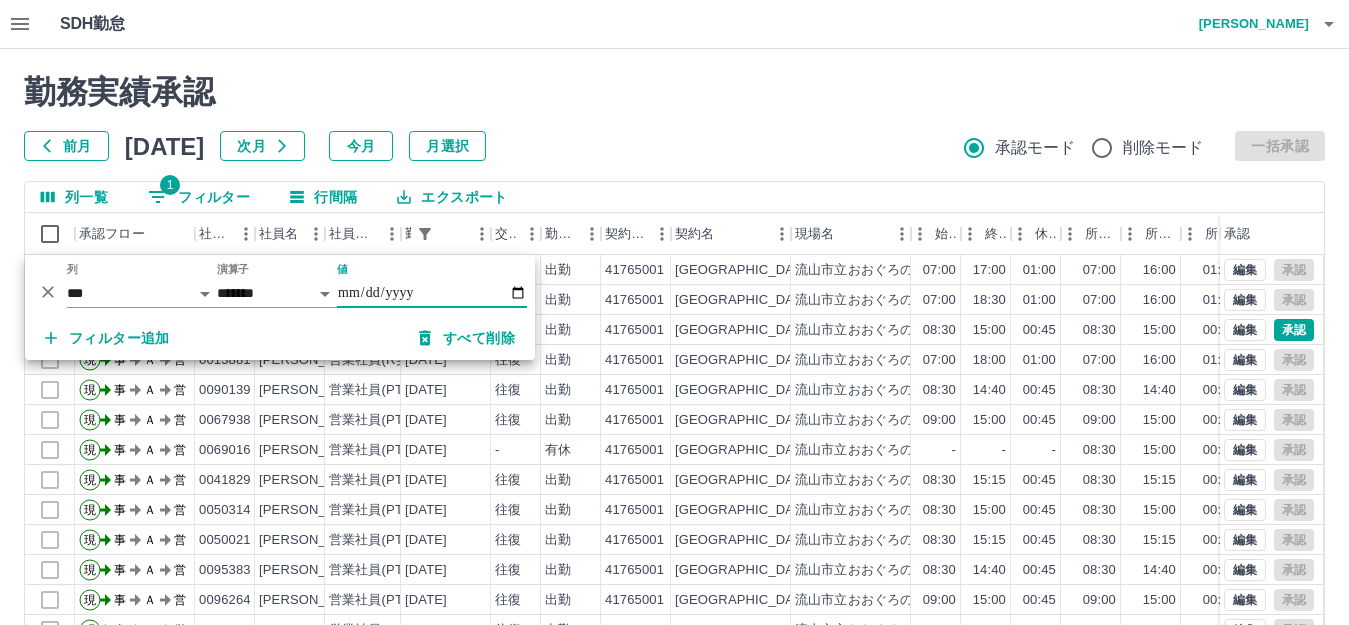 click on "**********" at bounding box center [432, 293] 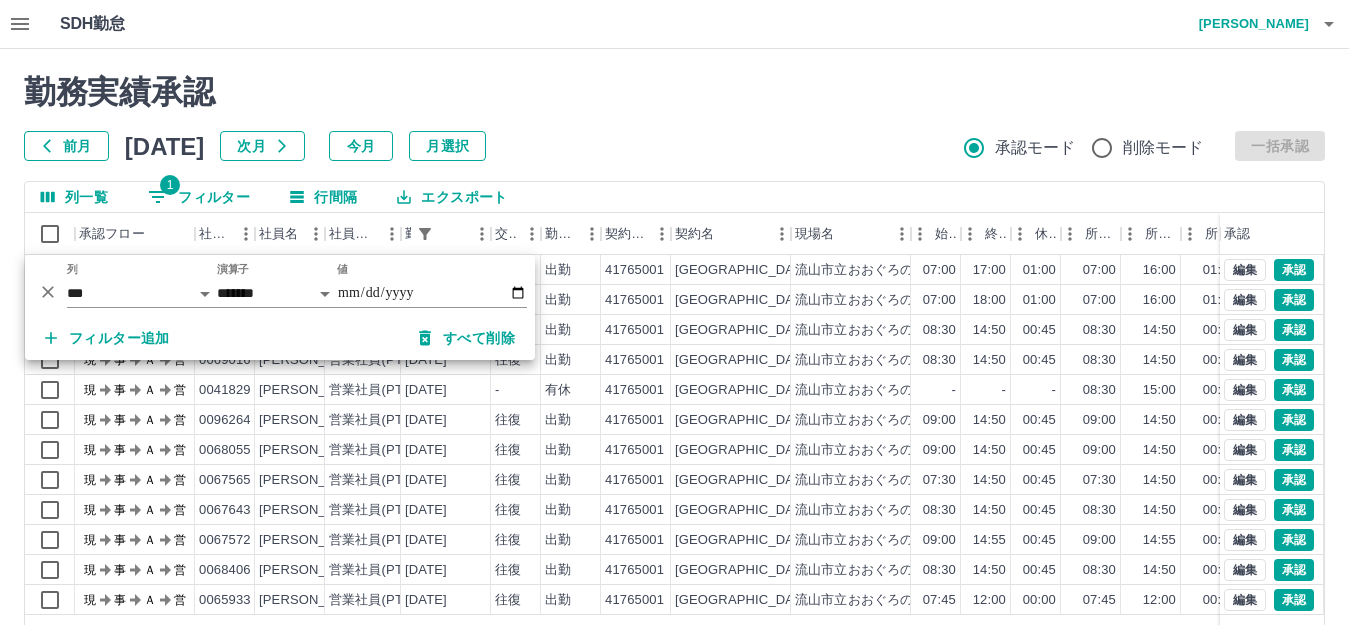 click on "勤務実績承認 前月 2025年07月 次月 今月 月選択 承認モード 削除モード 一括承認" at bounding box center (674, 117) 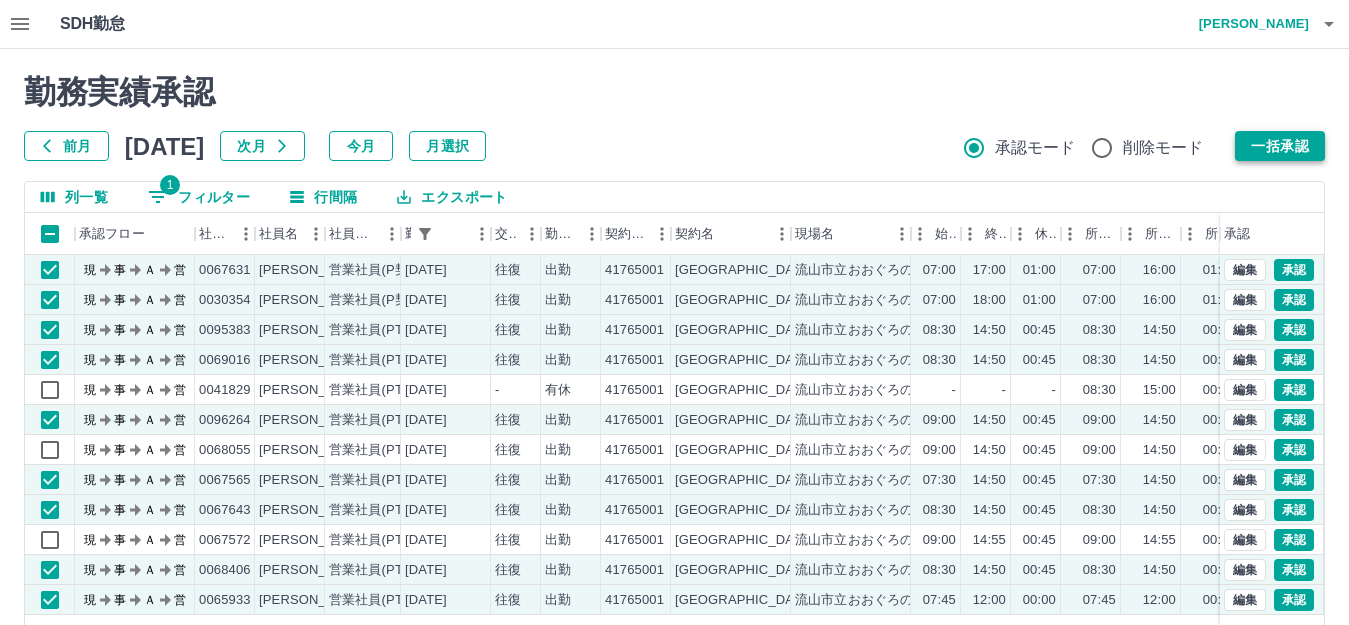 click on "一括承認" at bounding box center (1280, 146) 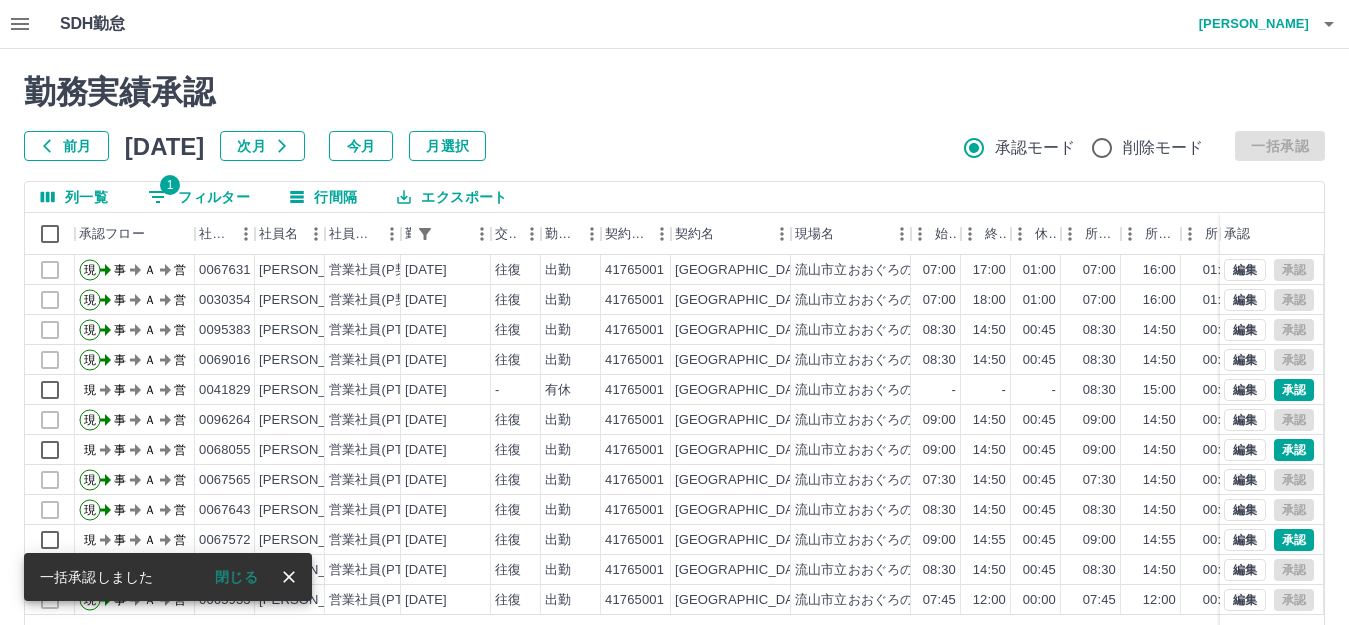 click on "勤務実績承認" at bounding box center [674, 92] 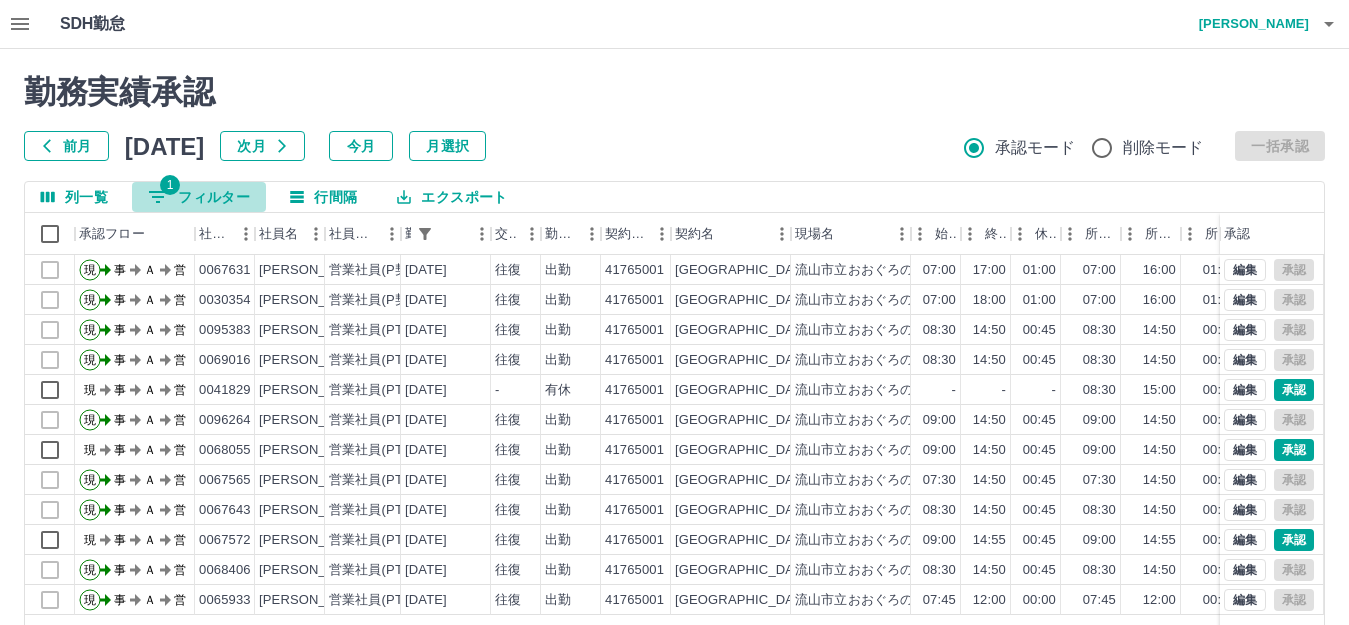 click 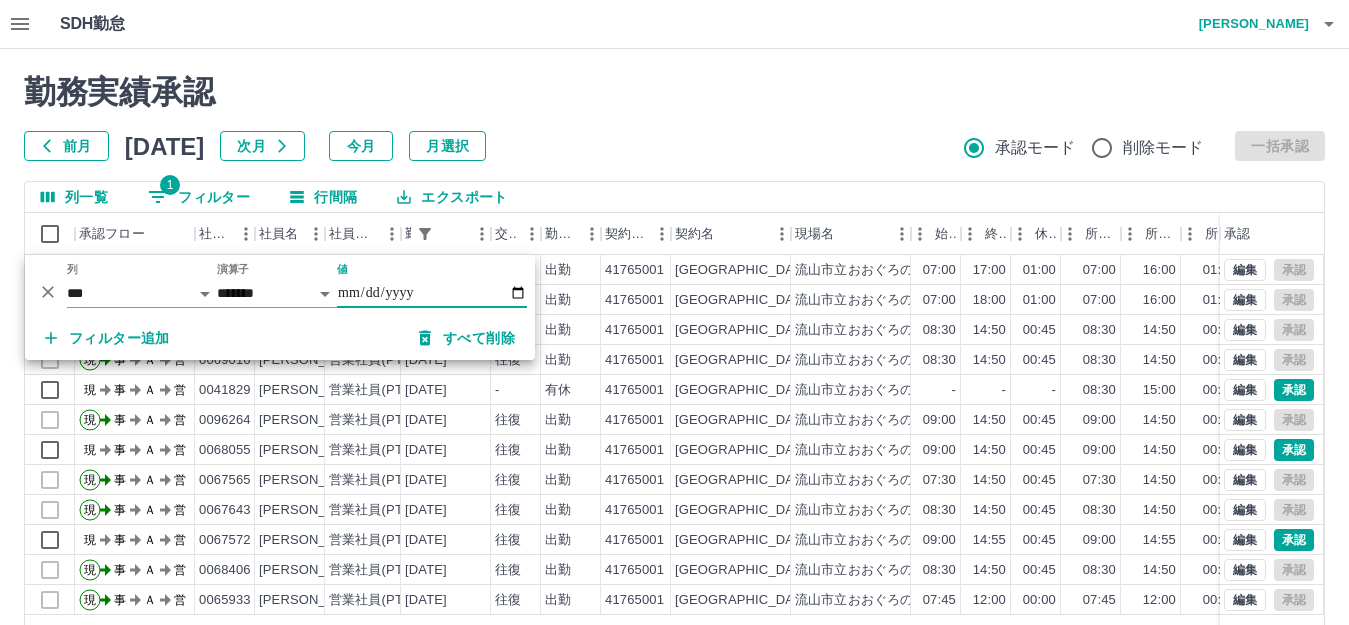 click on "**********" at bounding box center (432, 293) 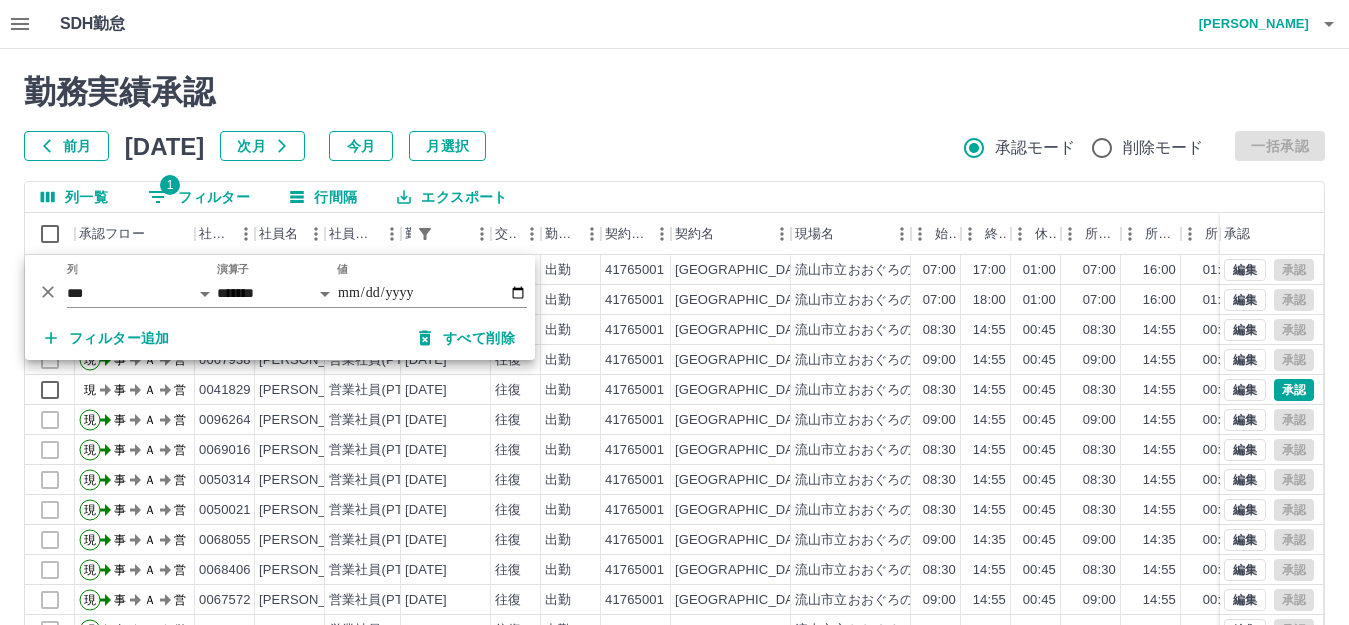 click on "勤務実績承認" at bounding box center (674, 92) 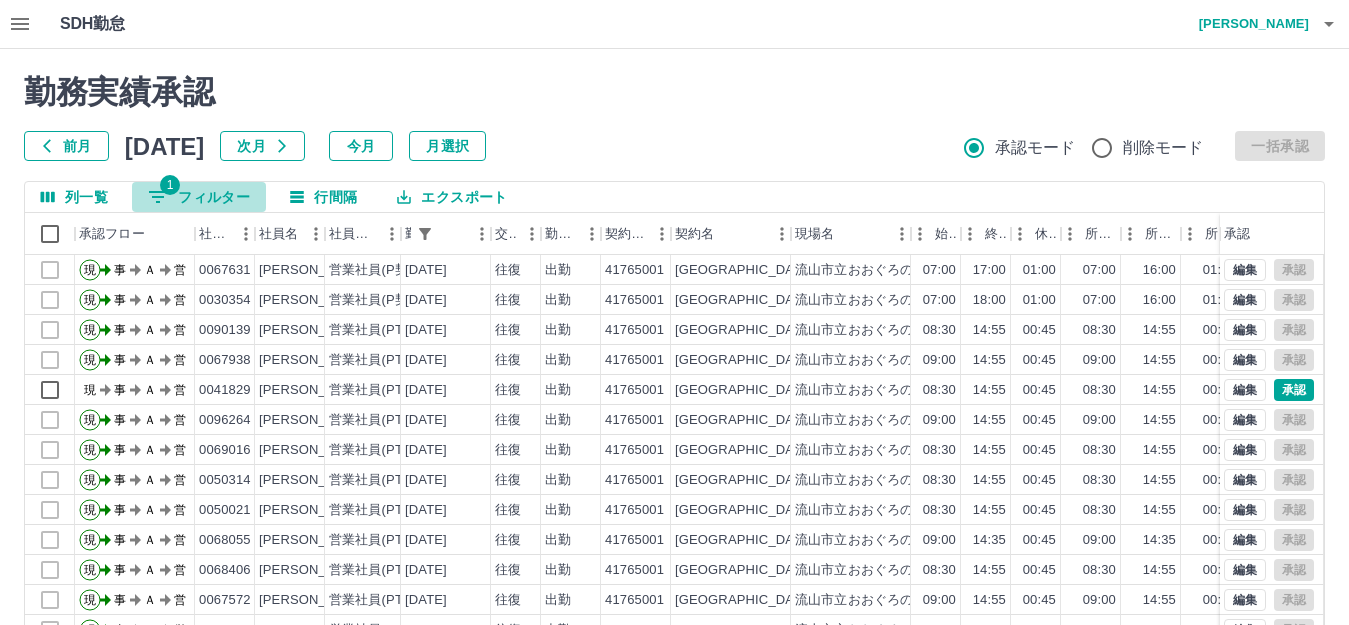 click 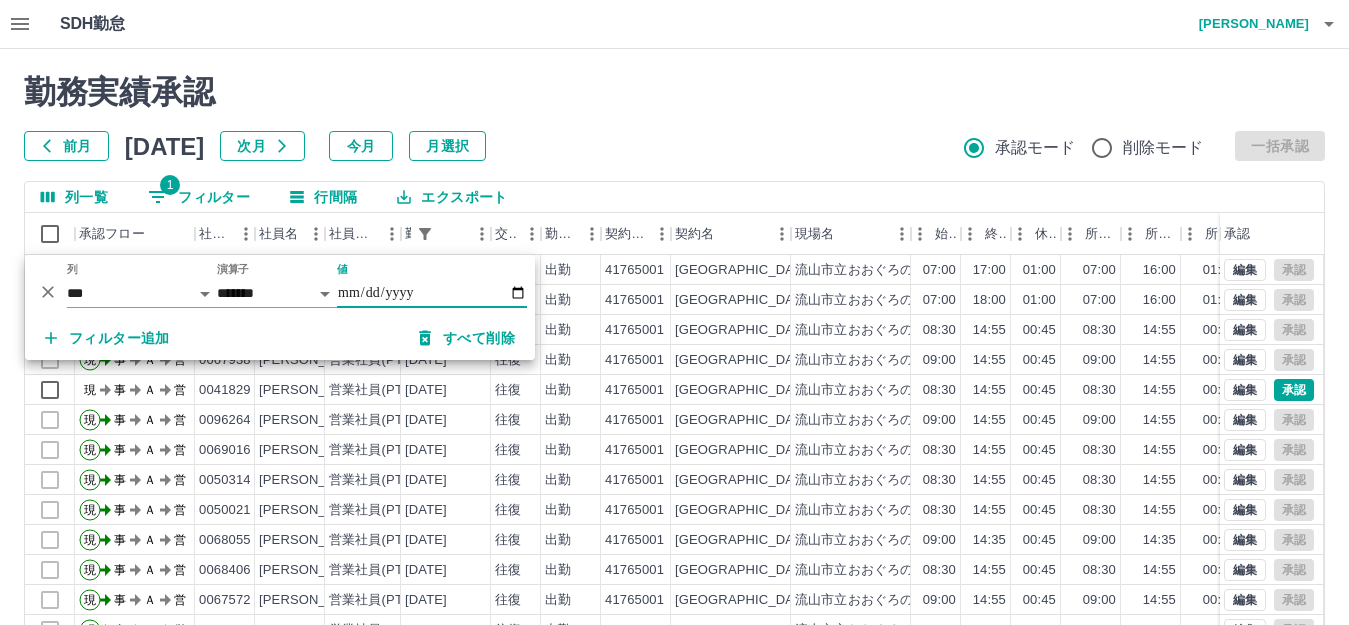 click on "**********" at bounding box center [432, 293] 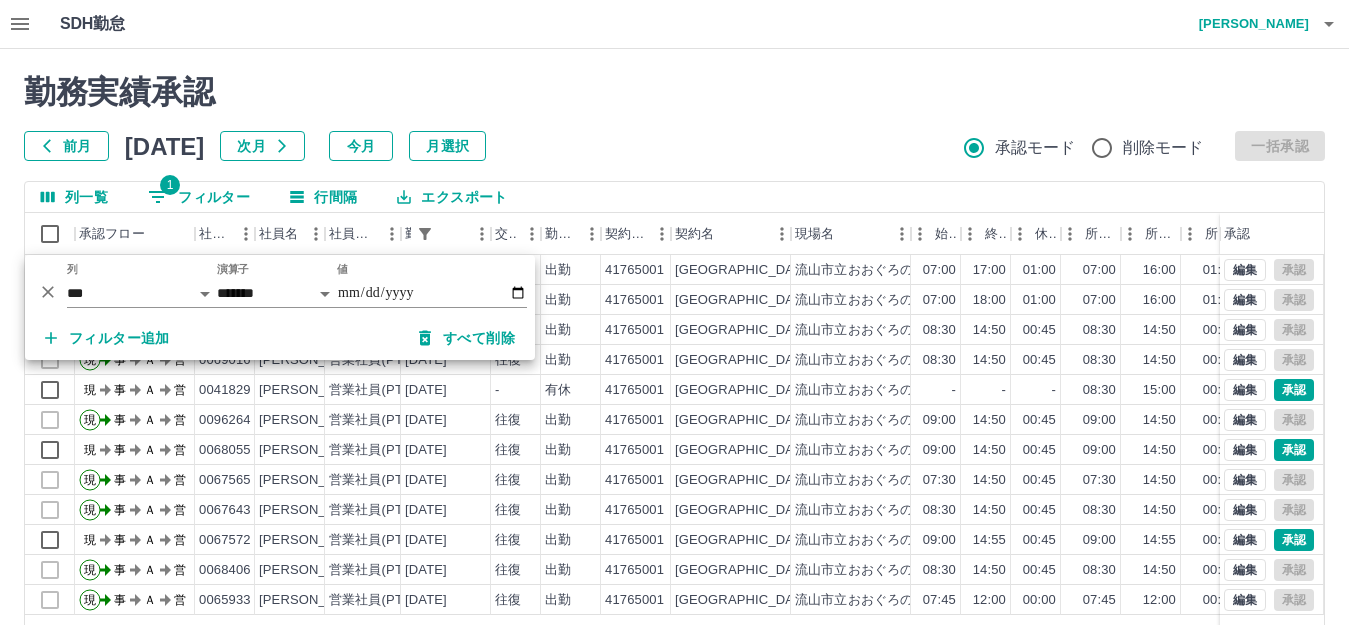 click on "勤務実績承認" at bounding box center [674, 92] 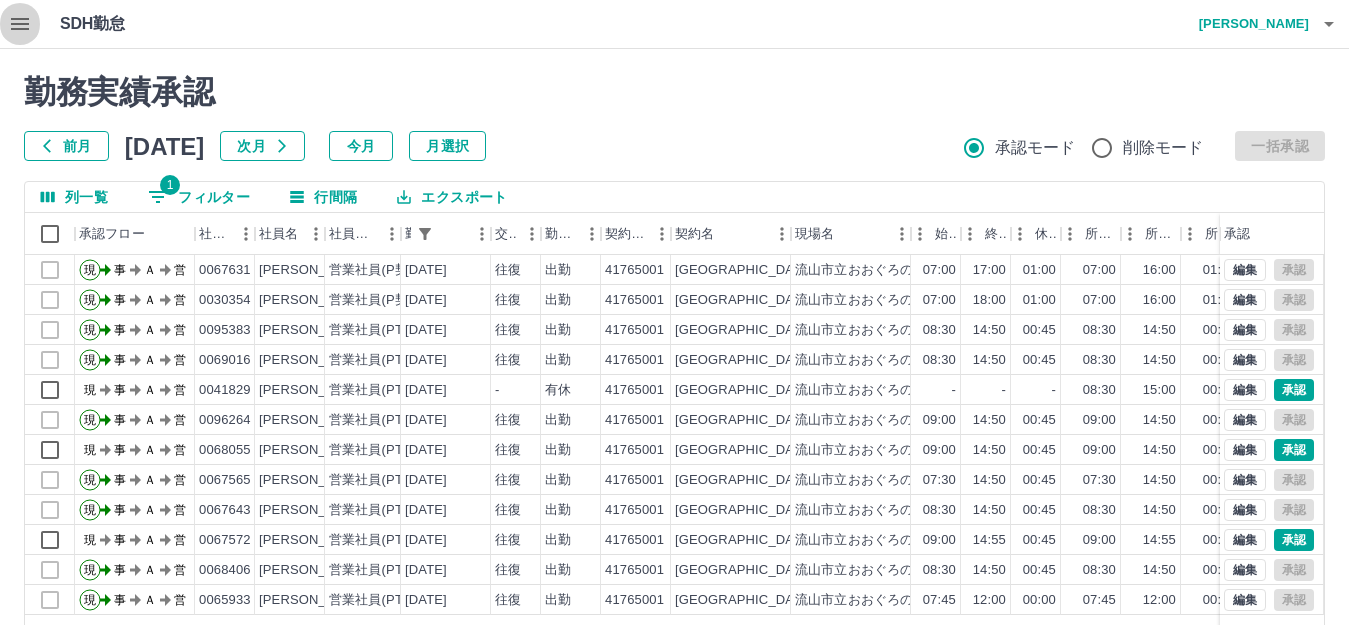 click 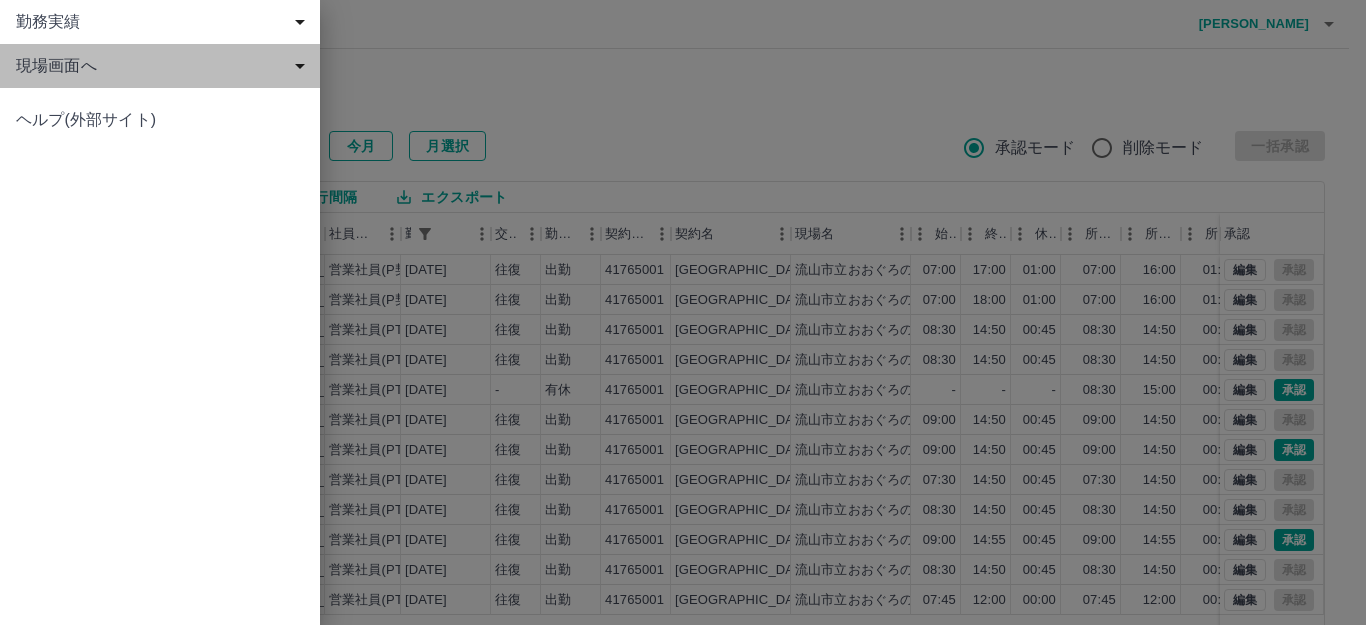click on "現場画面へ" at bounding box center [164, 66] 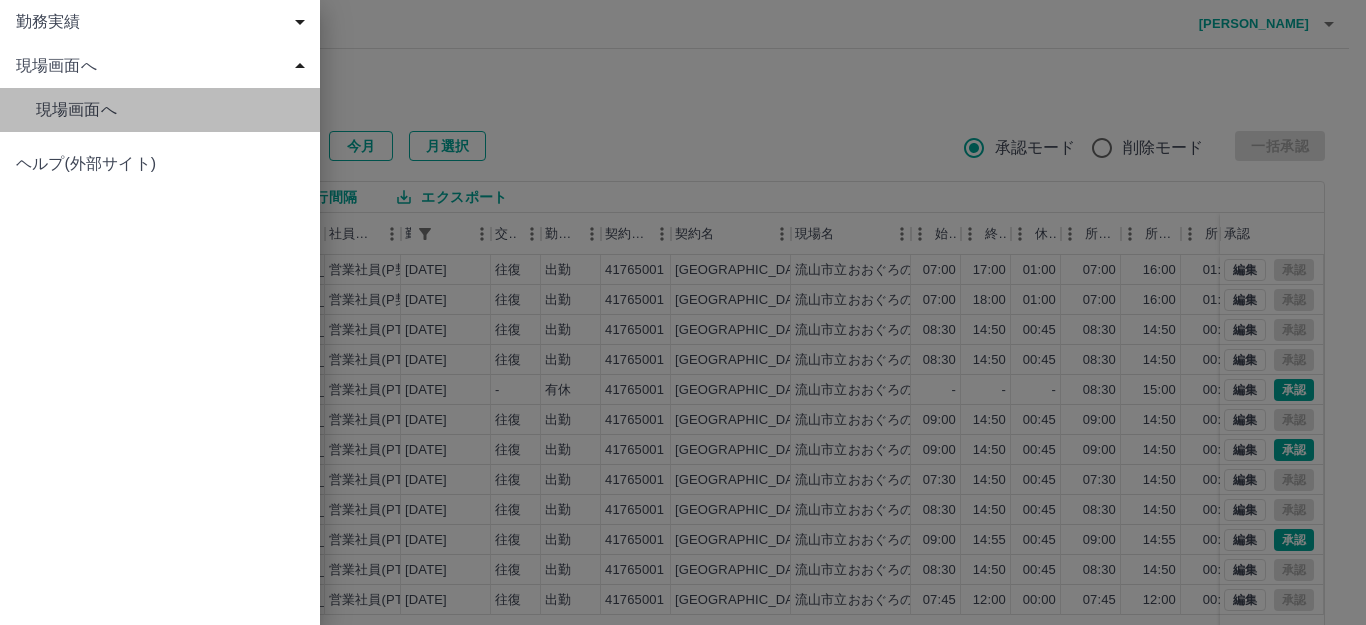 click on "現場画面へ" at bounding box center [170, 110] 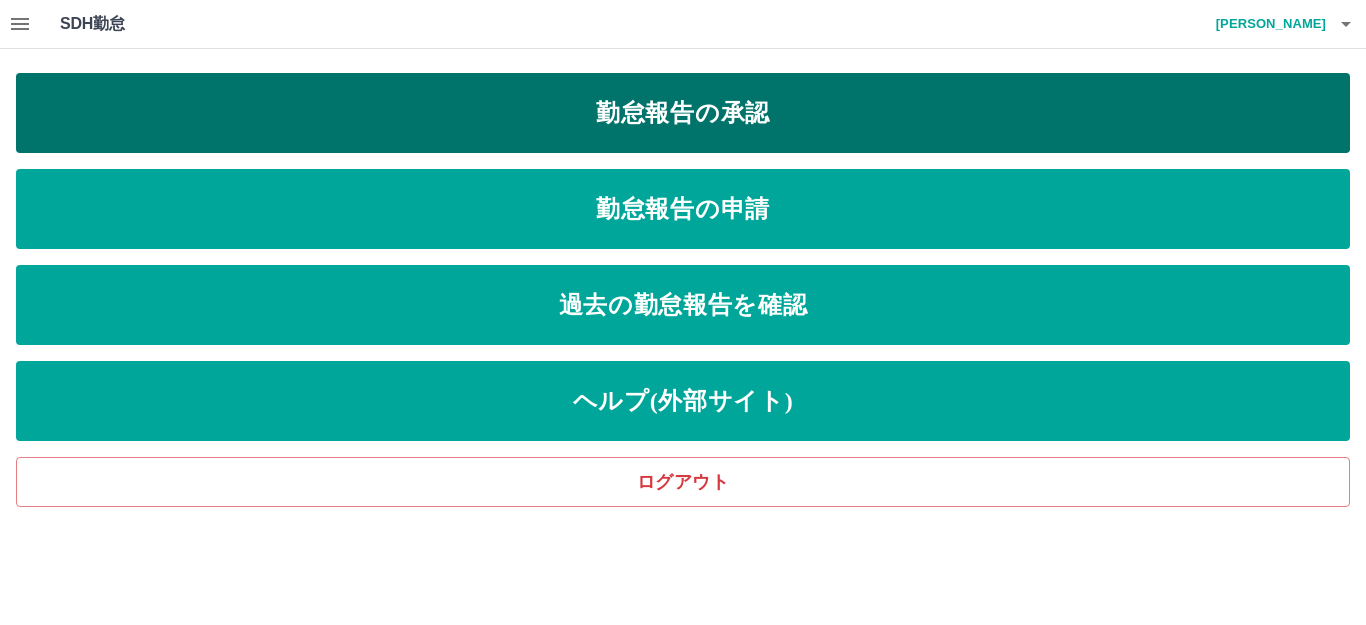click on "勤怠報告の承認" at bounding box center [683, 113] 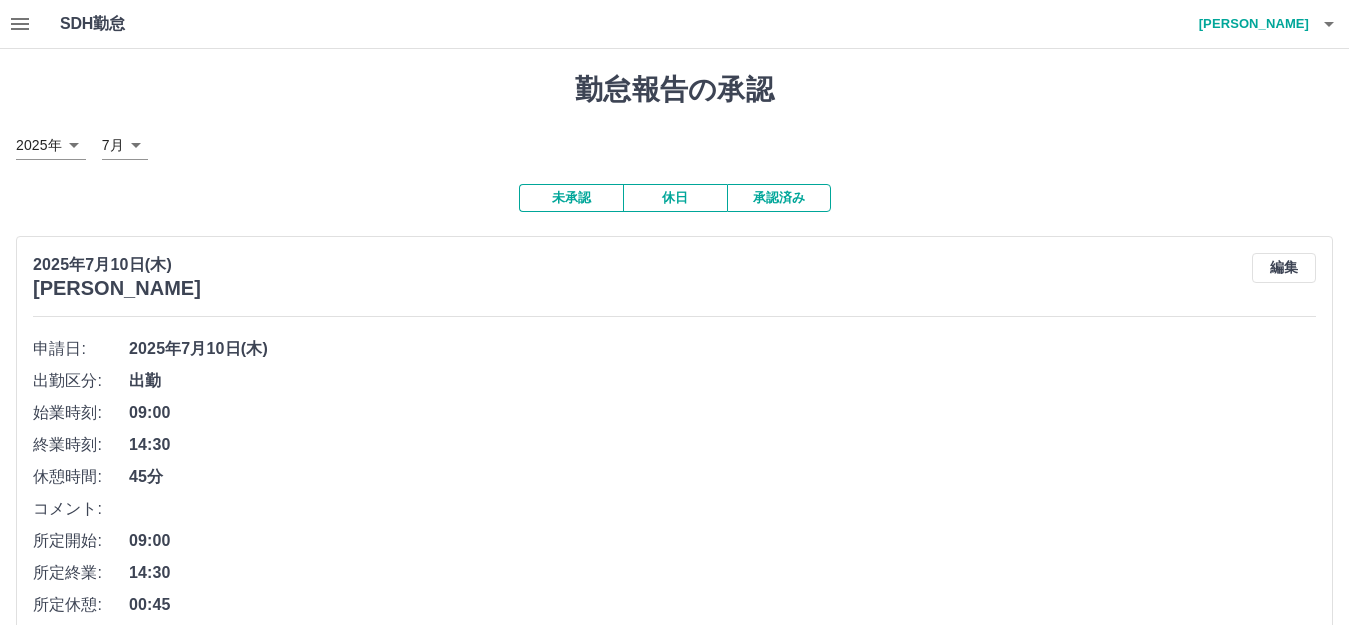 scroll, scrollTop: 547, scrollLeft: 0, axis: vertical 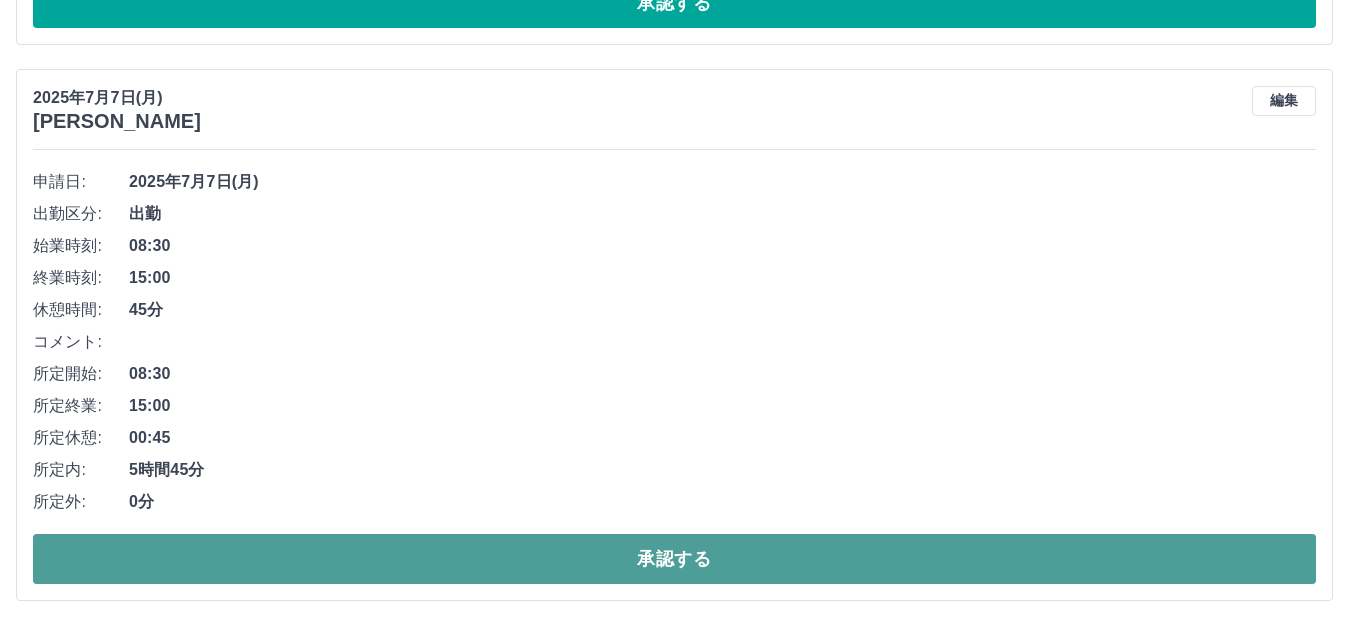 click on "承認する" at bounding box center (674, 559) 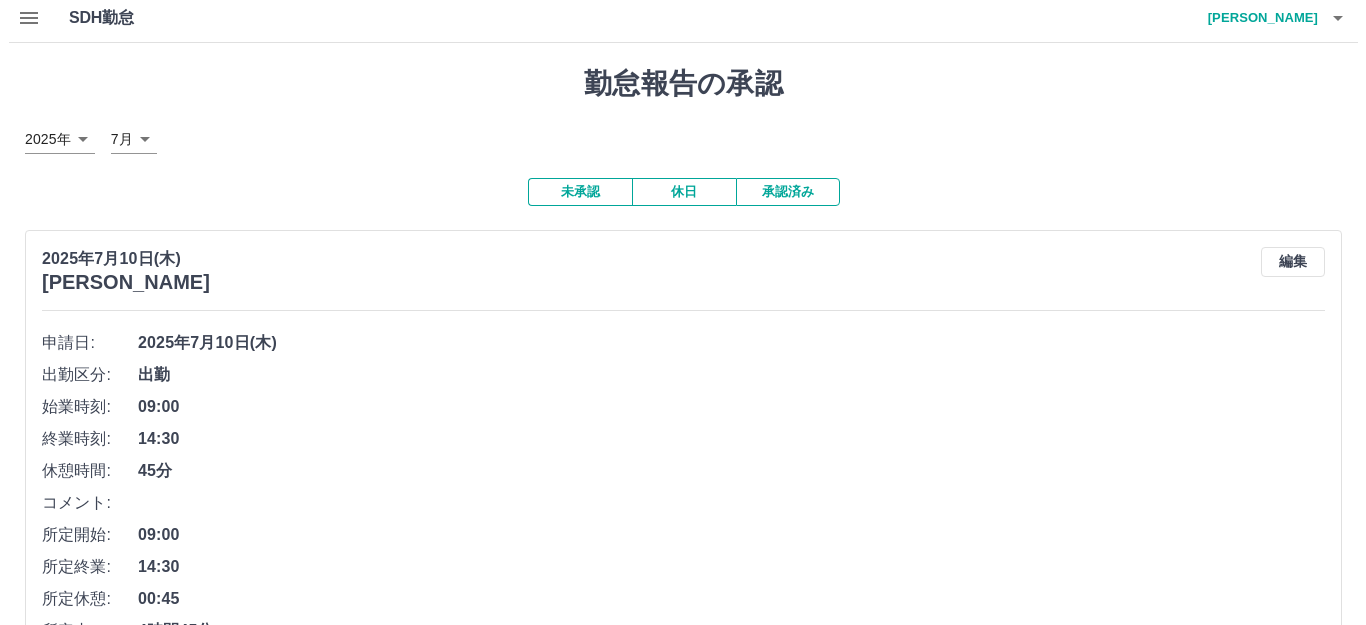 scroll, scrollTop: 0, scrollLeft: 0, axis: both 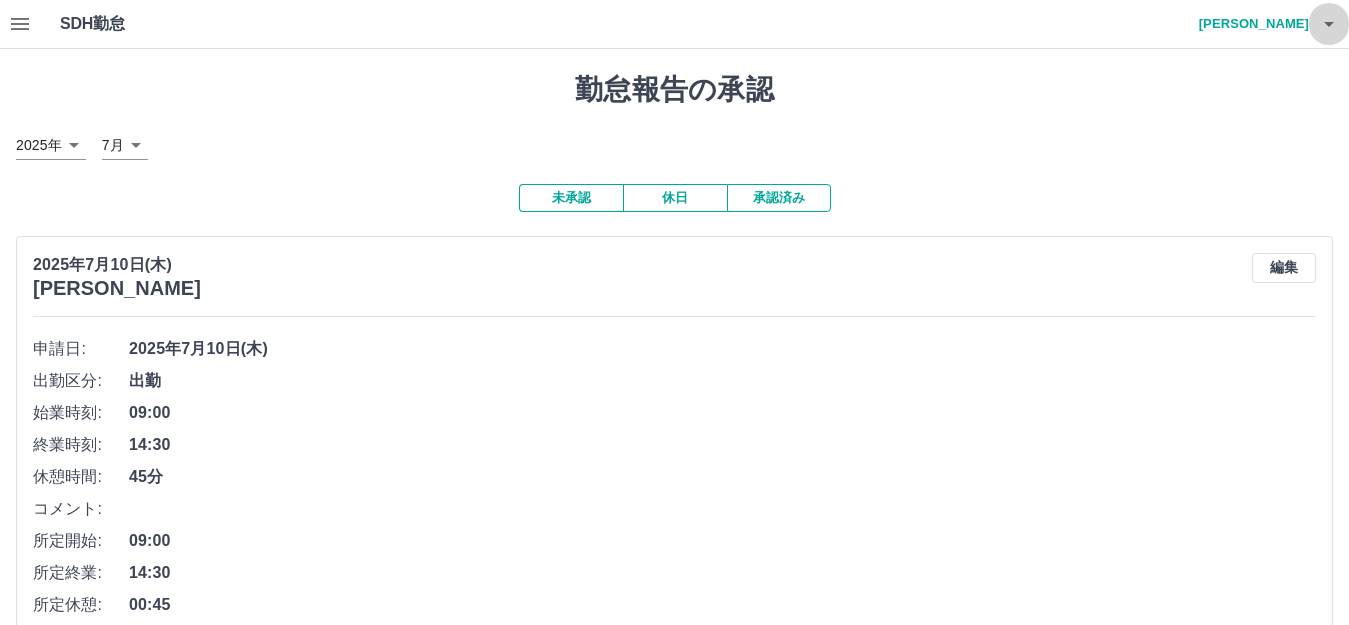 click 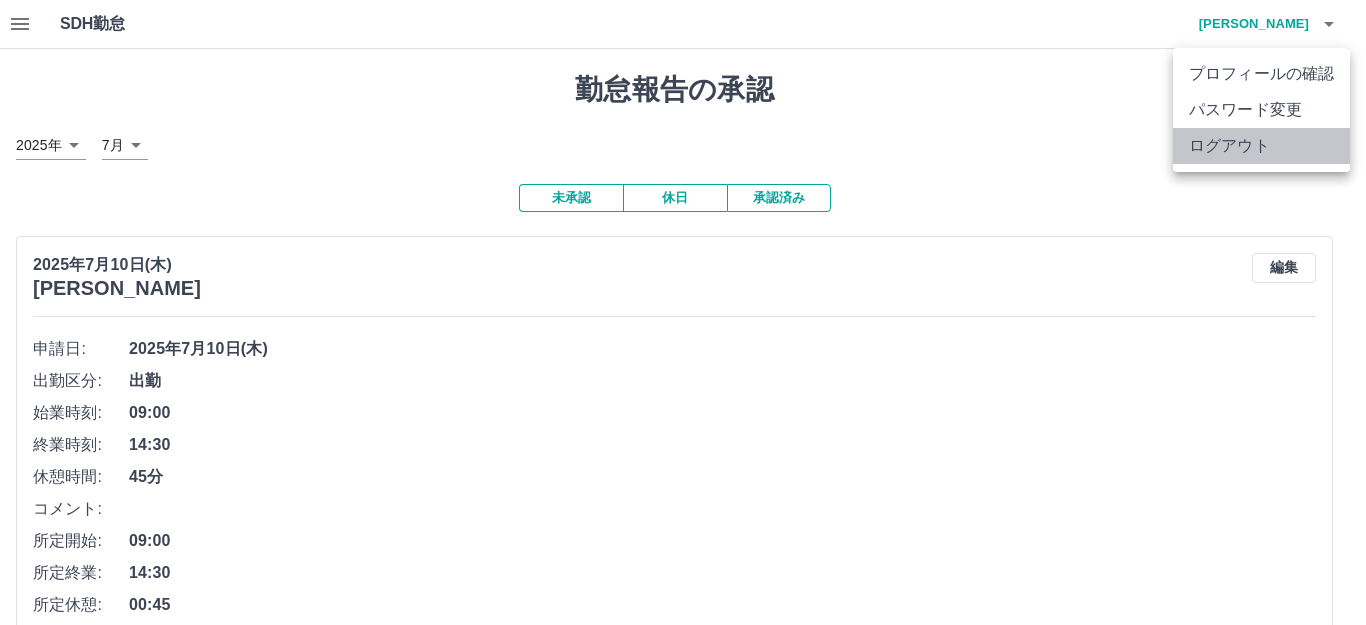 click on "ログアウト" at bounding box center (1261, 146) 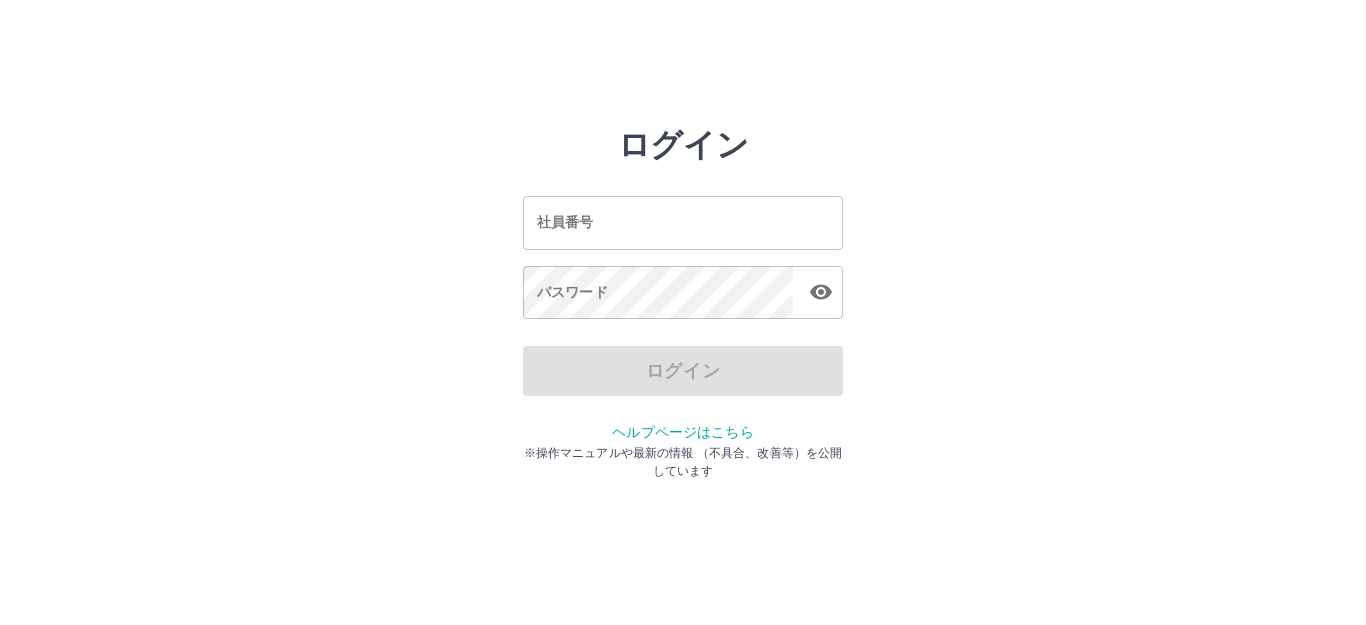 scroll, scrollTop: 0, scrollLeft: 0, axis: both 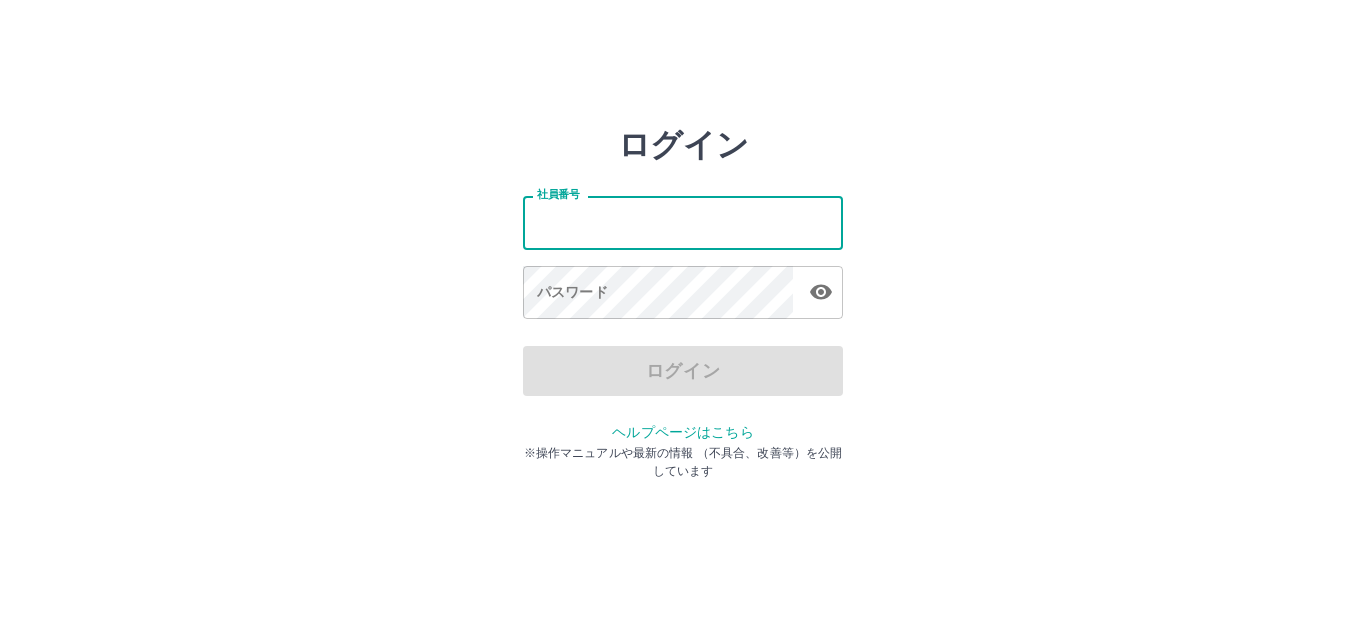 click on "社員番号" at bounding box center [683, 222] 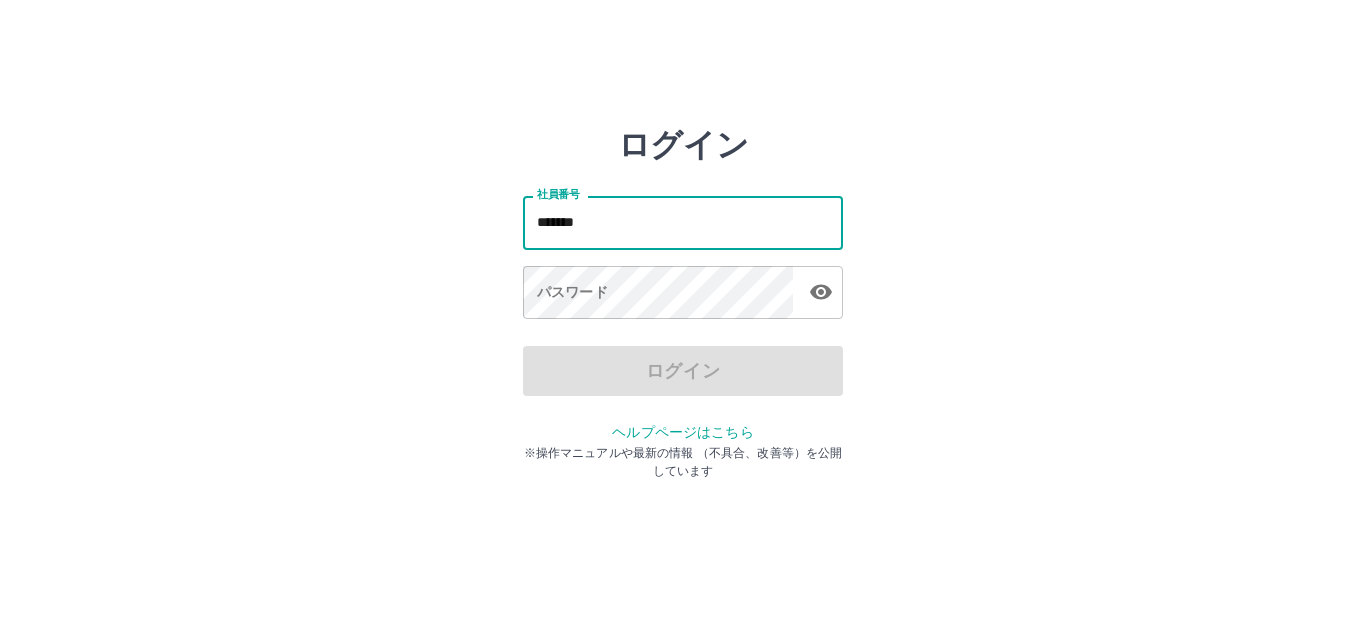 type on "*******" 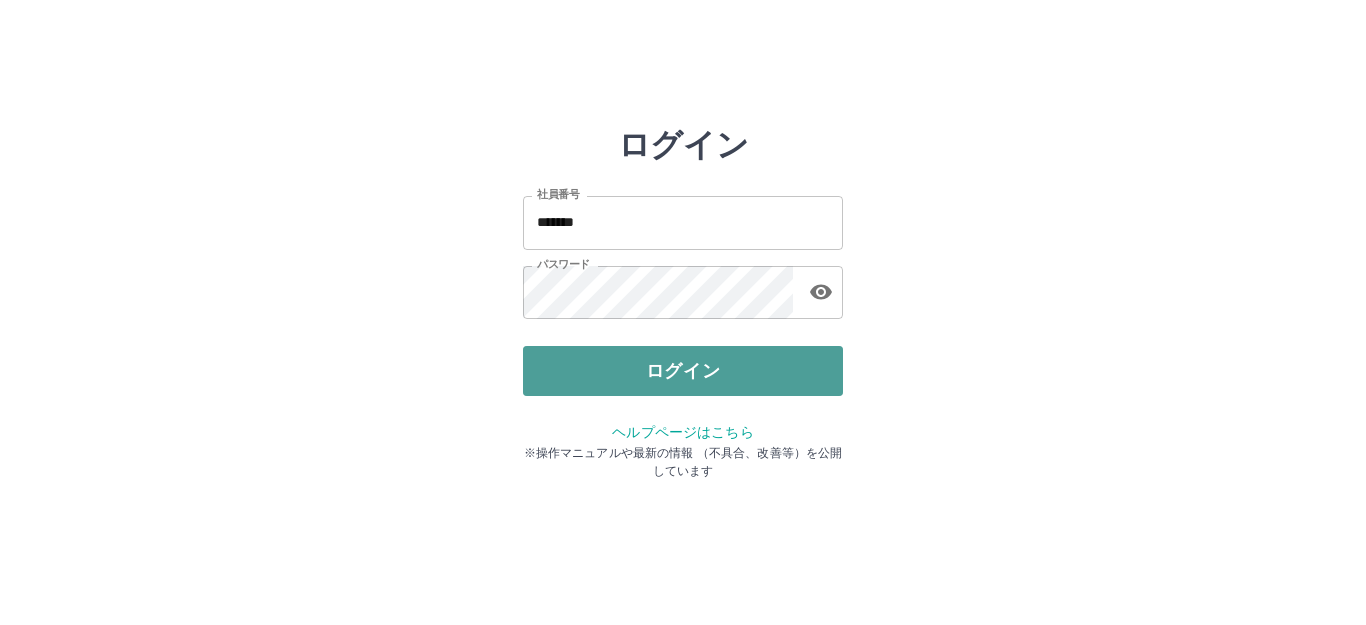 click on "ログイン" at bounding box center (683, 371) 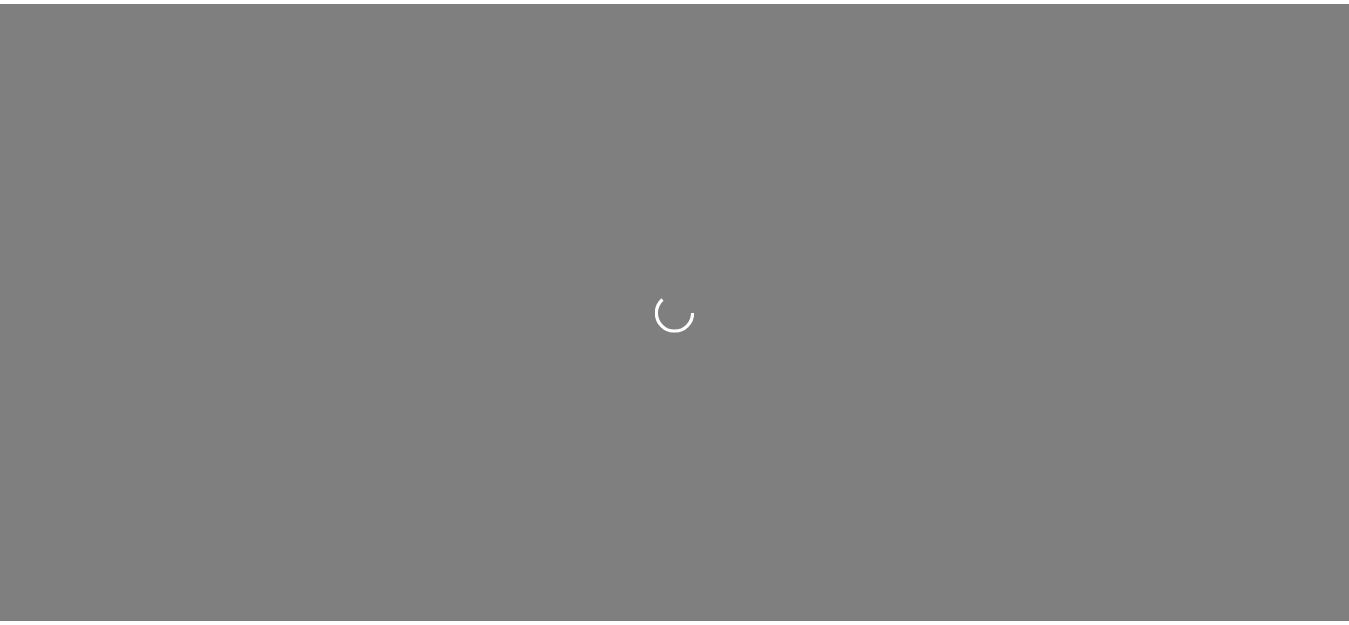 scroll, scrollTop: 0, scrollLeft: 0, axis: both 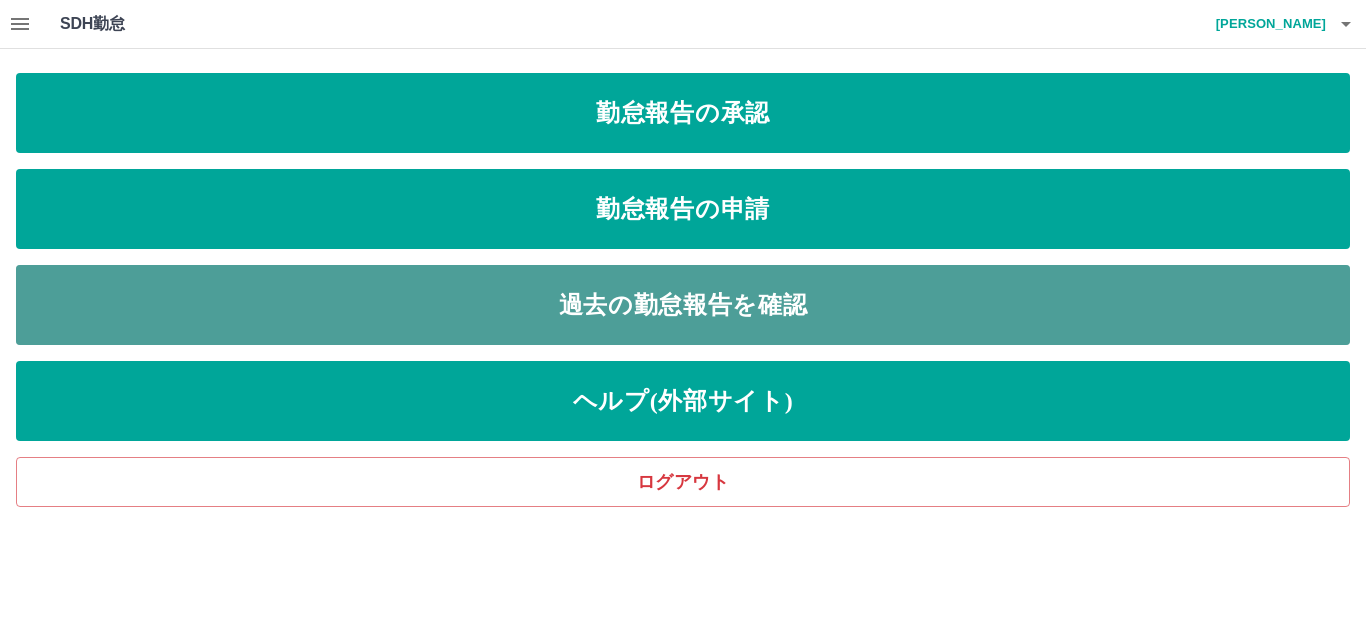 click on "過去の勤怠報告を確認" at bounding box center (683, 305) 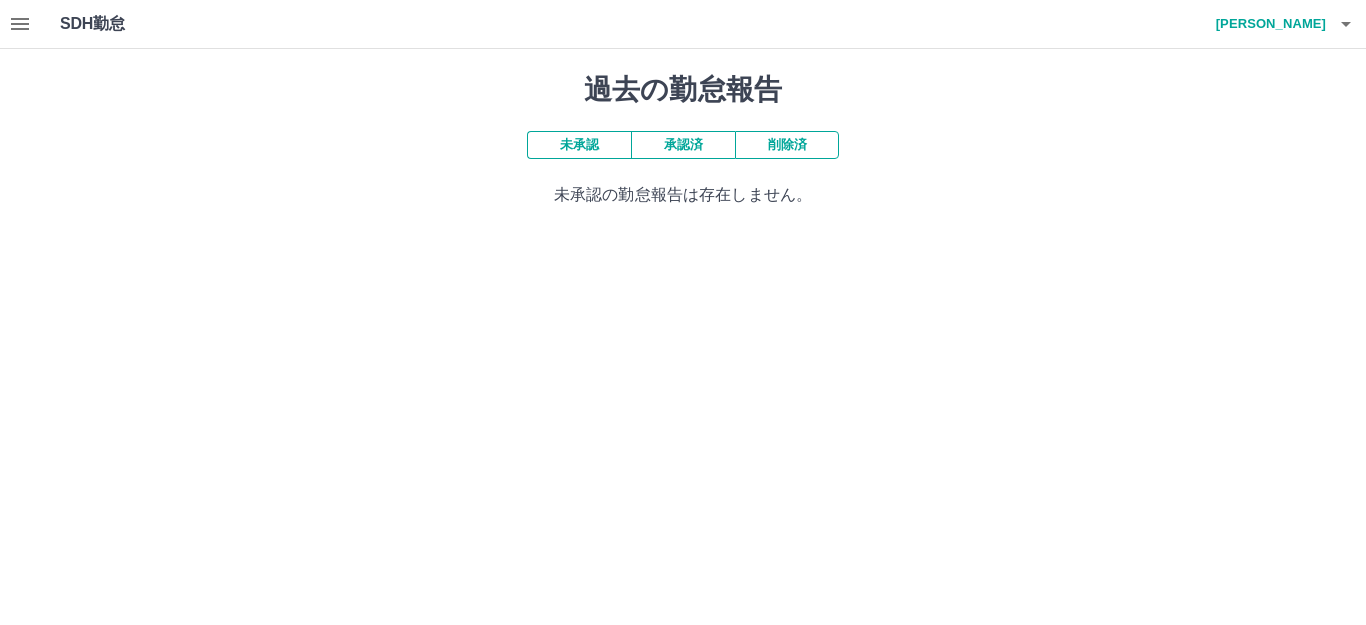 click on "未承認" at bounding box center (579, 145) 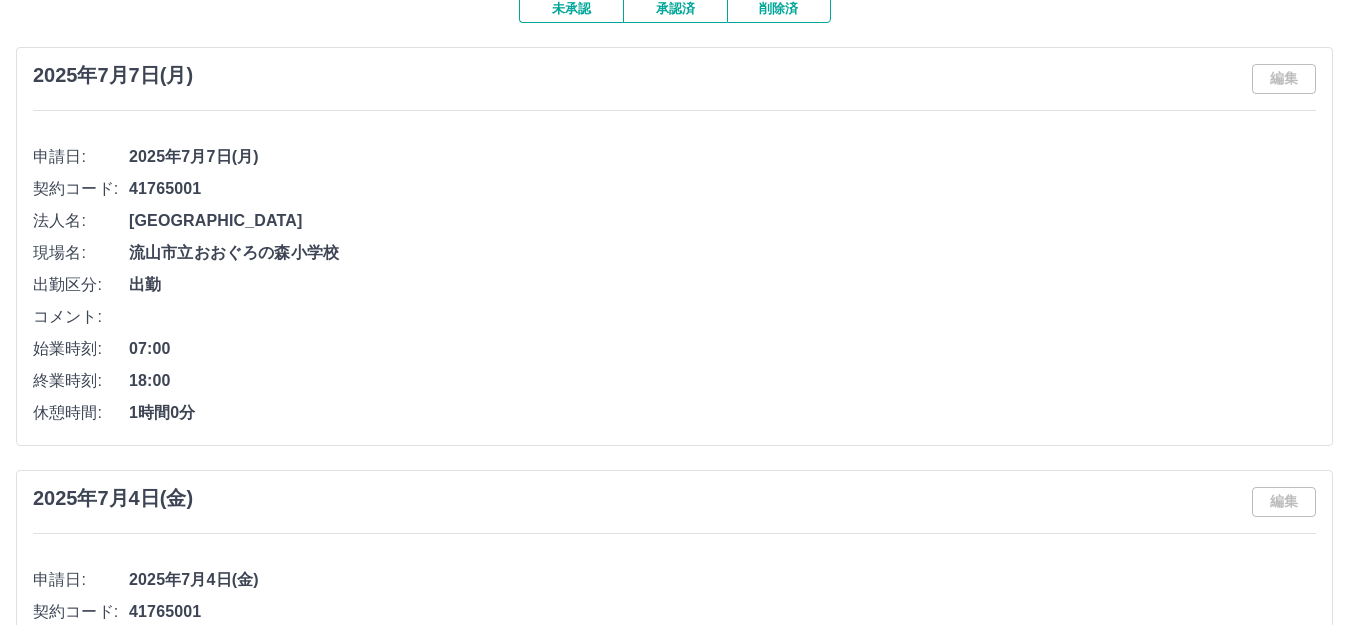 scroll, scrollTop: 160, scrollLeft: 0, axis: vertical 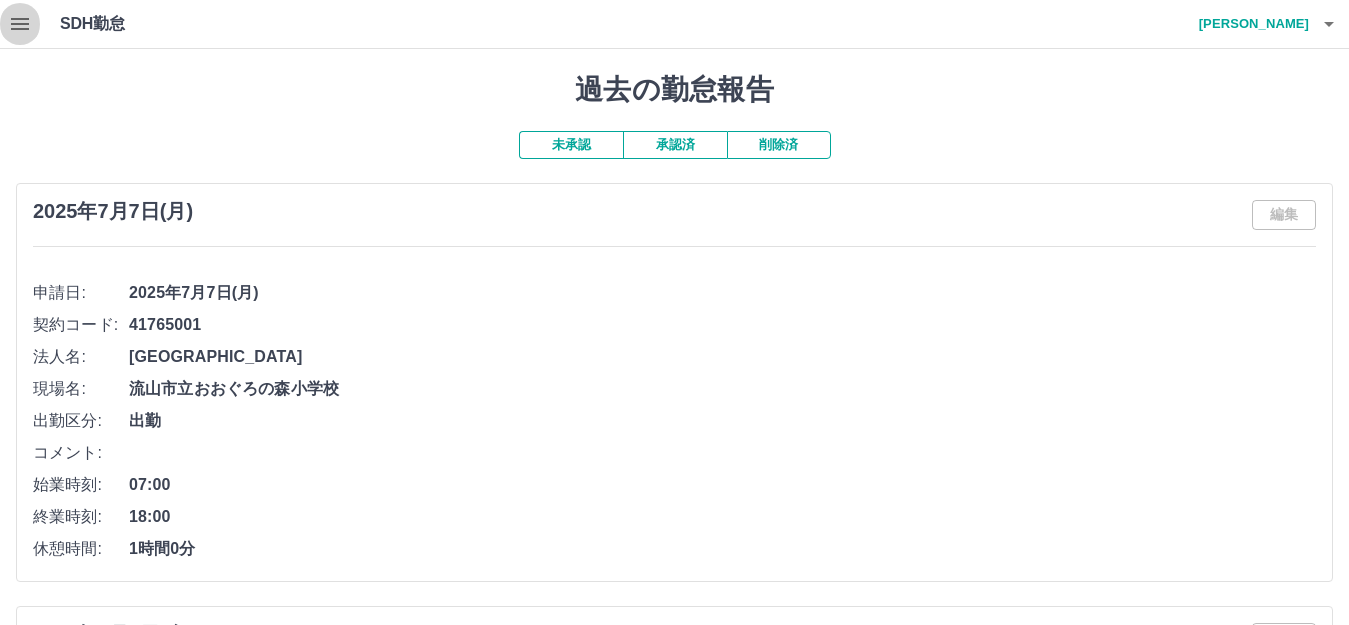 click 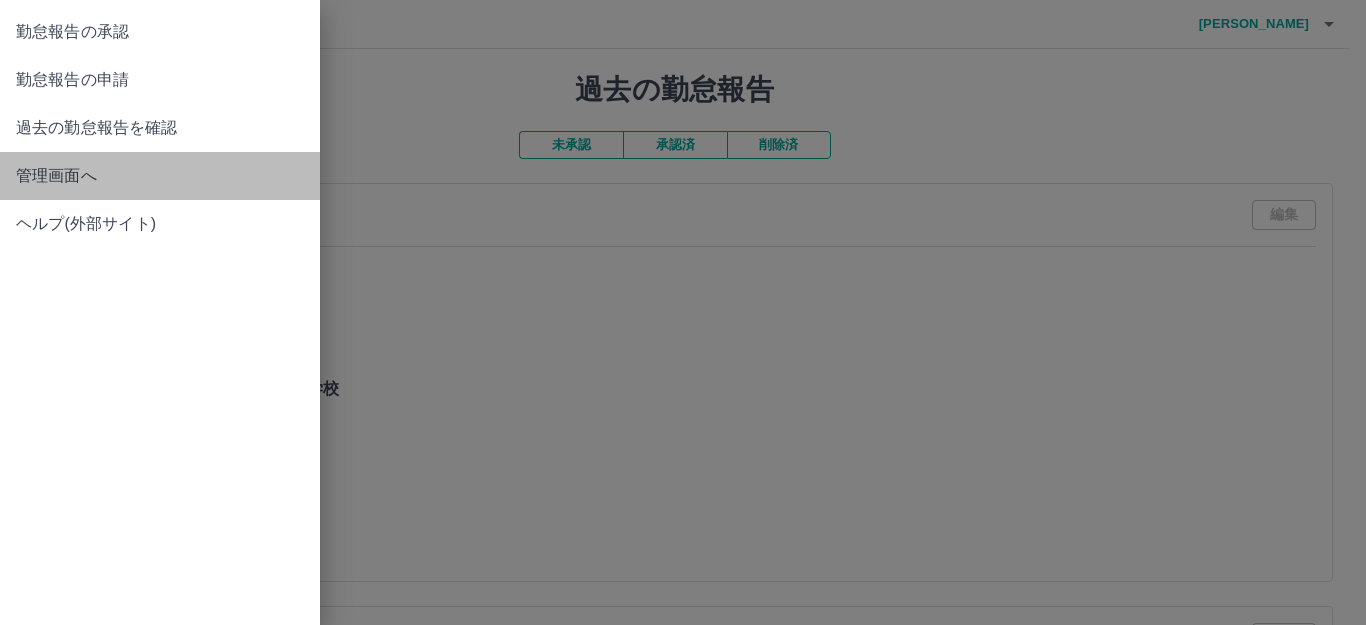 click on "管理画面へ" at bounding box center [160, 176] 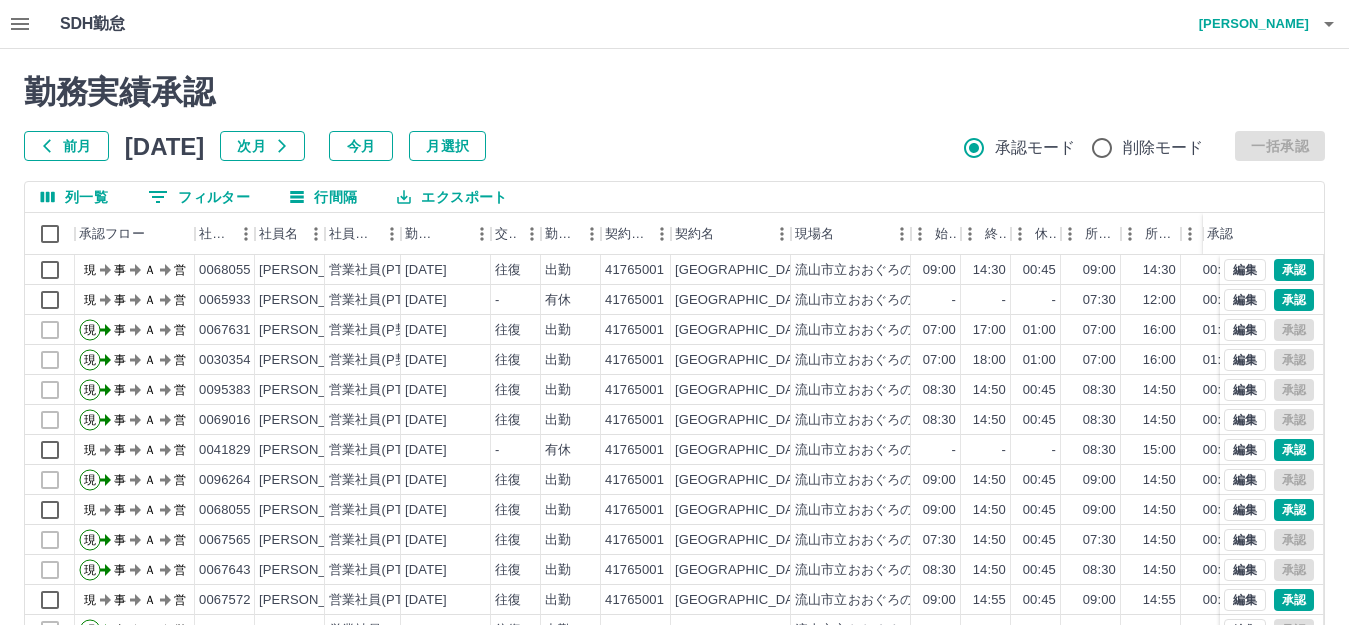 click 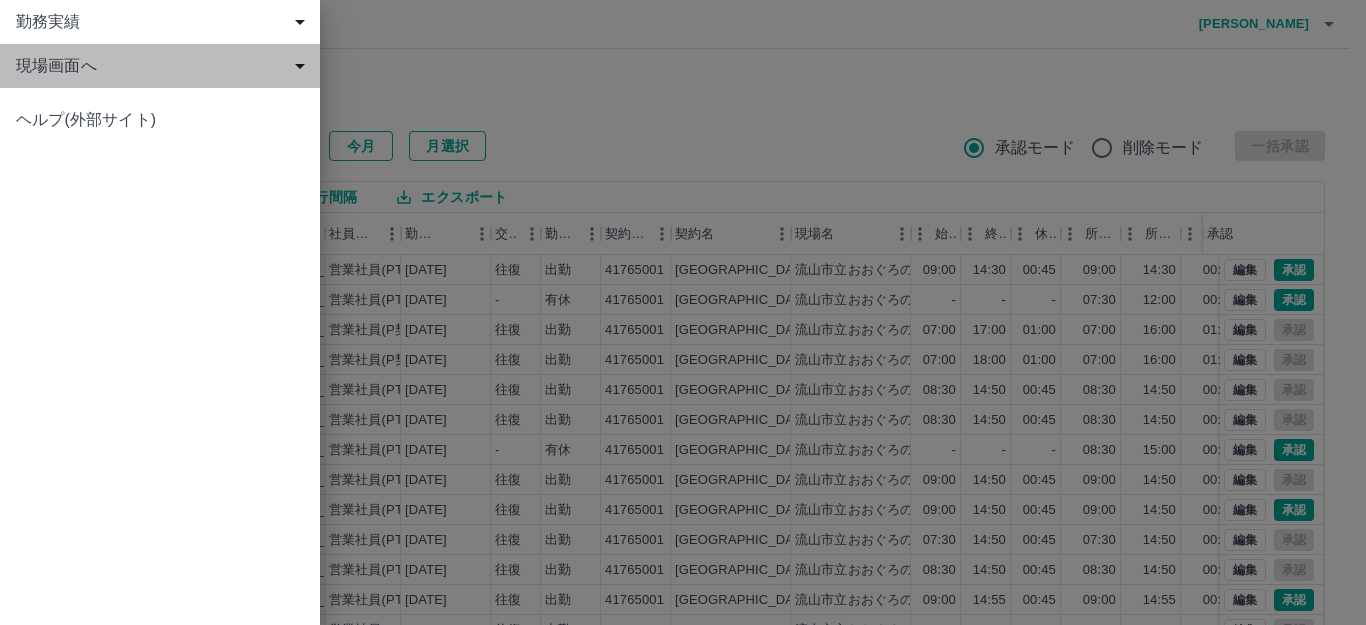 click on "現場画面へ" at bounding box center (164, 66) 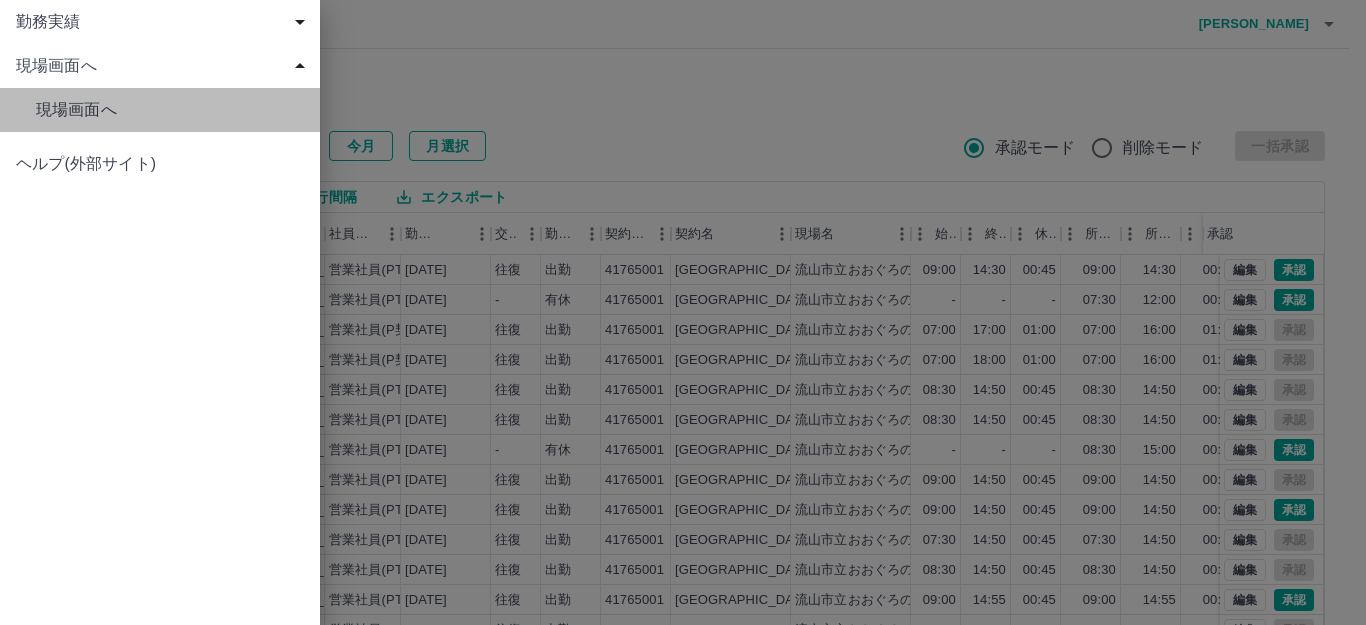 click on "現場画面へ" at bounding box center [170, 110] 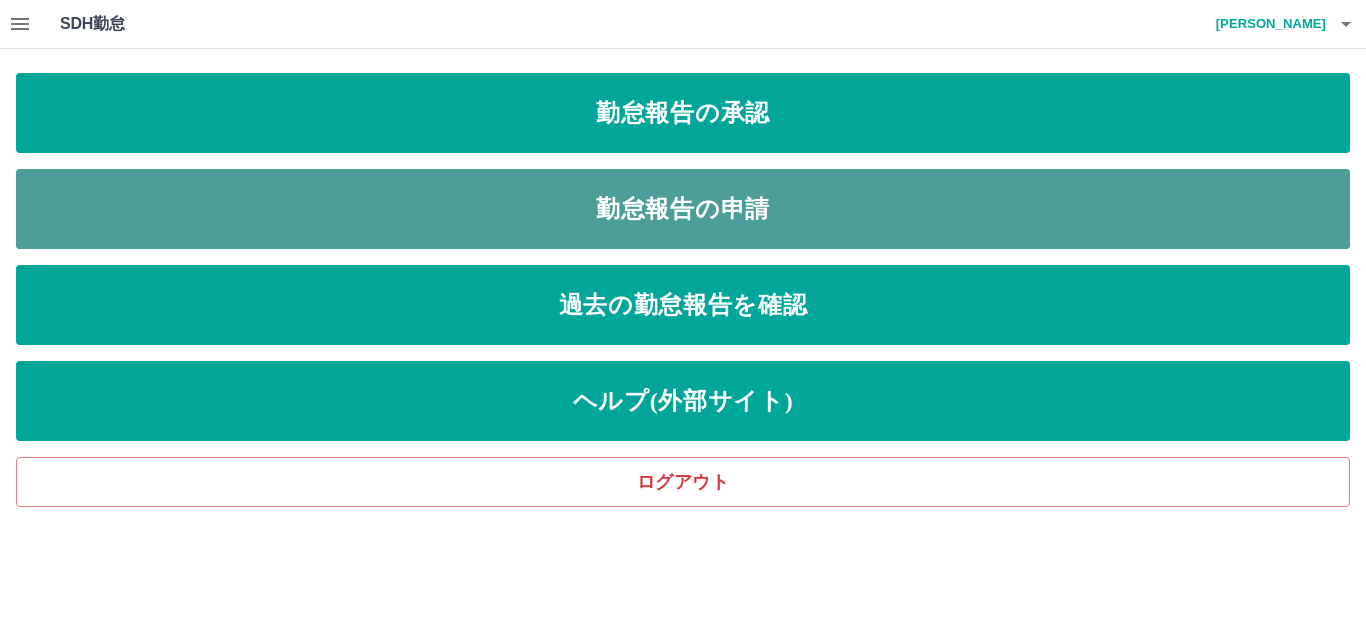 click on "勤怠報告の申請" at bounding box center (683, 209) 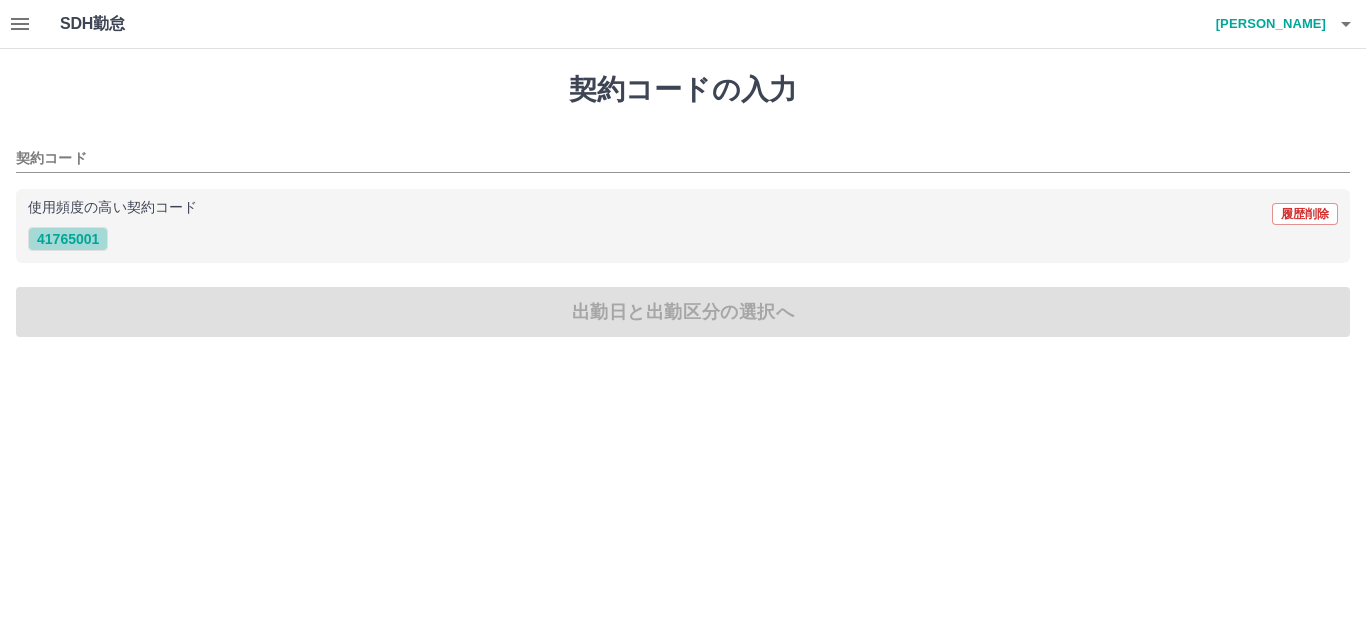 click on "41765001" at bounding box center [68, 239] 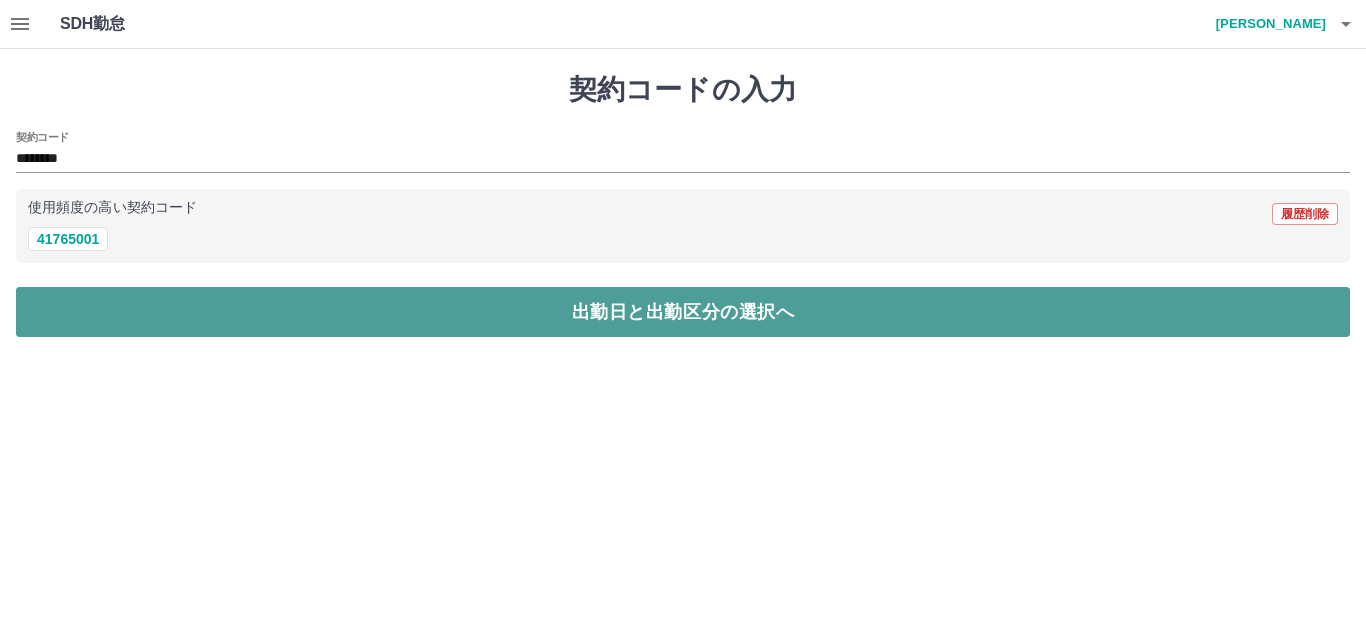 click on "出勤日と出勤区分の選択へ" at bounding box center [683, 312] 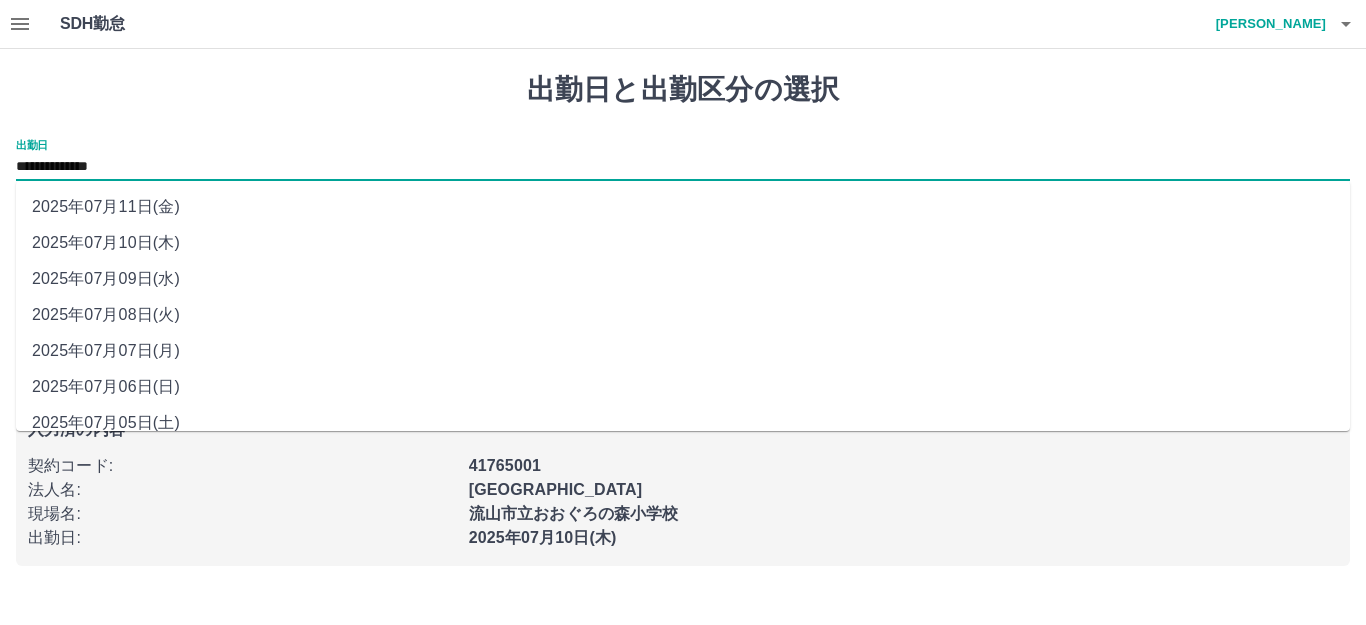 click on "**********" at bounding box center (683, 167) 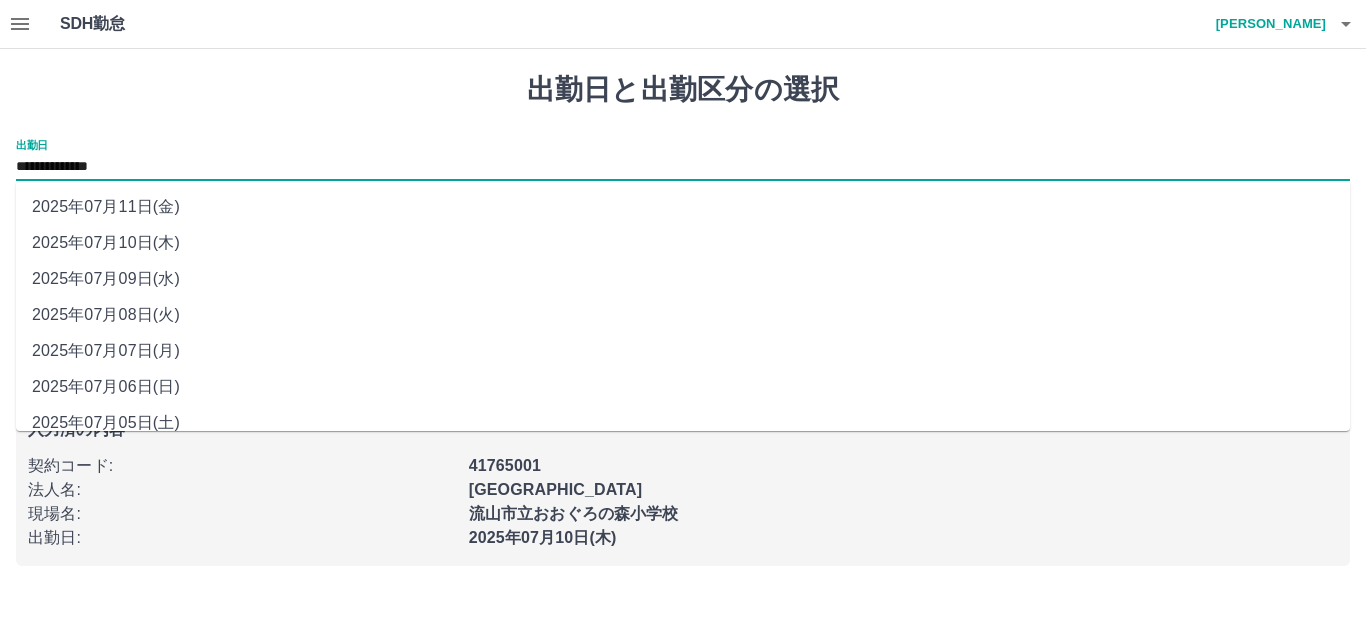 click on "2025年07月08日(火)" at bounding box center [683, 315] 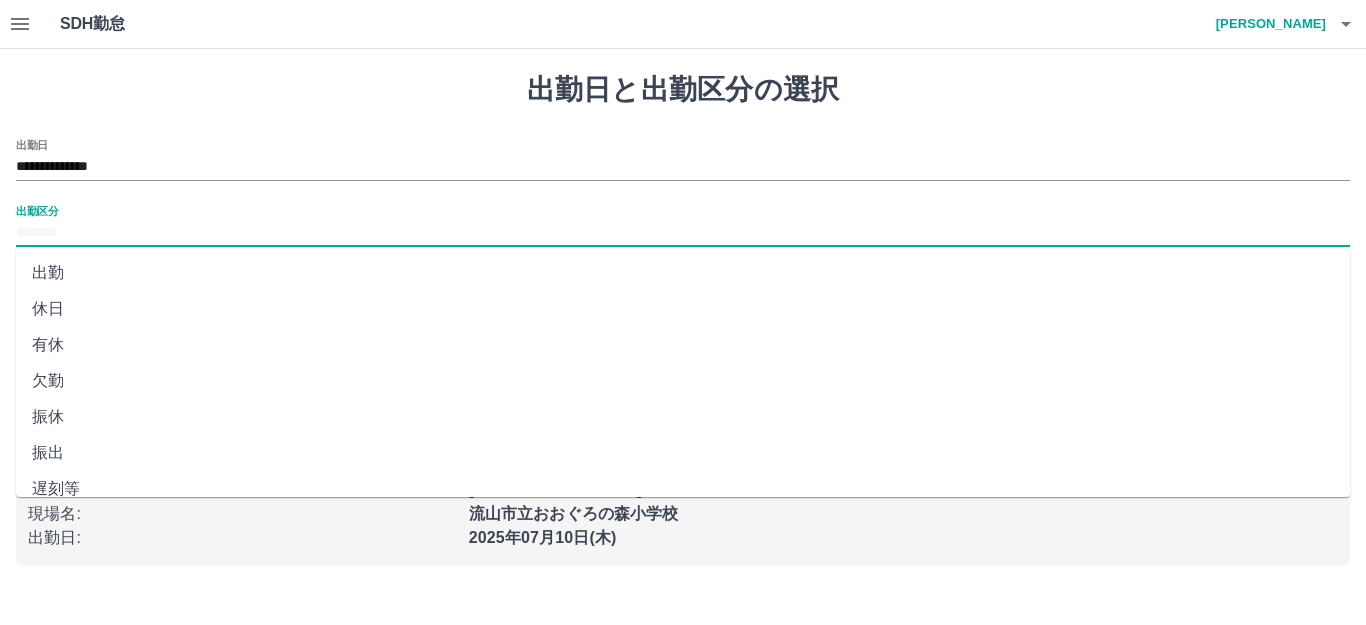 click on "出勤区分" at bounding box center (683, 233) 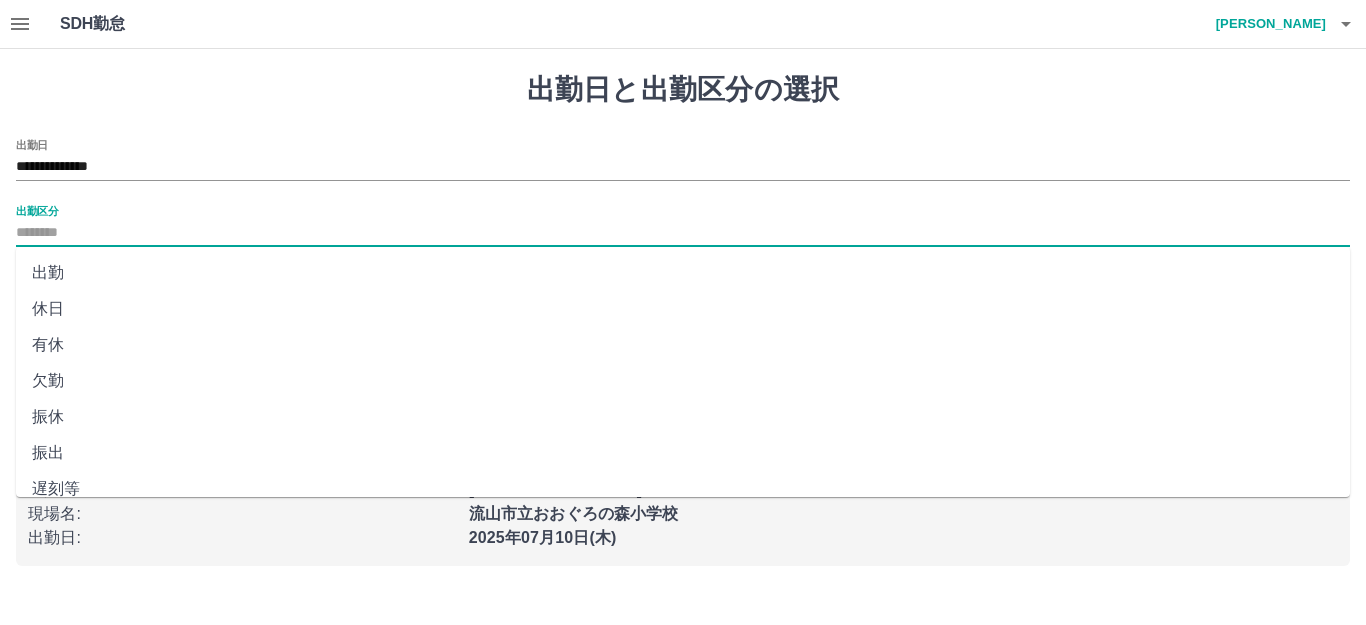 click on "出勤" at bounding box center (683, 273) 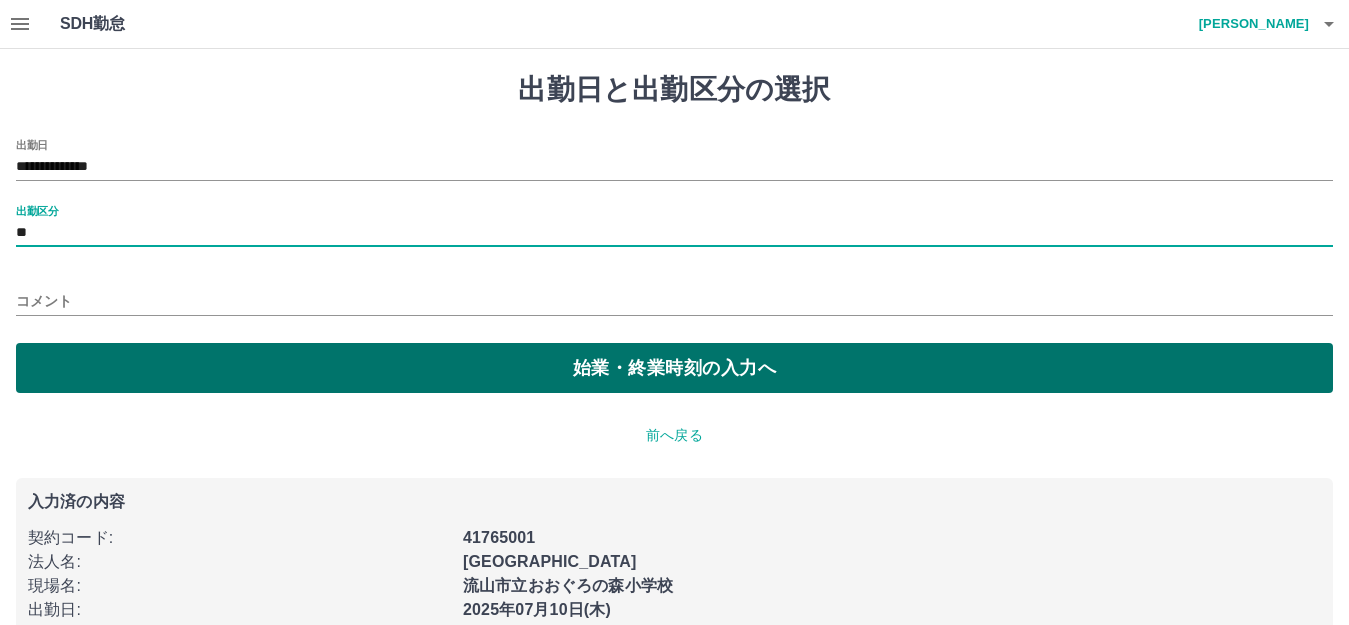 click on "始業・終業時刻の入力へ" at bounding box center (674, 368) 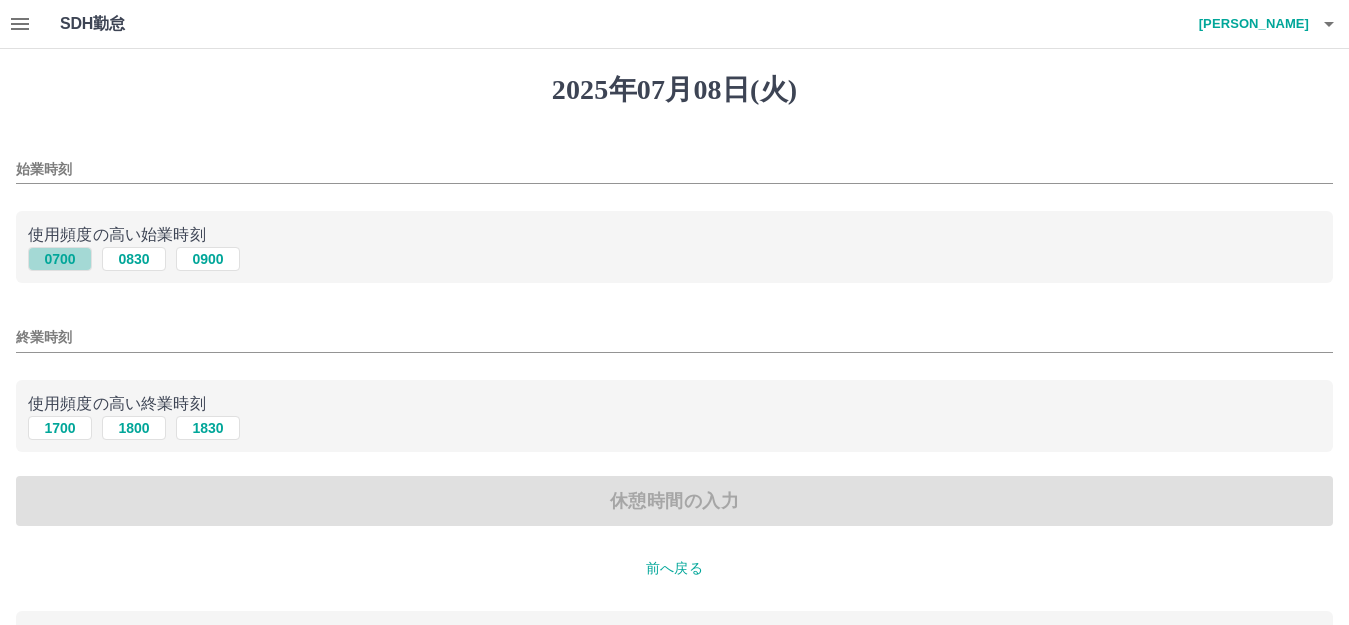 click on "0700" at bounding box center [60, 259] 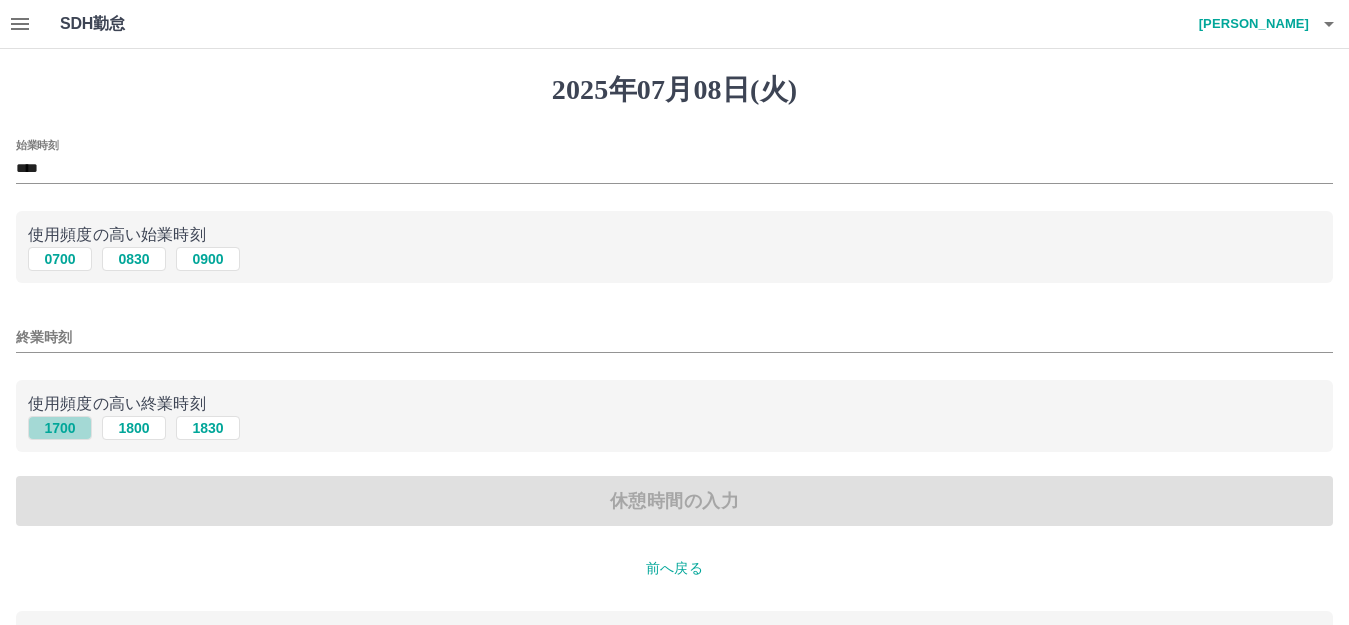 click on "1700" at bounding box center (60, 428) 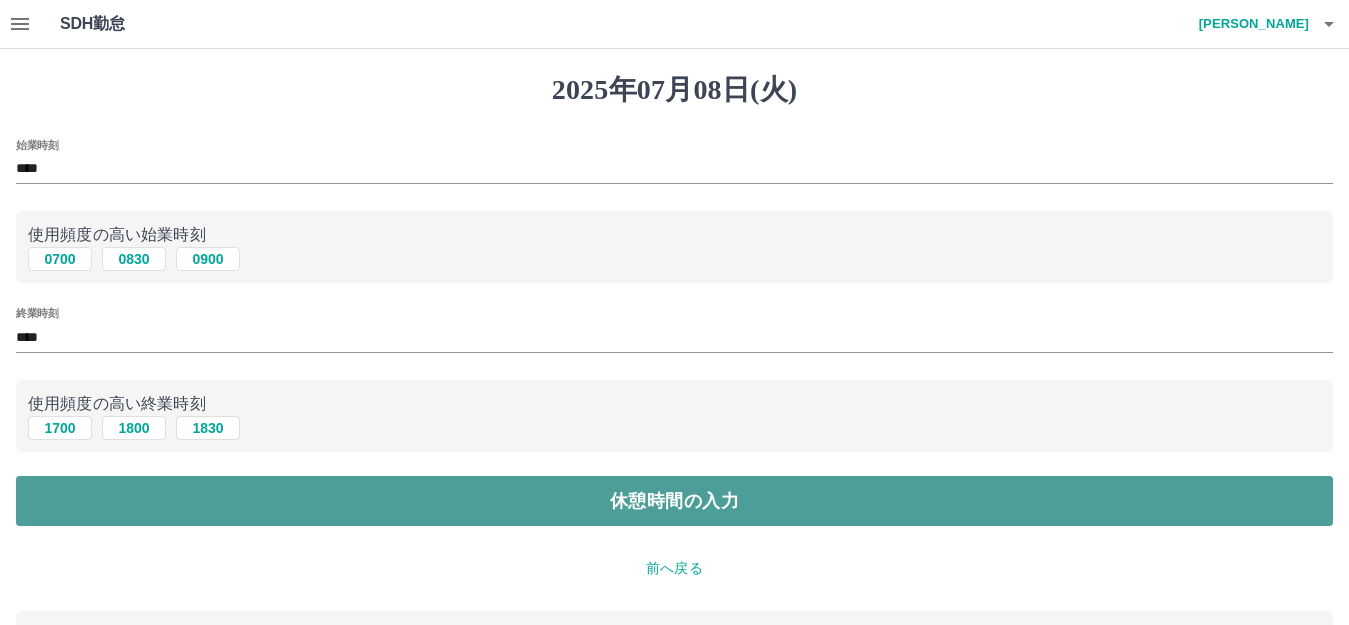 click on "休憩時間の入力" at bounding box center [674, 501] 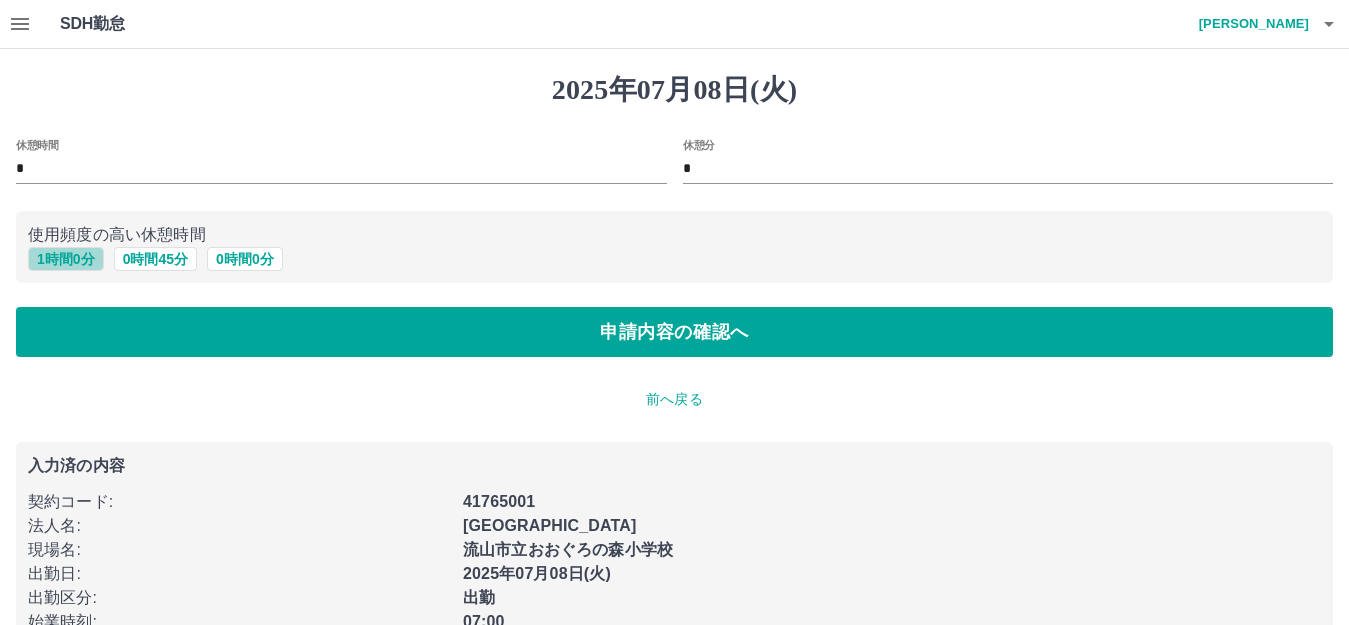 click on "1 時間 0 分" at bounding box center [66, 259] 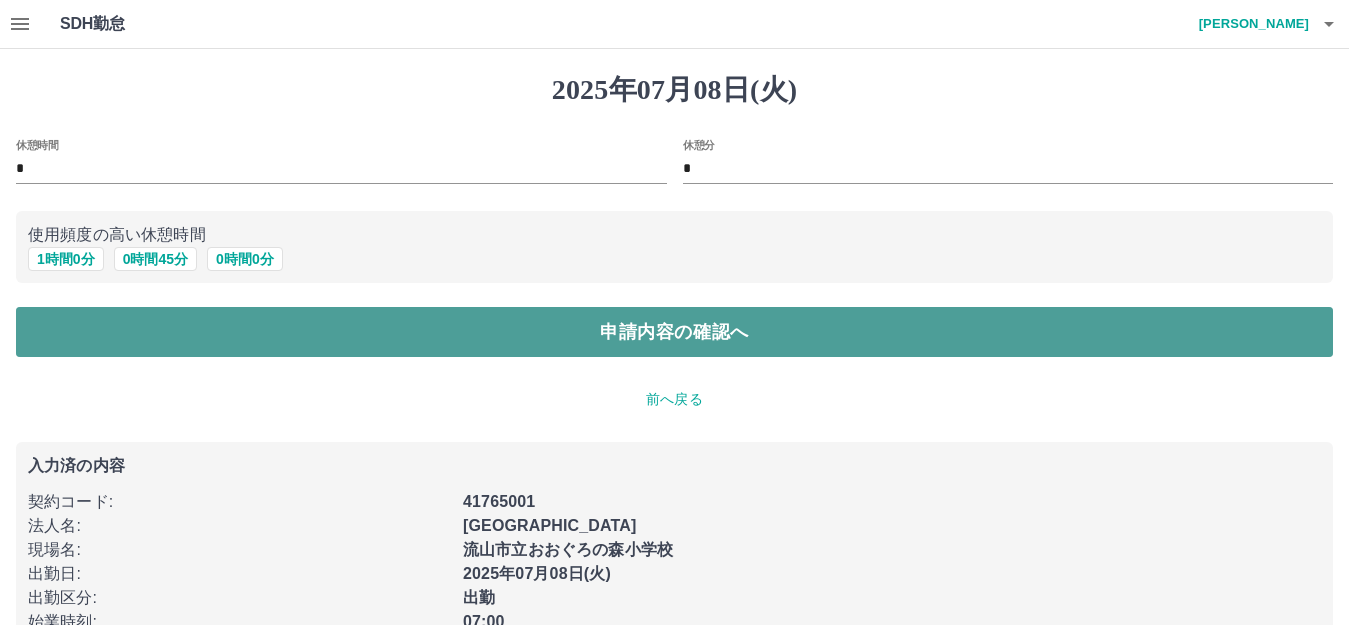 click on "申請内容の確認へ" at bounding box center (674, 332) 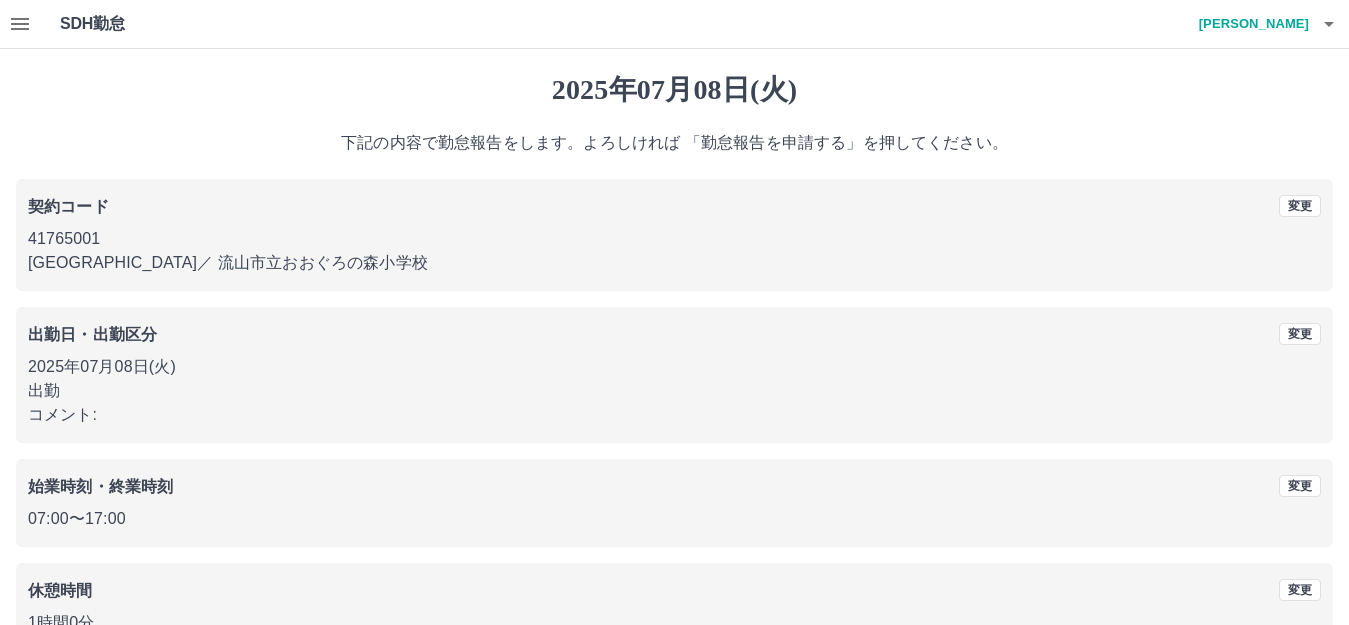 scroll, scrollTop: 124, scrollLeft: 0, axis: vertical 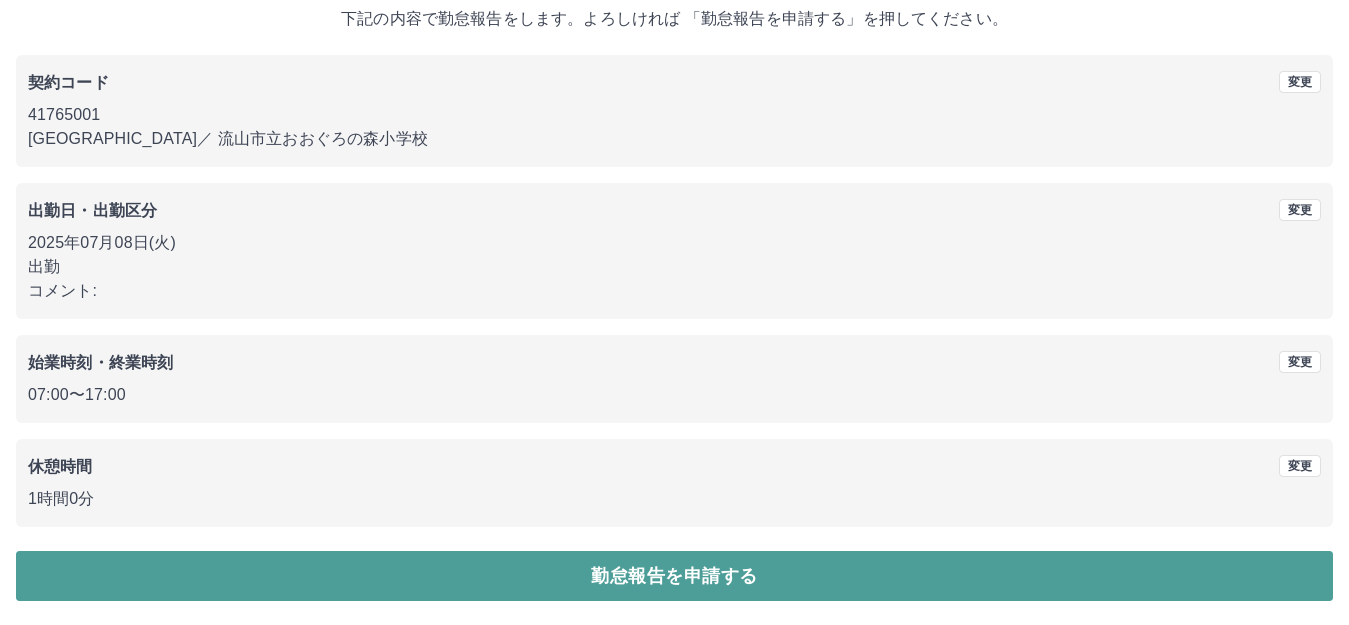 click on "勤怠報告を申請する" at bounding box center (674, 576) 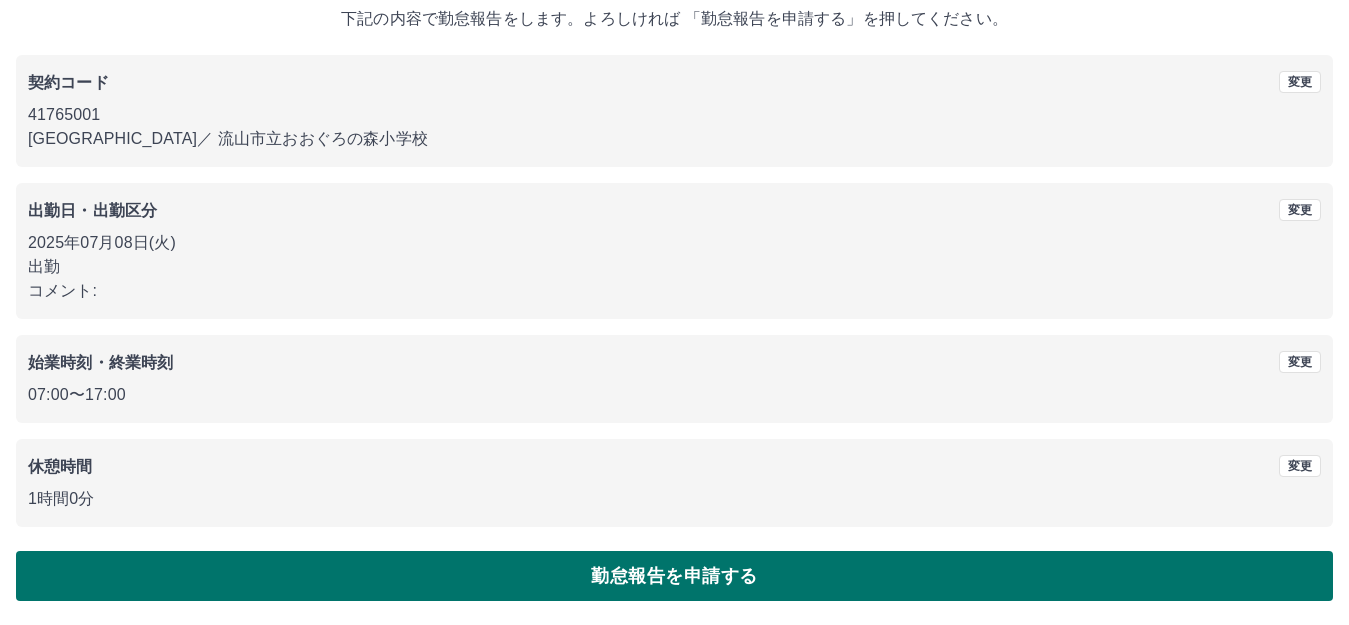 scroll, scrollTop: 0, scrollLeft: 0, axis: both 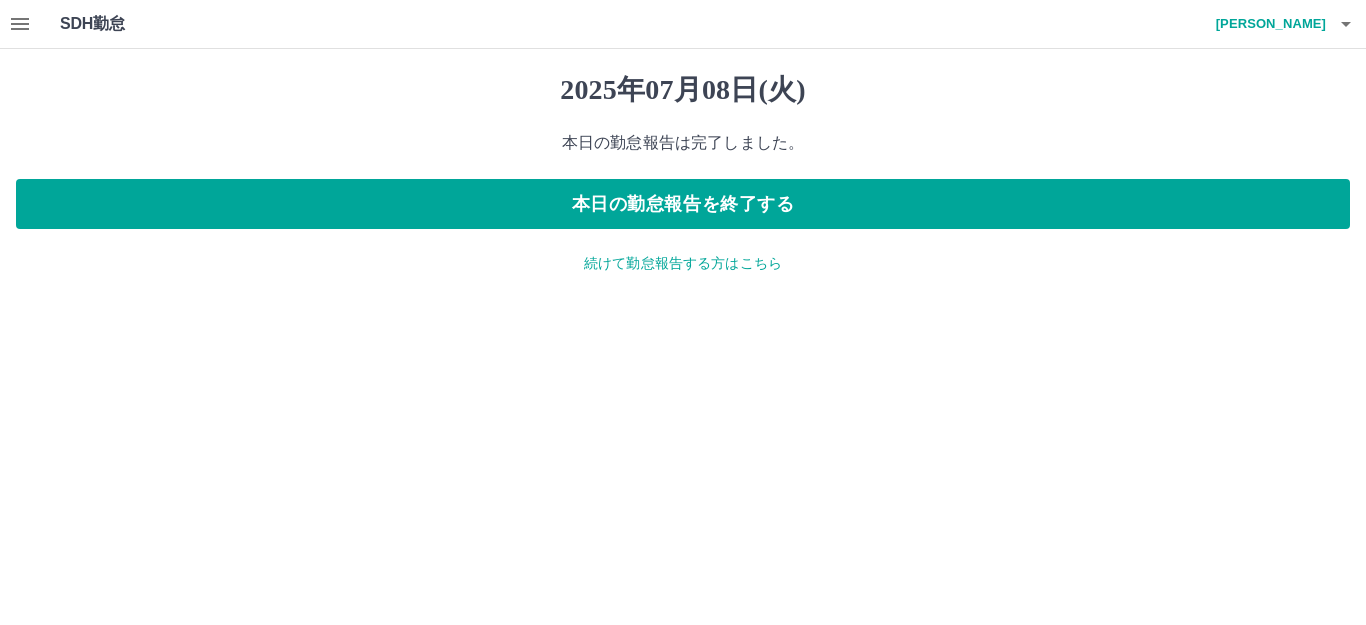 click on "続けて勤怠報告する方はこちら" at bounding box center [683, 263] 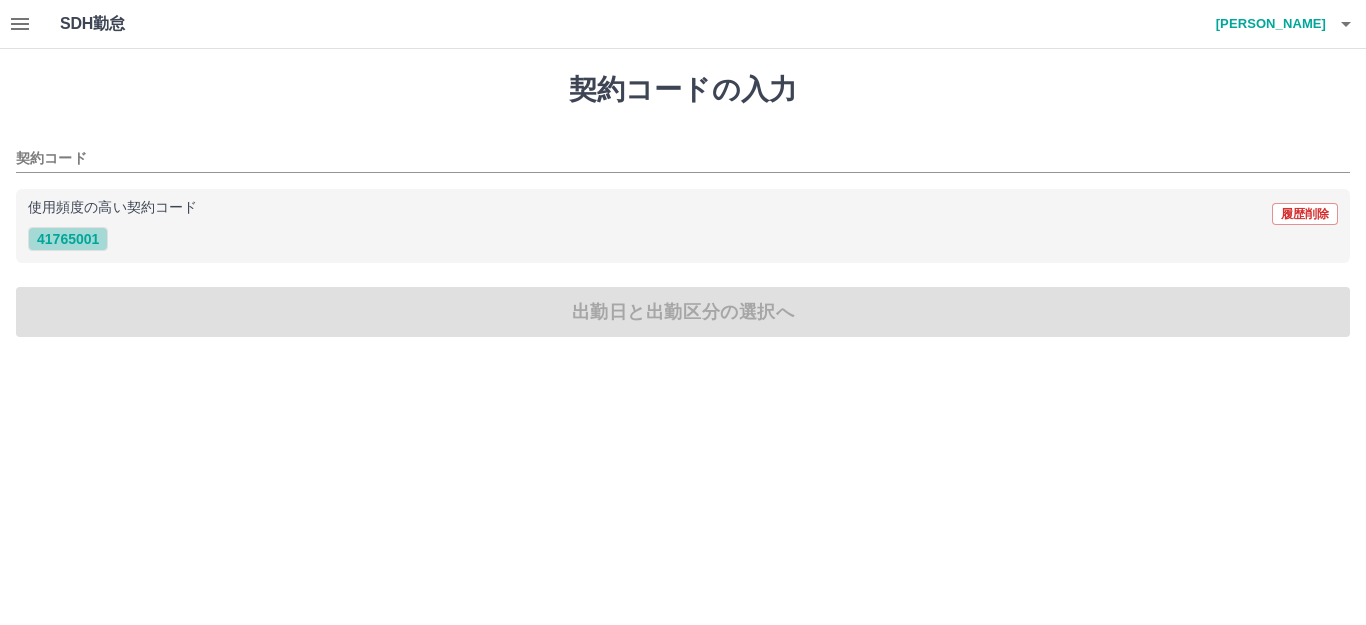 click on "41765001" at bounding box center [68, 239] 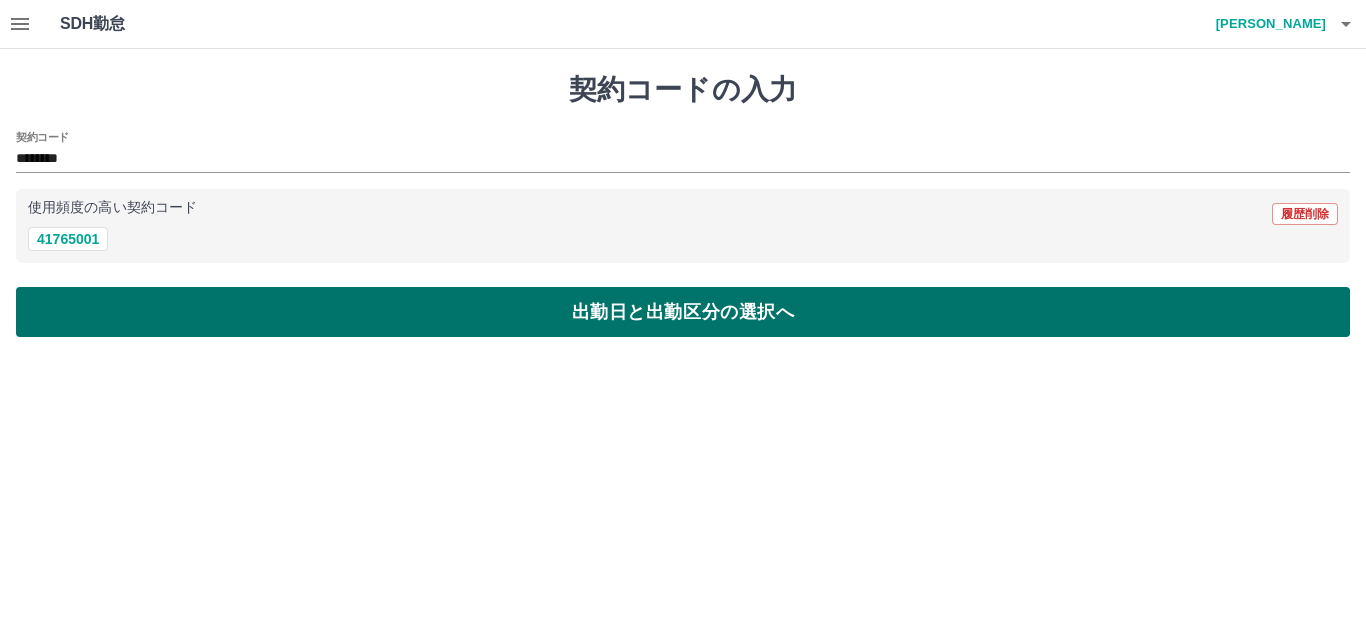 click on "出勤日と出勤区分の選択へ" at bounding box center [683, 312] 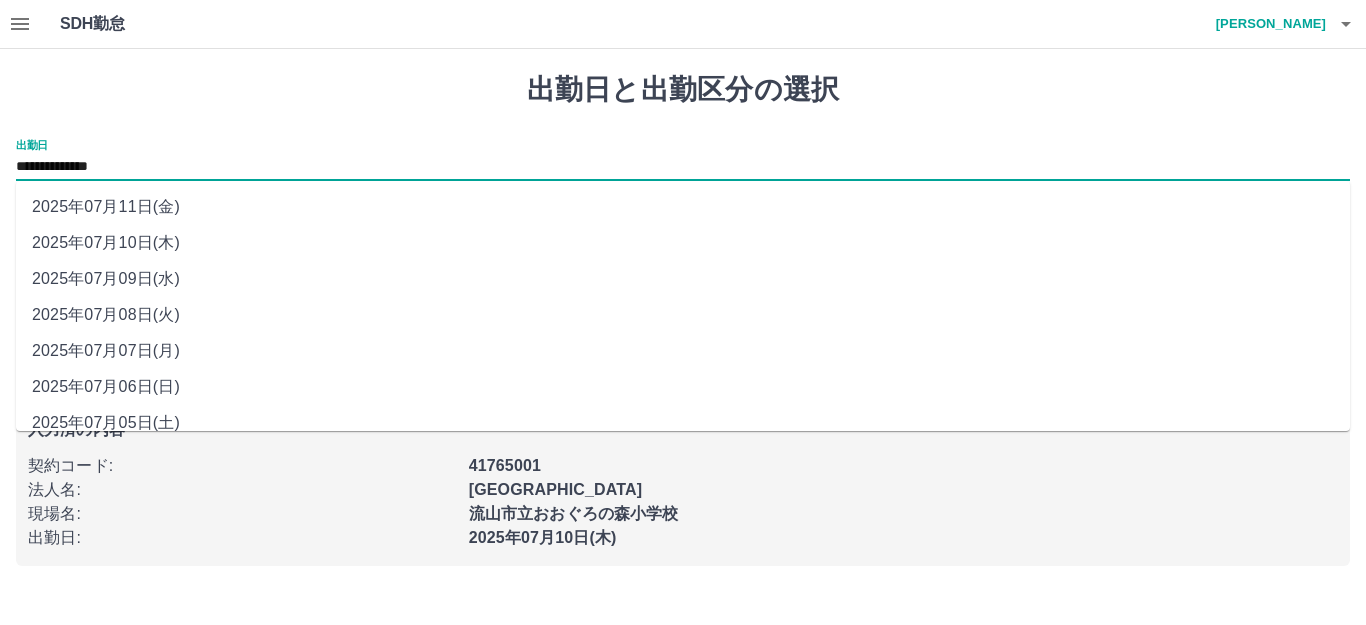 click on "**********" at bounding box center [683, 167] 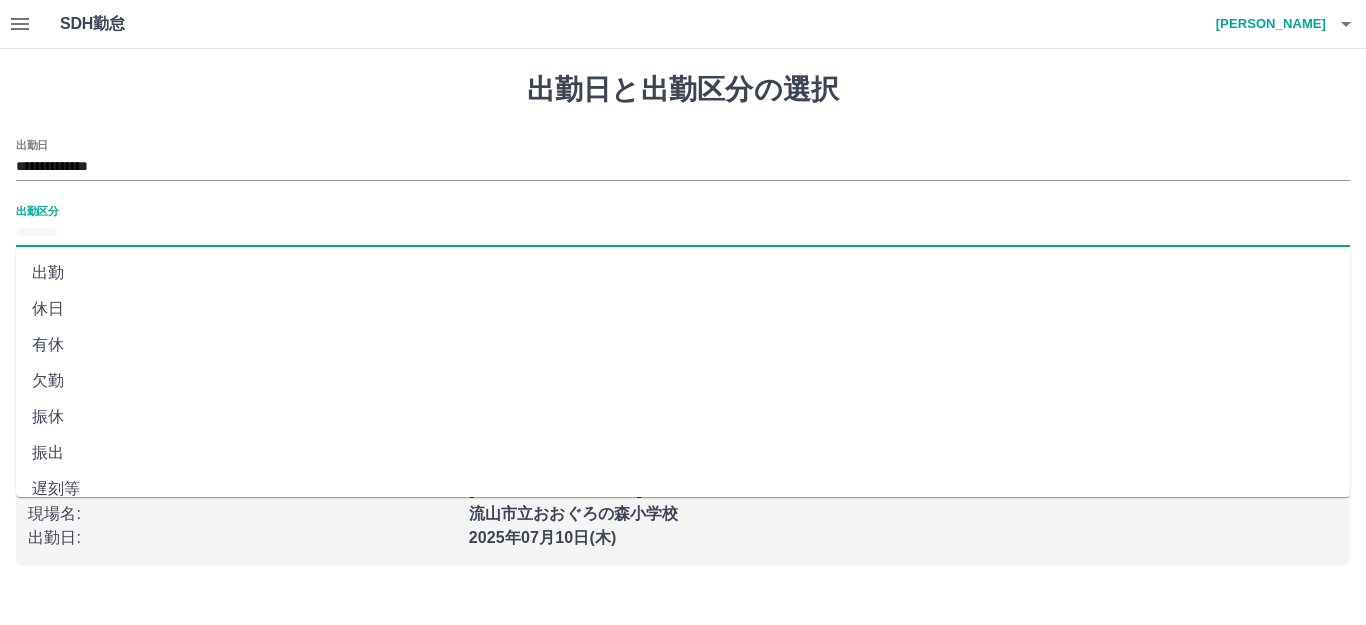click on "出勤区分" at bounding box center [683, 233] 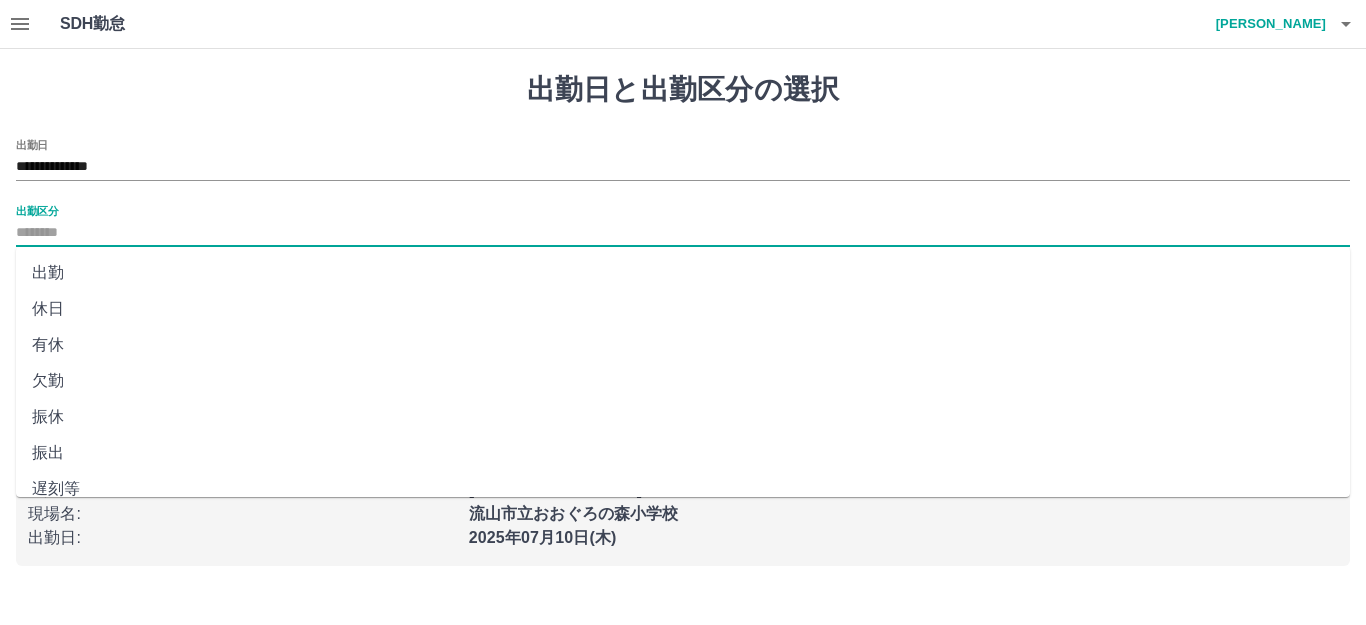 click on "出勤" at bounding box center (683, 273) 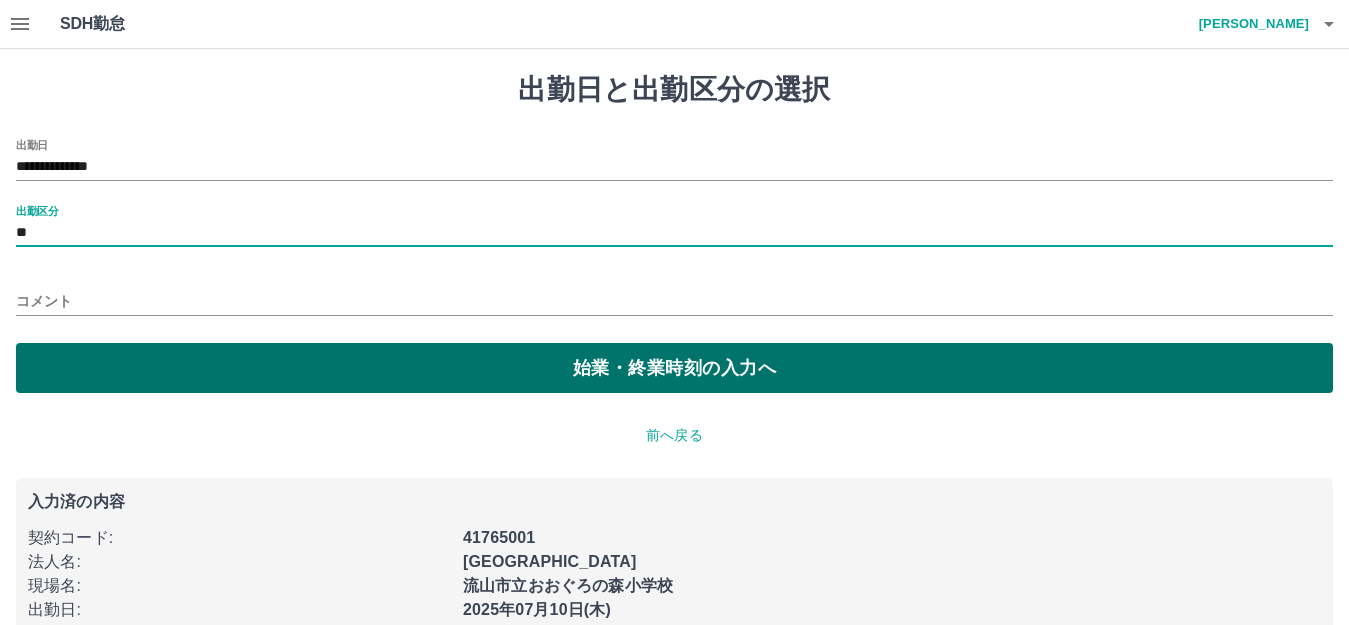 click on "始業・終業時刻の入力へ" at bounding box center (674, 368) 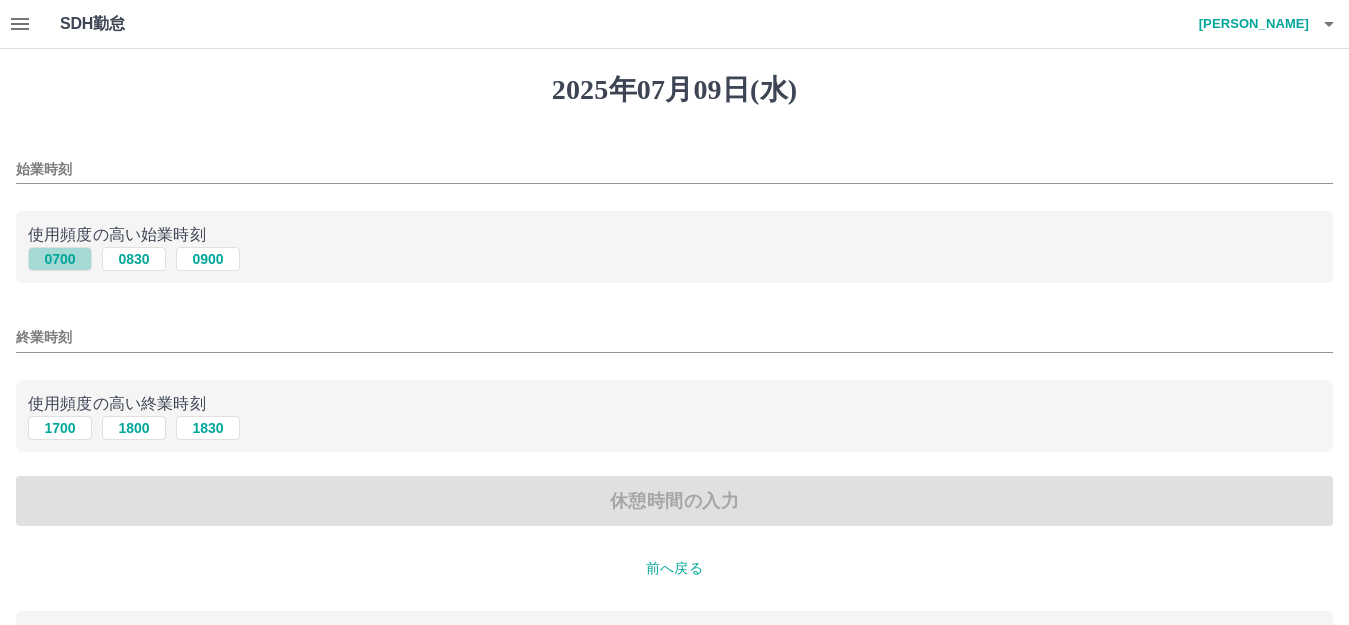 click on "0700" at bounding box center [60, 259] 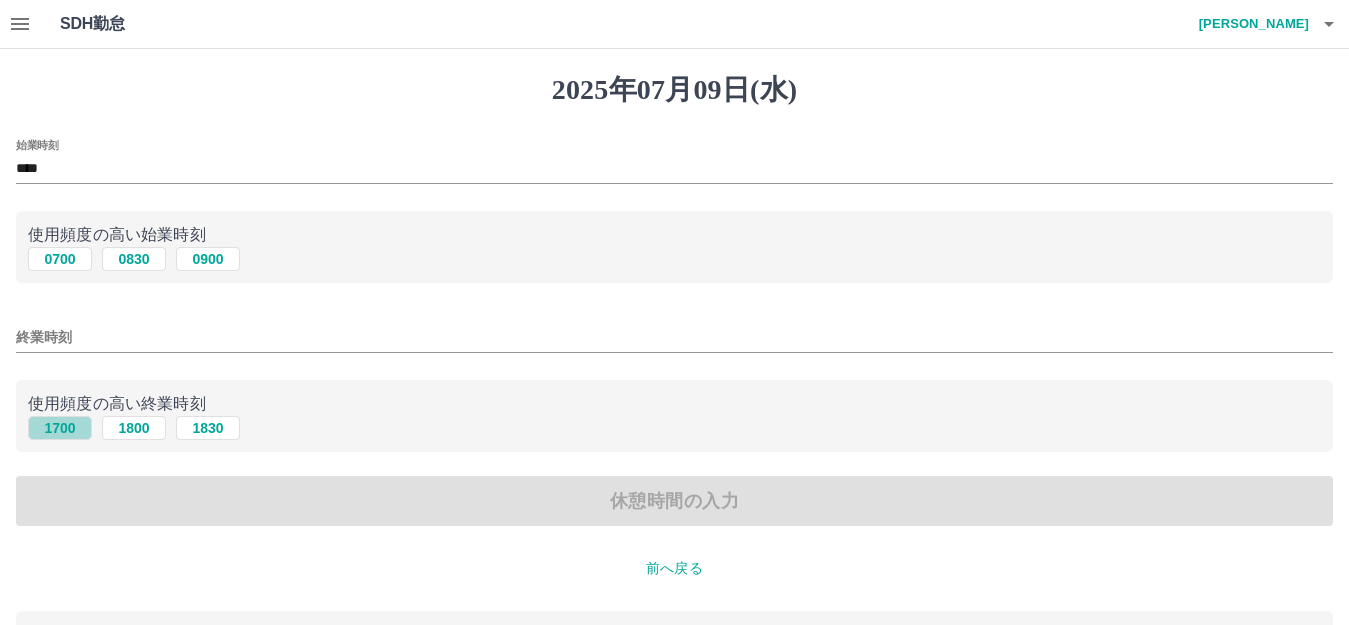 click on "1700" at bounding box center (60, 428) 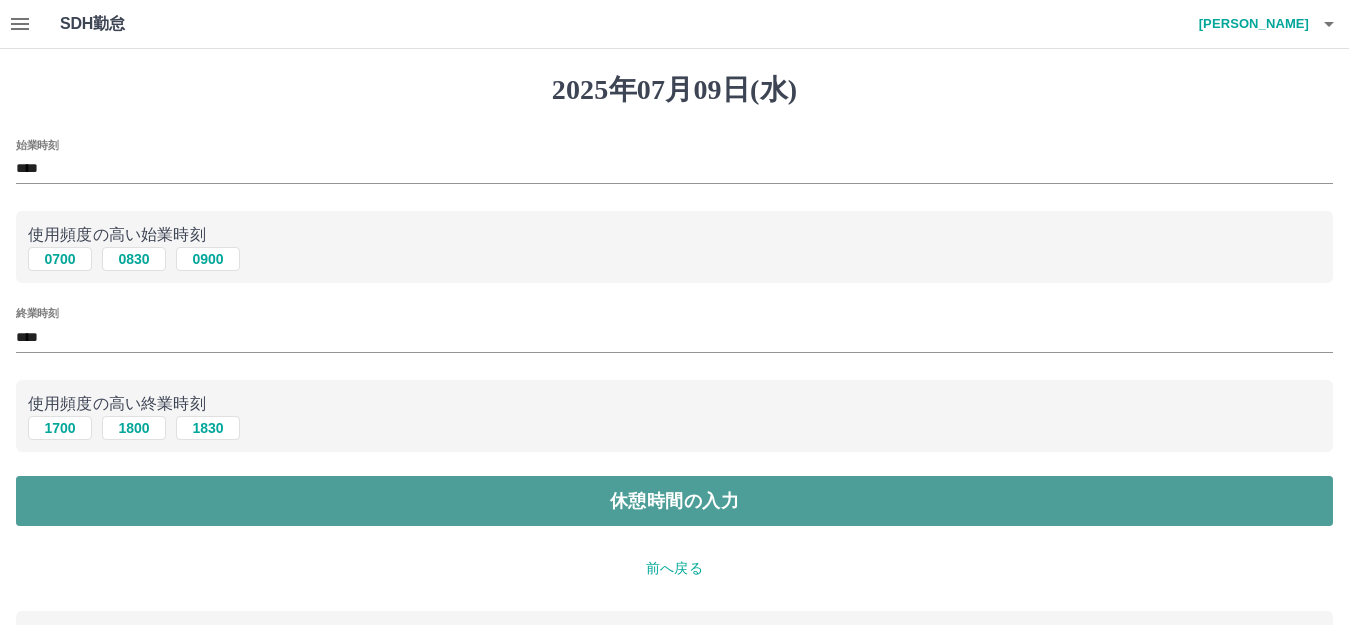 click on "休憩時間の入力" at bounding box center [674, 501] 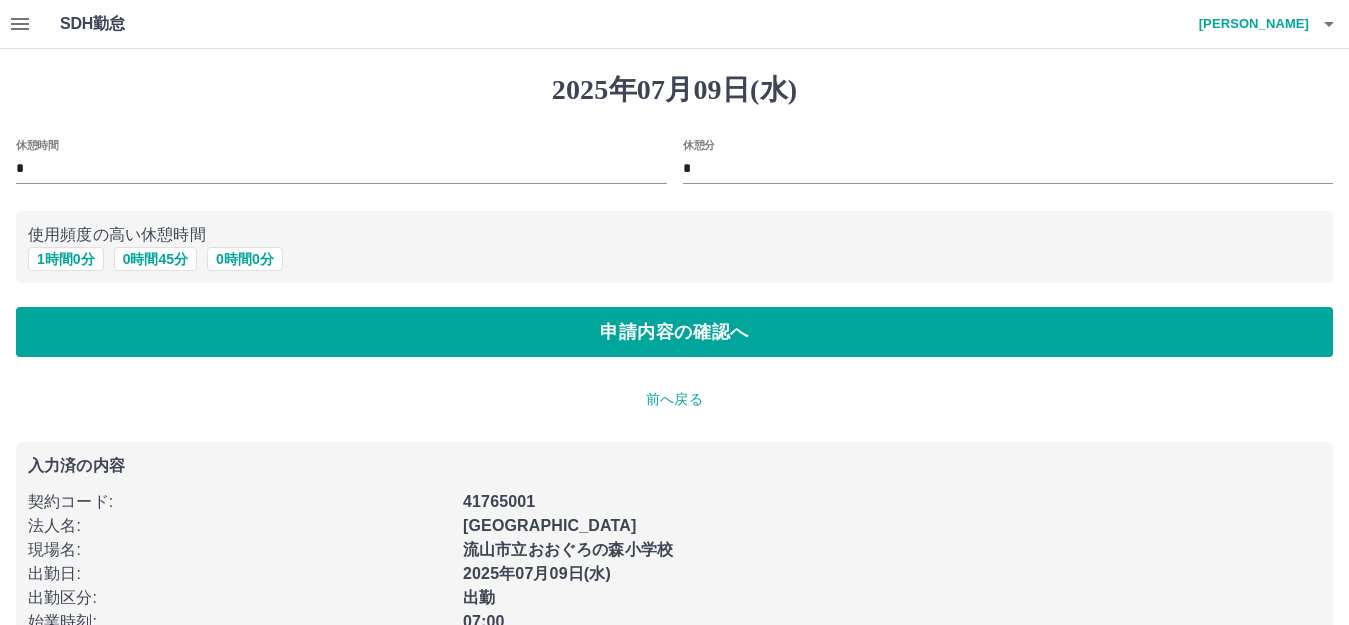 scroll, scrollTop: 74, scrollLeft: 0, axis: vertical 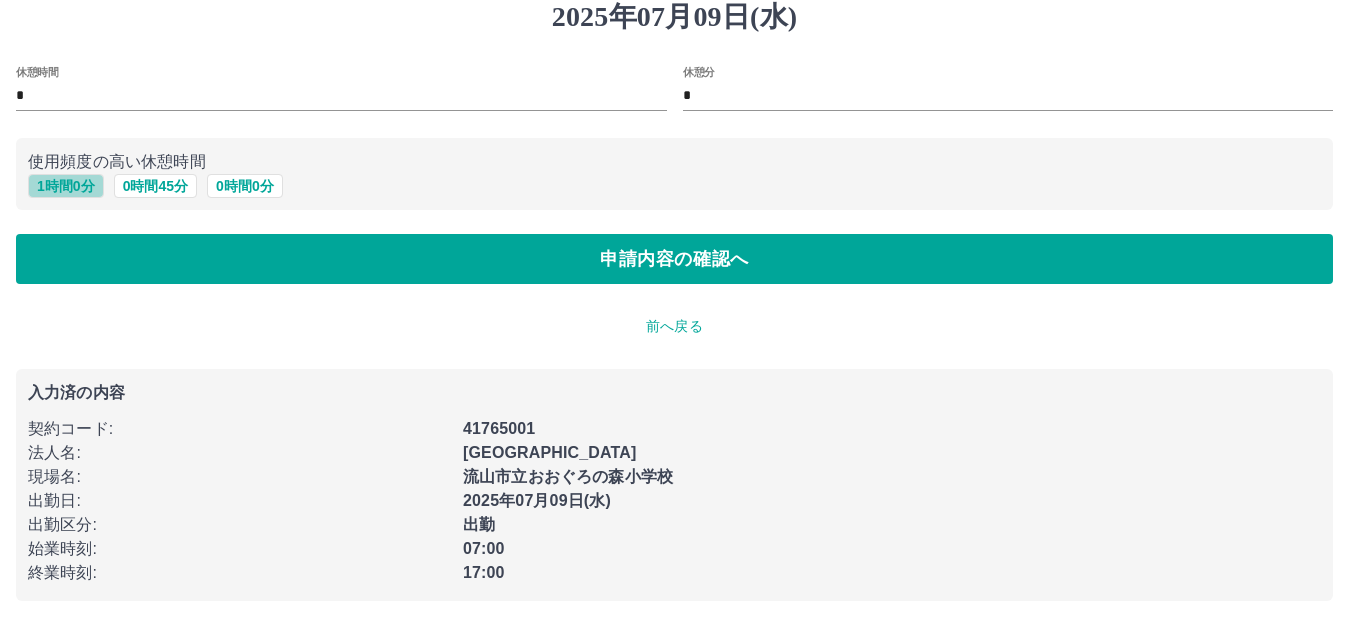 click on "1 時間 0 分" at bounding box center (66, 186) 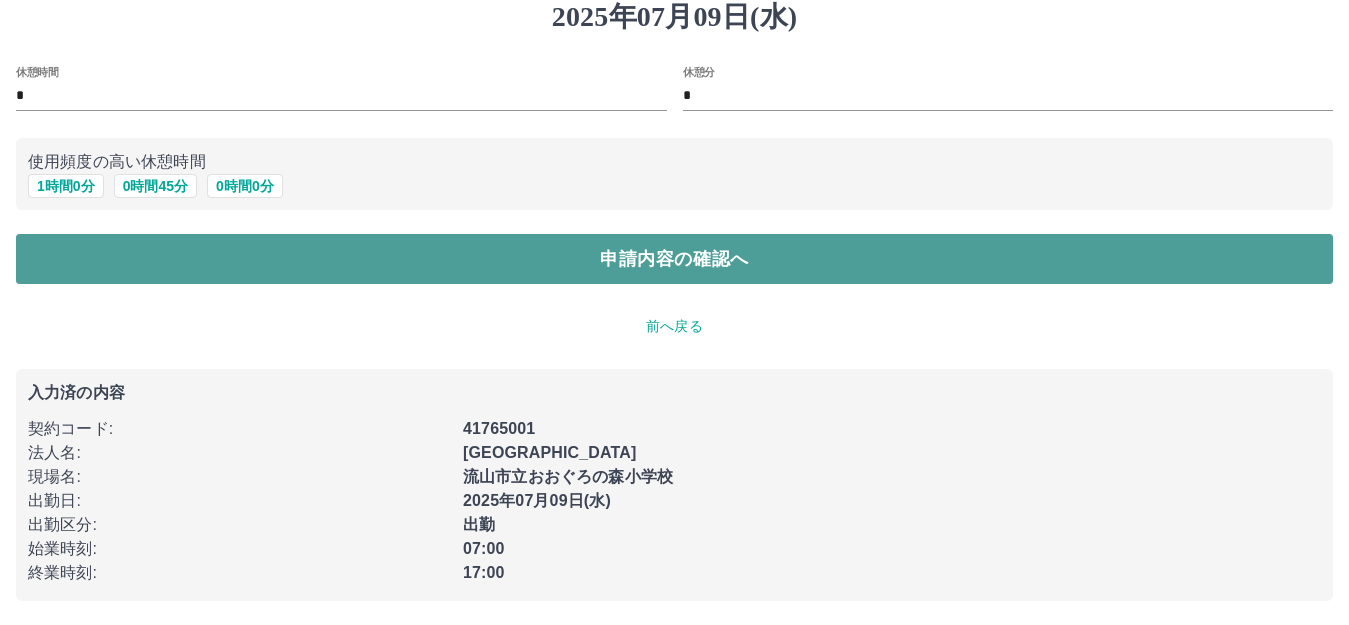 click on "申請内容の確認へ" at bounding box center [674, 259] 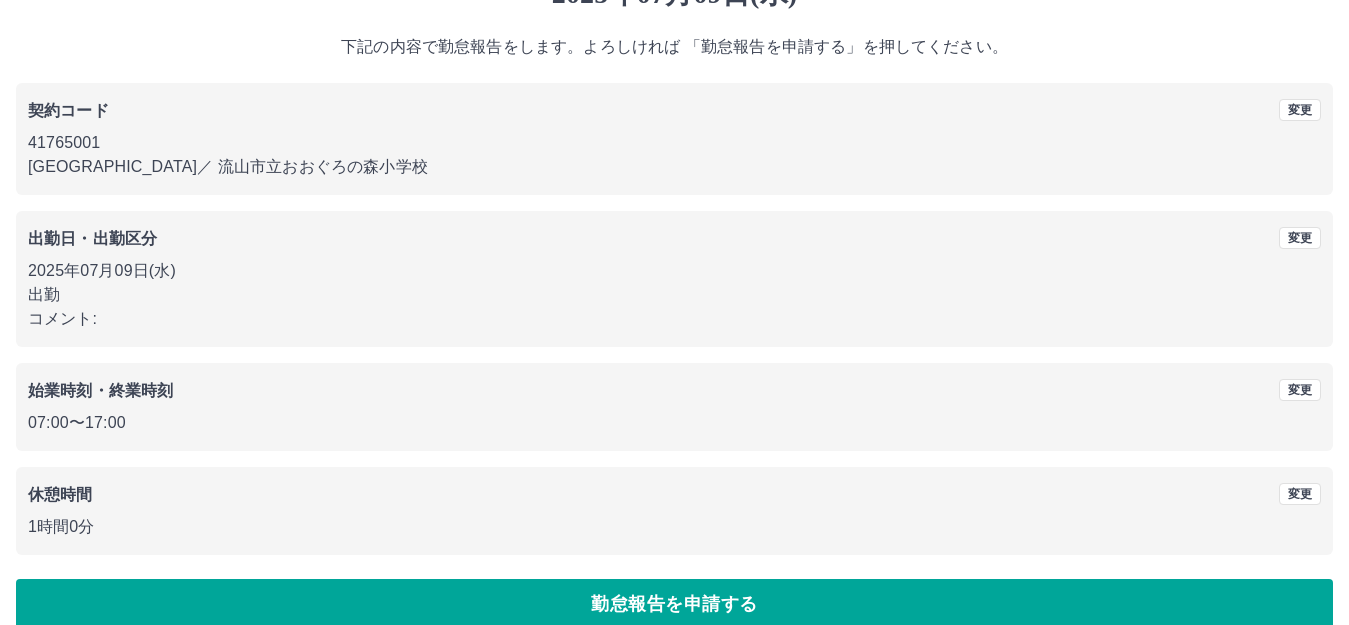scroll, scrollTop: 124, scrollLeft: 0, axis: vertical 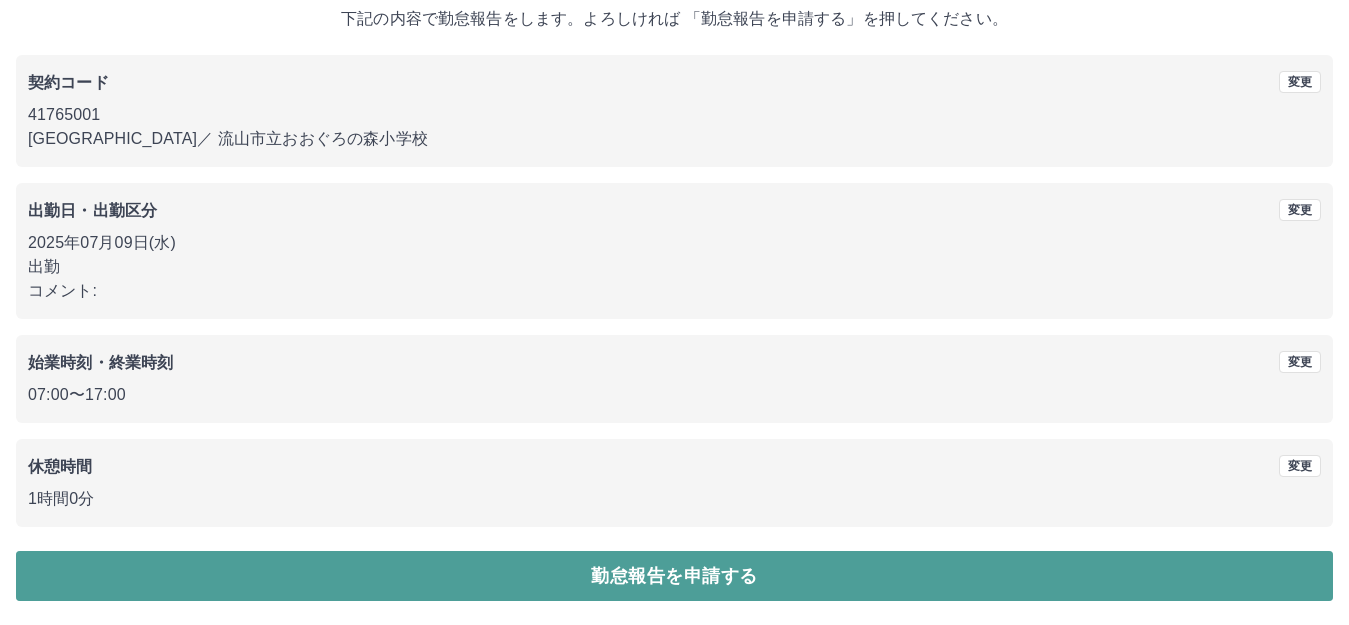 click on "勤怠報告を申請する" at bounding box center [674, 576] 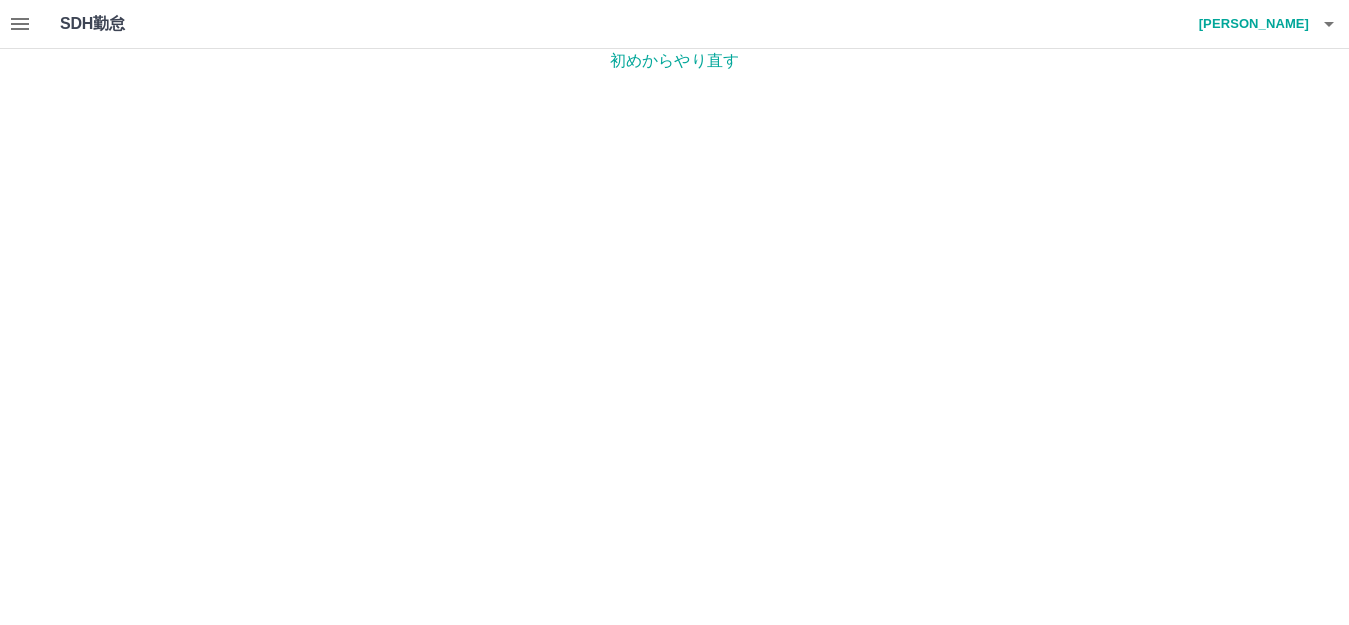scroll, scrollTop: 0, scrollLeft: 0, axis: both 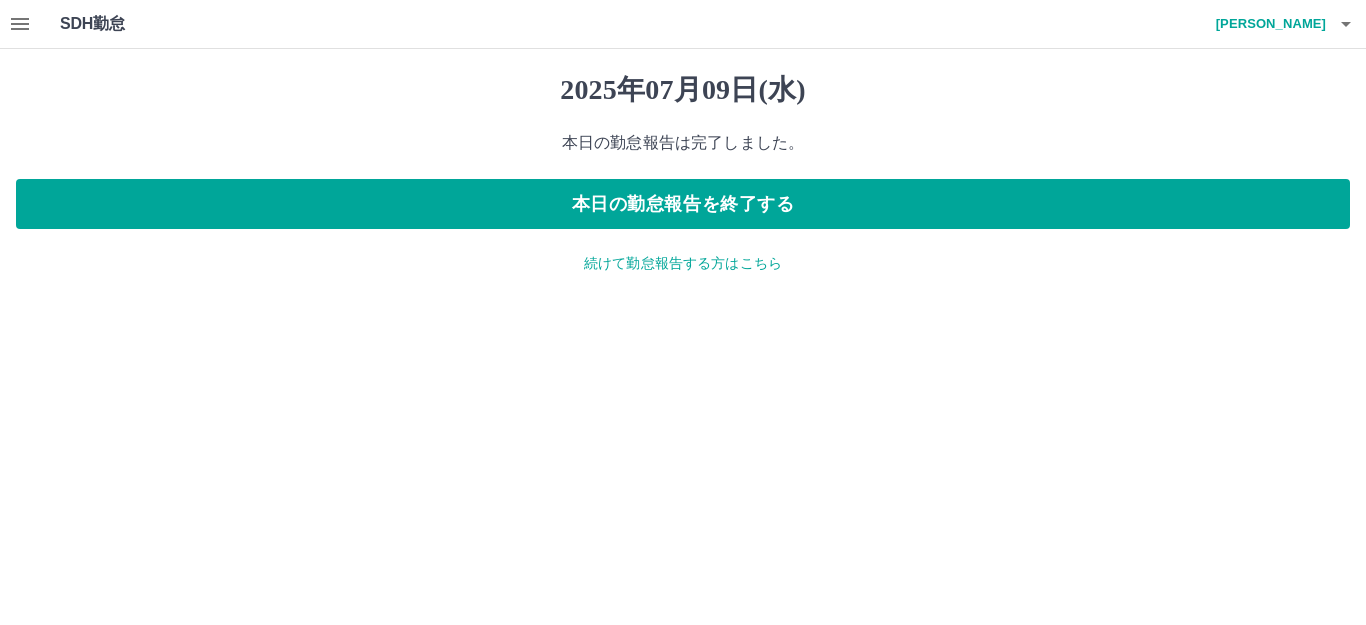 click on "続けて勤怠報告する方はこちら" at bounding box center [683, 263] 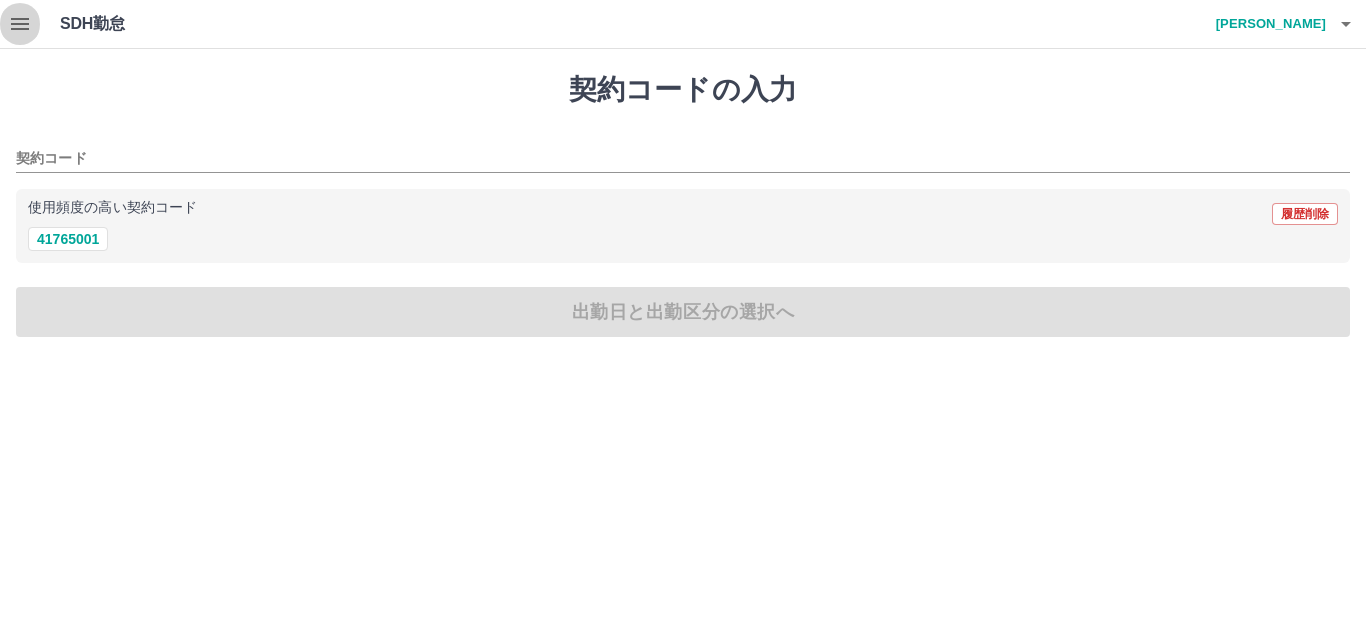 click 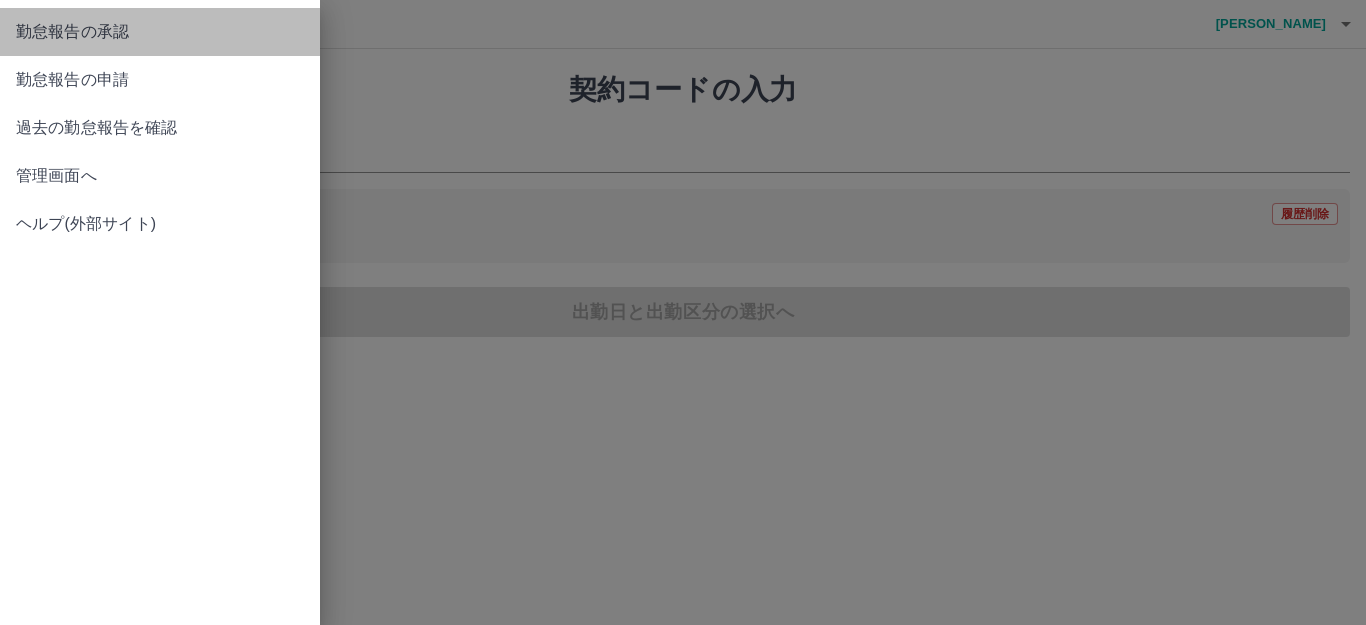 click on "勤怠報告の承認" at bounding box center (160, 32) 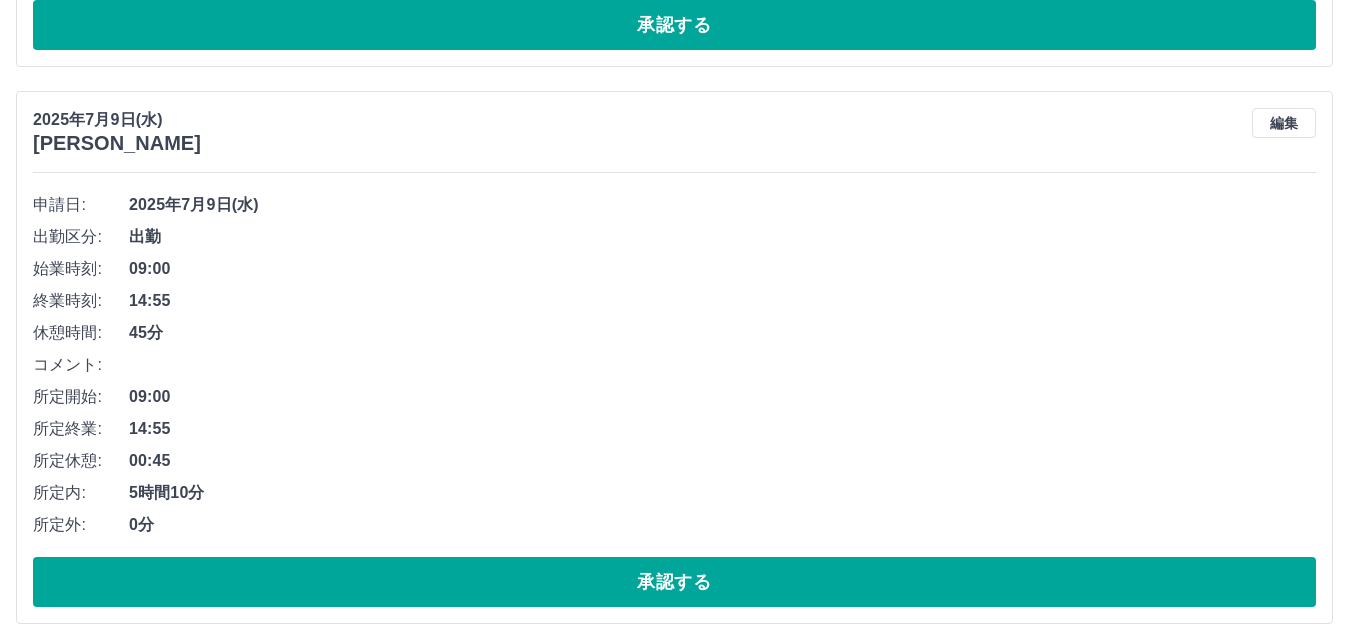 scroll, scrollTop: 3281, scrollLeft: 0, axis: vertical 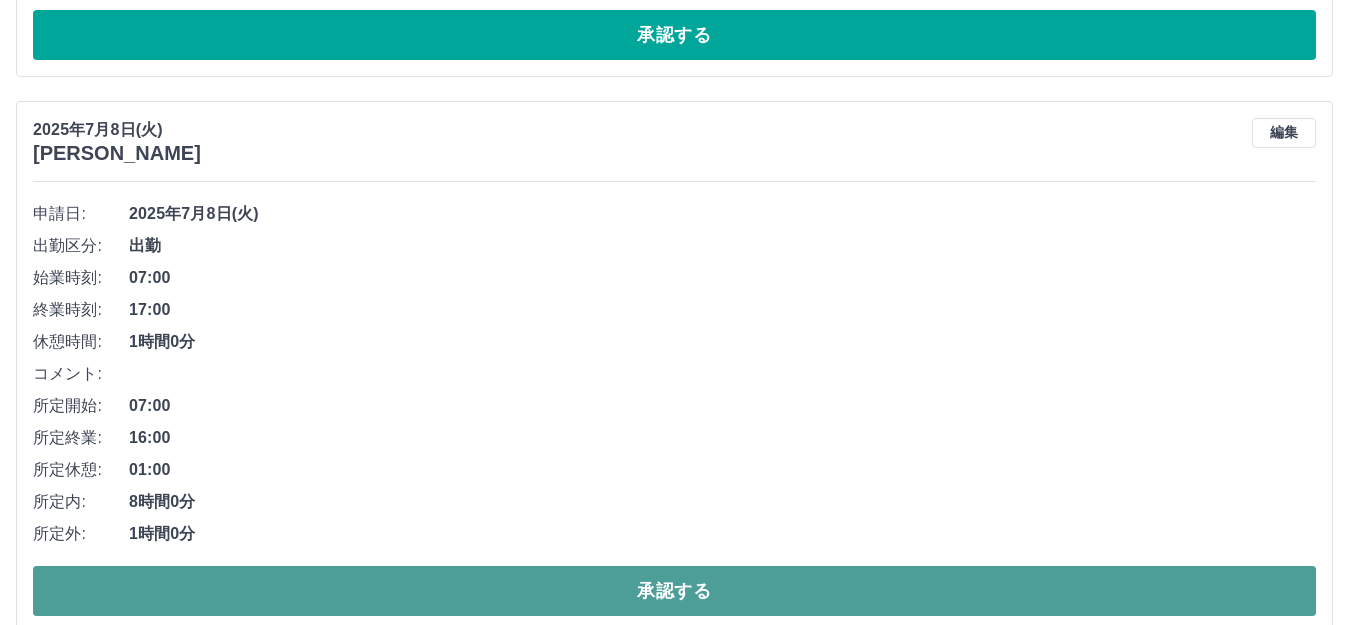 click on "承認する" at bounding box center [674, 591] 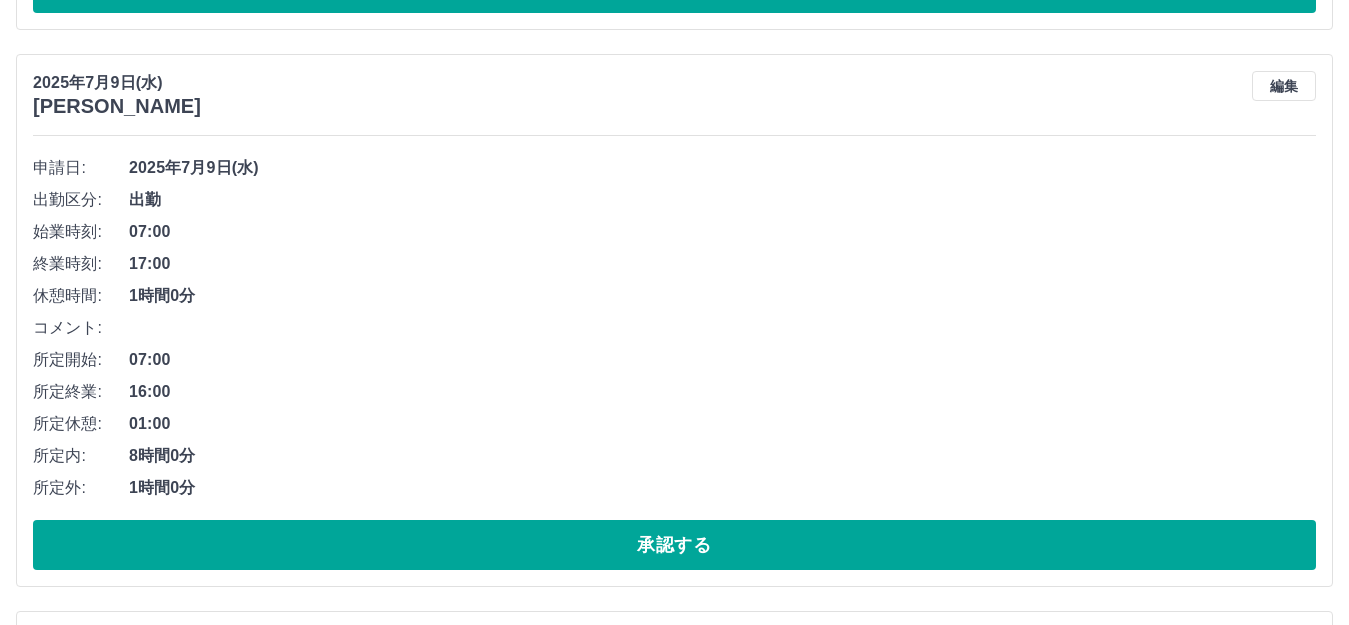 scroll, scrollTop: 1195, scrollLeft: 0, axis: vertical 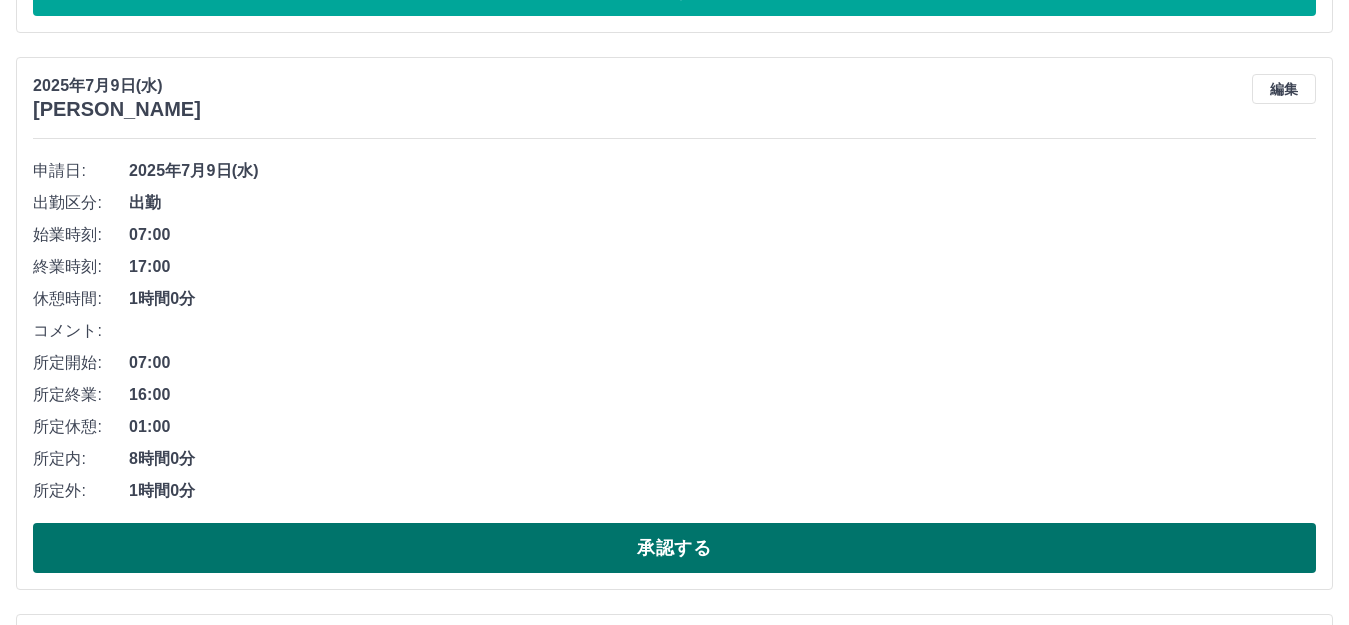 click on "承認する" at bounding box center (674, 548) 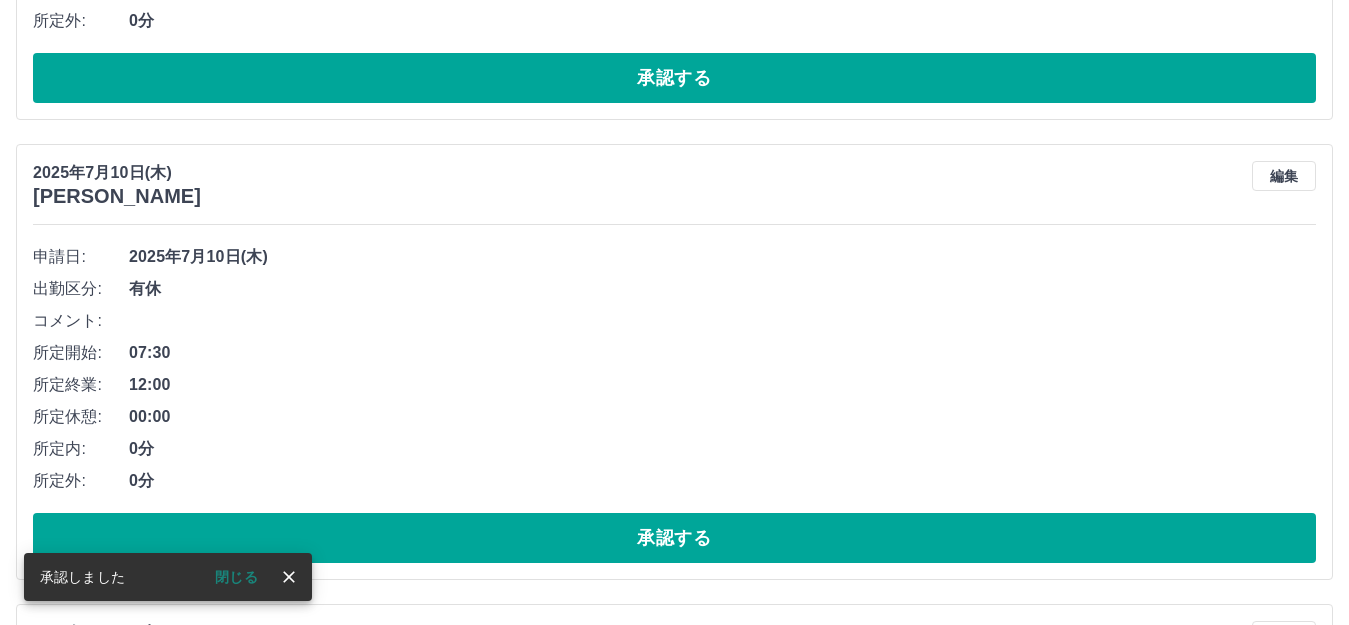 scroll, scrollTop: 101, scrollLeft: 0, axis: vertical 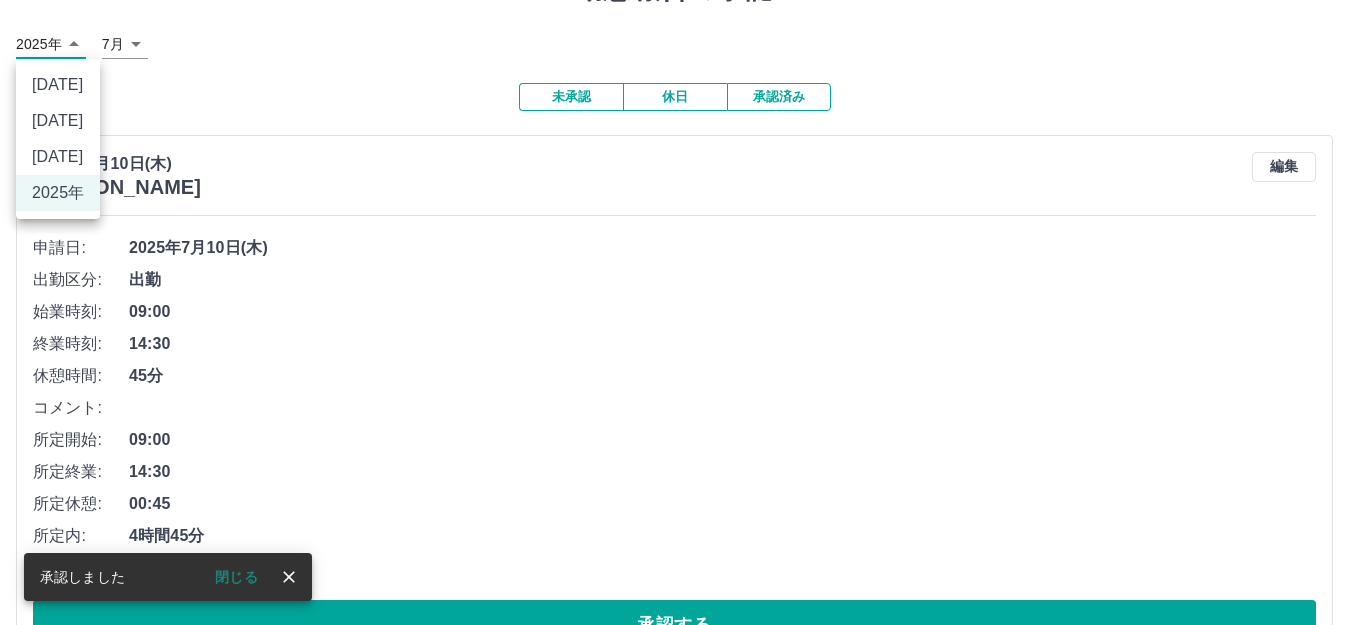 click on "SDH勤怠 濱野　直子 承認しました 閉じる 勤怠報告の承認 2025年 **** 7月 * 未承認 休日 承認済み 2025年7月10日(木) 服部　恩 編集 申請日: 2025年7月10日(木) 出勤区分: 出勤 始業時刻: 09:00 終業時刻: 14:30 休憩時間: 45分 コメント: 所定開始: 09:00 所定終業: 14:30 所定休憩: 00:45 所定内: 4時間45分 所定外: 0分 承認する 2025年7月10日(木) 松岡　新 編集 申請日: 2025年7月10日(木) 出勤区分: 有休 コメント: 所定開始: 07:30 所定終業: 12:00 所定休憩: 00:00 所定内: 0分 所定外: 0分 承認する 2025年7月9日(水) 服部　恩 編集 申請日: 2025年7月9日(水) 出勤区分: 出勤 始業時刻: 09:00 終業時刻: 14:50 休憩時間: 45分 コメント: 所定開始: 09:00 所定終業: 14:50 所定休憩: 00:45 所定内: 5時間5分 所定外: 0分 承認する 2025年7月9日(水) 相澤　要子 編集 申請日: 2025年7月9日(水) 出勤区分: 有休 コメント: 08:30" at bounding box center [683, 1590] 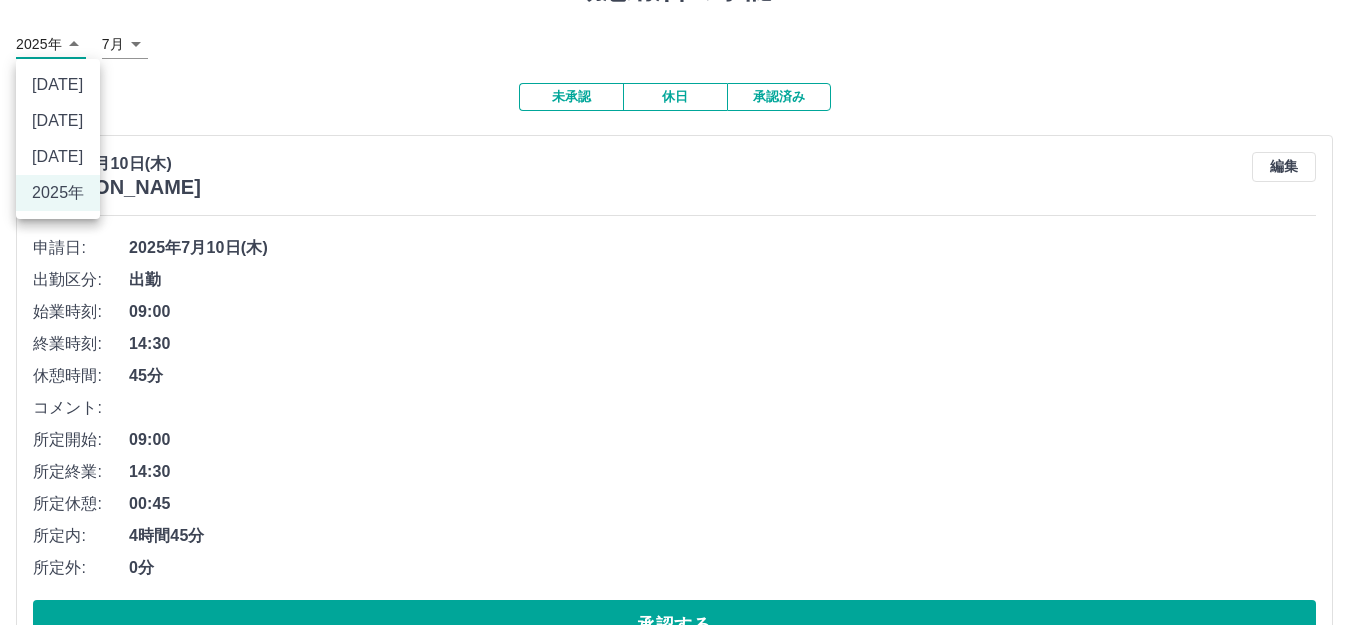 click at bounding box center [683, 312] 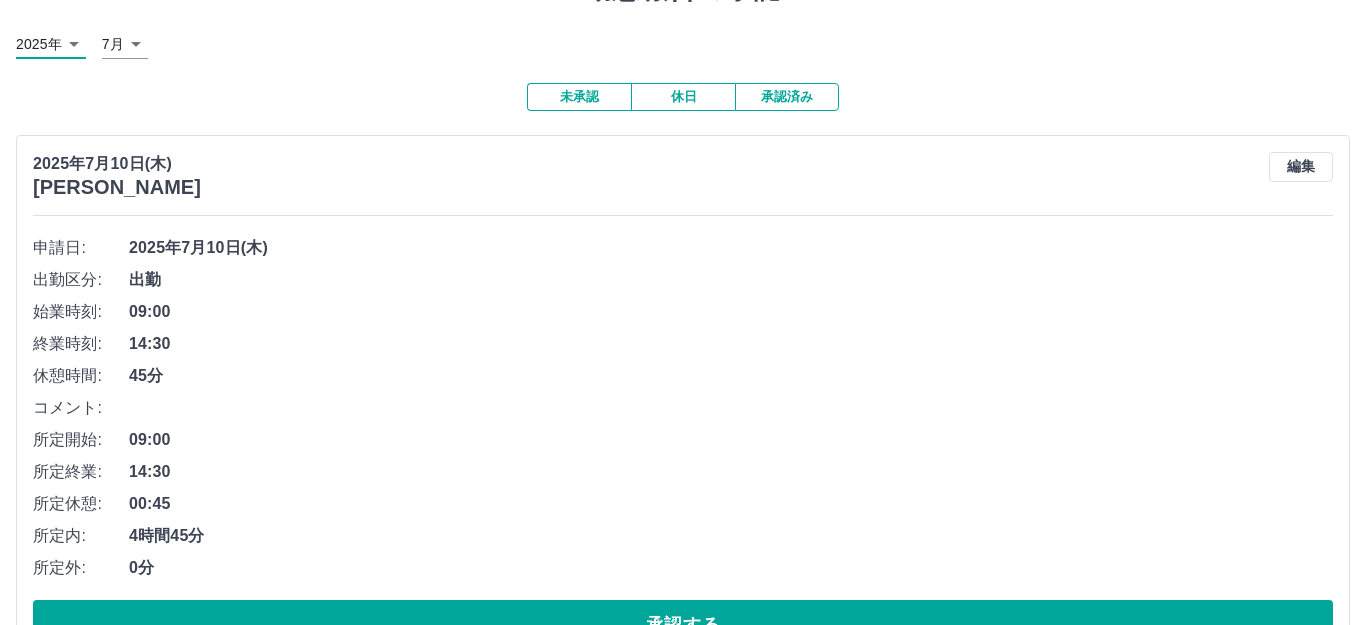 click on "SDH勤怠 濱野　直子 勤怠報告の承認 2025年 **** 7月 * 未承認 休日 承認済み 2025年7月10日(木) 服部　恩 編集 申請日: 2025年7月10日(木) 出勤区分: 出勤 始業時刻: 09:00 終業時刻: 14:30 休憩時間: 45分 コメント: 所定開始: 09:00 所定終業: 14:30 所定休憩: 00:45 所定内: 4時間45分 所定外: 0分 承認する 2025年7月10日(木) 松岡　新 編集 申請日: 2025年7月10日(木) 出勤区分: 有休 コメント: 所定開始: 07:30 所定終業: 12:00 所定休憩: 00:00 所定内: 0分 所定外: 0分 承認する 2025年7月9日(水) 服部　恩 編集 申請日: 2025年7月9日(水) 出勤区分: 出勤 始業時刻: 09:00 終業時刻: 14:50 休憩時間: 45分 コメント: 所定開始: 09:00 所定終業: 14:50 所定休憩: 00:45 所定内: 5時間5分 所定外: 0分 承認する 2025年7月9日(水) 相澤　要子 編集 申請日: 2025年7月9日(水) 出勤区分: 有休 コメント: 所定開始: 08:30 所定終業:" at bounding box center (683, 1590) 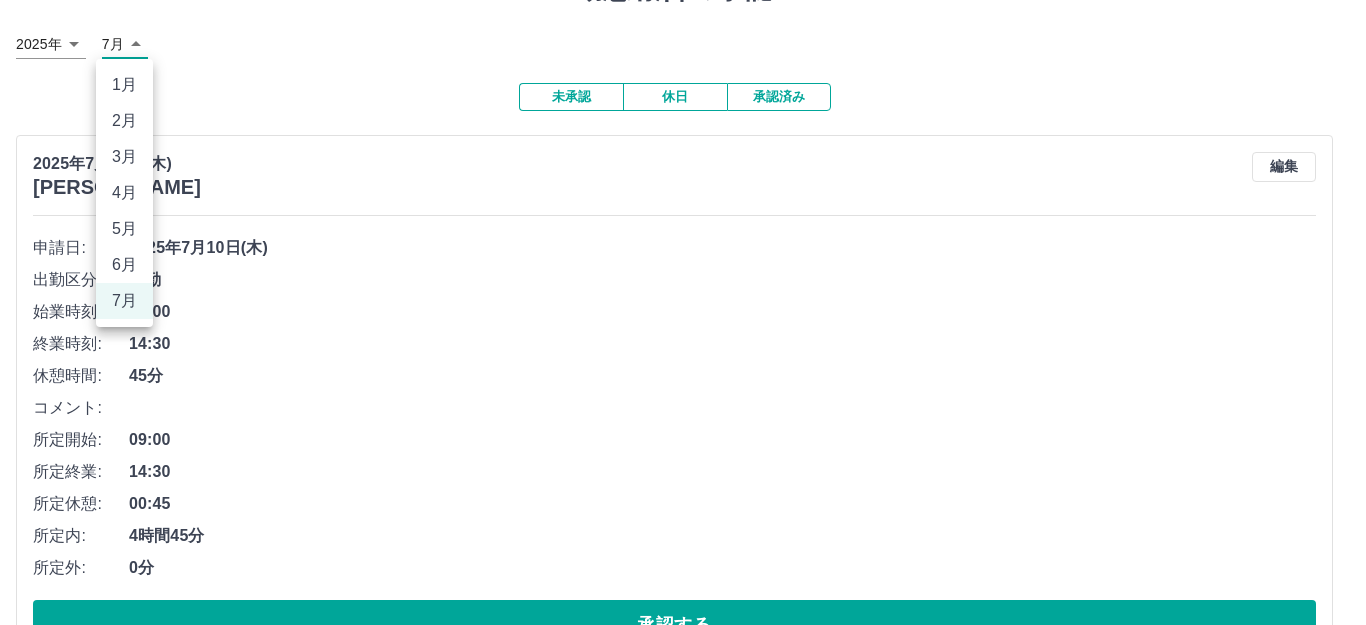 click at bounding box center (683, 312) 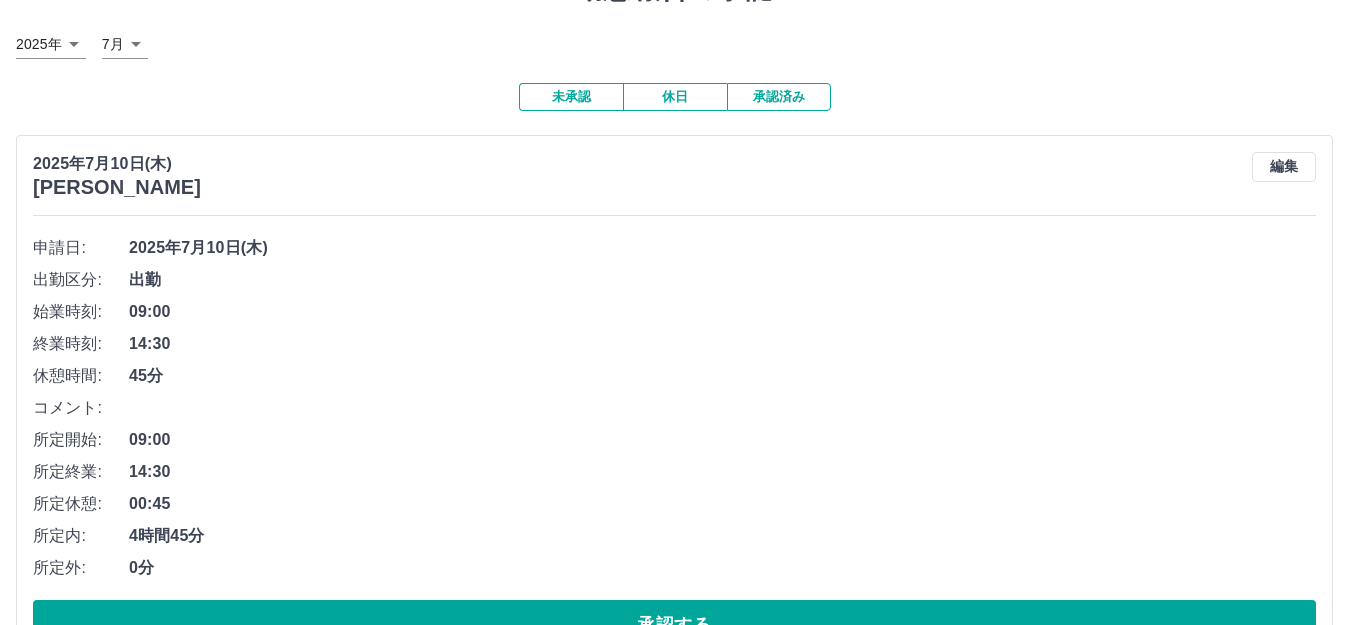 click on "承認済み" at bounding box center [779, 97] 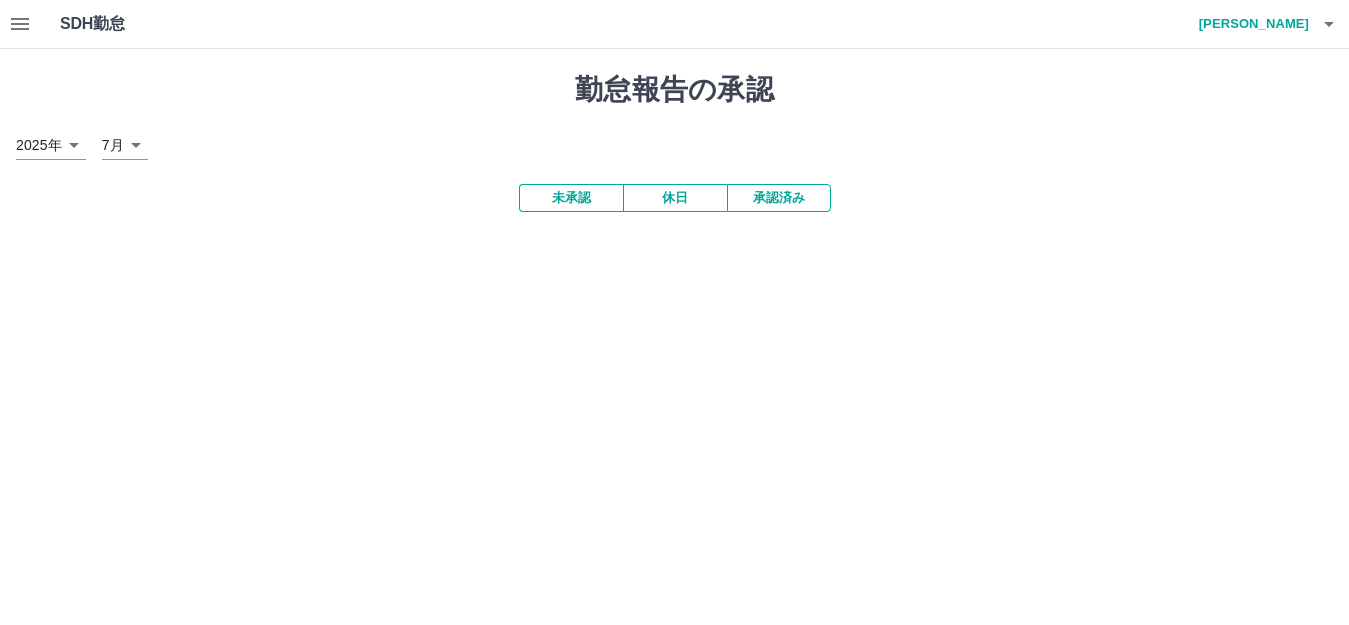 scroll, scrollTop: 0, scrollLeft: 0, axis: both 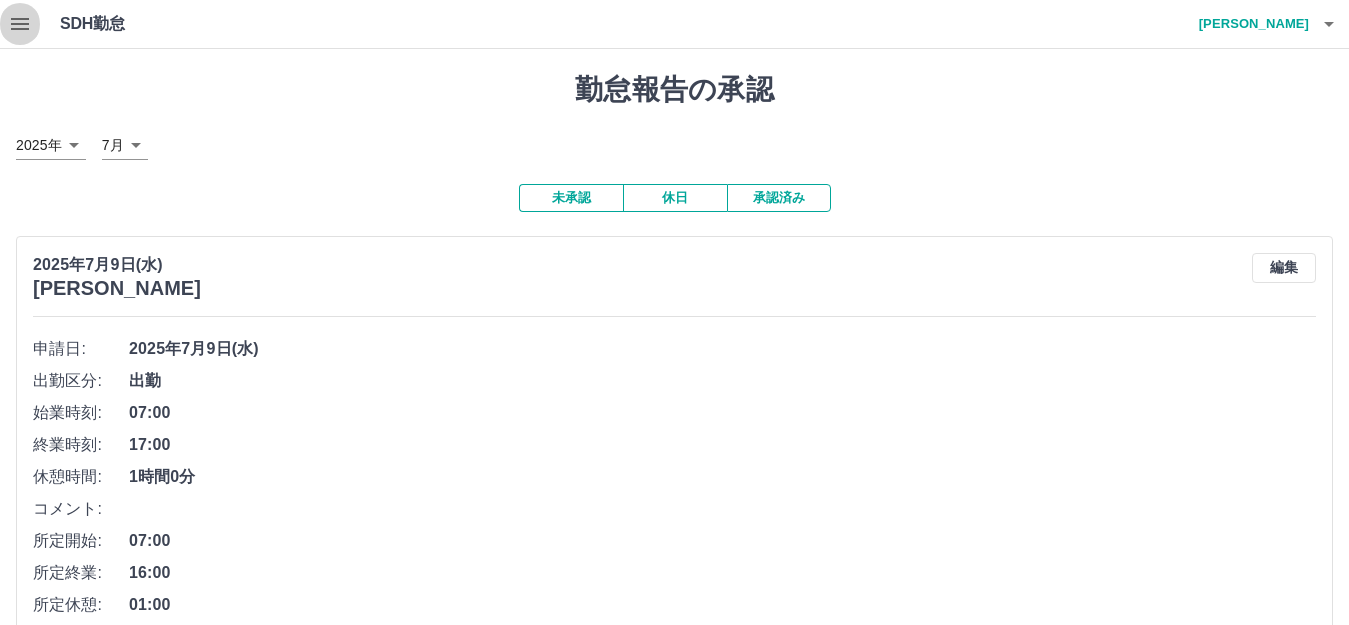 click at bounding box center [20, 24] 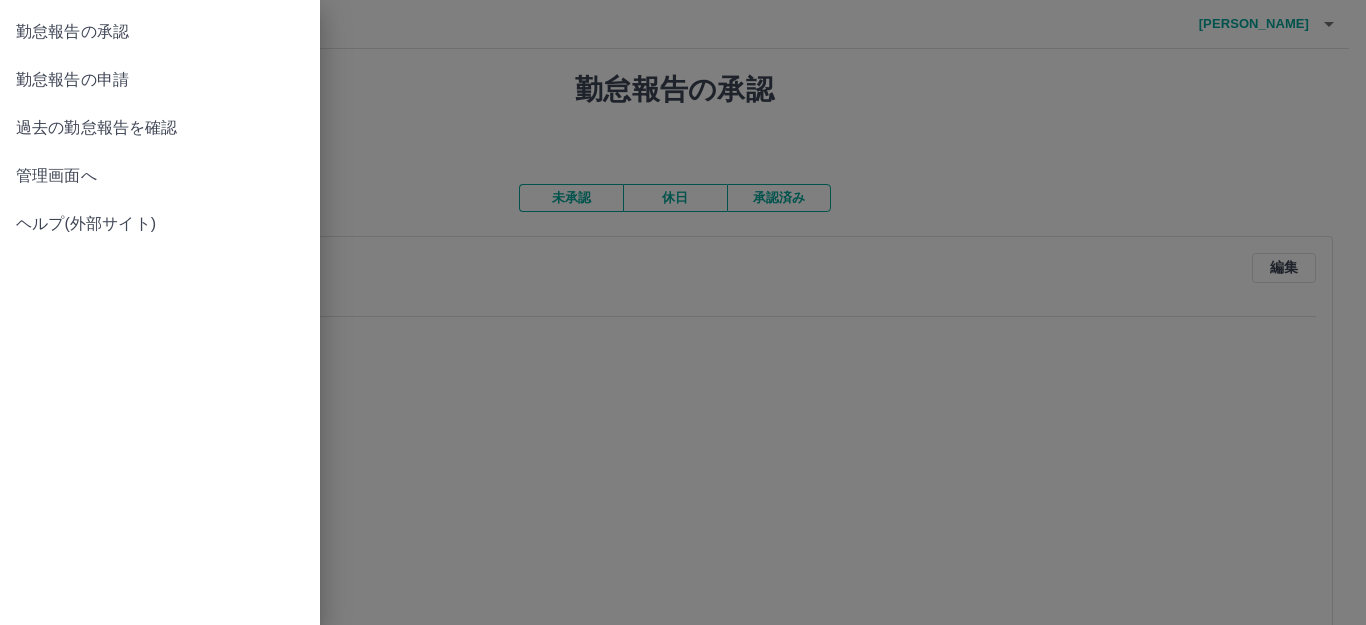 click on "過去の勤怠報告を確認" at bounding box center [160, 128] 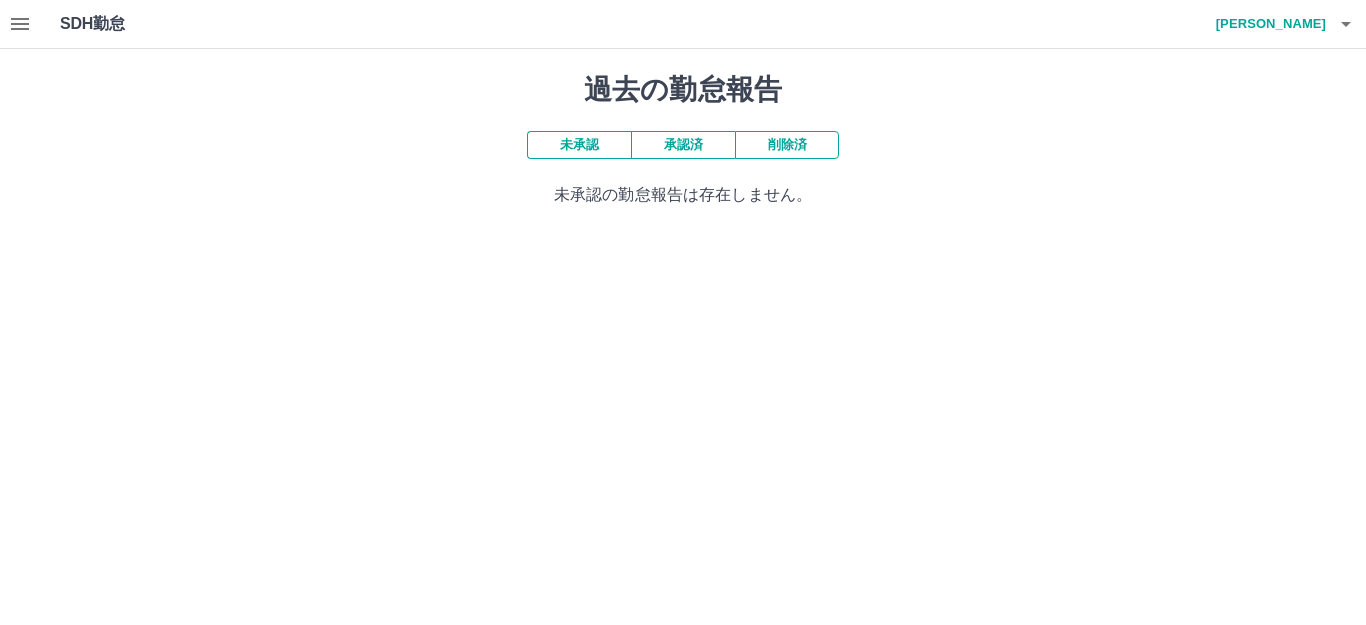 click on "承認済" at bounding box center (683, 145) 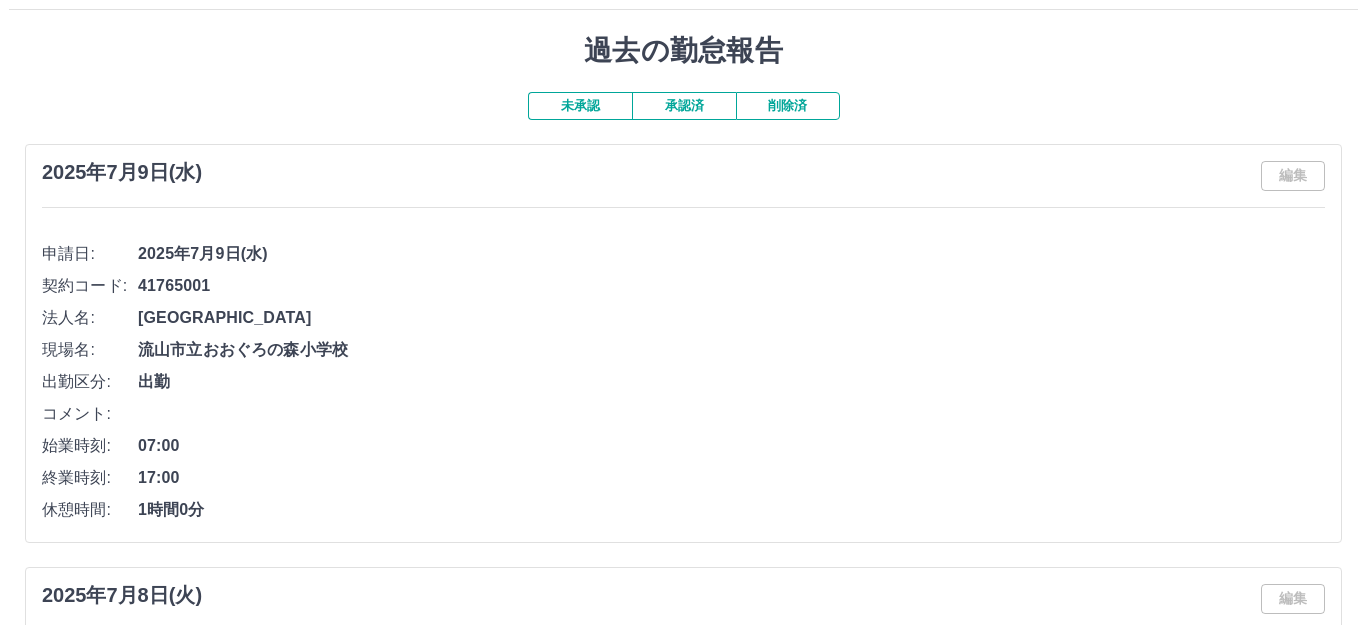 scroll, scrollTop: 0, scrollLeft: 0, axis: both 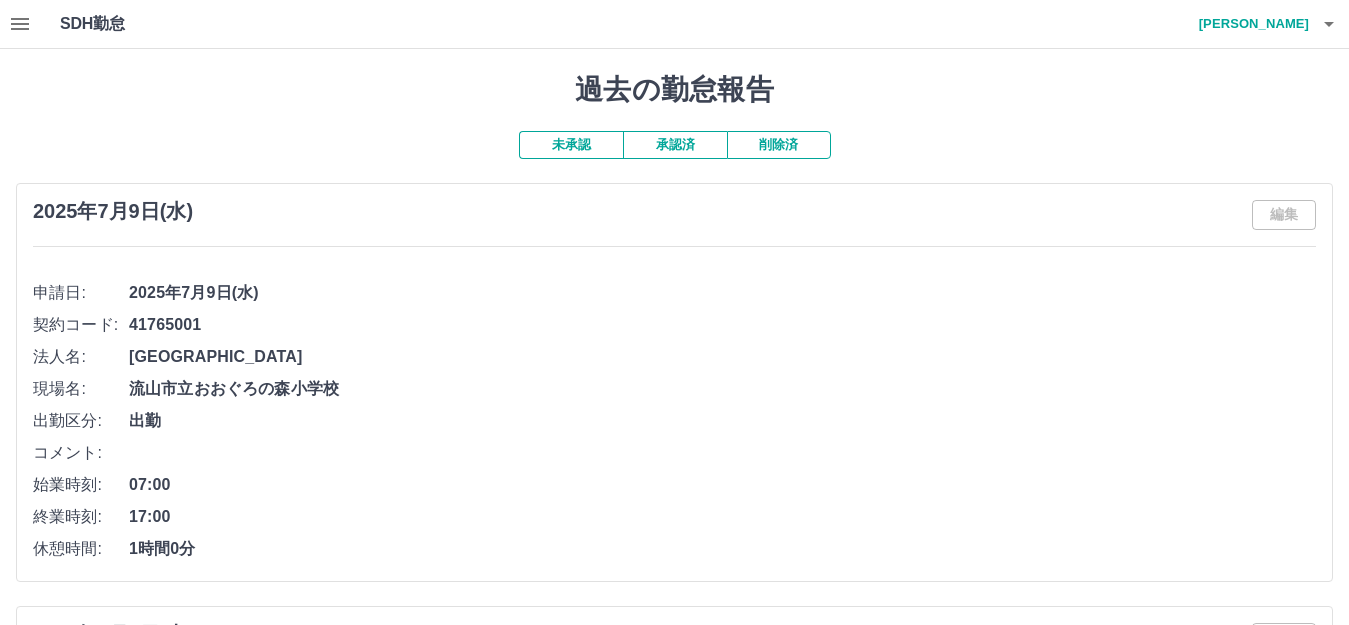 click 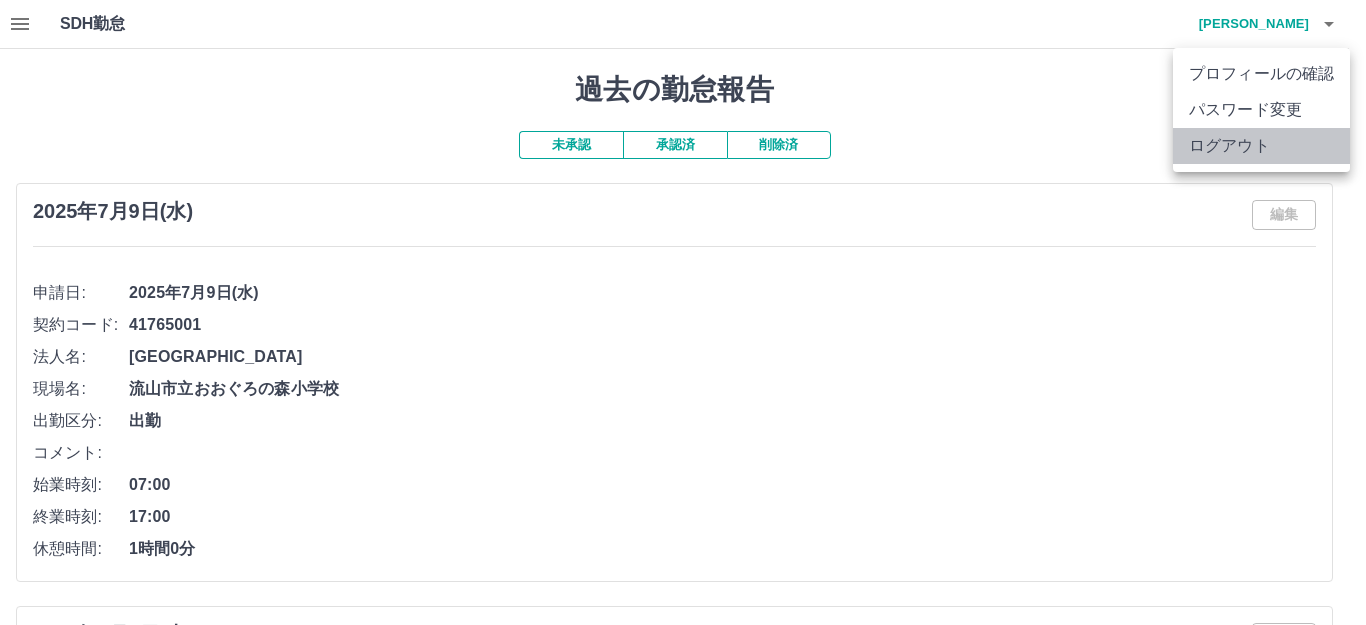 click on "ログアウト" at bounding box center (1261, 146) 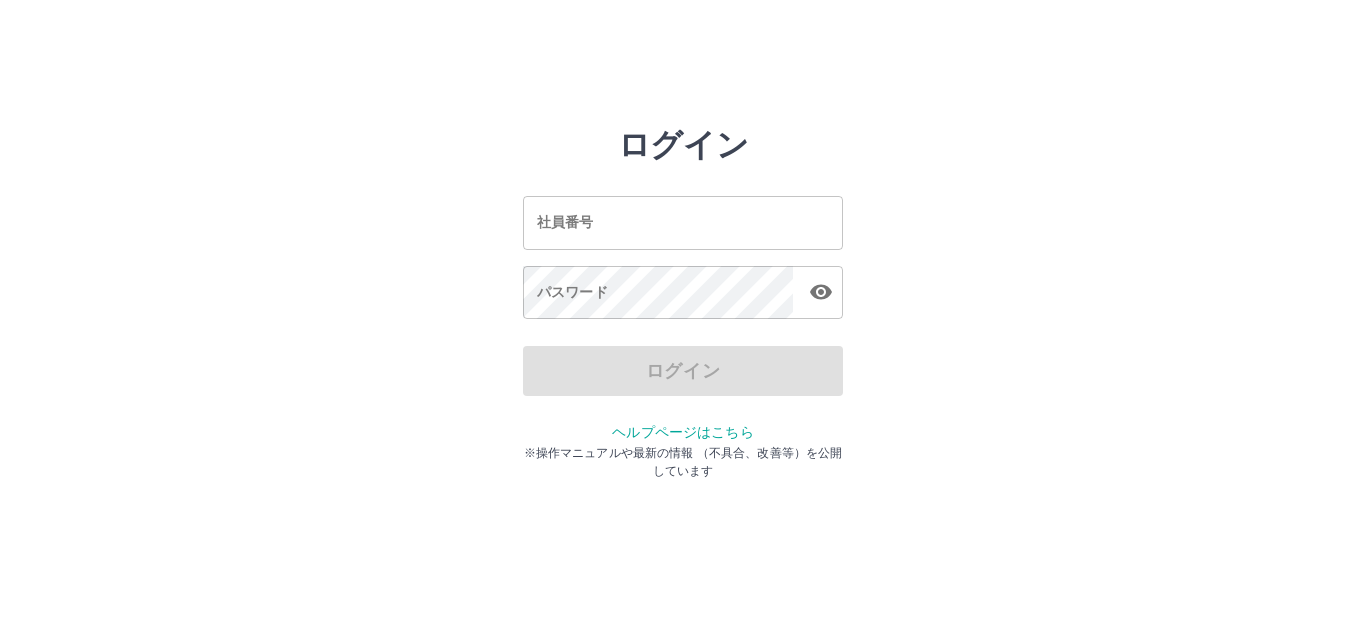 scroll, scrollTop: 0, scrollLeft: 0, axis: both 